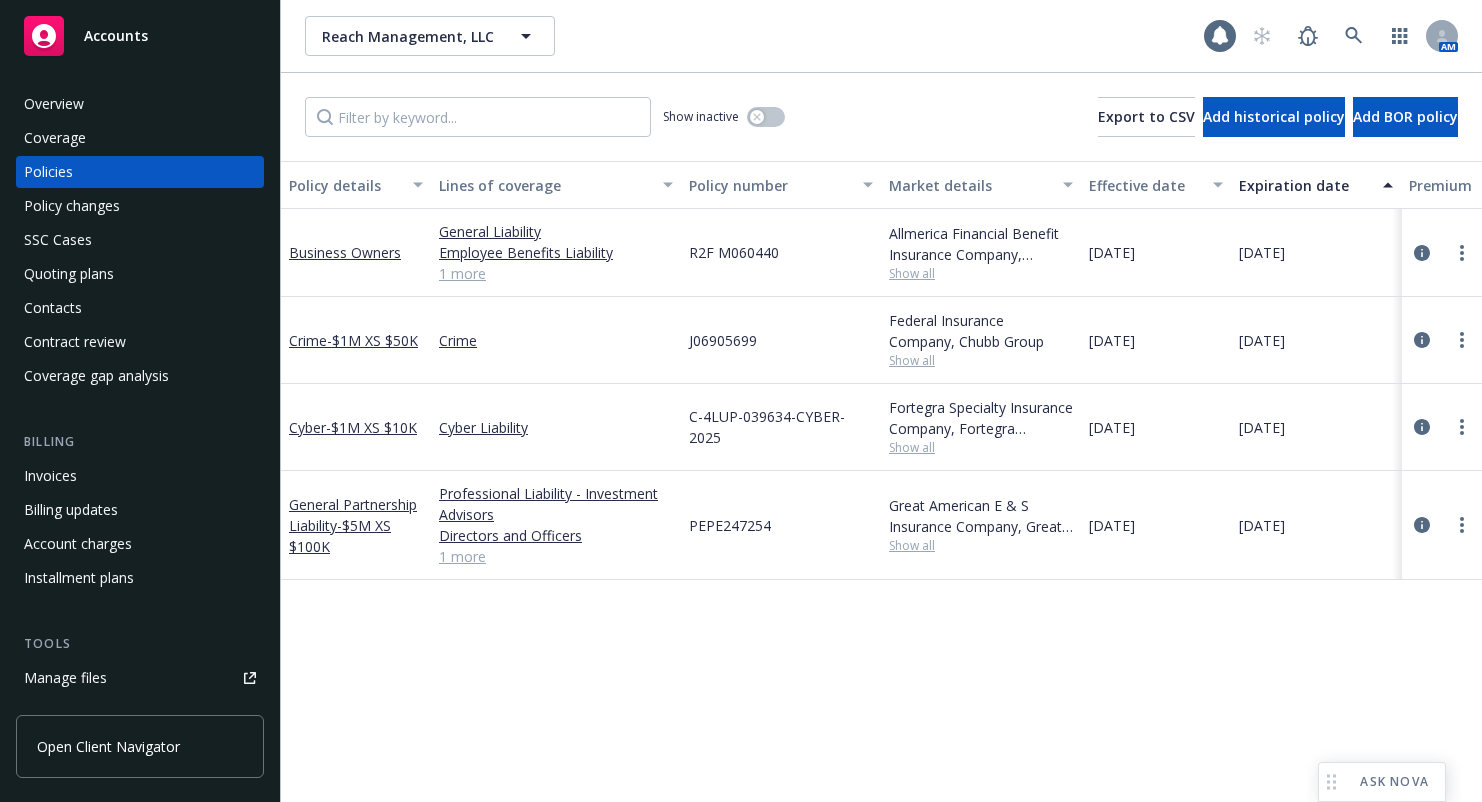 scroll, scrollTop: 0, scrollLeft: 0, axis: both 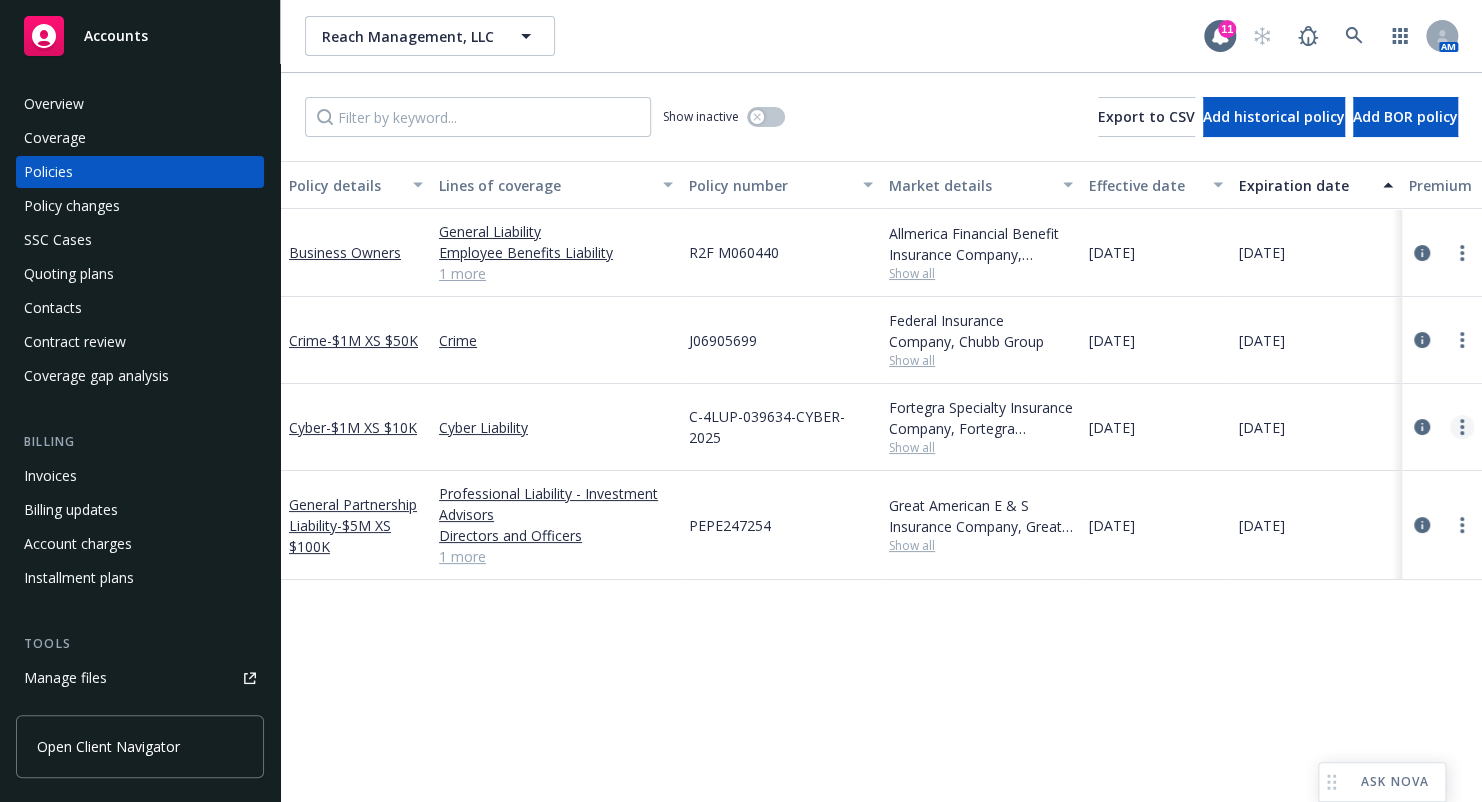 click at bounding box center [1462, 427] 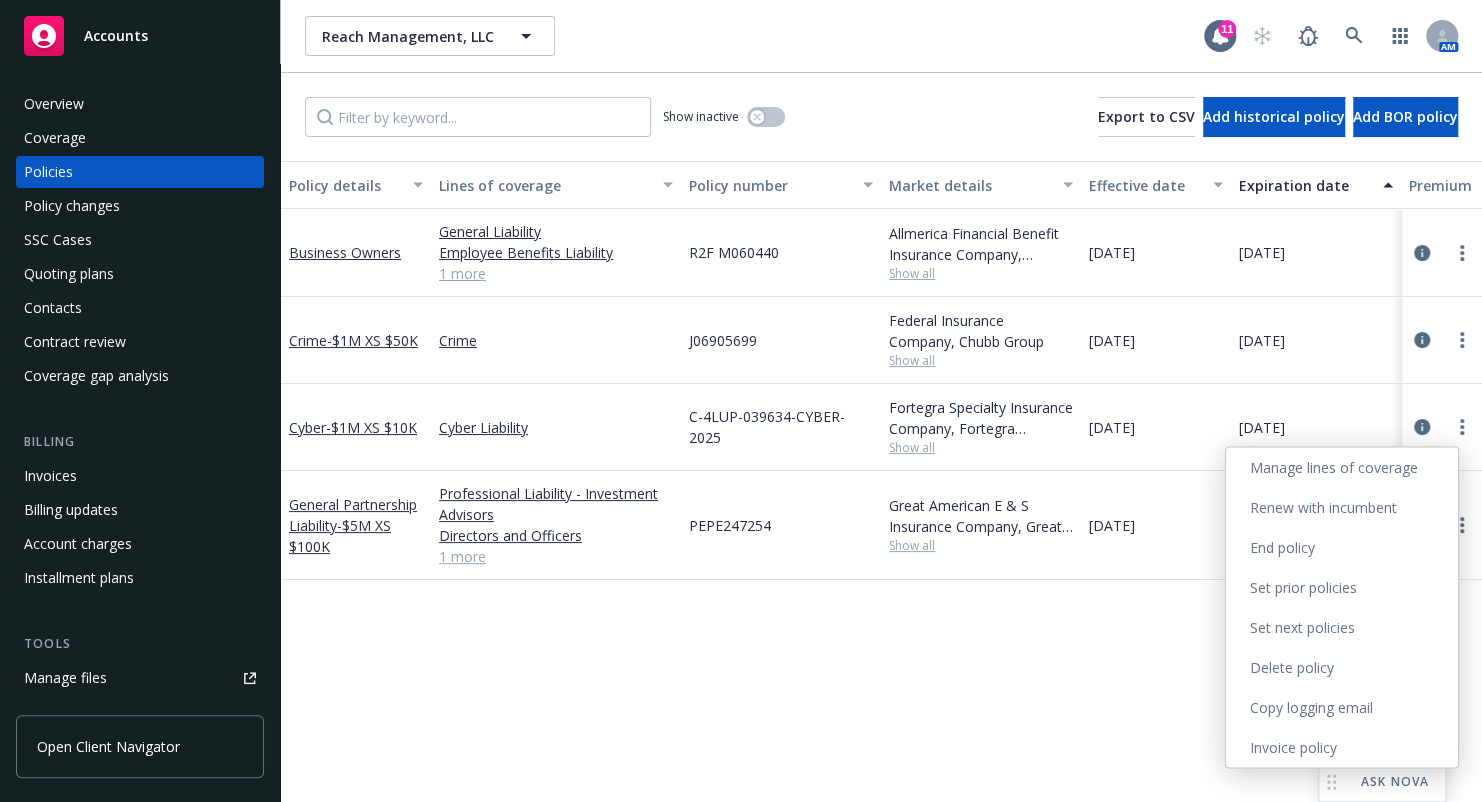 click on "Copy logging email" at bounding box center [1342, 707] 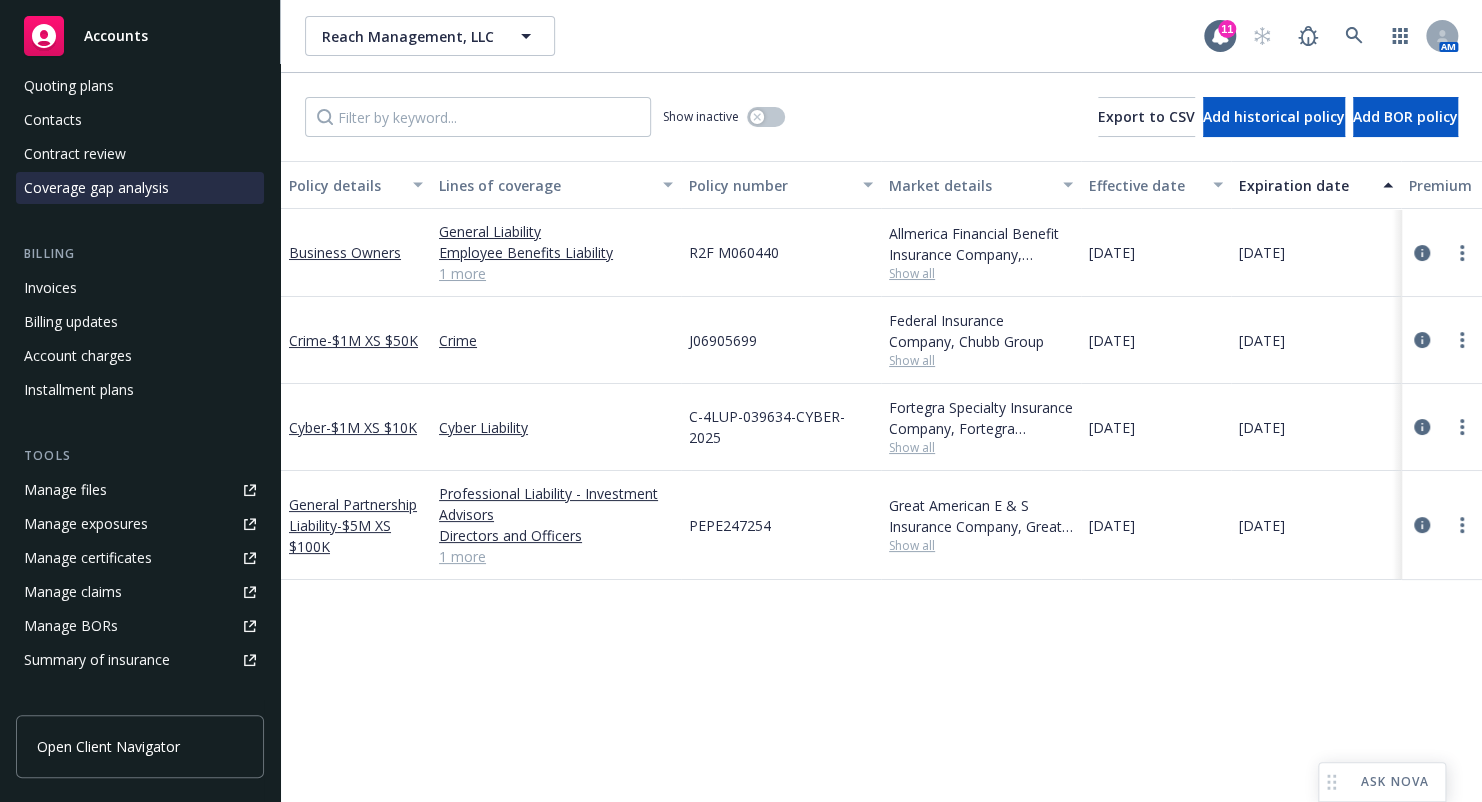 scroll, scrollTop: 500, scrollLeft: 0, axis: vertical 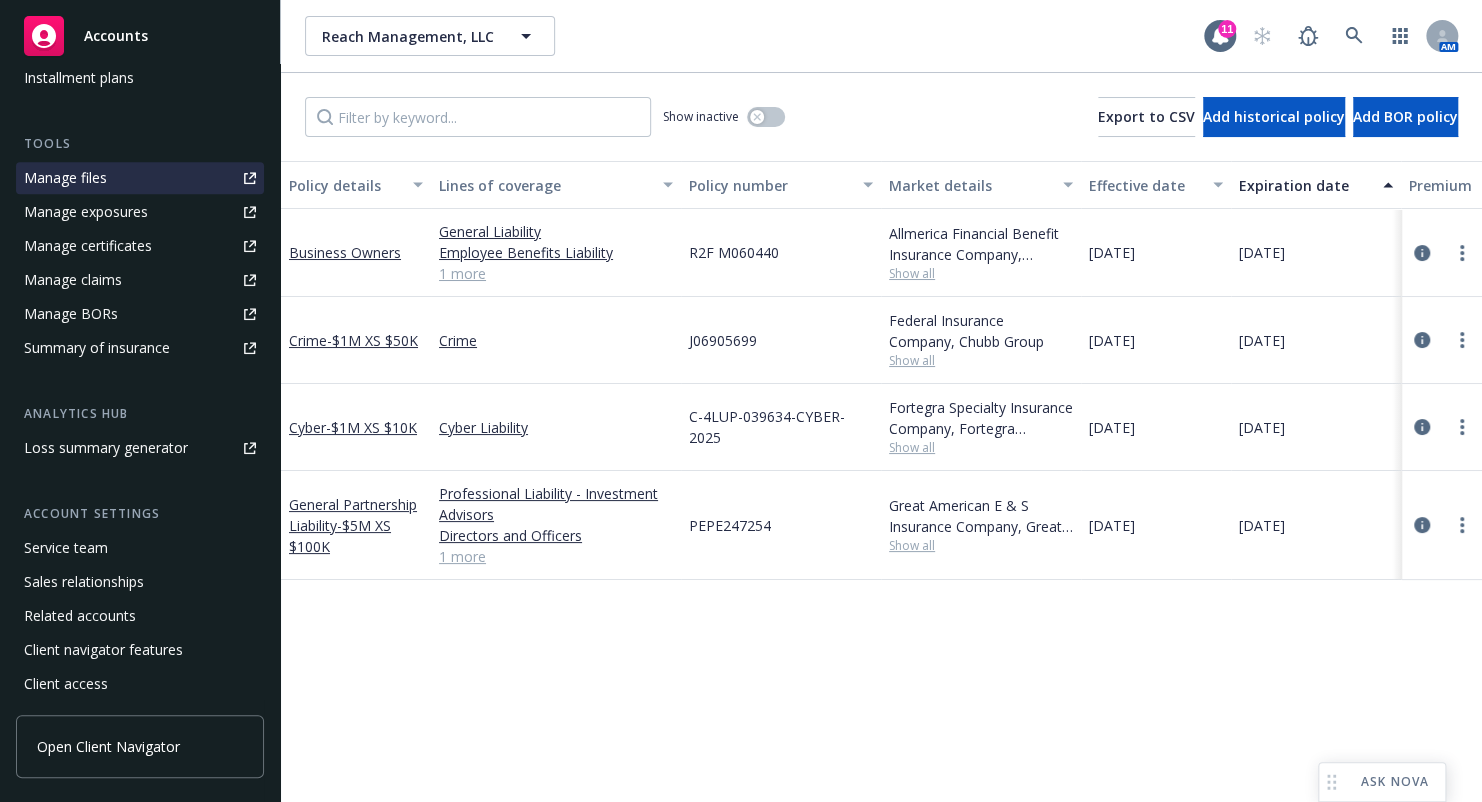 click on "Manage files" at bounding box center [140, 178] 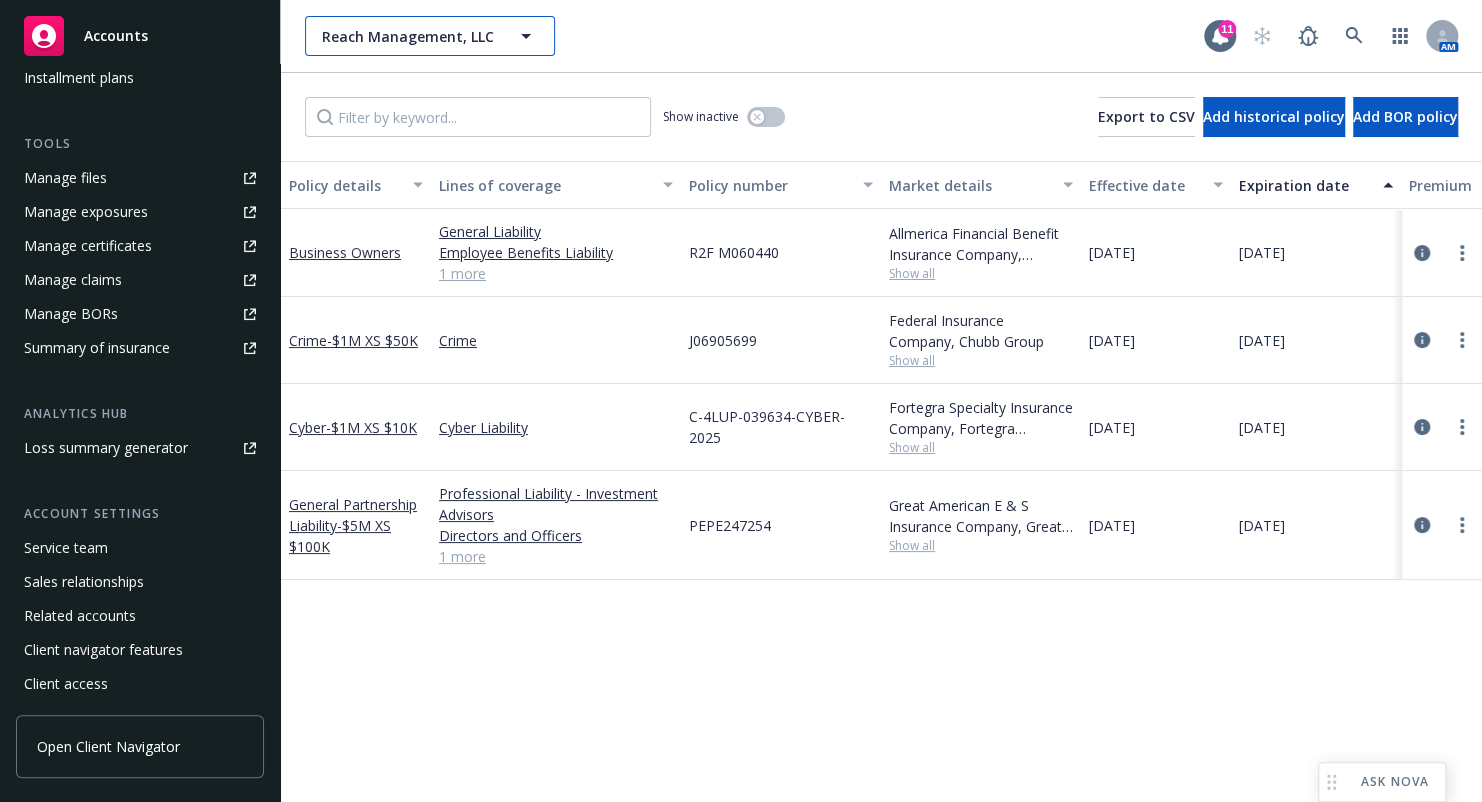 click on "Reach Management, LLC" at bounding box center [408, 36] 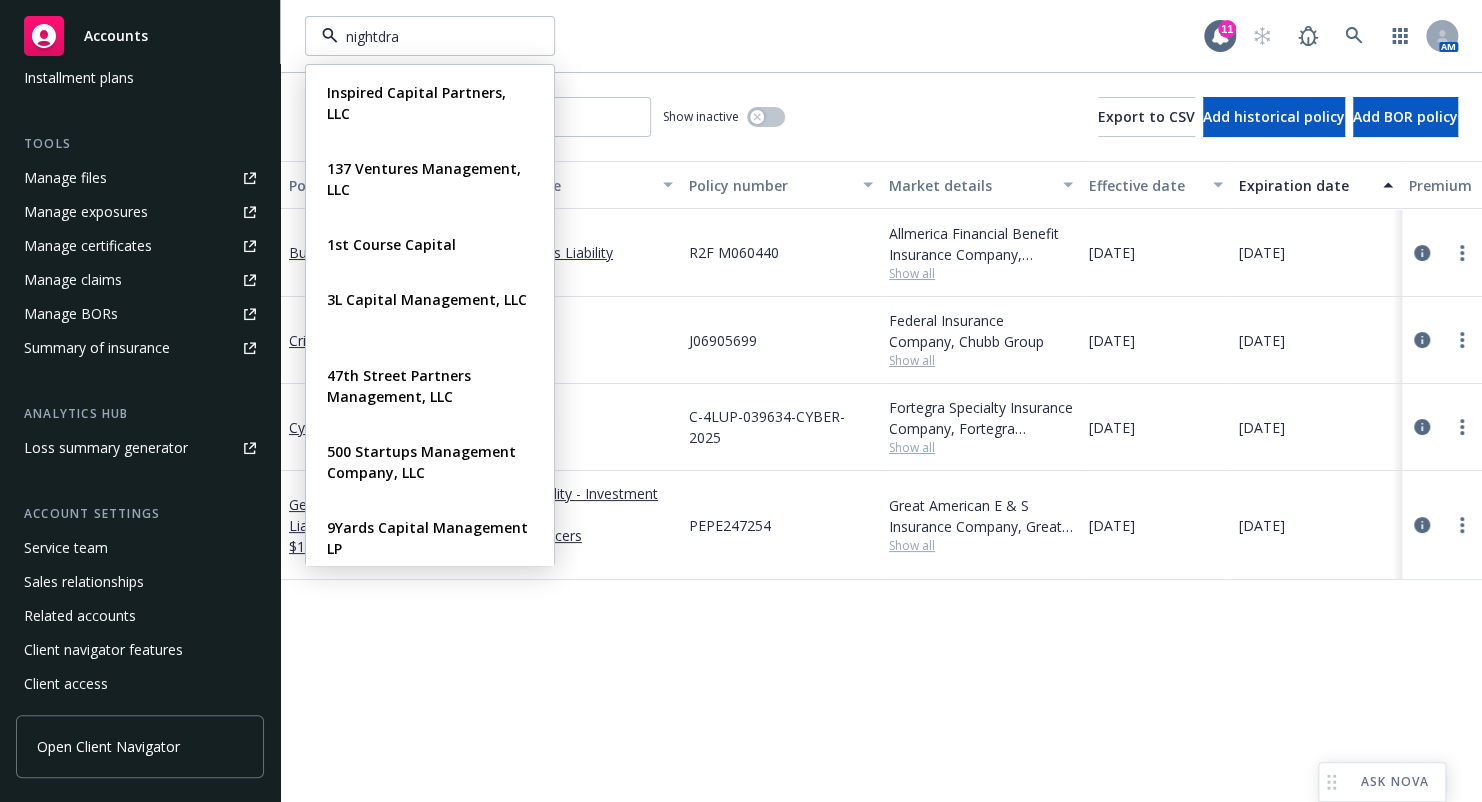 type on "nightdrag" 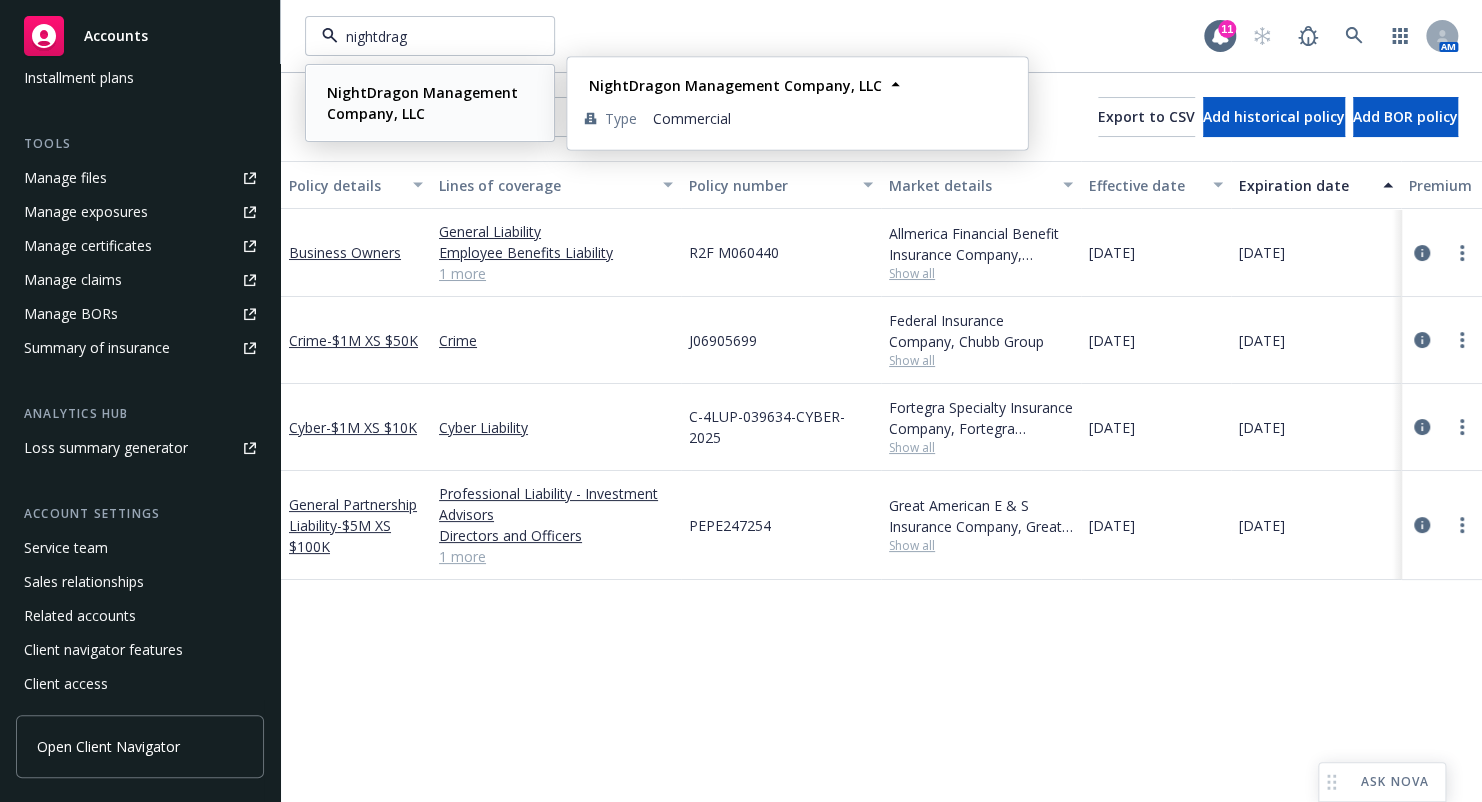 click on "NightDragon Management Company, LLC" at bounding box center (422, 103) 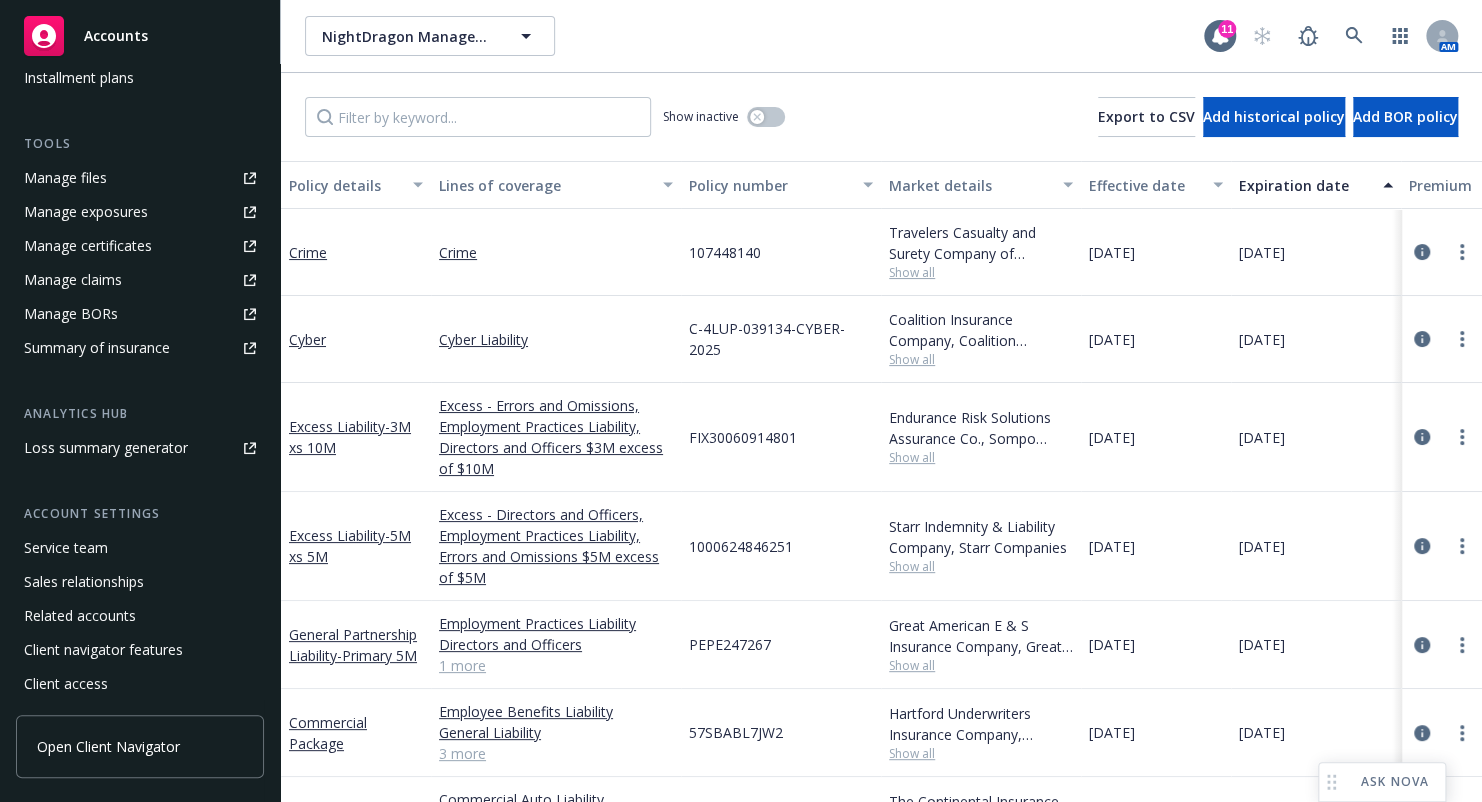 scroll, scrollTop: 0, scrollLeft: 0, axis: both 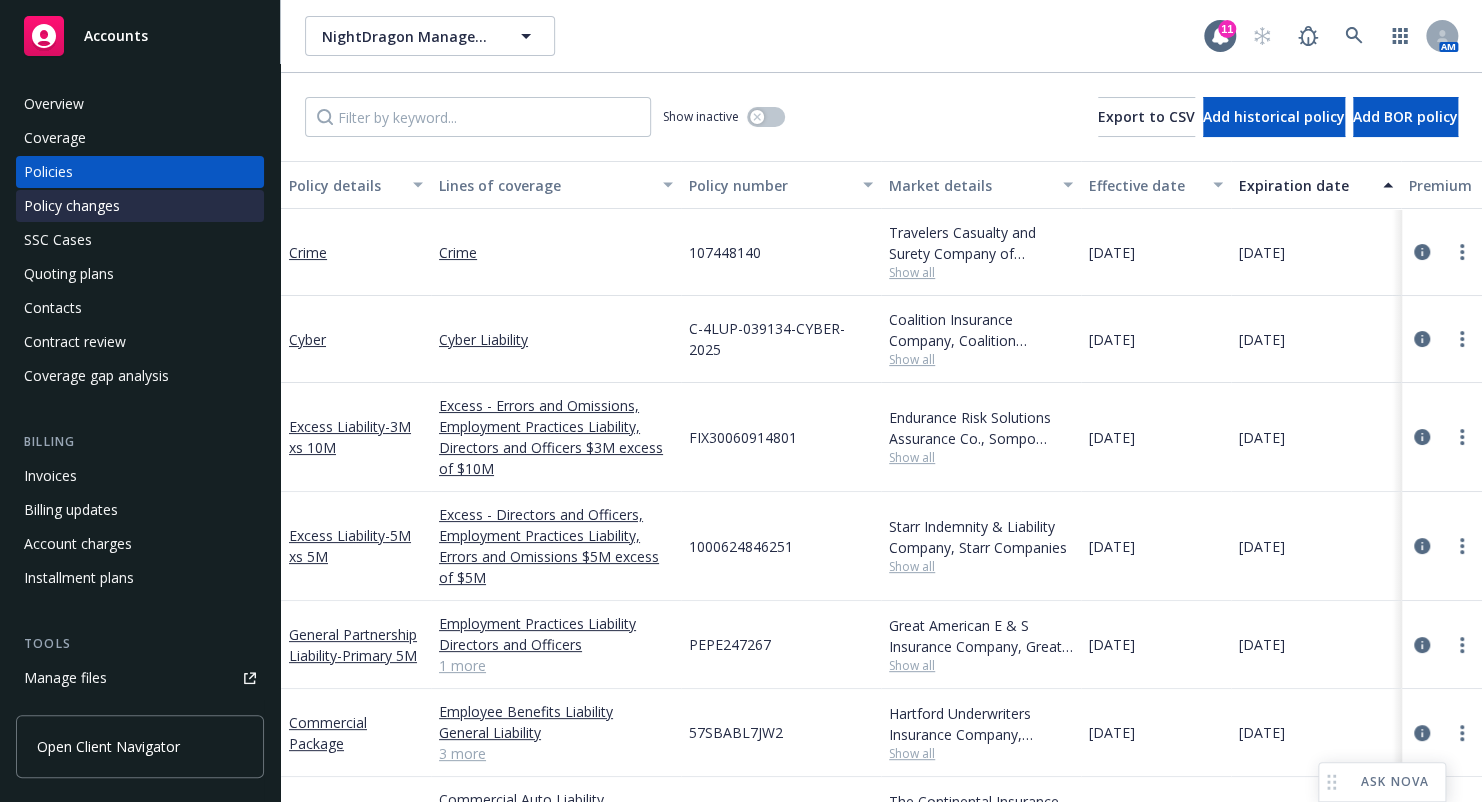 click on "Policy changes" at bounding box center (140, 206) 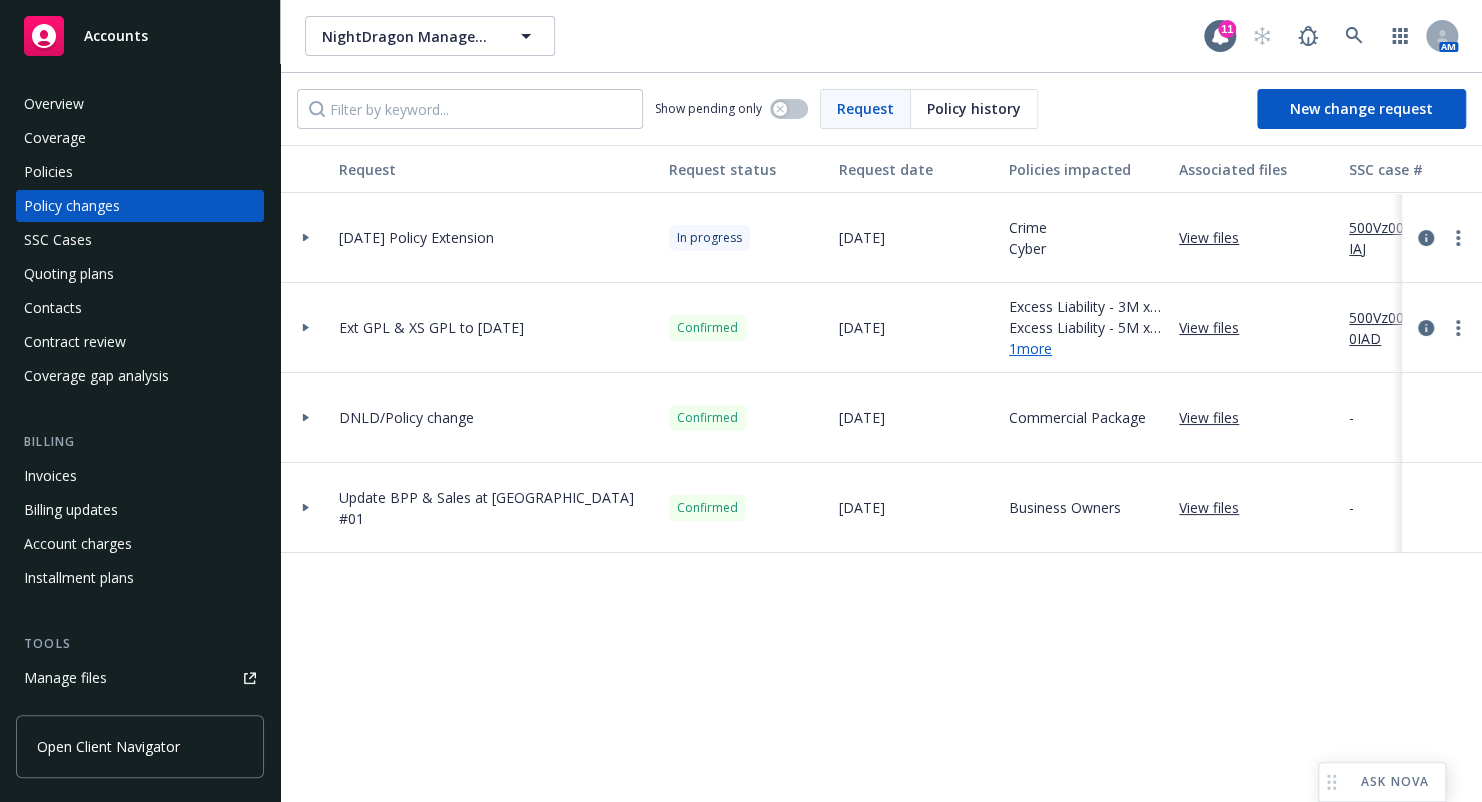 click 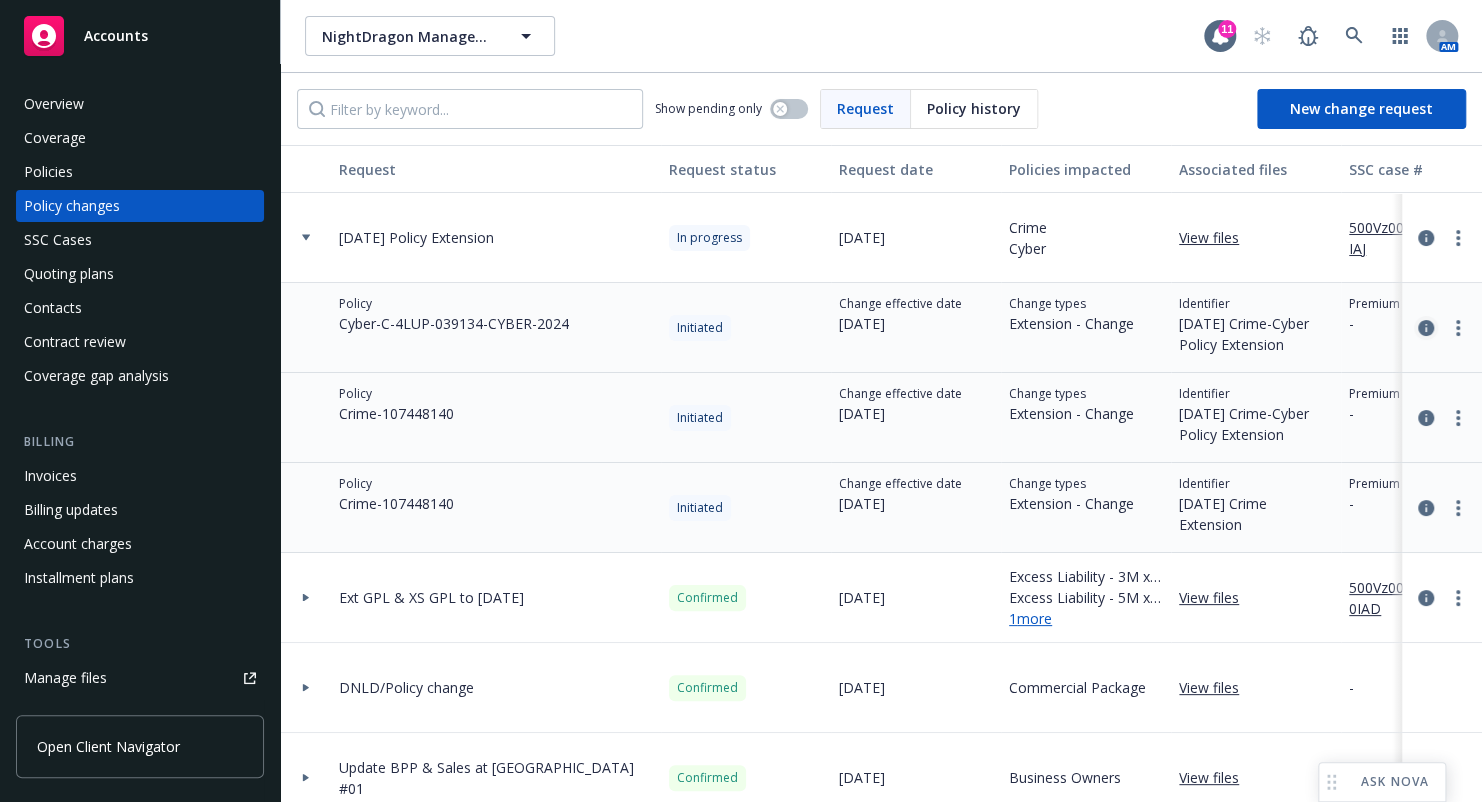 click 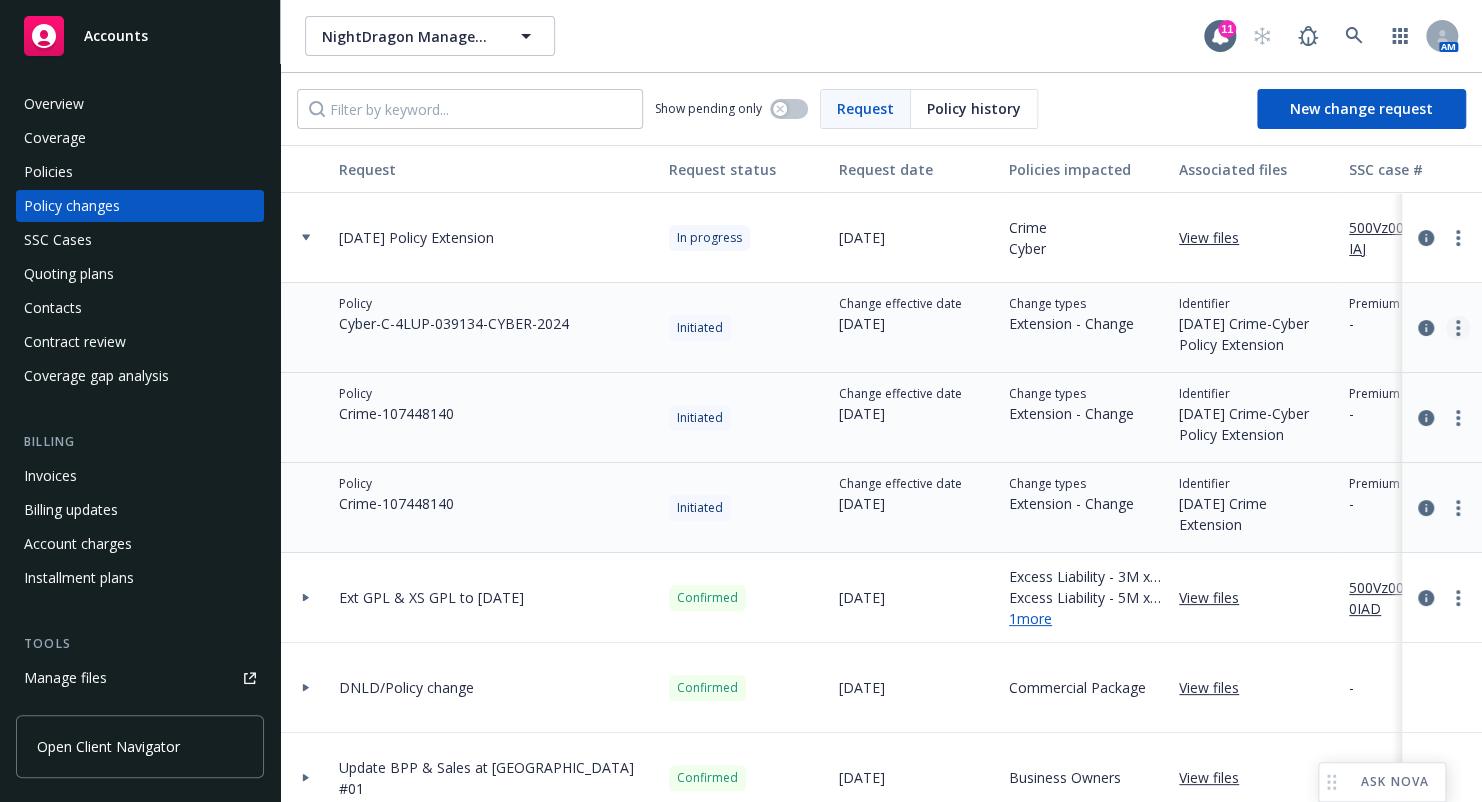 click at bounding box center (1458, 328) 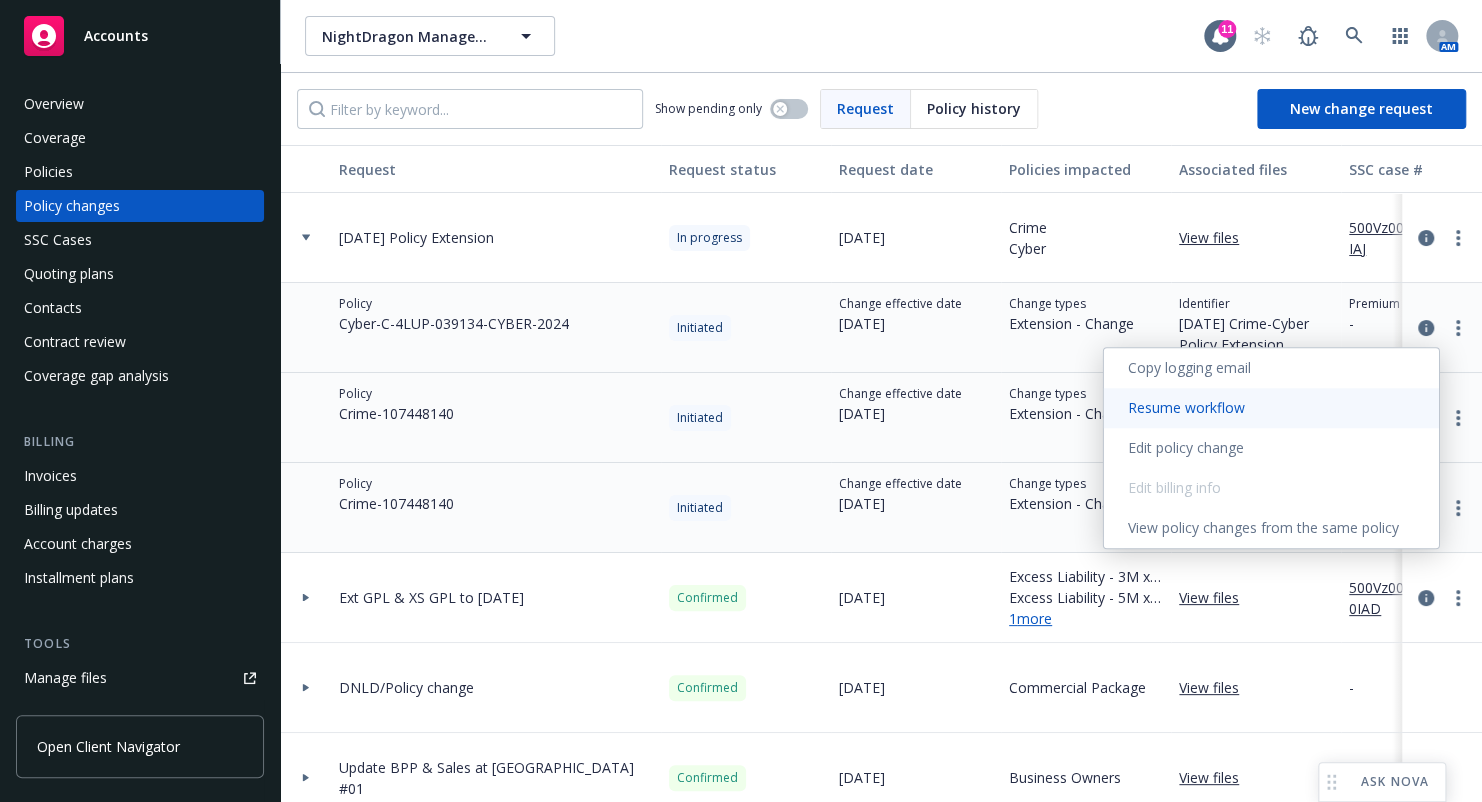 click on "Resume workflow" at bounding box center [1271, 408] 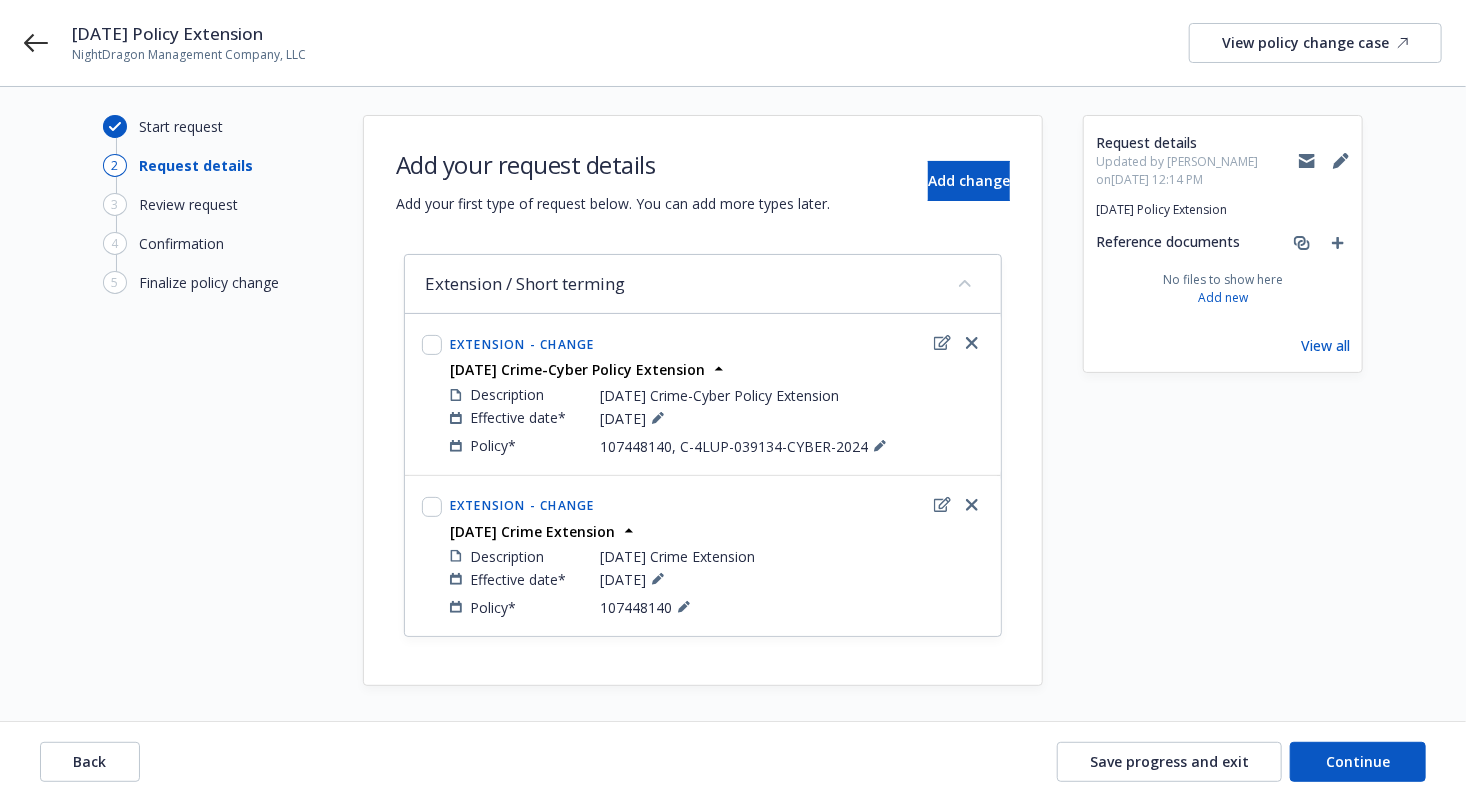 scroll, scrollTop: 14, scrollLeft: 0, axis: vertical 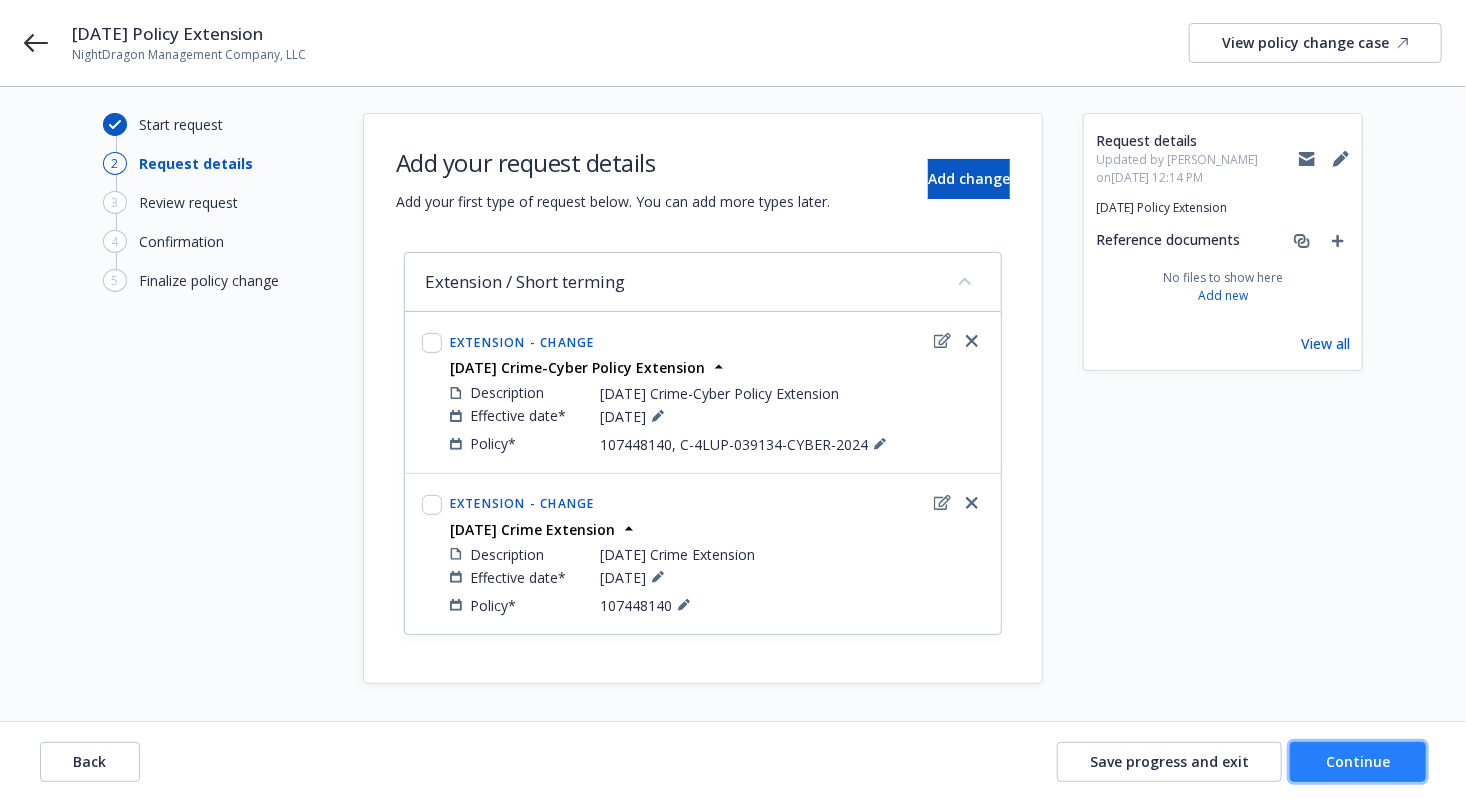 click on "Continue" at bounding box center (1358, 761) 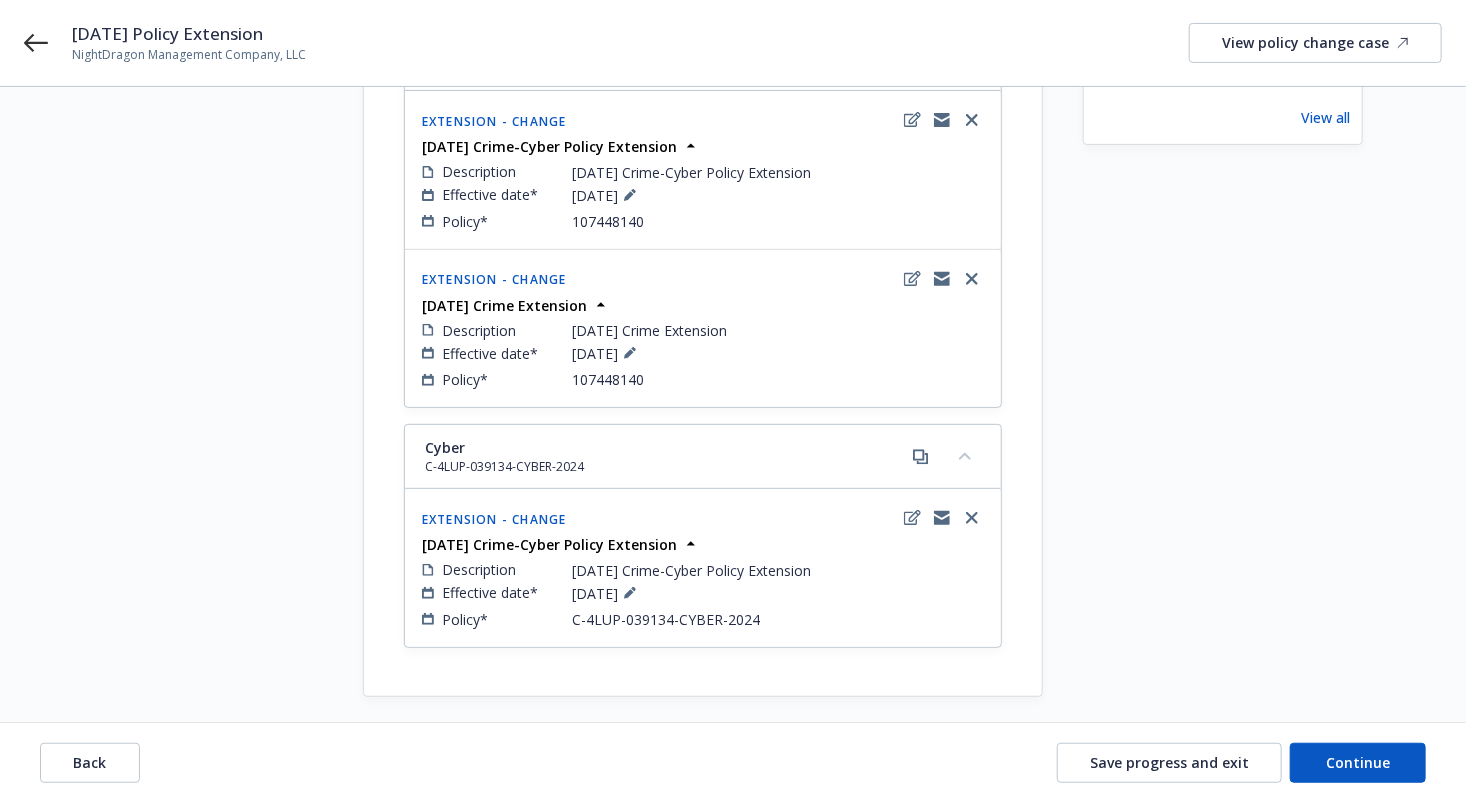 scroll, scrollTop: 272, scrollLeft: 0, axis: vertical 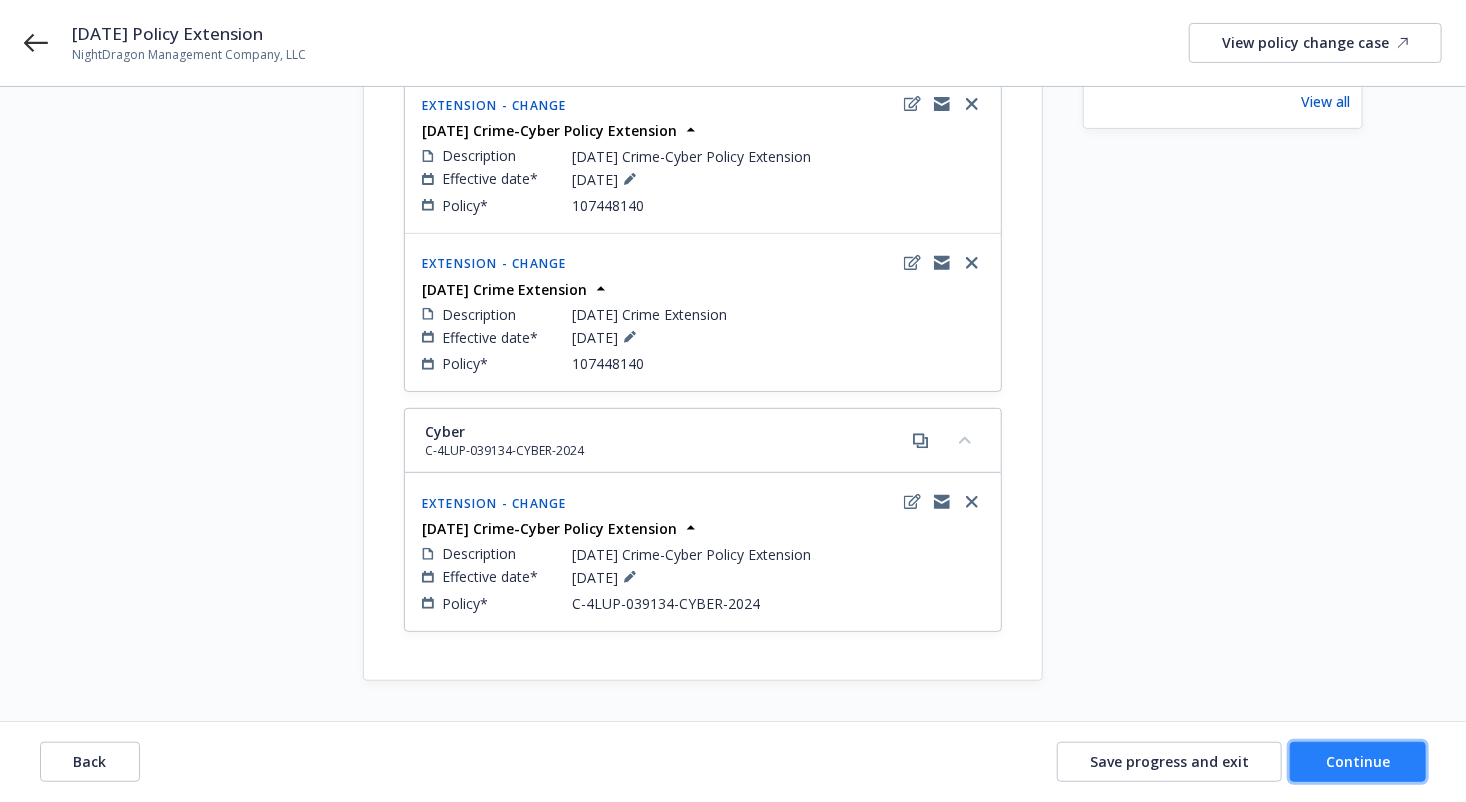 click on "Continue" at bounding box center [1358, 762] 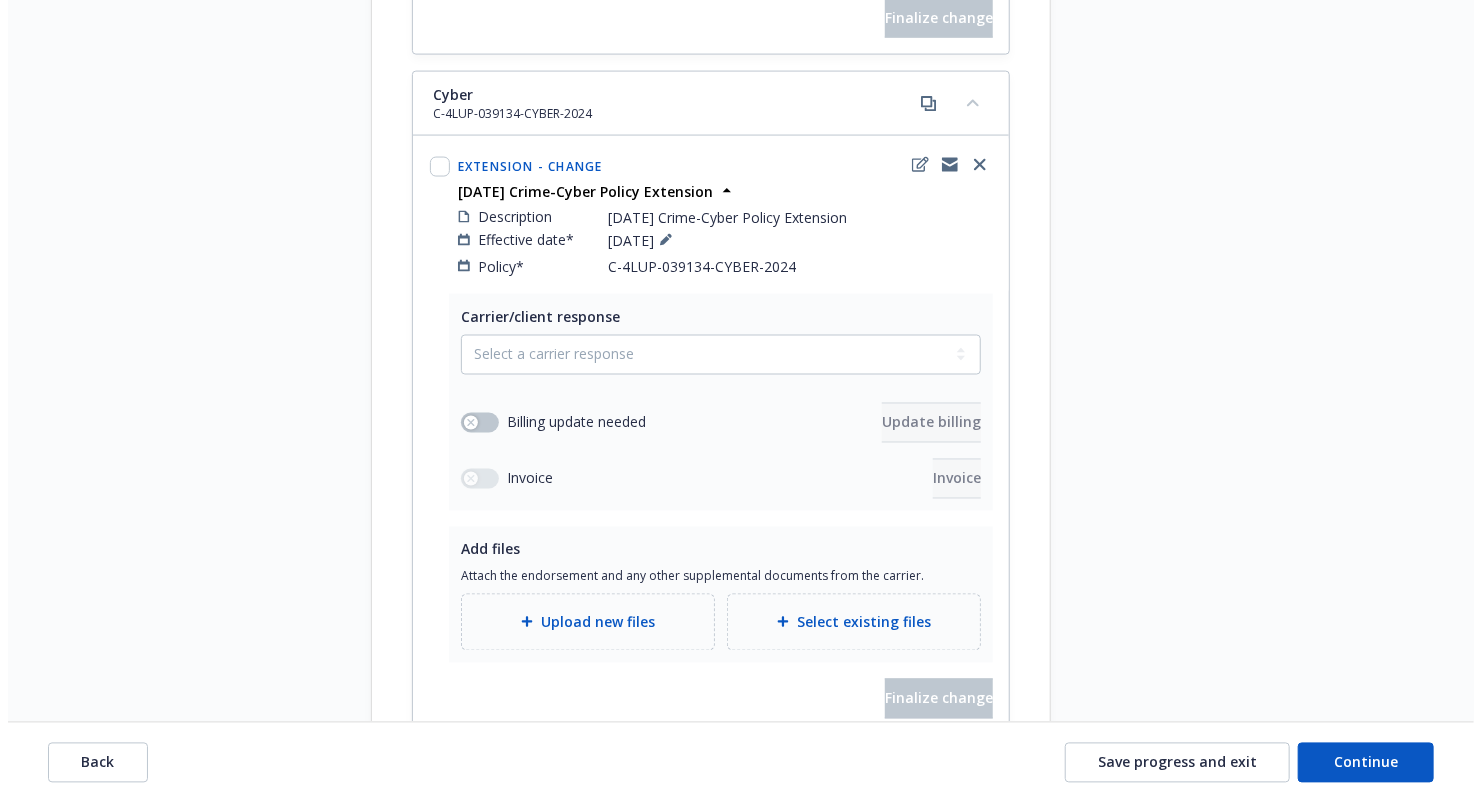 scroll, scrollTop: 1573, scrollLeft: 0, axis: vertical 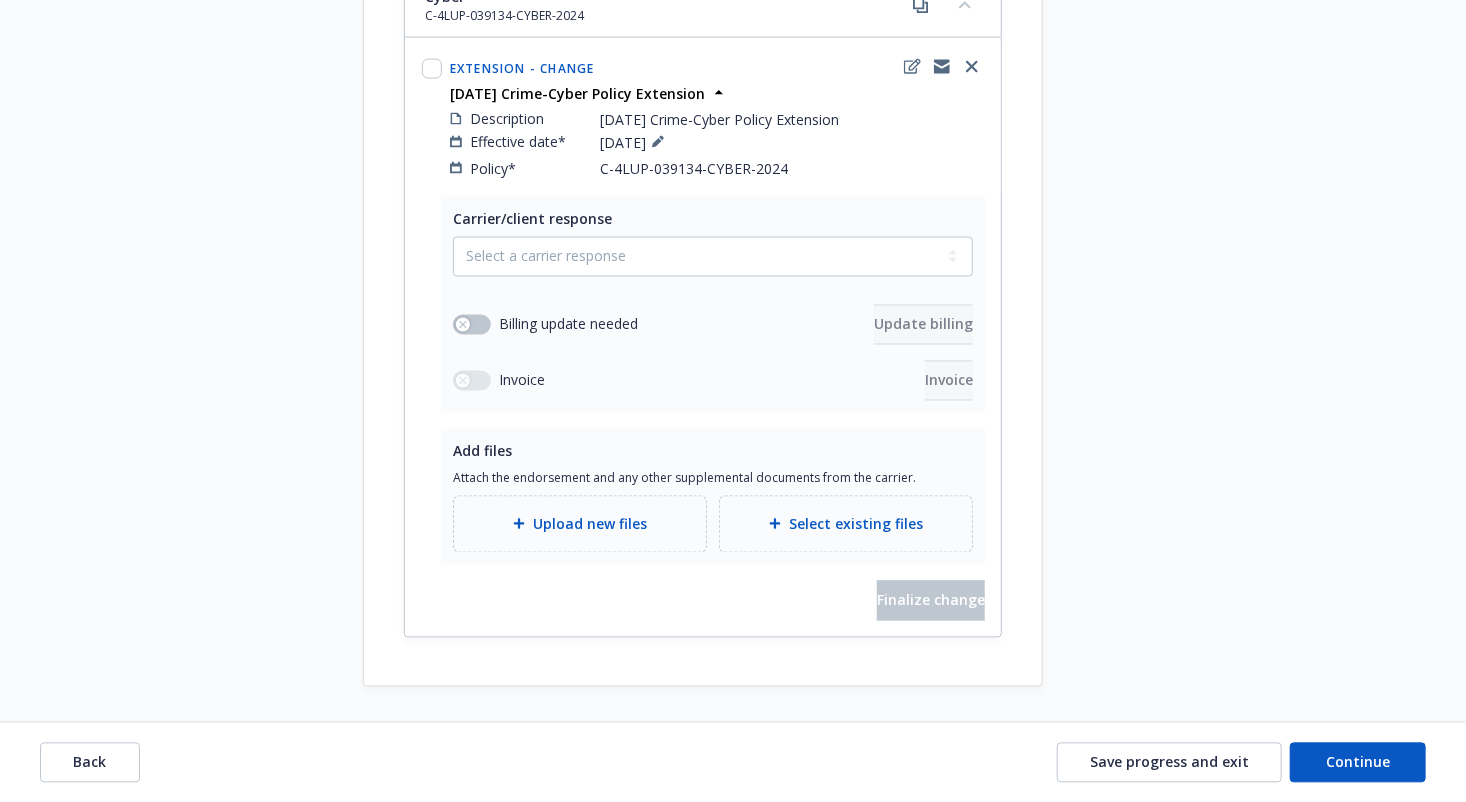 click at bounding box center [432, 117] 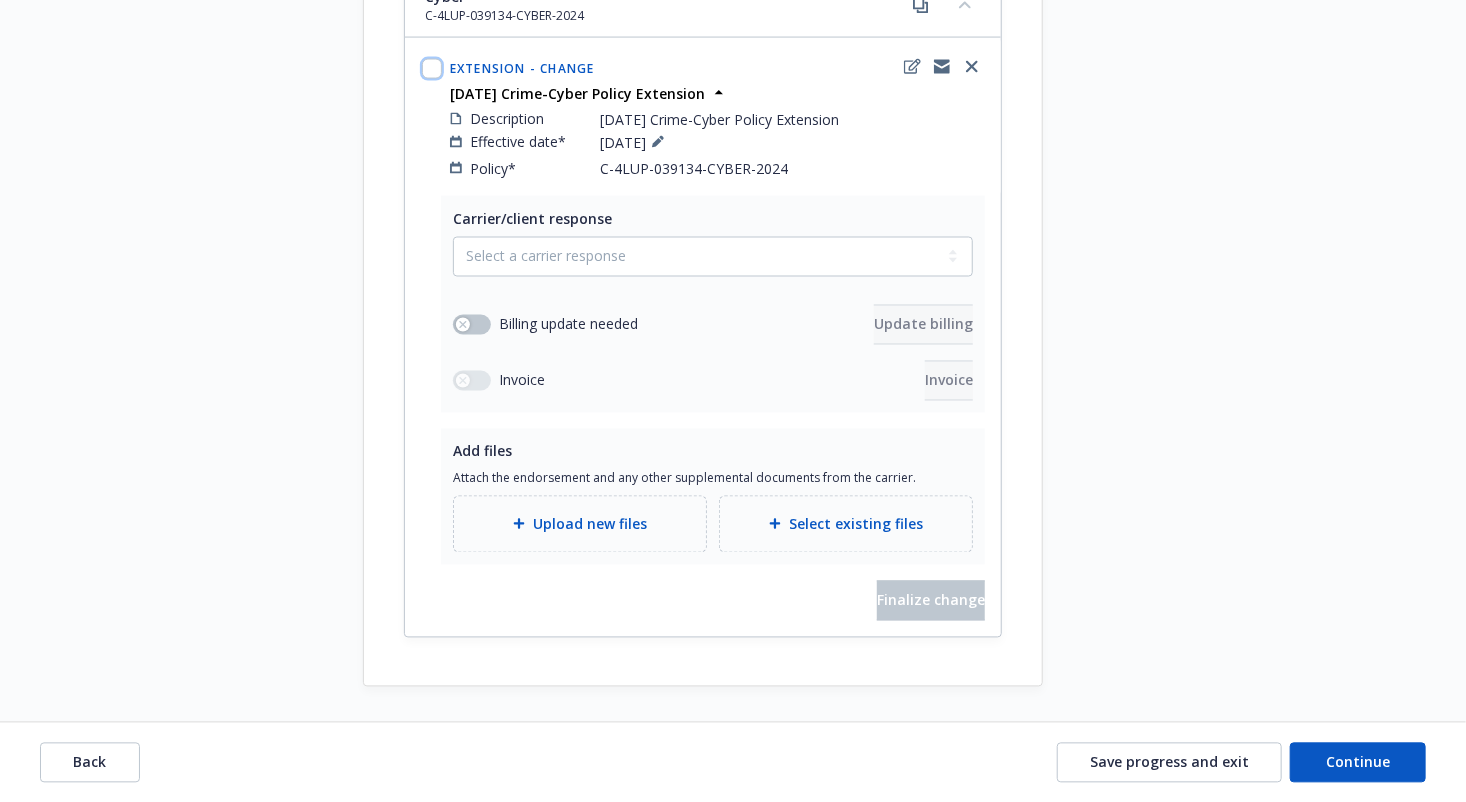 click at bounding box center [432, 69] 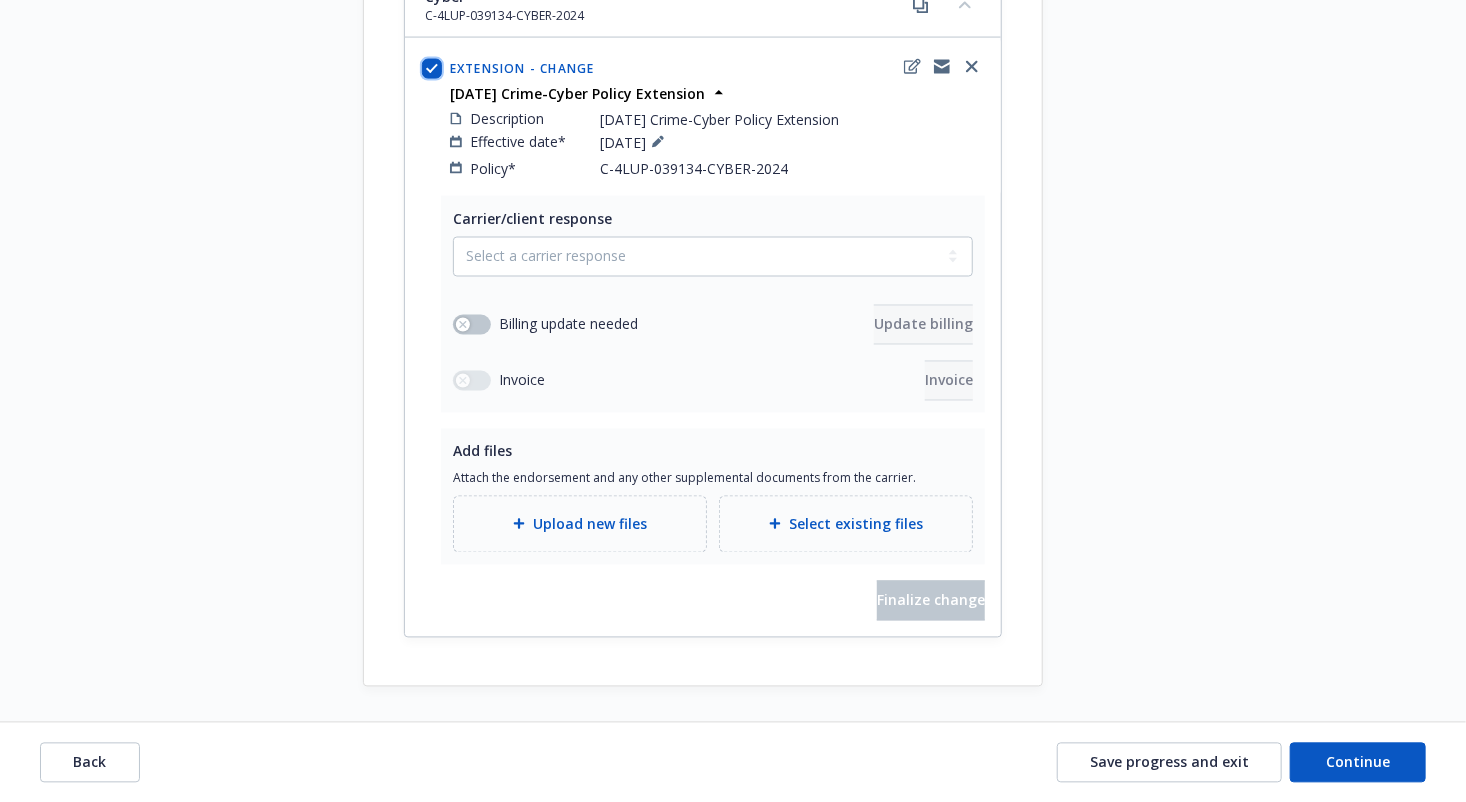 checkbox on "true" 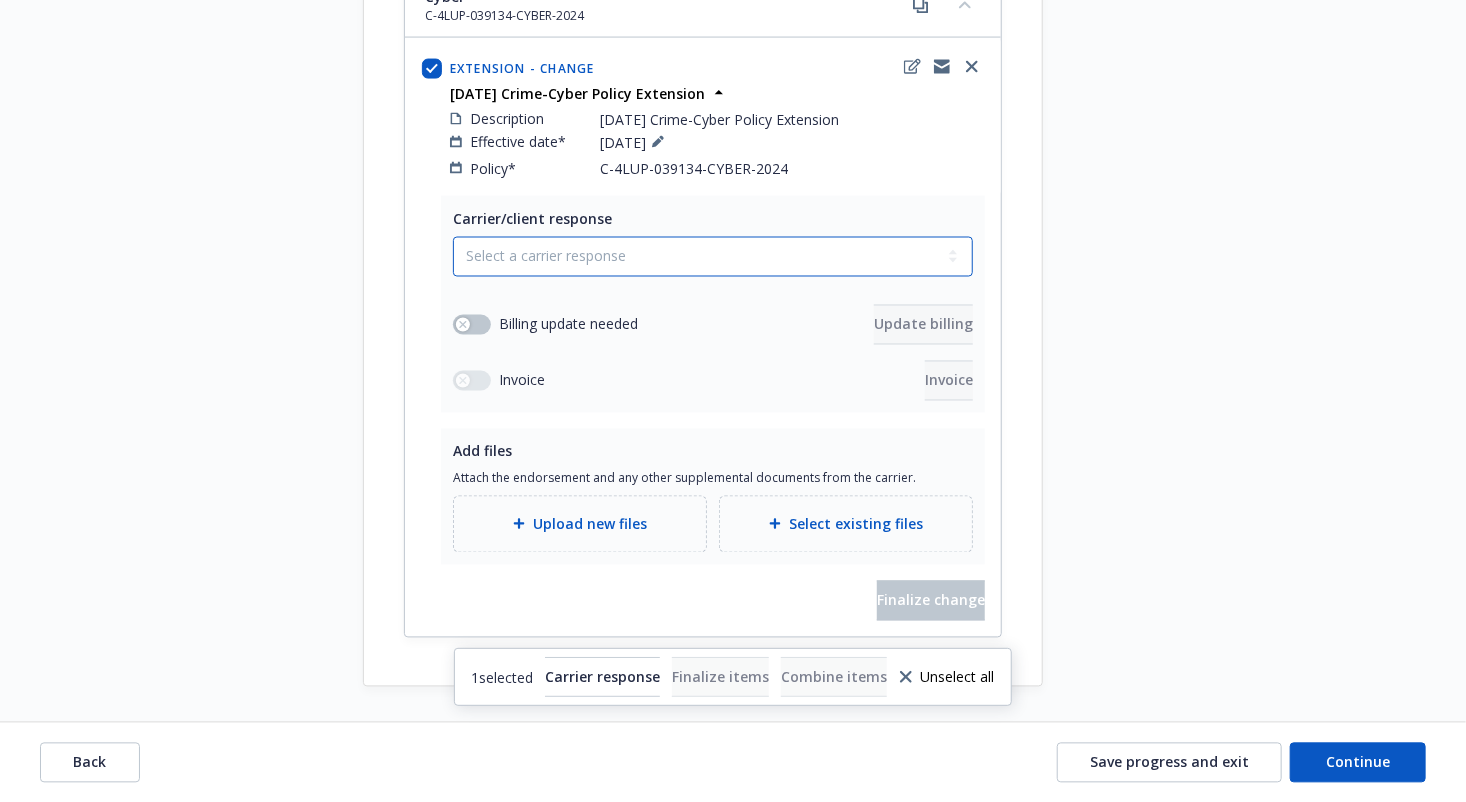 click on "Select a carrier response Accepted Accepted with revision No endorsement needed Declined by carrier Rejected by client" at bounding box center (713, 257) 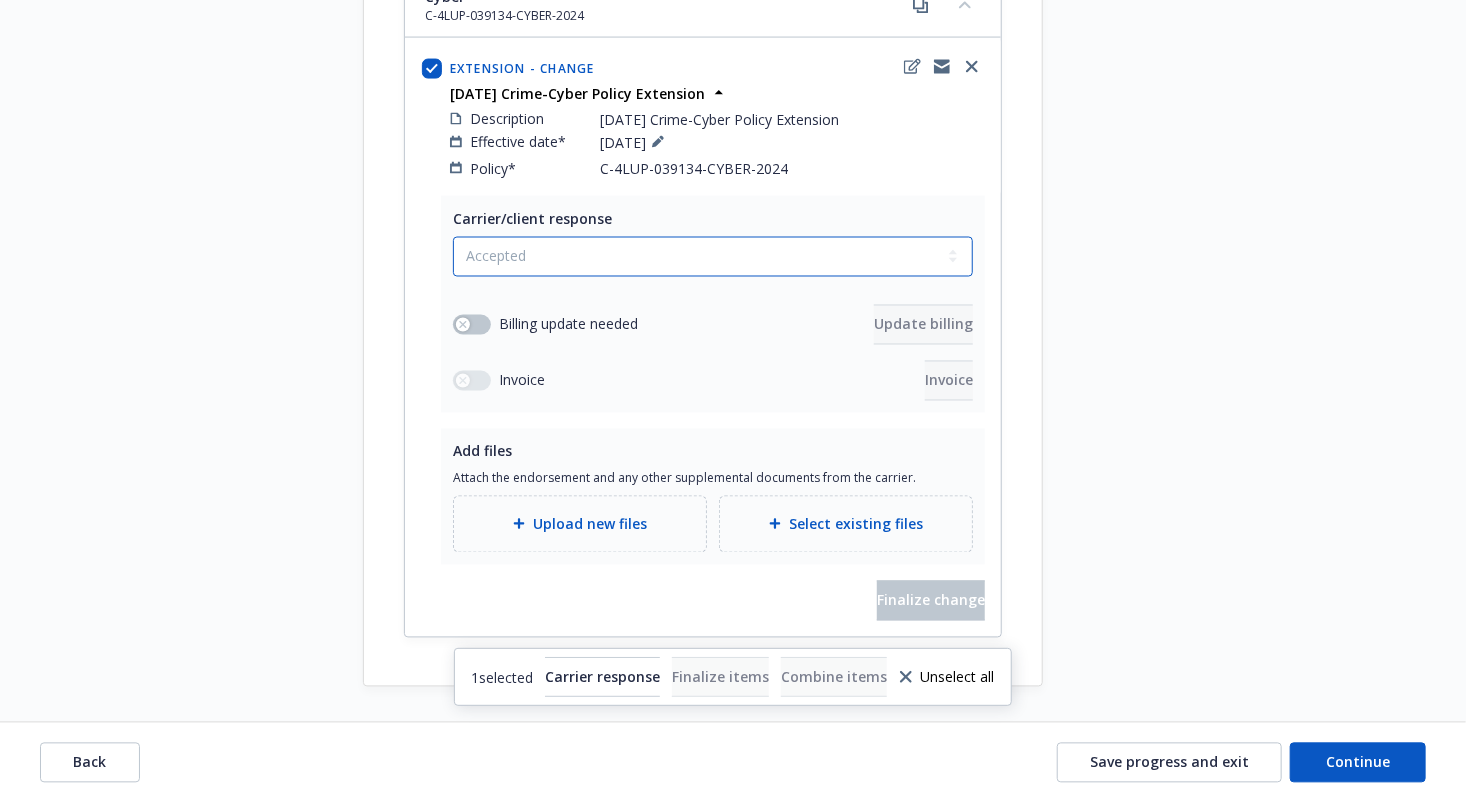 click on "Select a carrier response Accepted Accepted with revision No endorsement needed Declined by carrier Rejected by client" at bounding box center (713, 257) 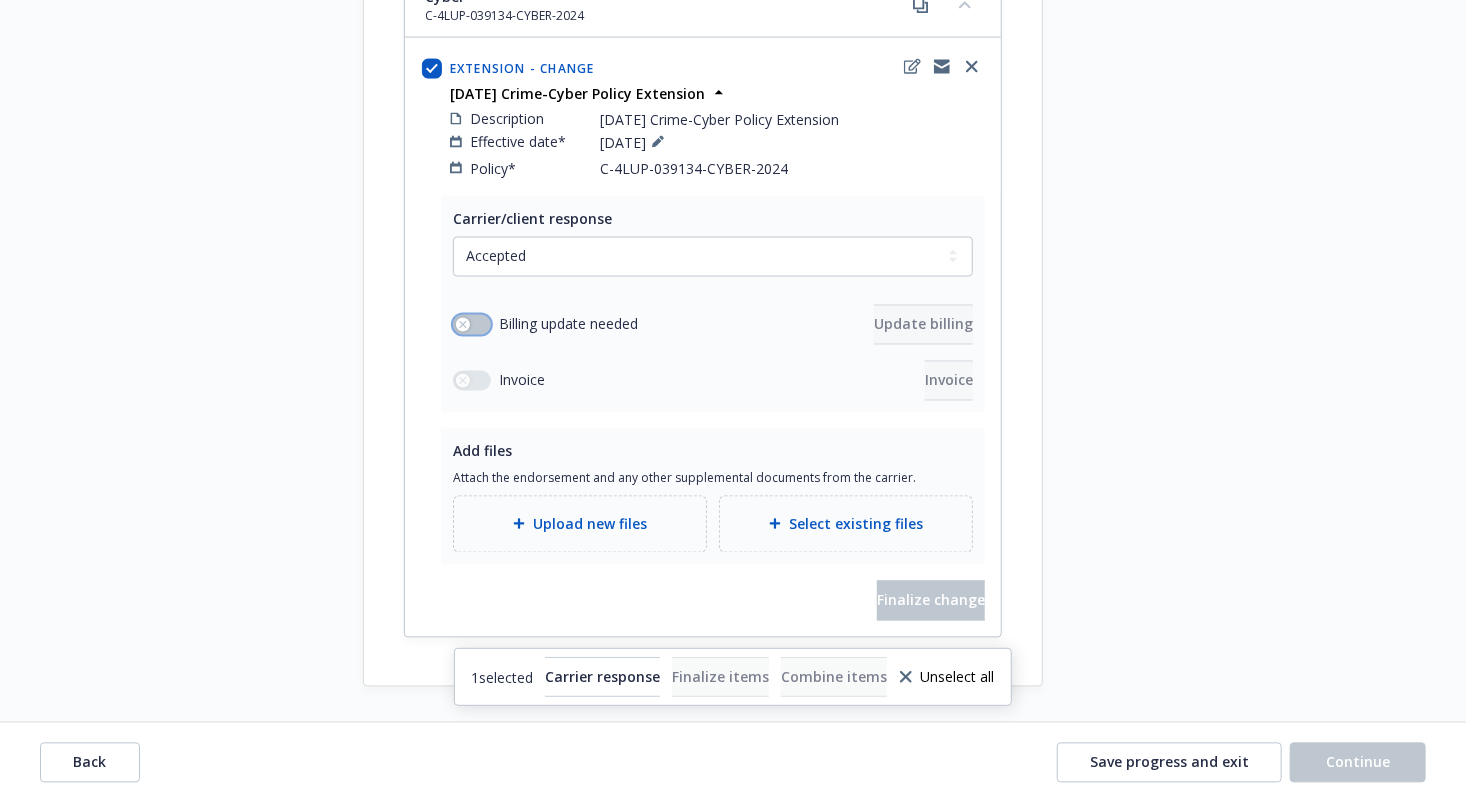 click at bounding box center [472, 325] 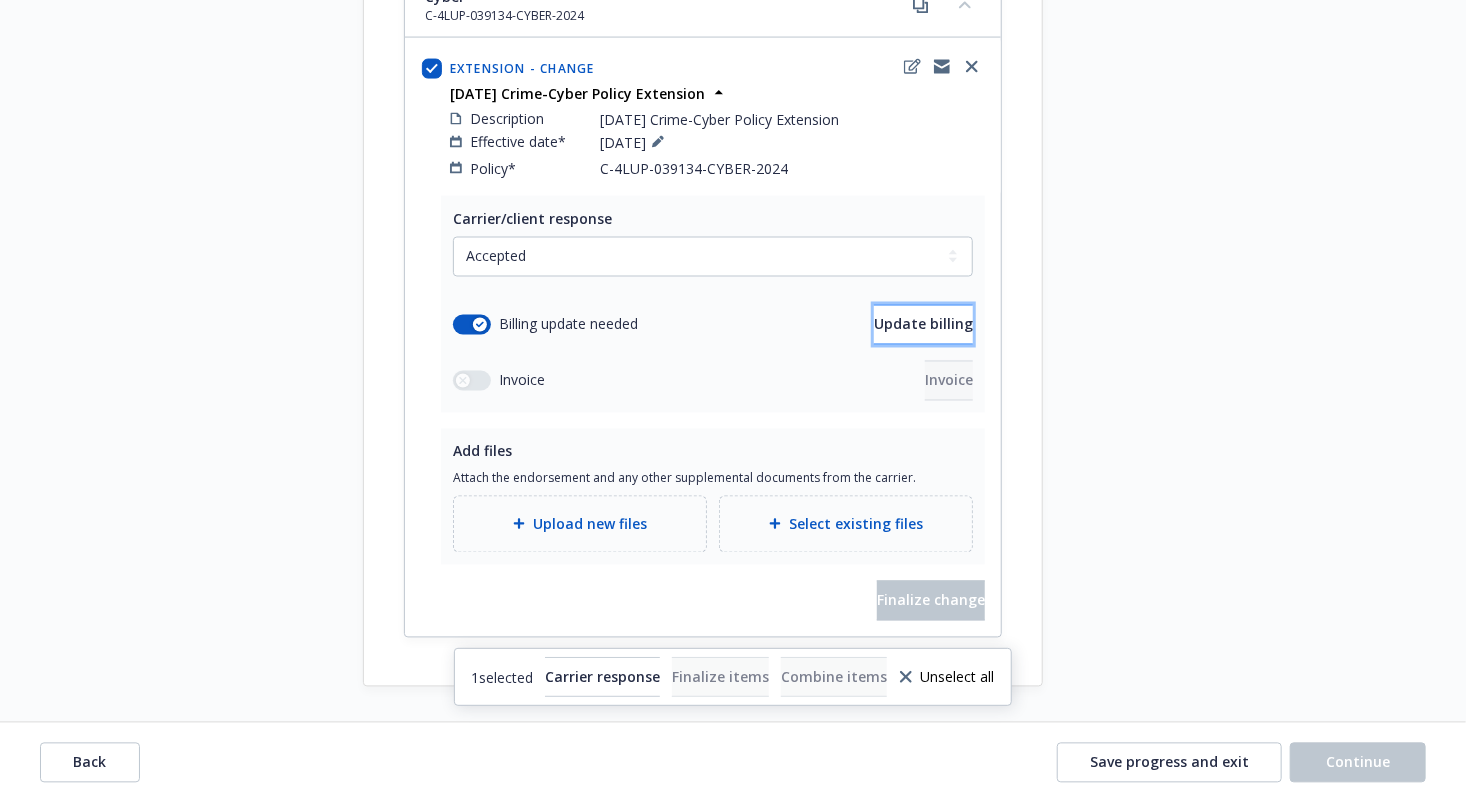click on "Update billing" at bounding box center [923, 324] 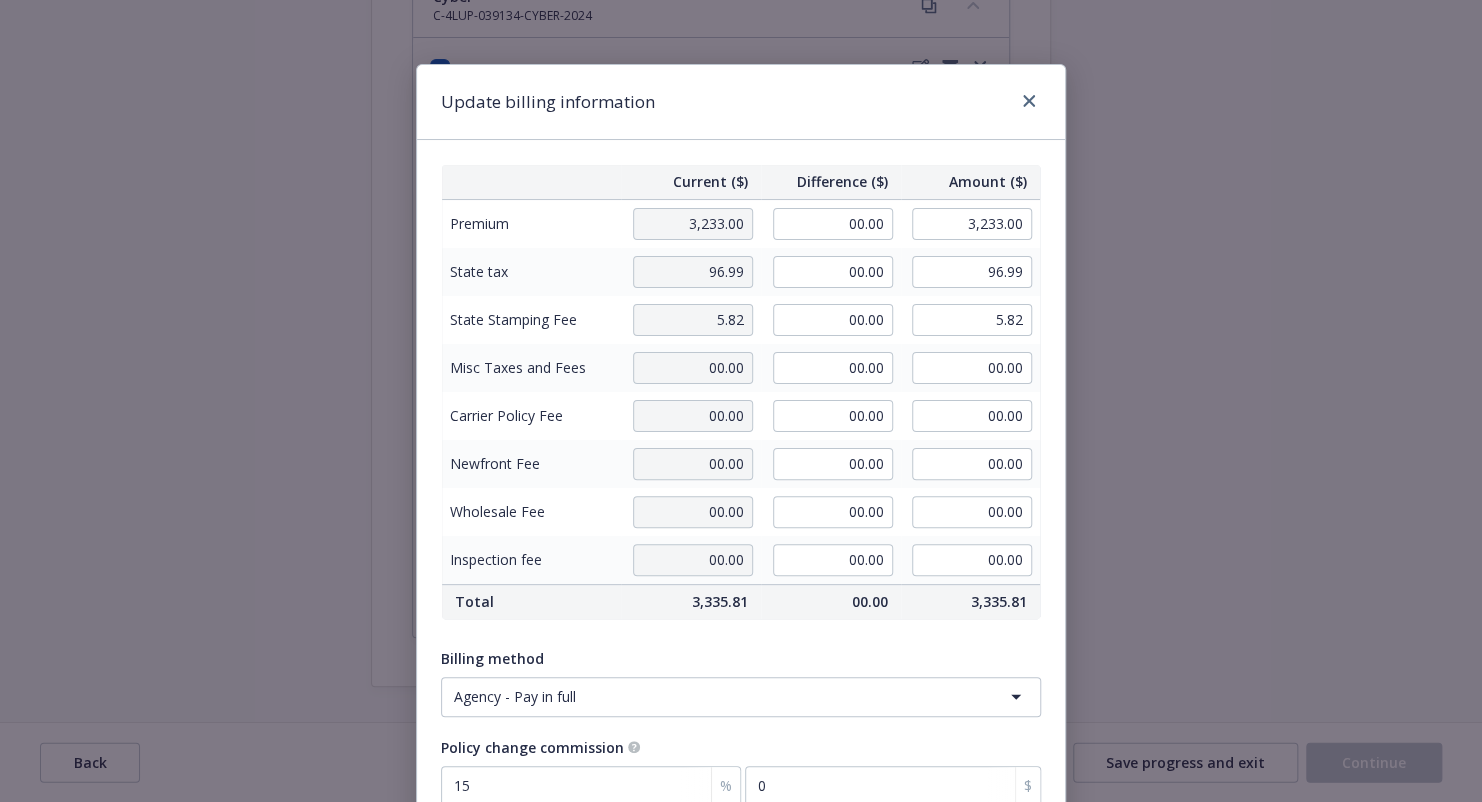 click on "00.00" at bounding box center (831, 223) 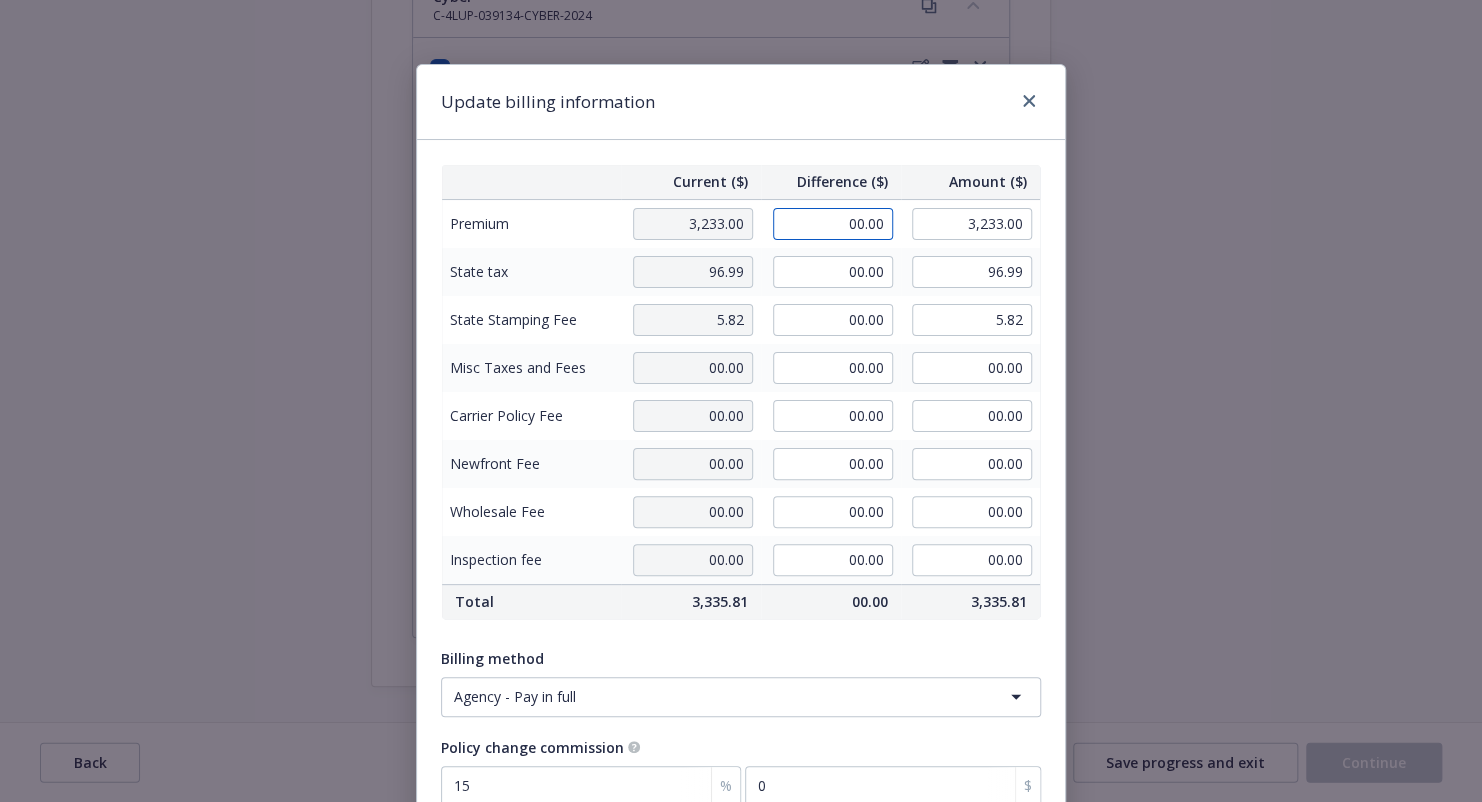 click on "00.00" at bounding box center (833, 224) 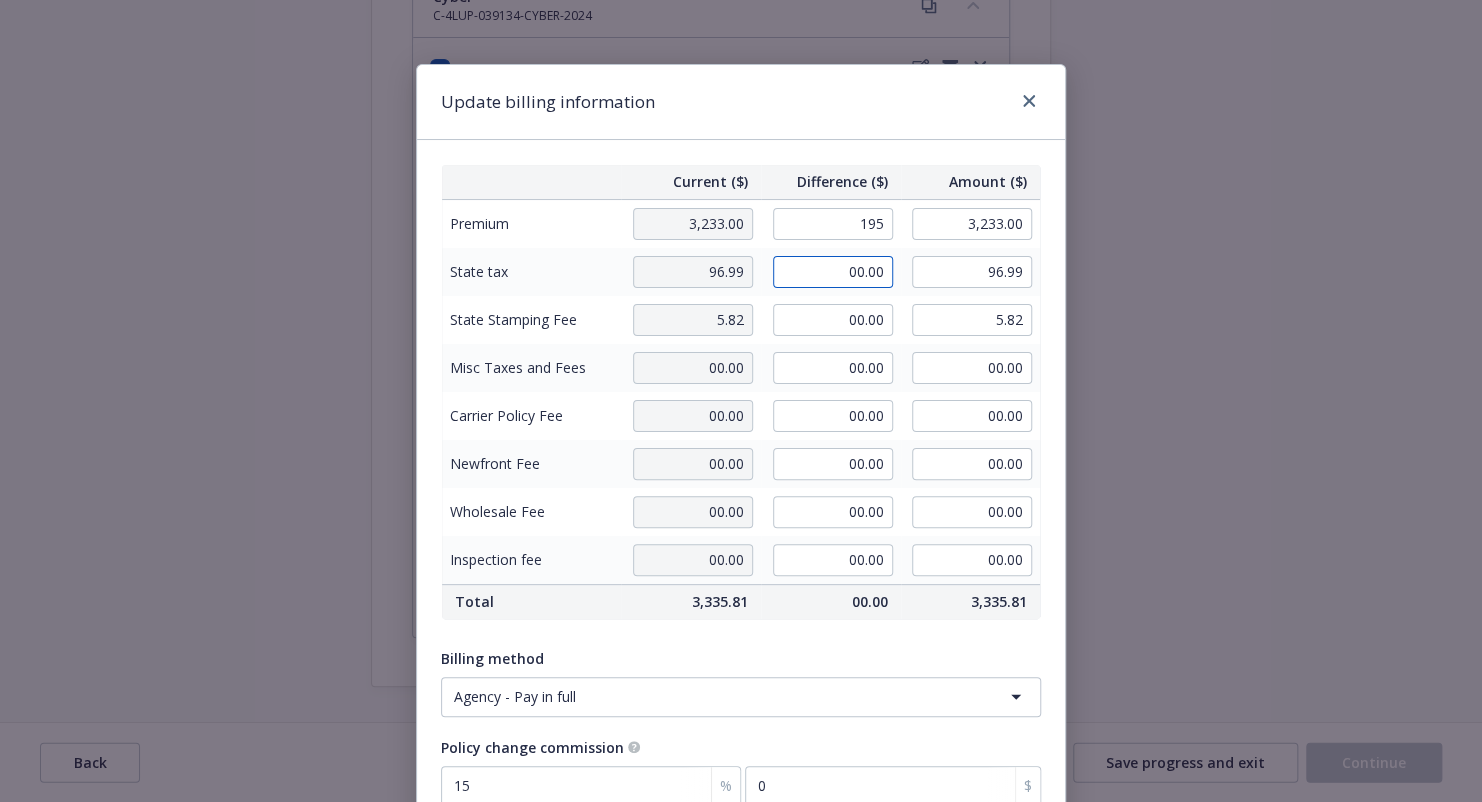 type on "195.00" 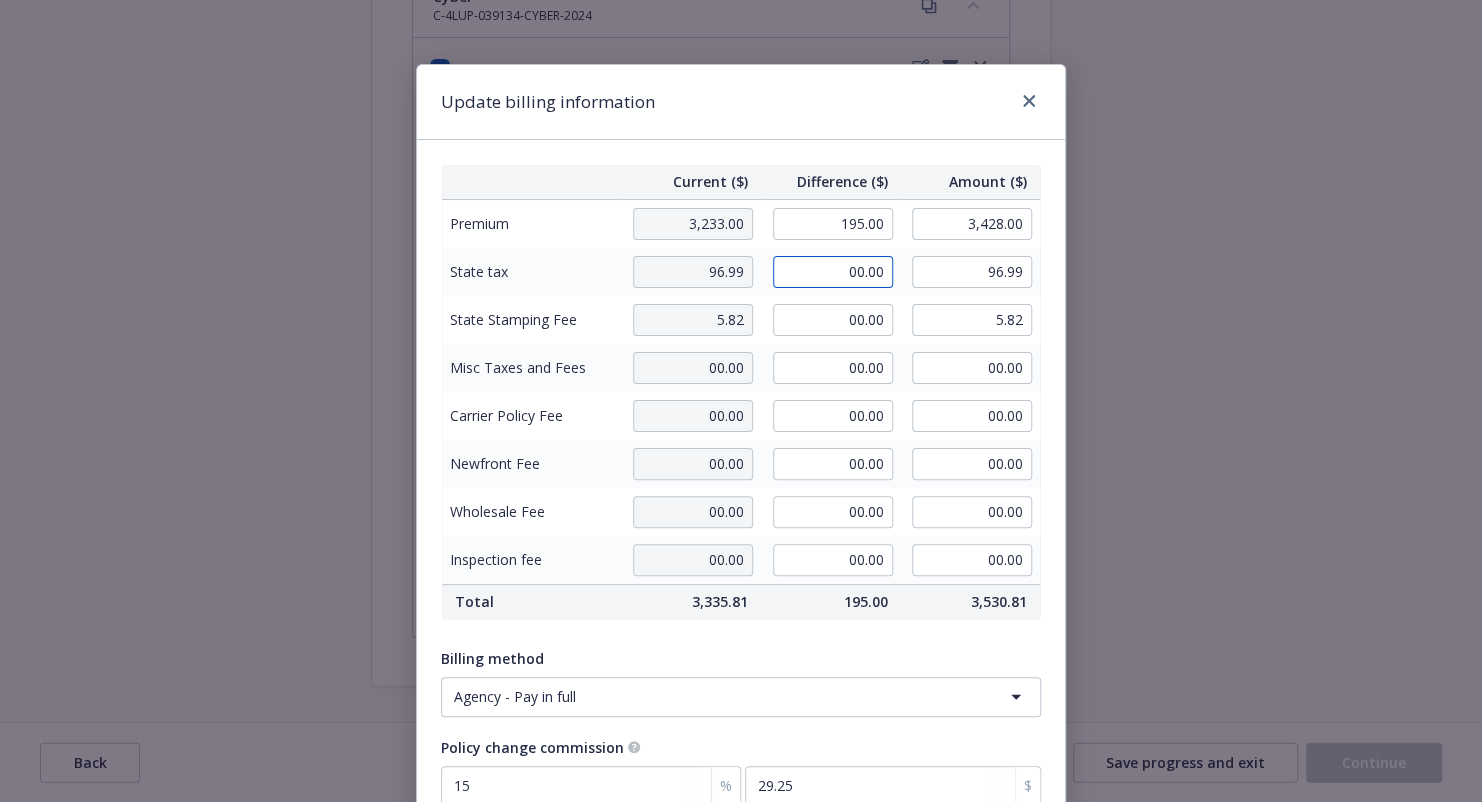 click on "00.00" at bounding box center [833, 272] 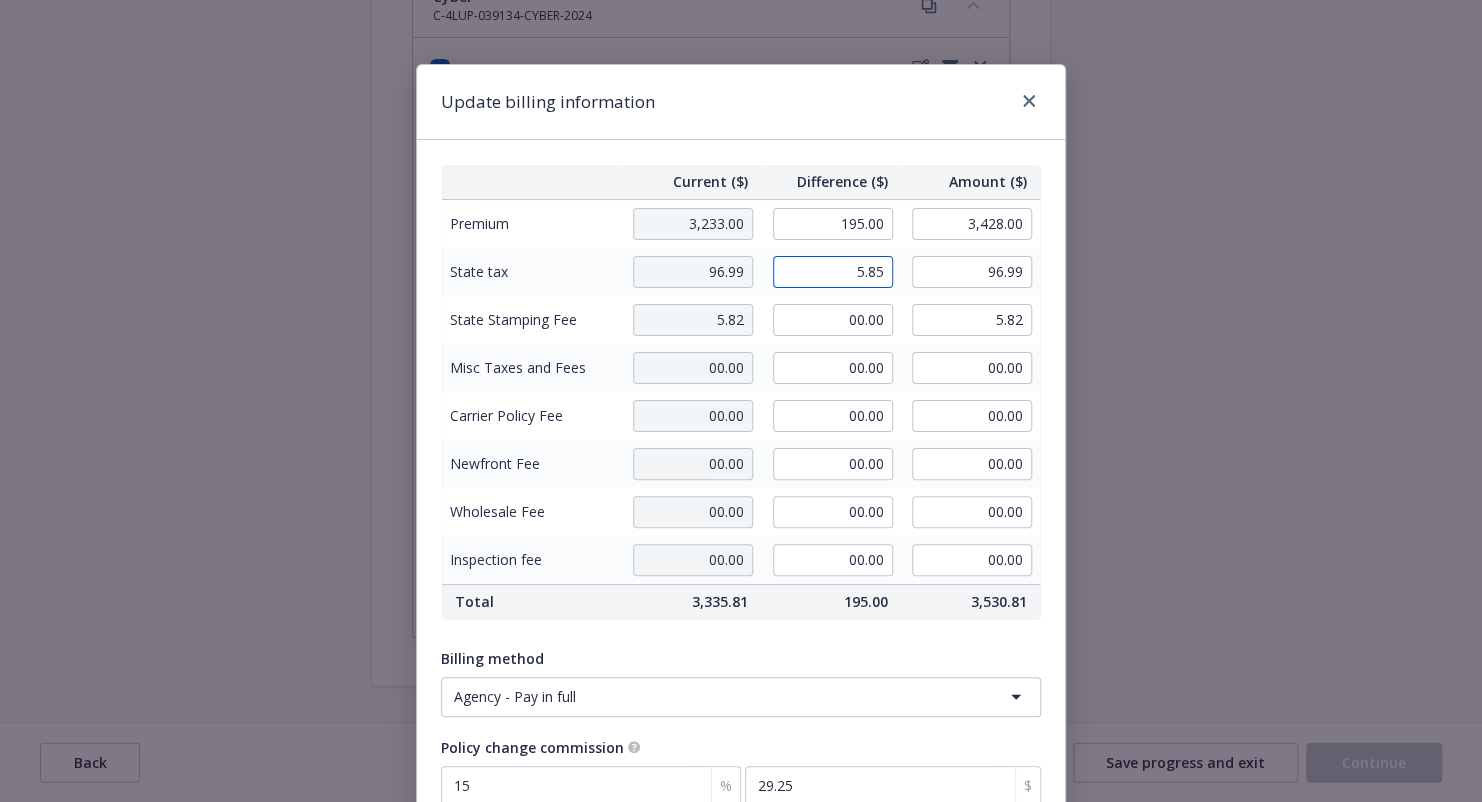 type on "5.85" 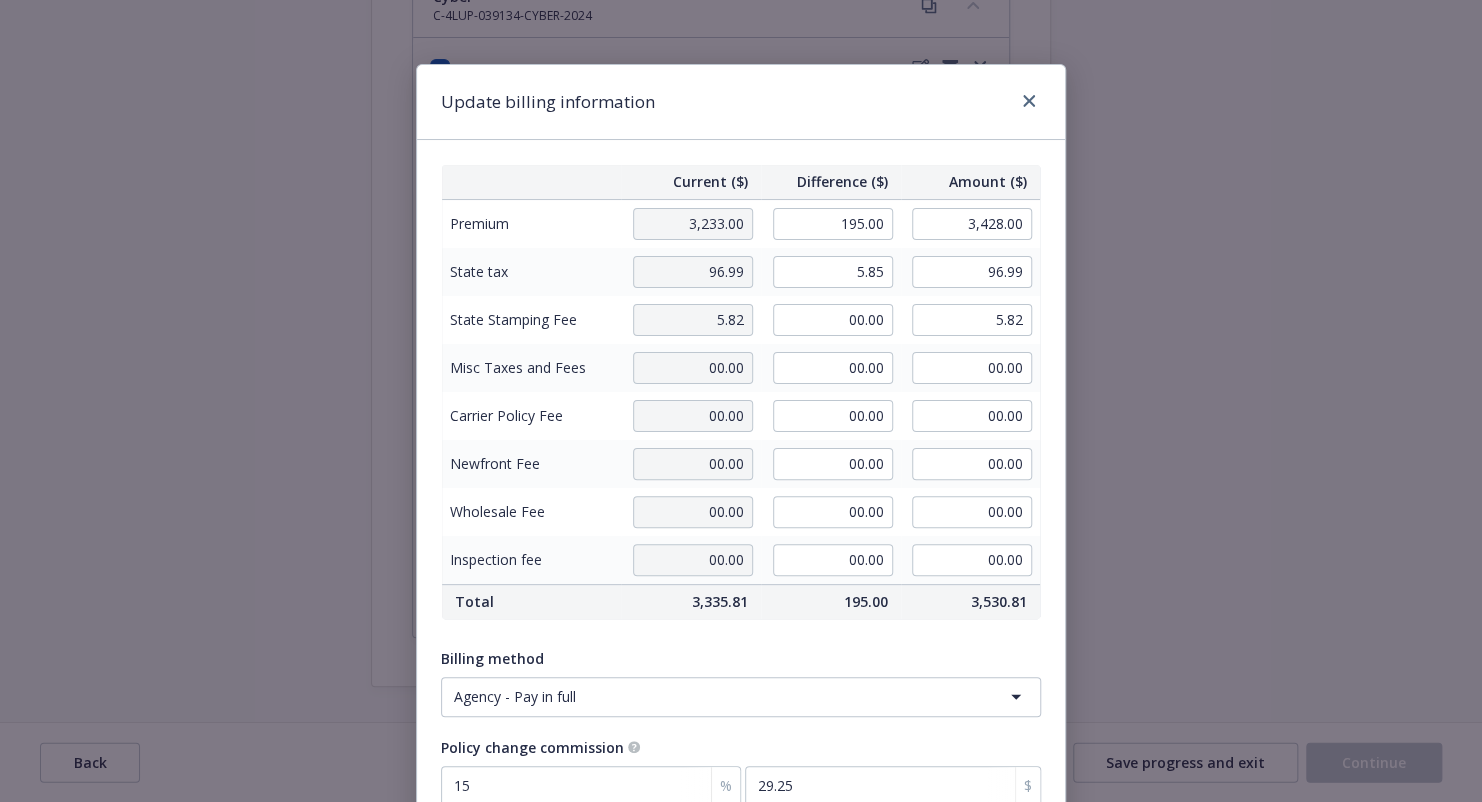 type on "102.84" 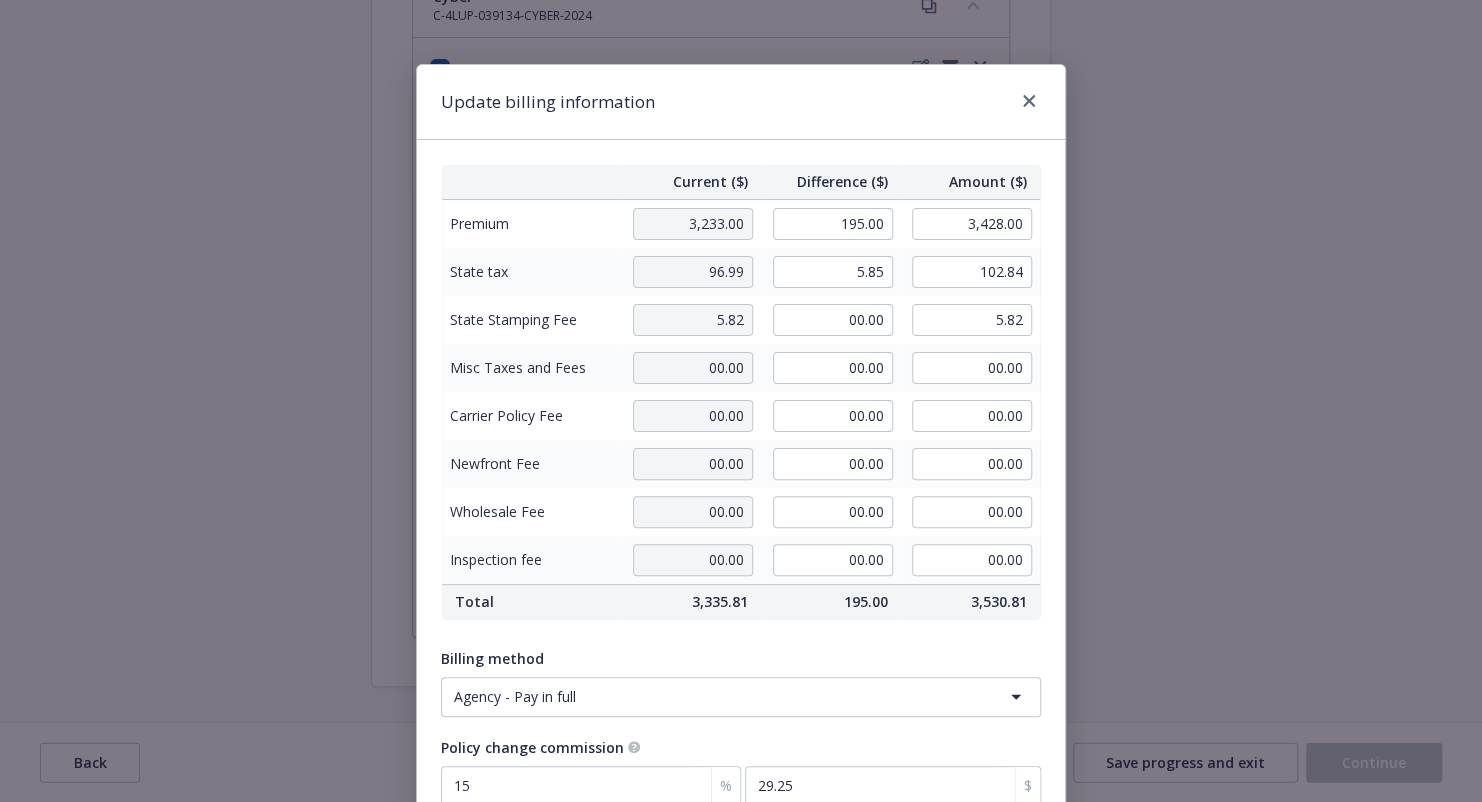 click on "00.00" at bounding box center (831, 320) 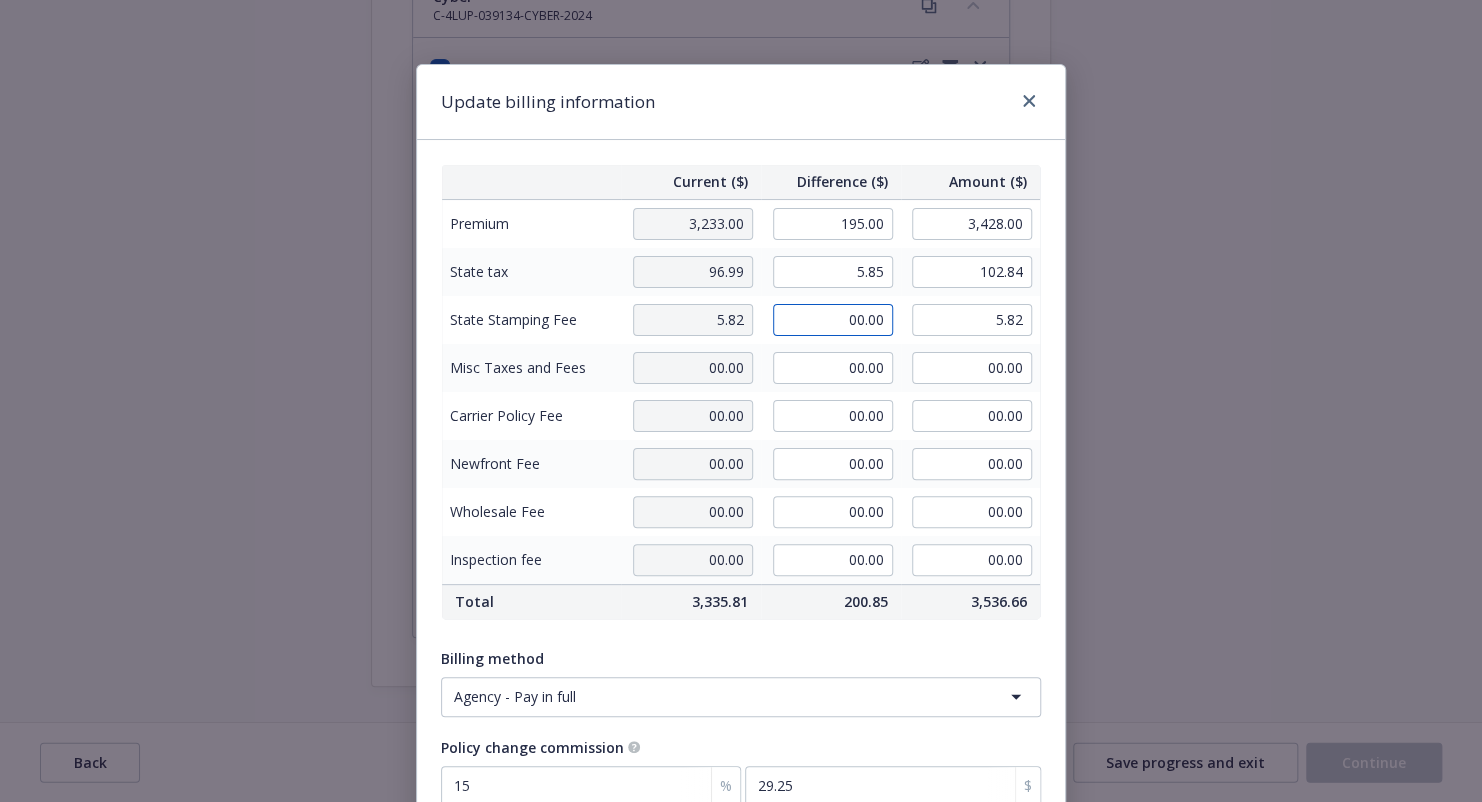 click on "00.00" at bounding box center [833, 320] 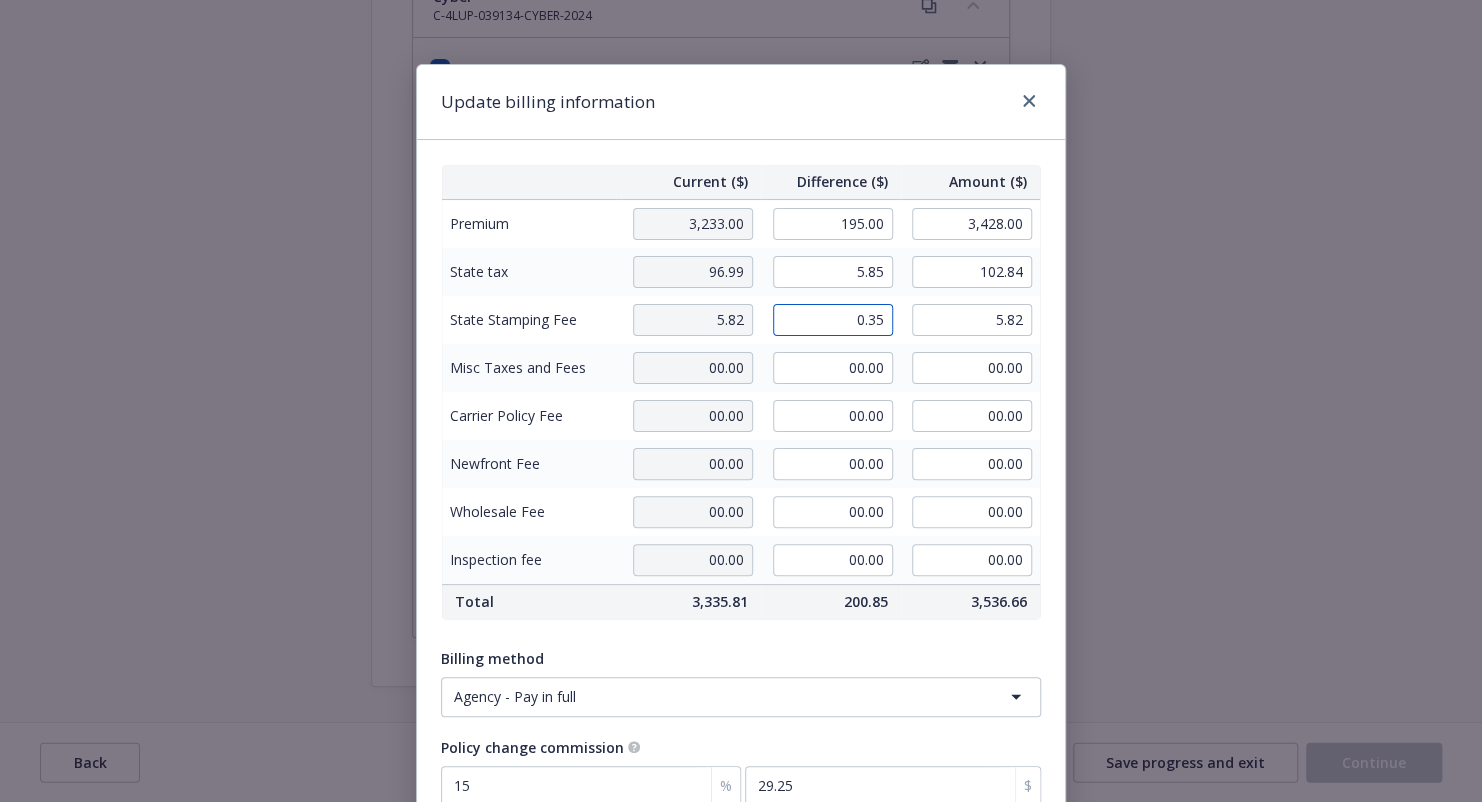 type on "0.35" 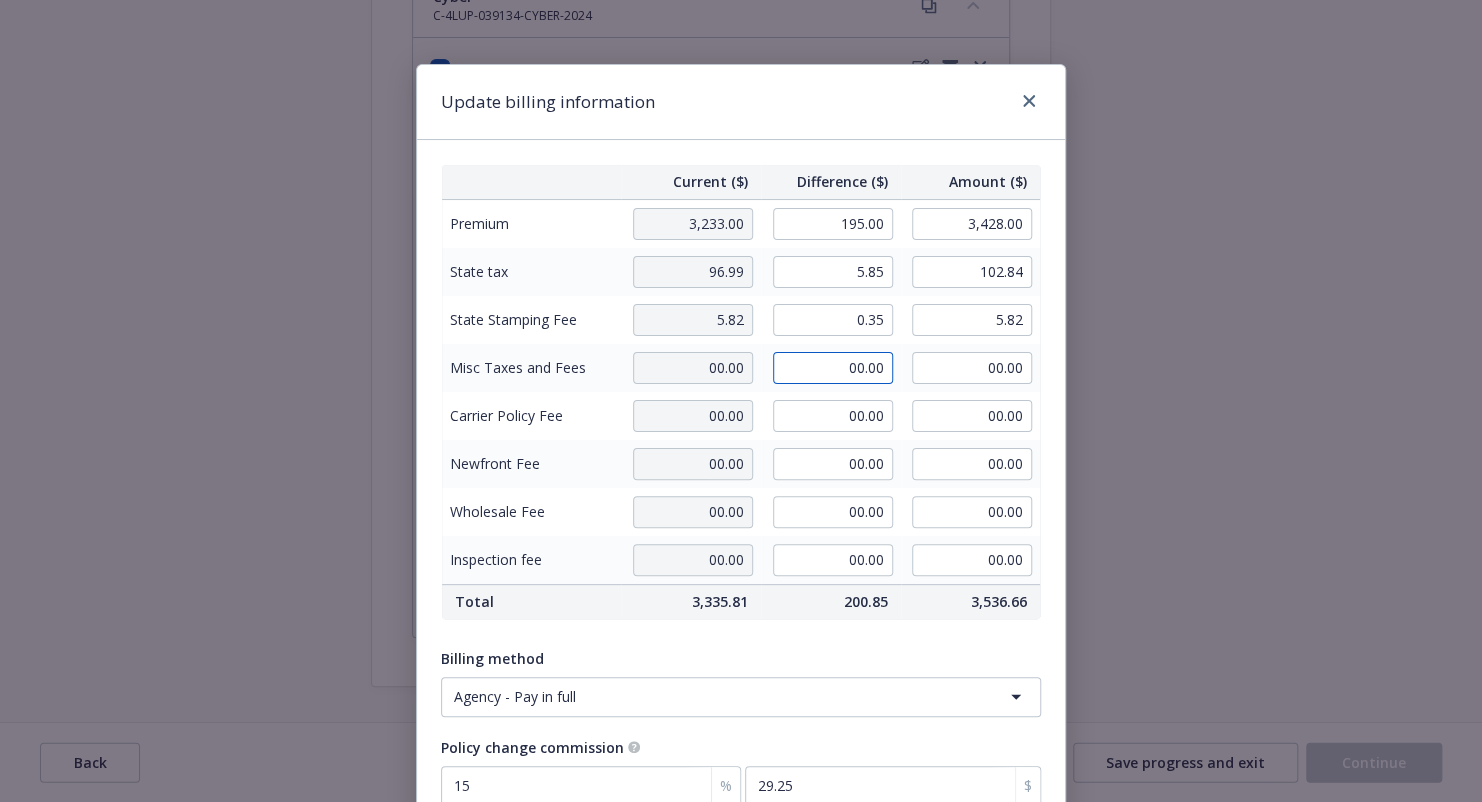 type on "6.17" 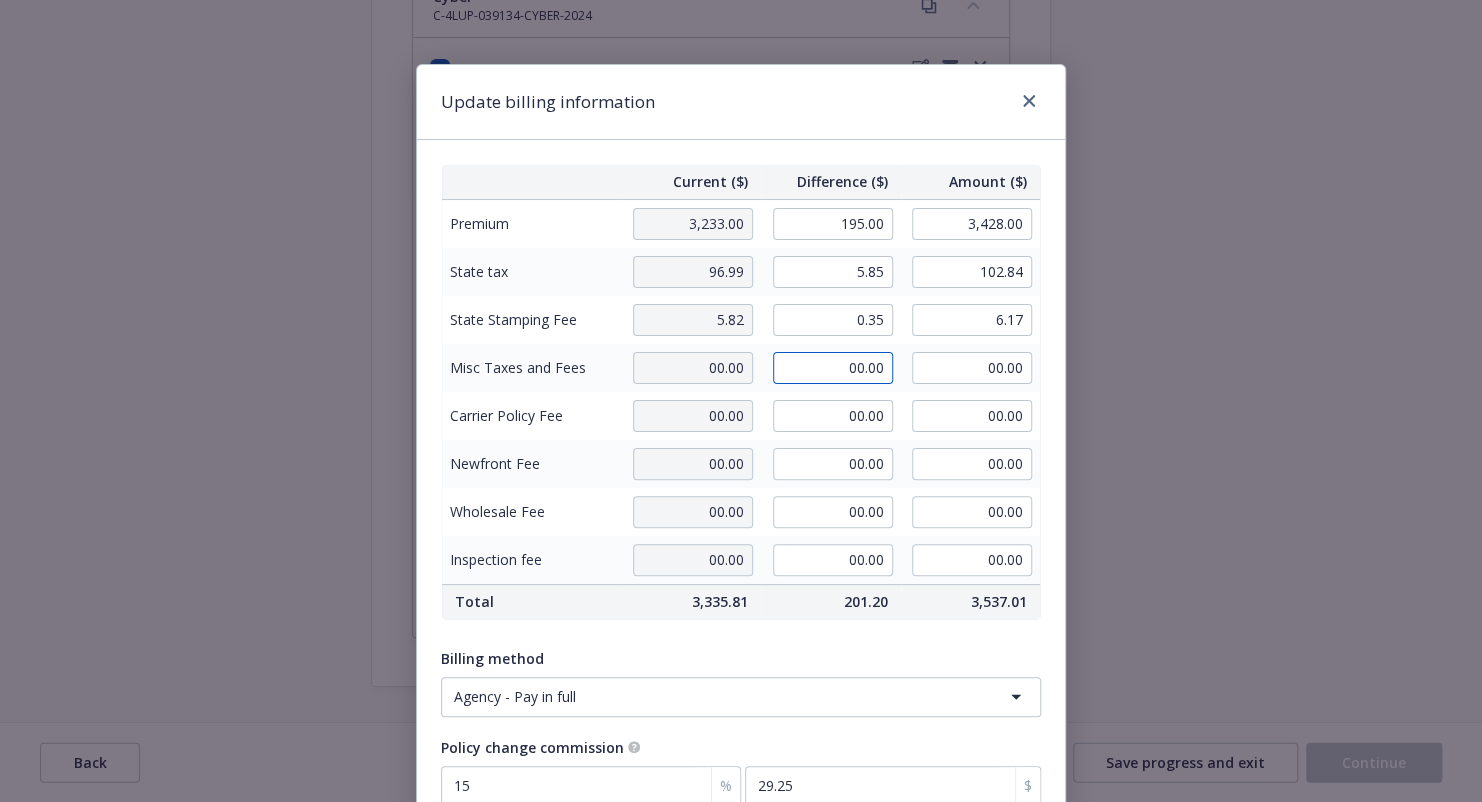 click on "00.00" at bounding box center [833, 368] 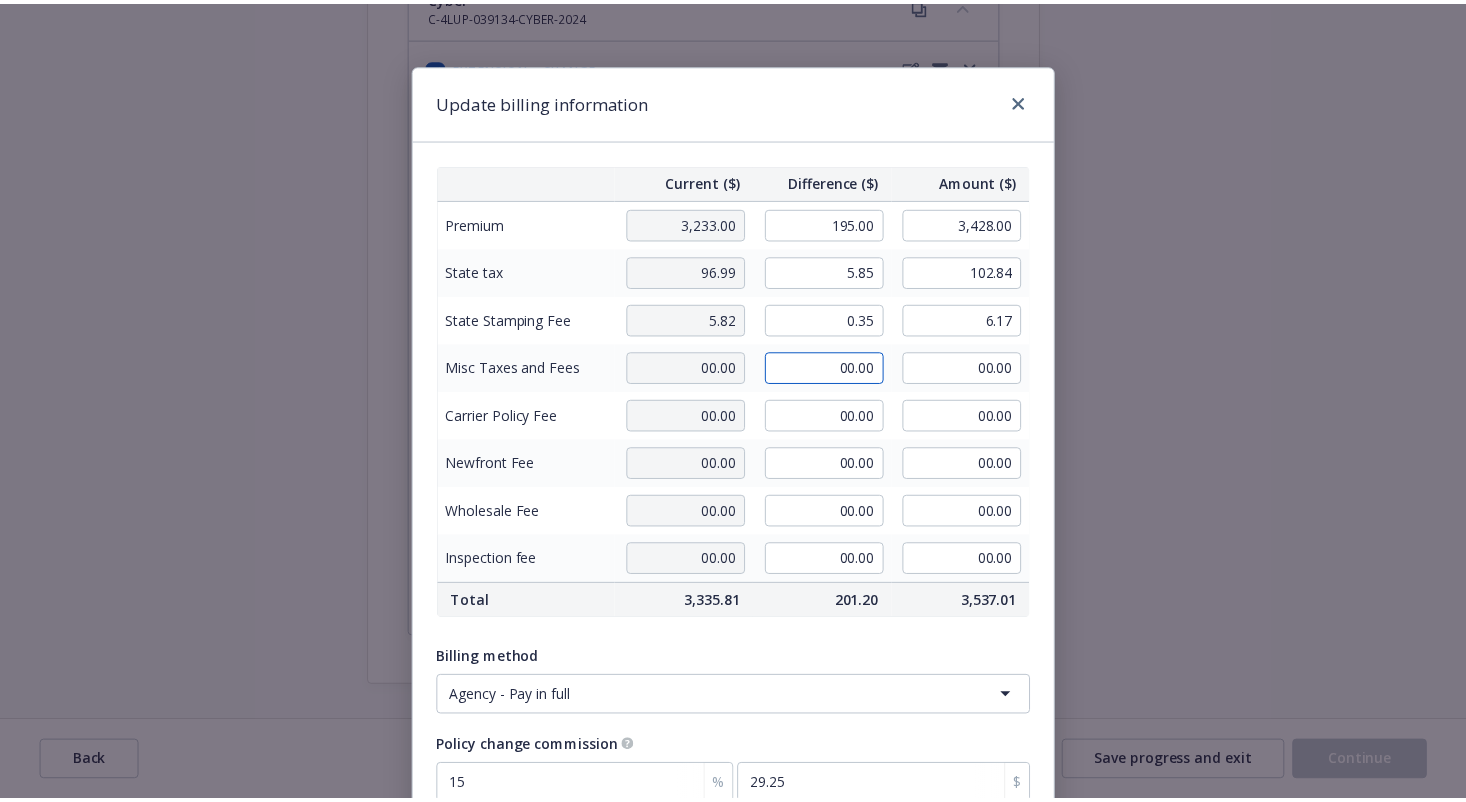 scroll, scrollTop: 180, scrollLeft: 0, axis: vertical 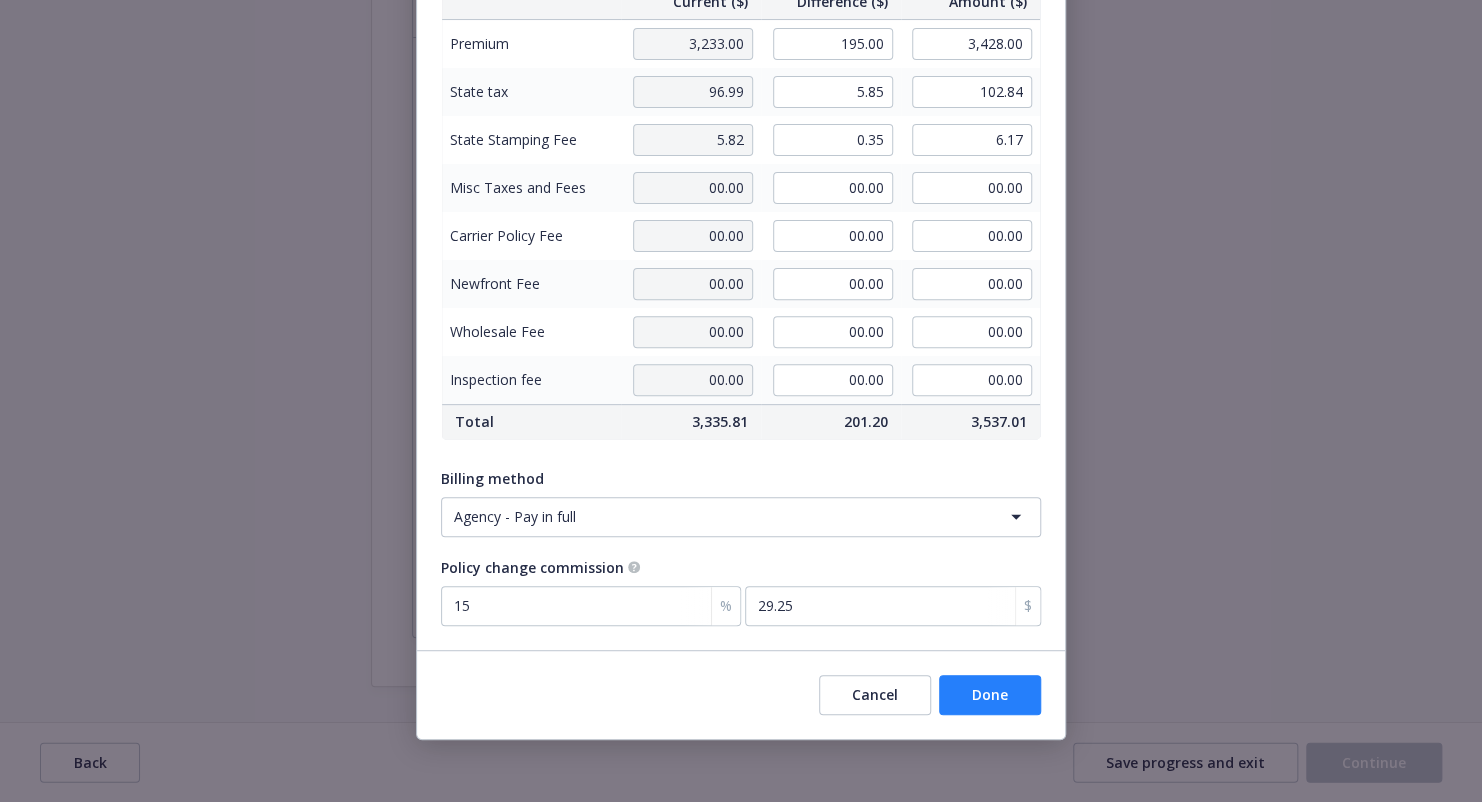 click on "Done" at bounding box center (990, 695) 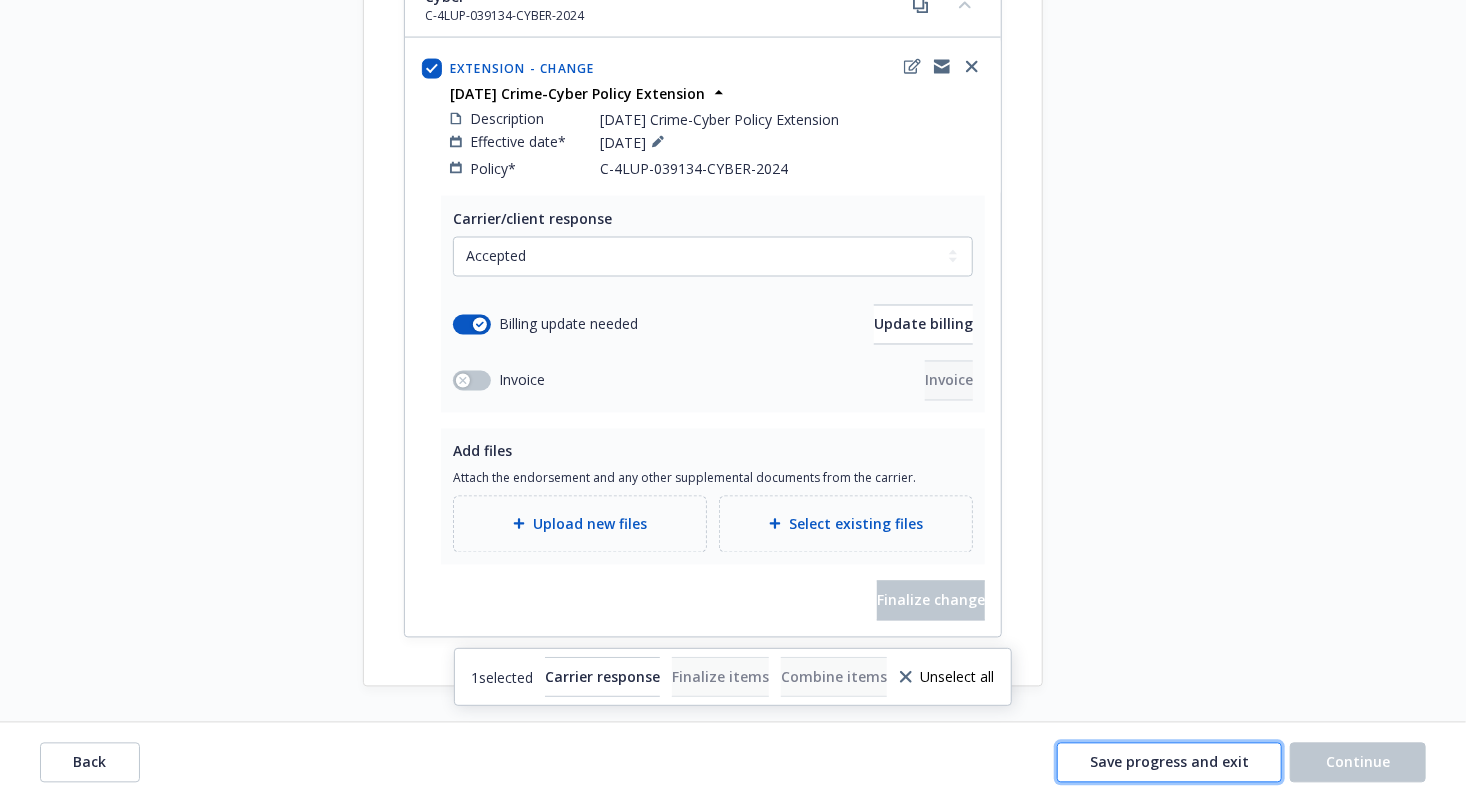 click on "Save progress and exit" at bounding box center [1169, 761] 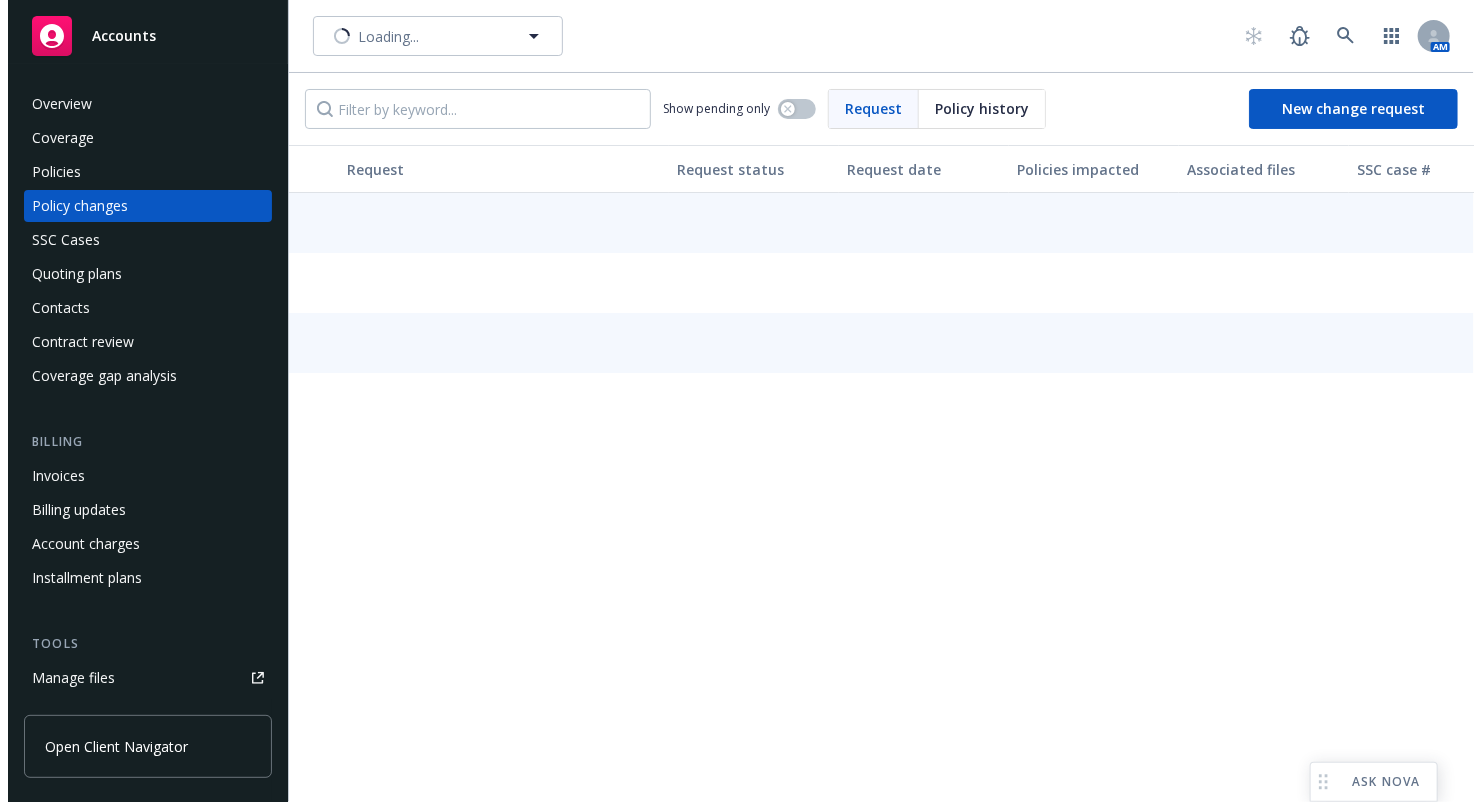 scroll, scrollTop: 0, scrollLeft: 0, axis: both 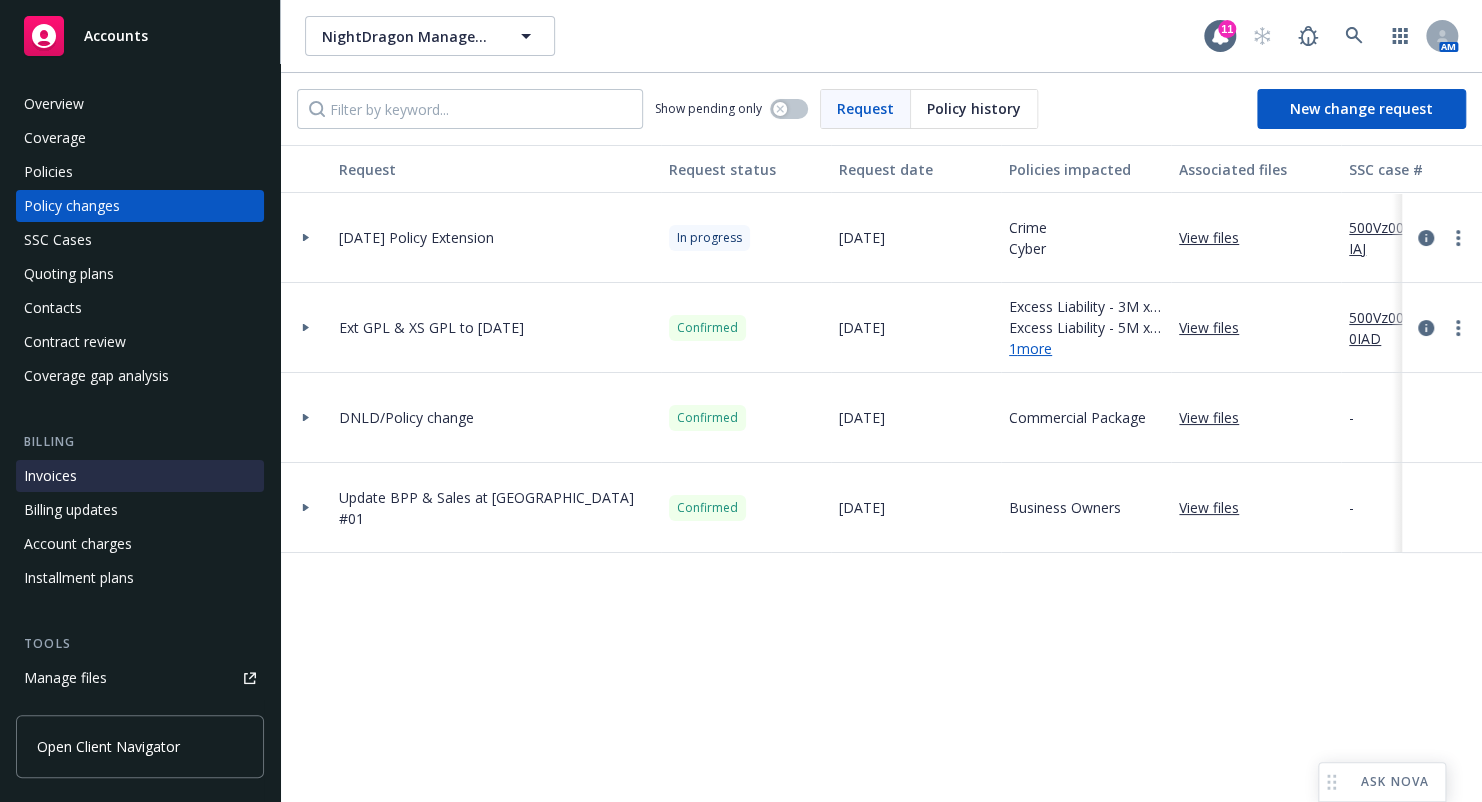 click on "Invoices" at bounding box center [50, 476] 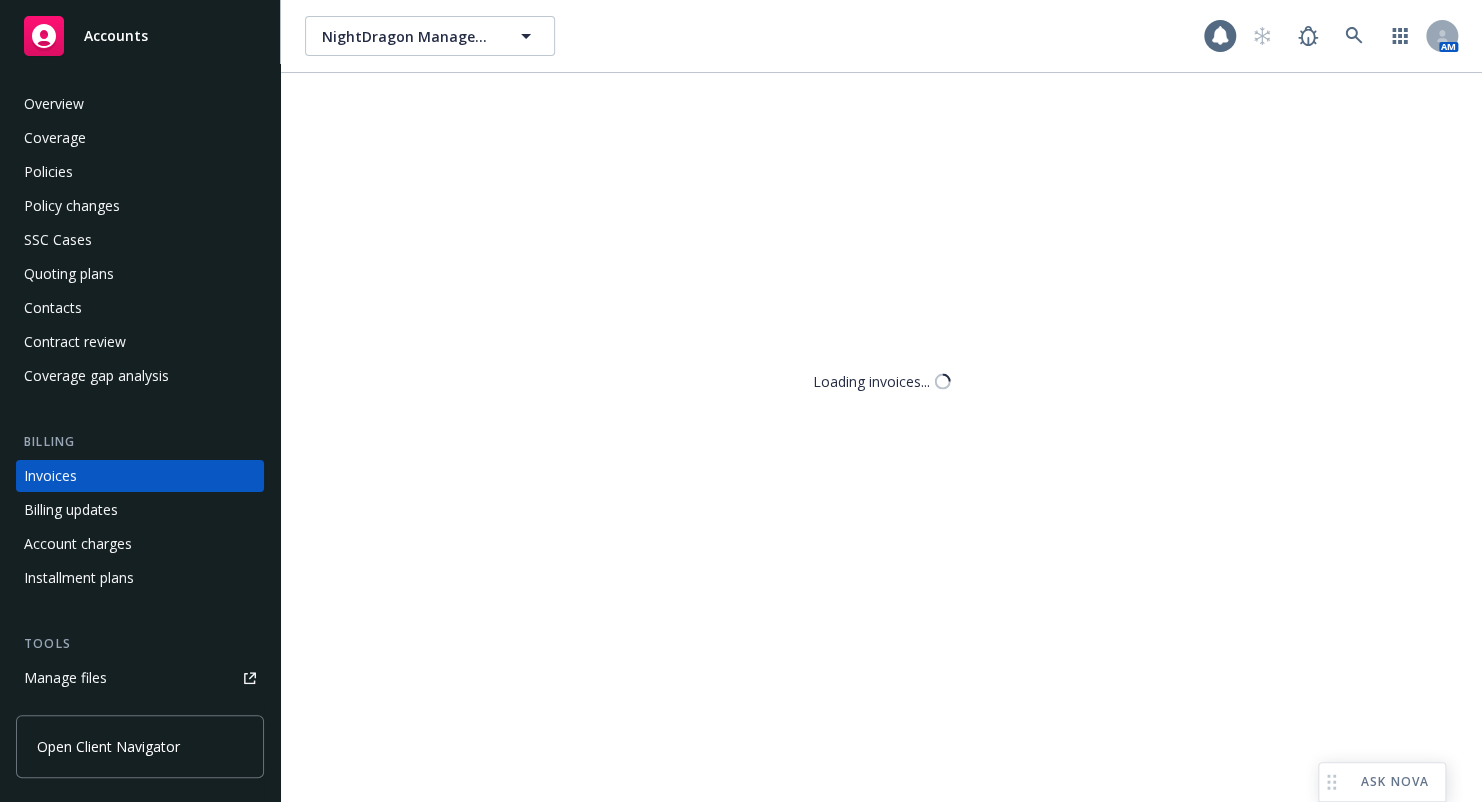 scroll, scrollTop: 43, scrollLeft: 0, axis: vertical 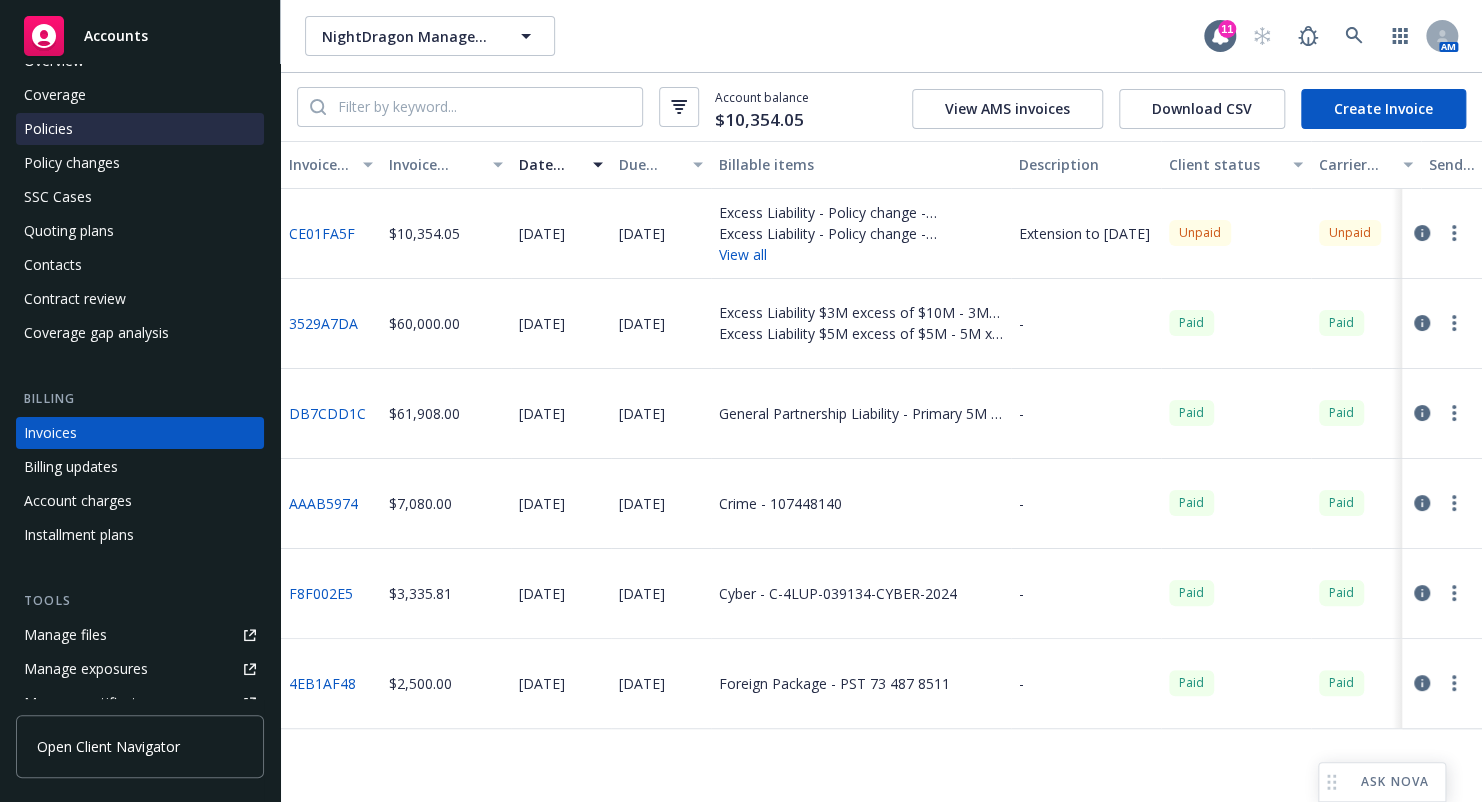 click on "Policies" at bounding box center [140, 129] 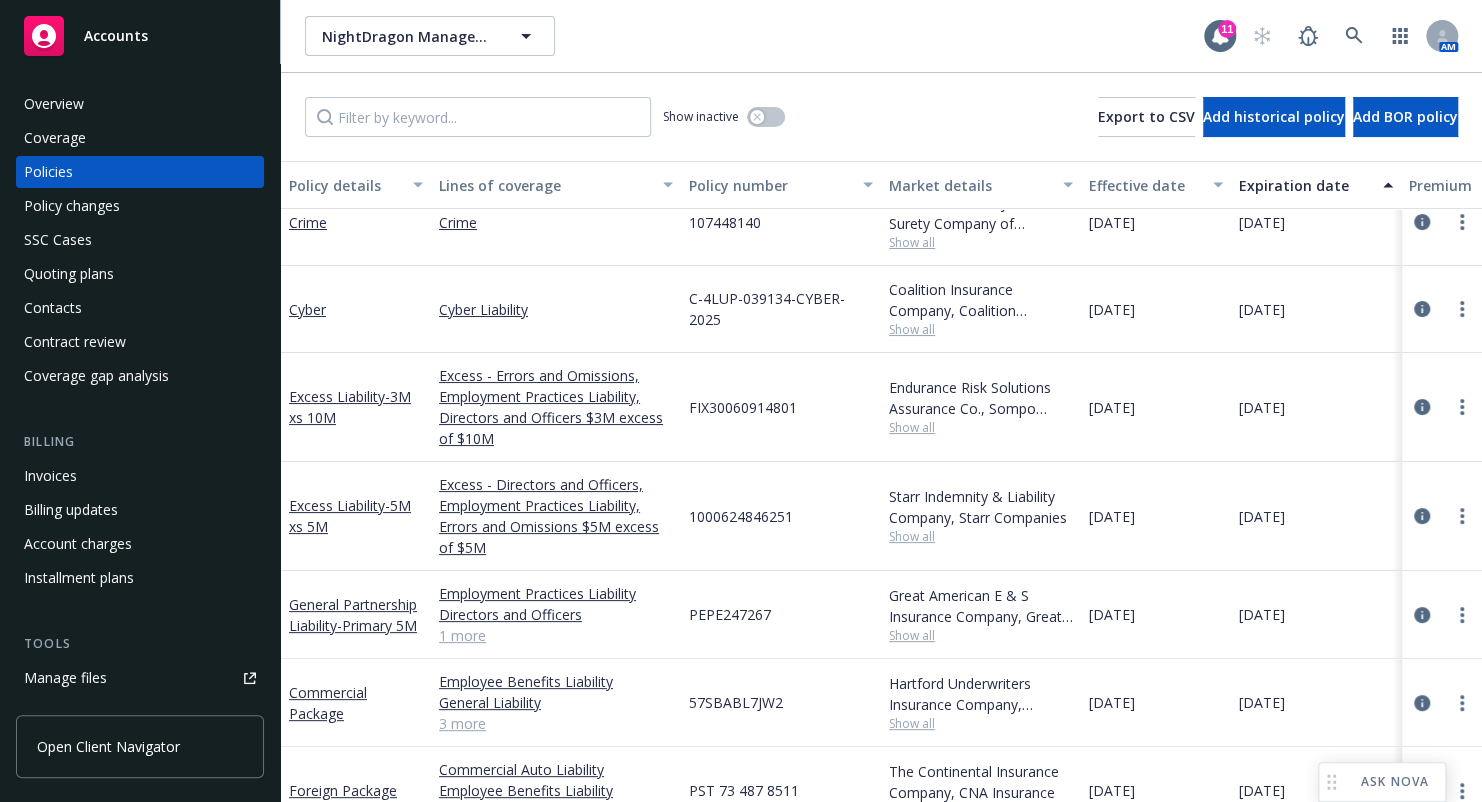 scroll, scrollTop: 75, scrollLeft: 0, axis: vertical 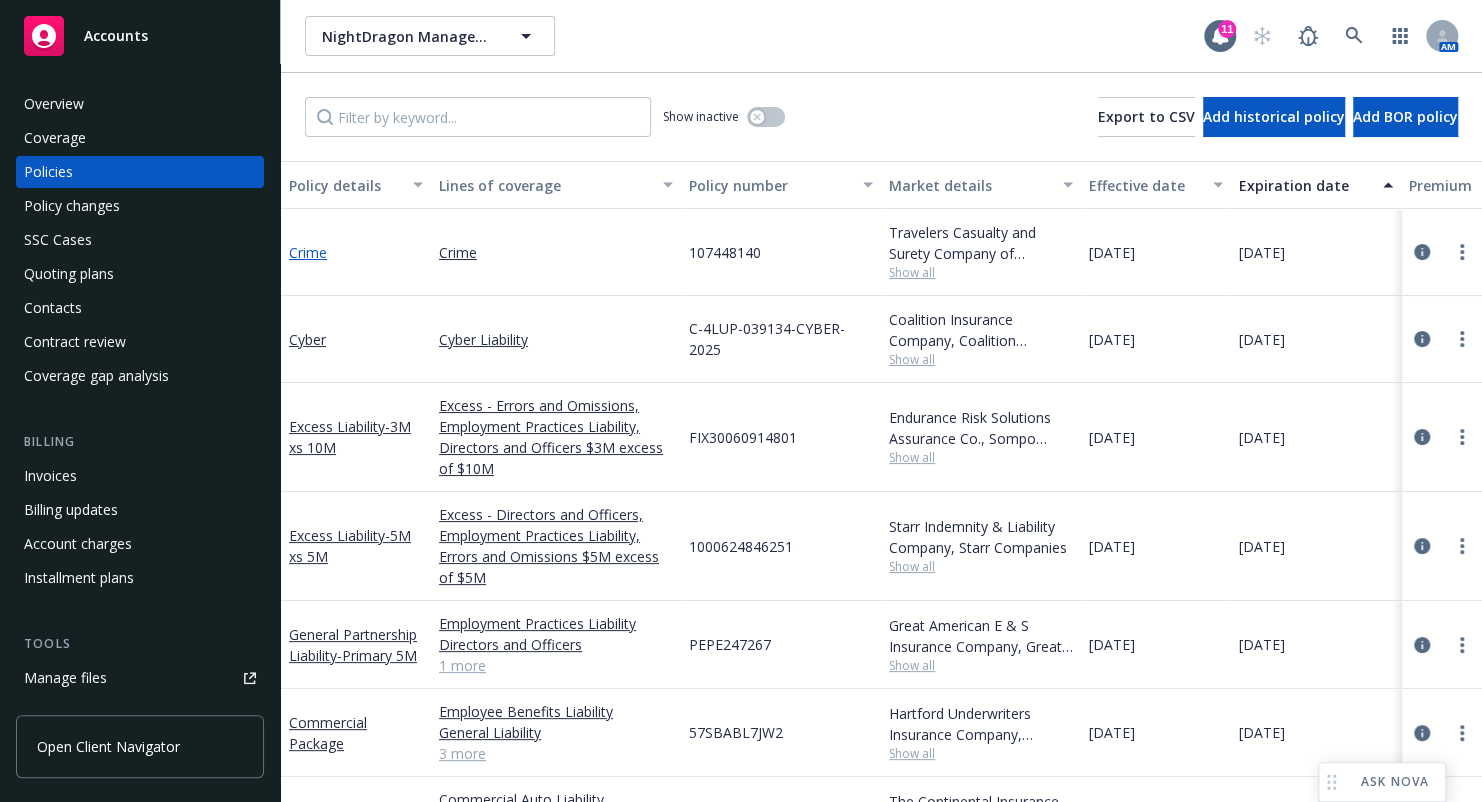click on "Crime" at bounding box center [308, 252] 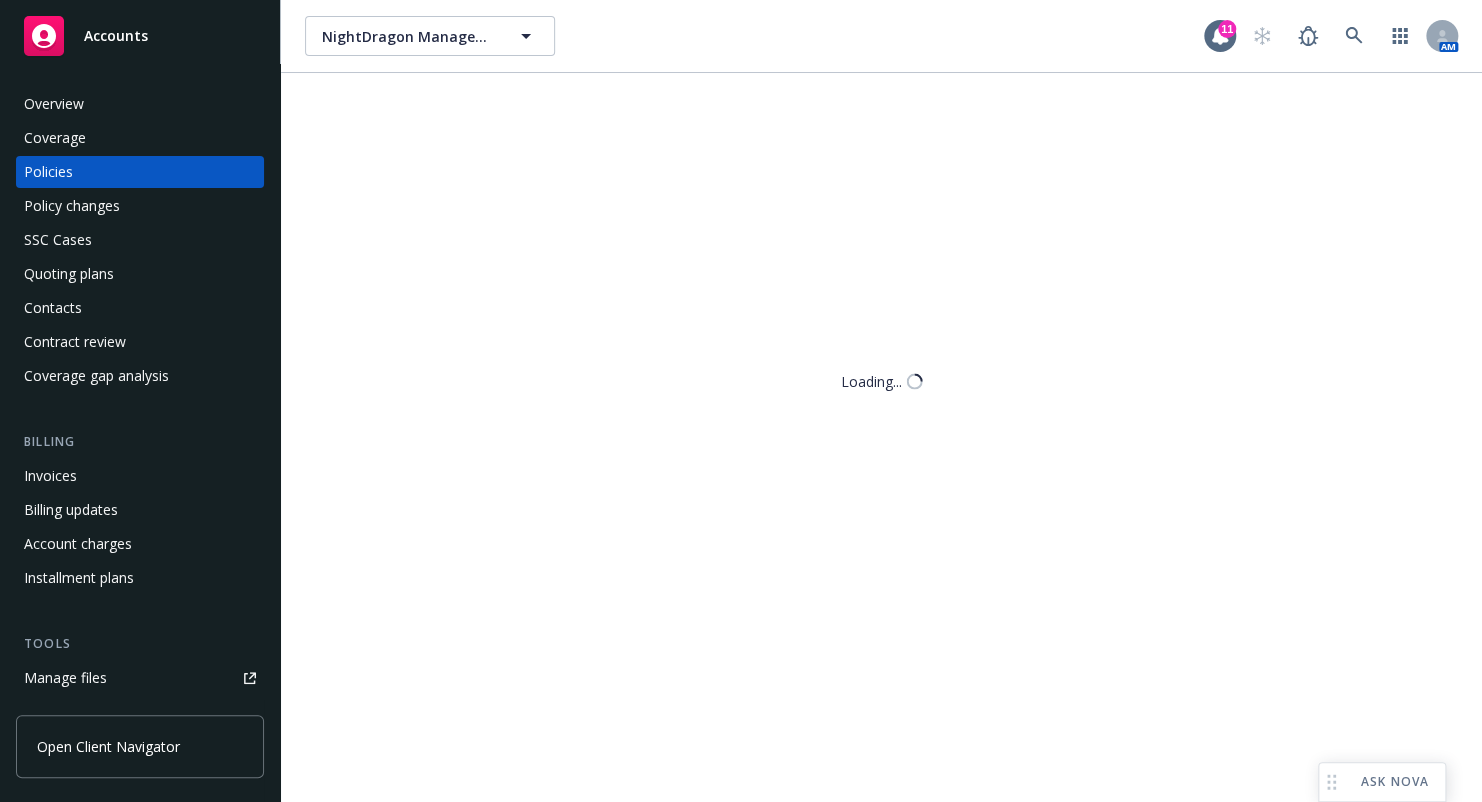scroll, scrollTop: 0, scrollLeft: 0, axis: both 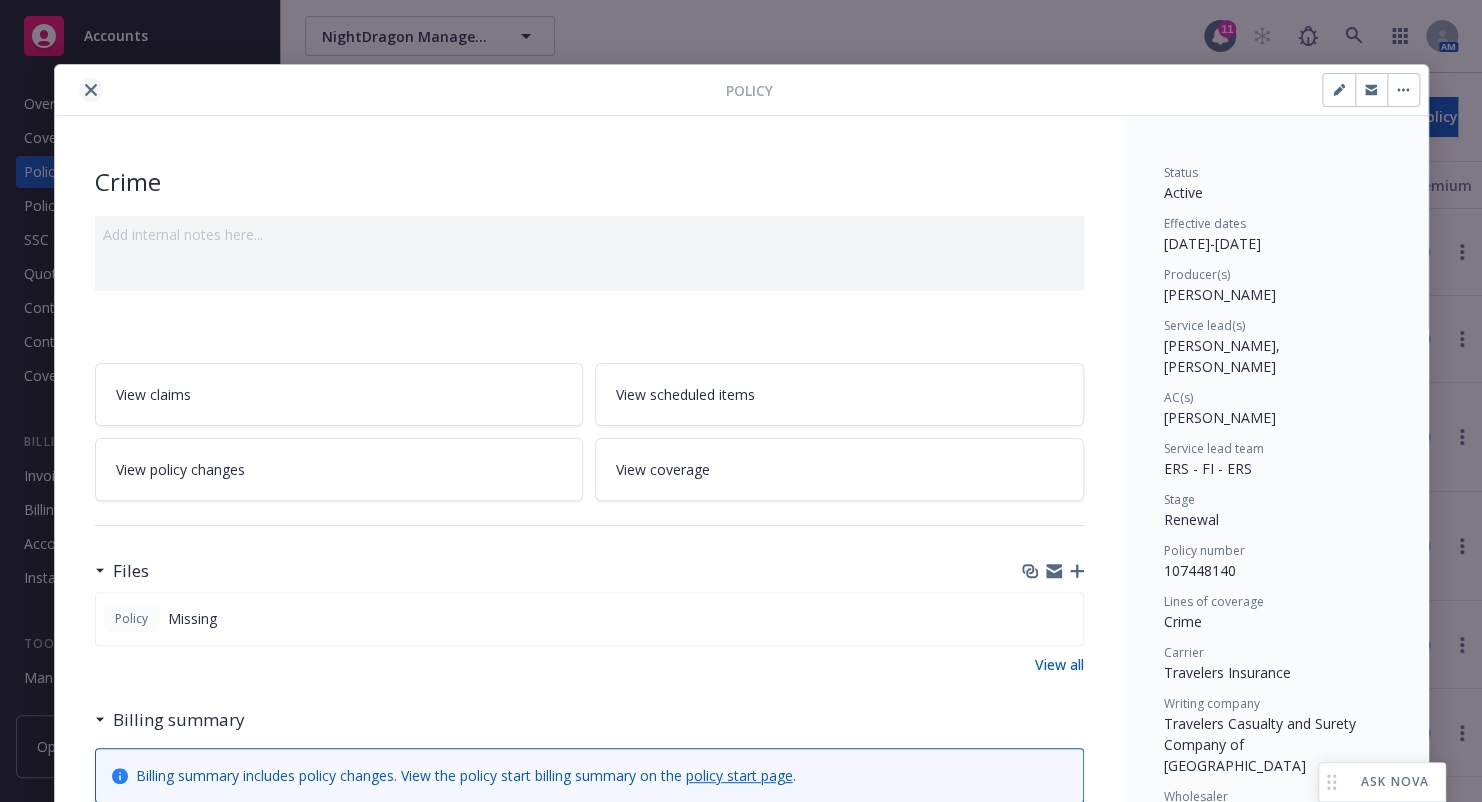 click at bounding box center [91, 90] 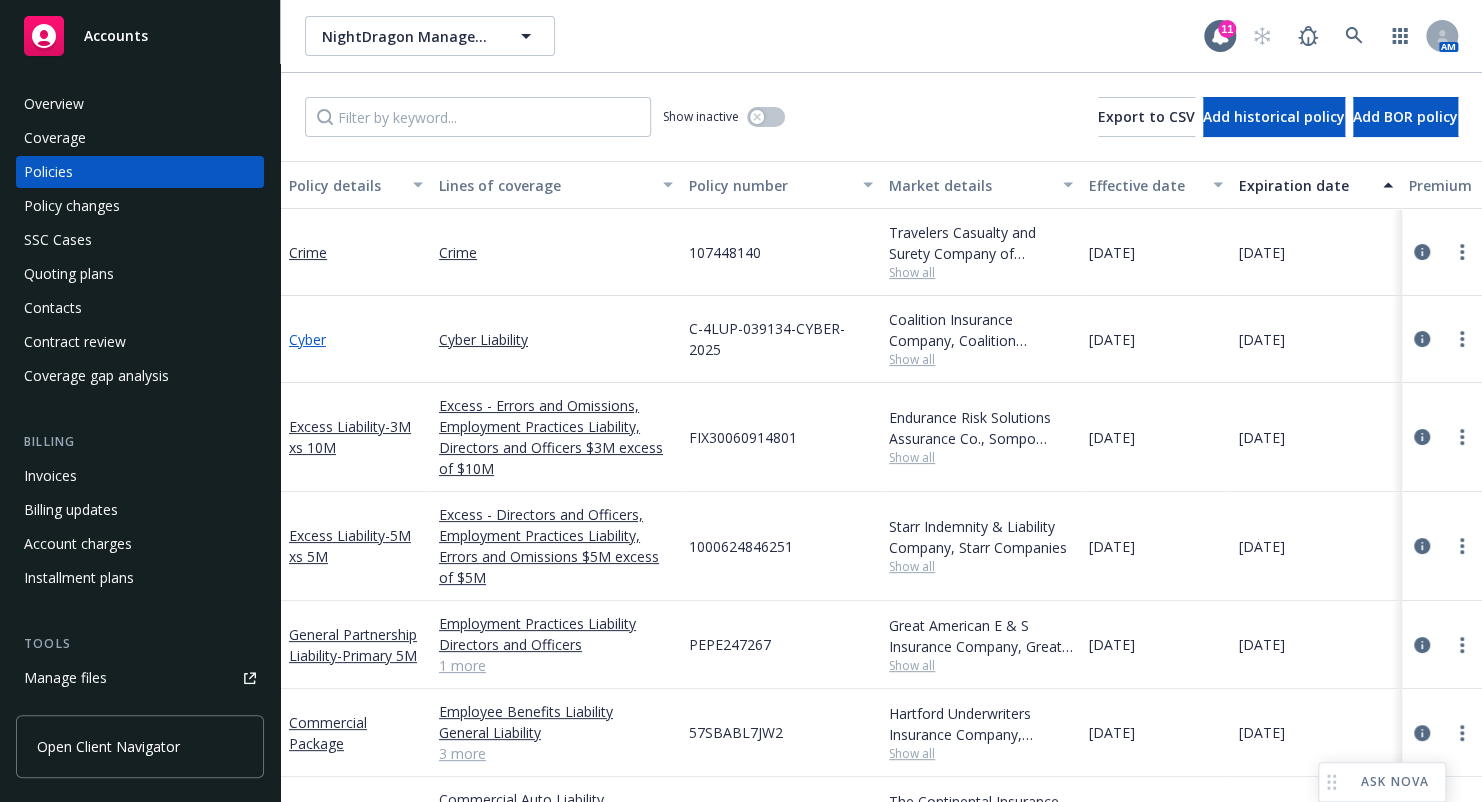 click on "Cyber" at bounding box center [307, 339] 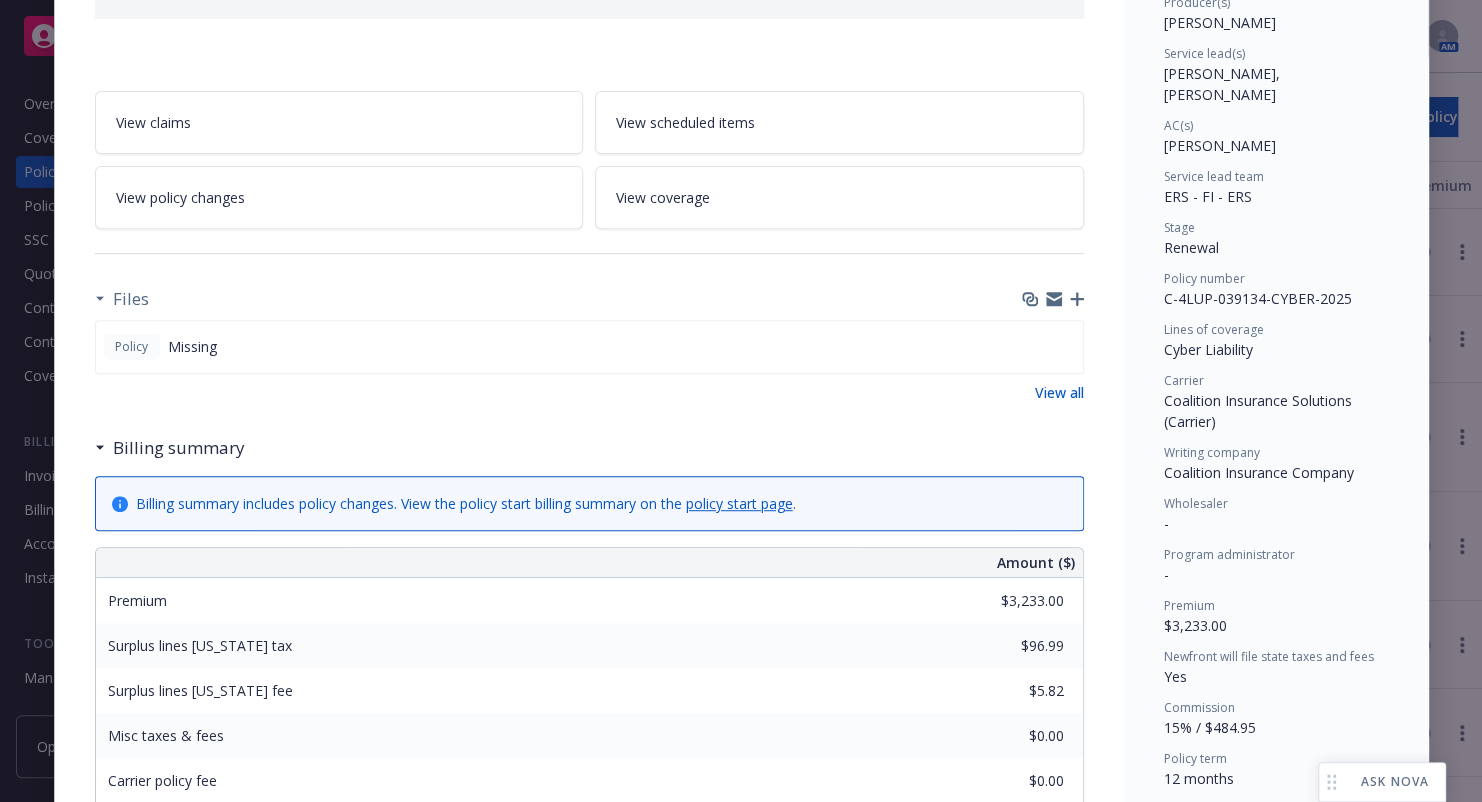 scroll, scrollTop: 0, scrollLeft: 0, axis: both 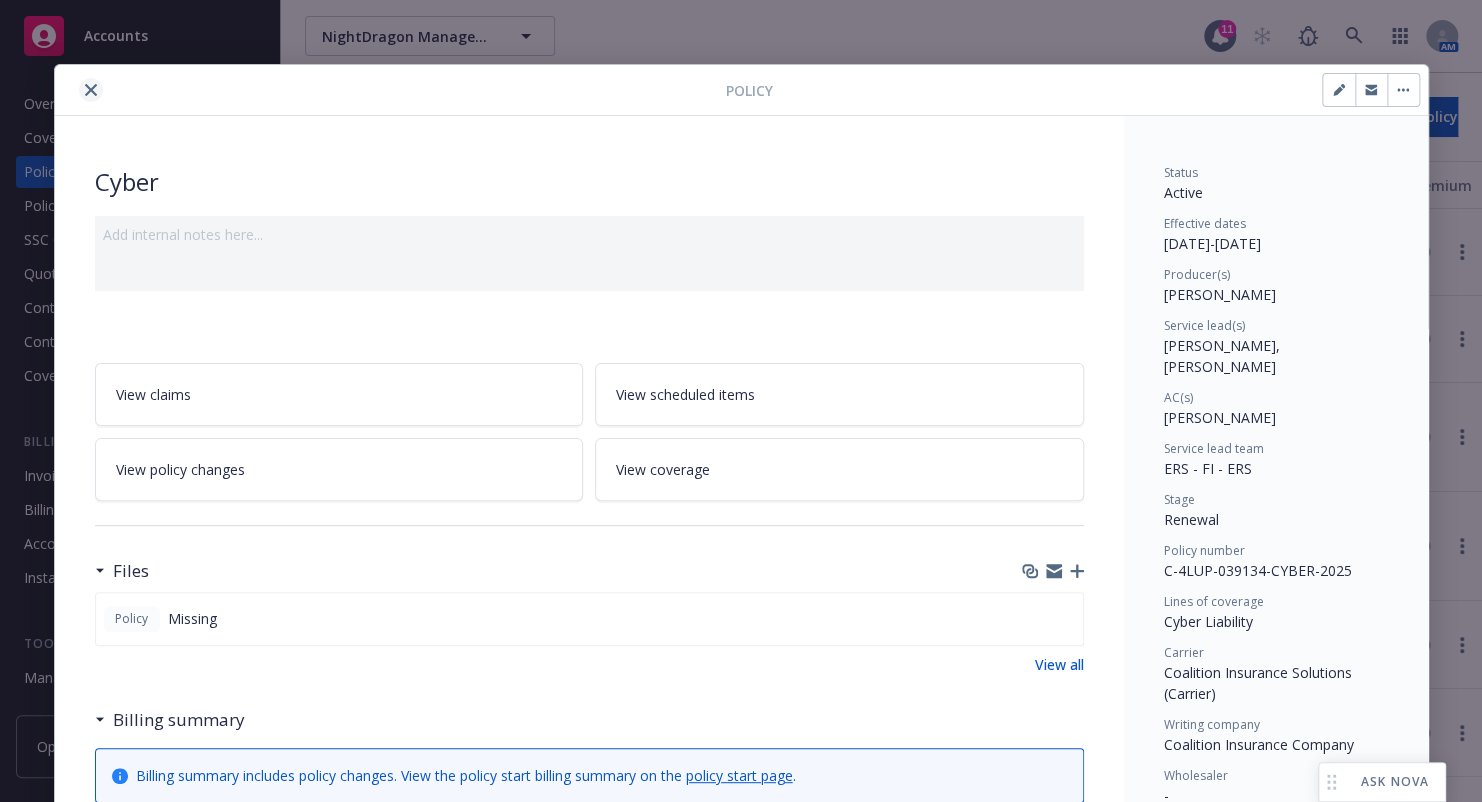 click 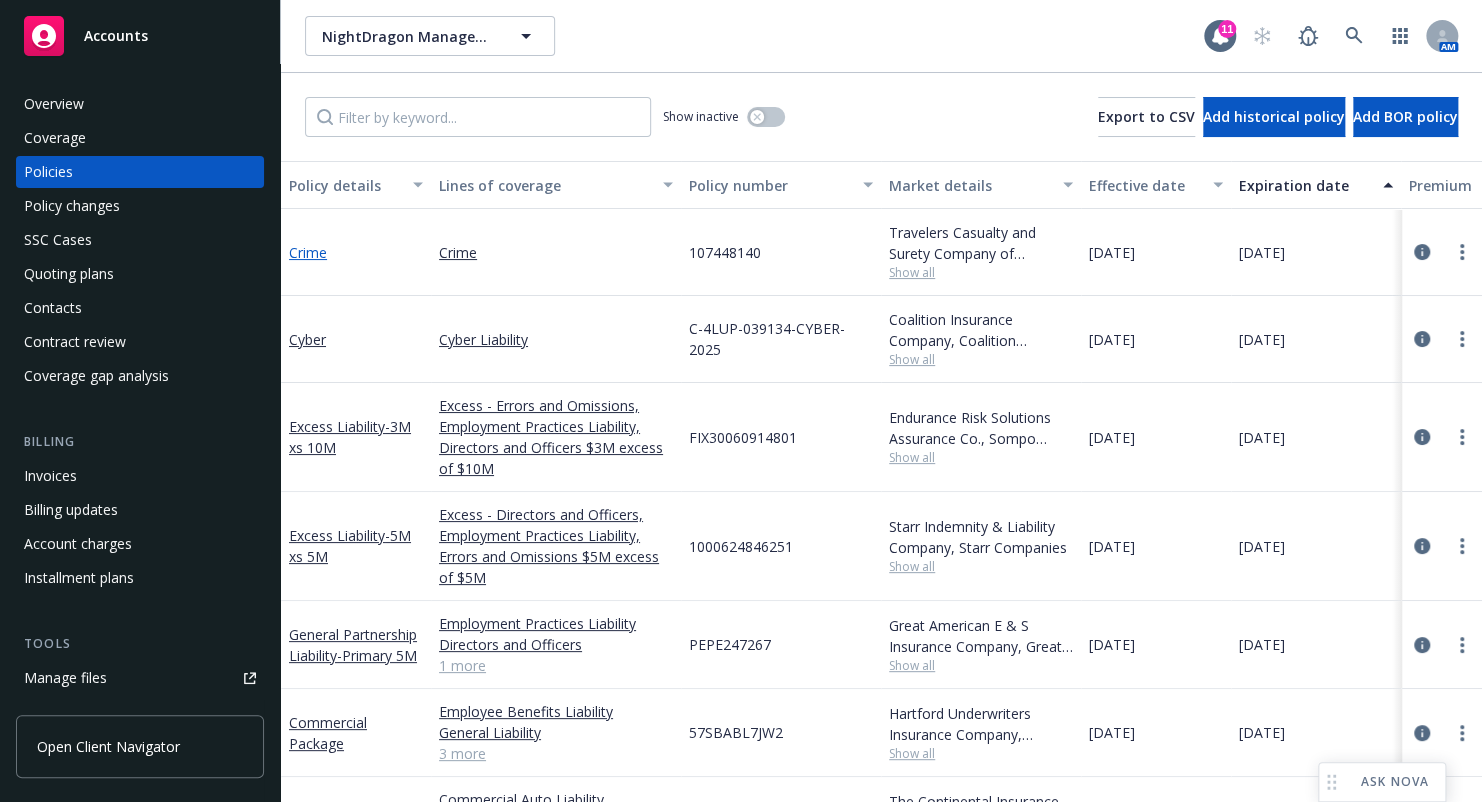 click on "Crime" at bounding box center (308, 252) 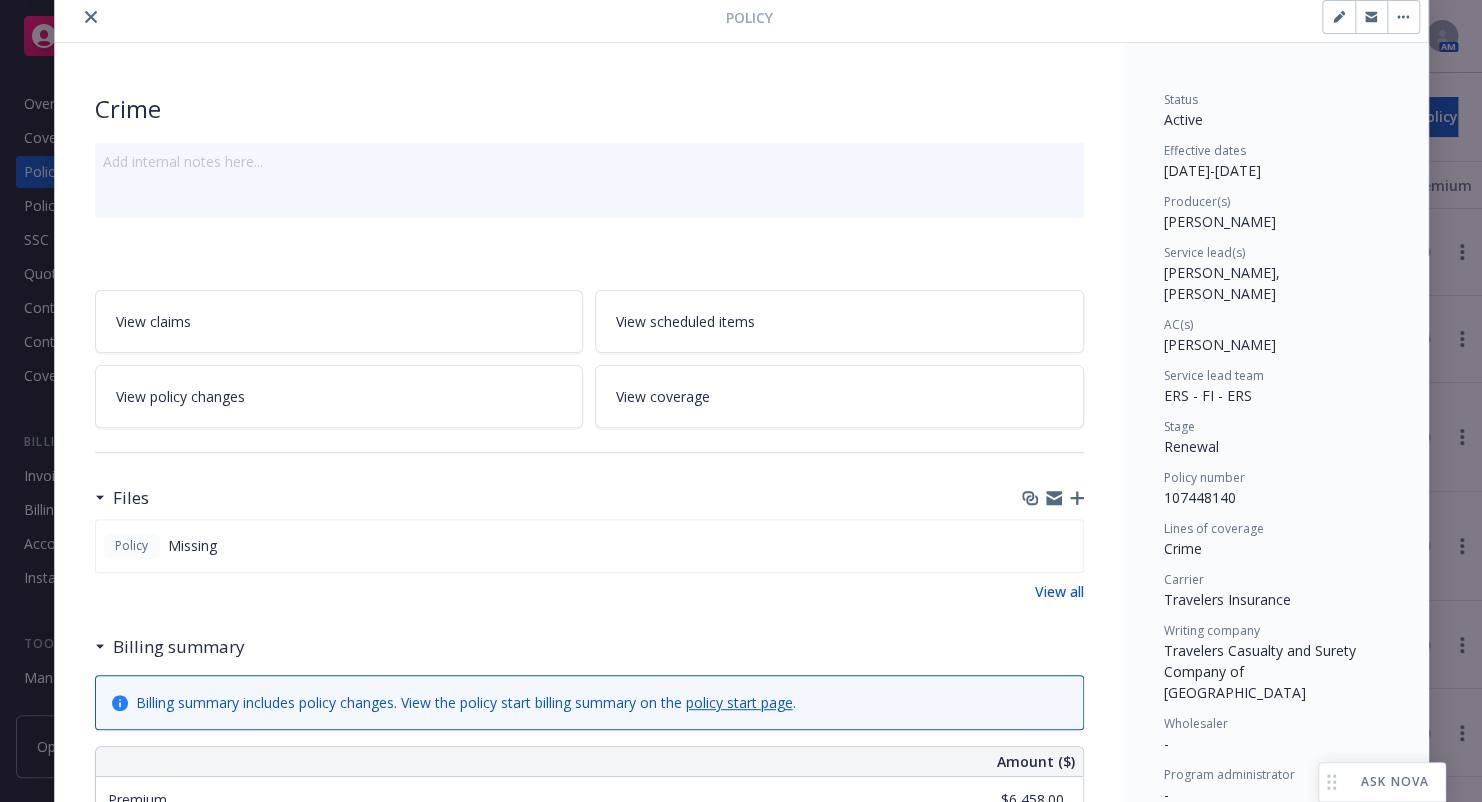 scroll, scrollTop: 0, scrollLeft: 0, axis: both 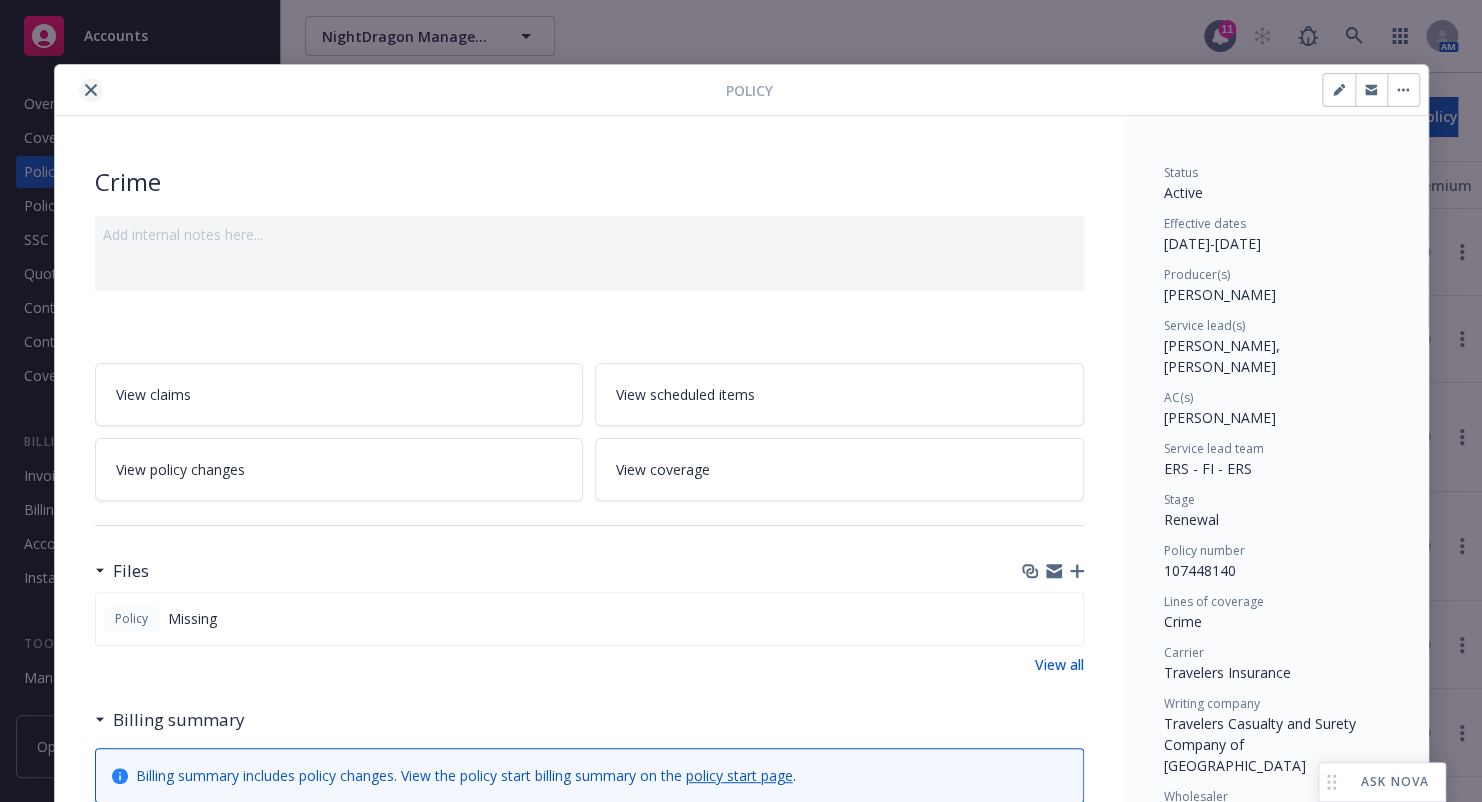 click 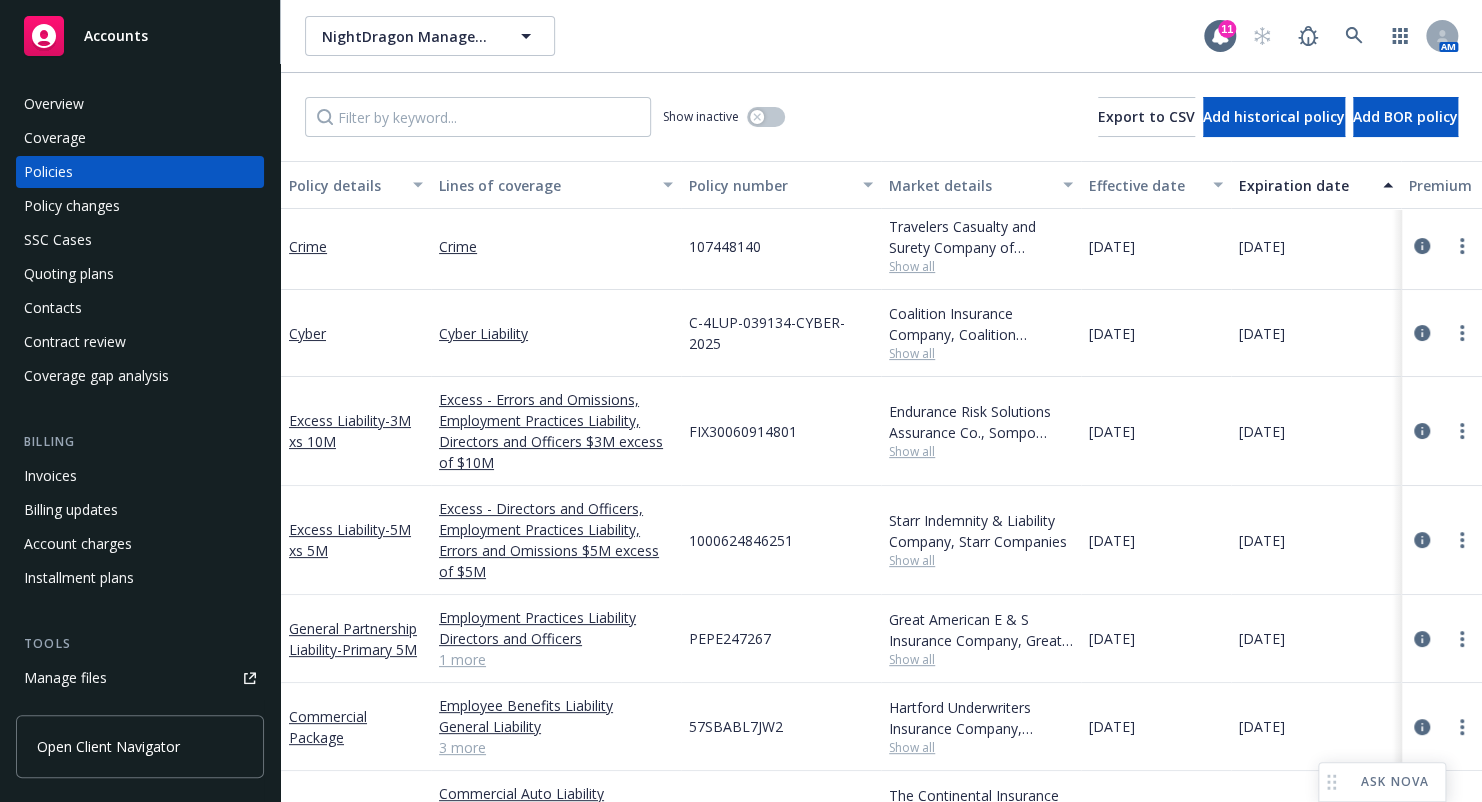 scroll, scrollTop: 0, scrollLeft: 0, axis: both 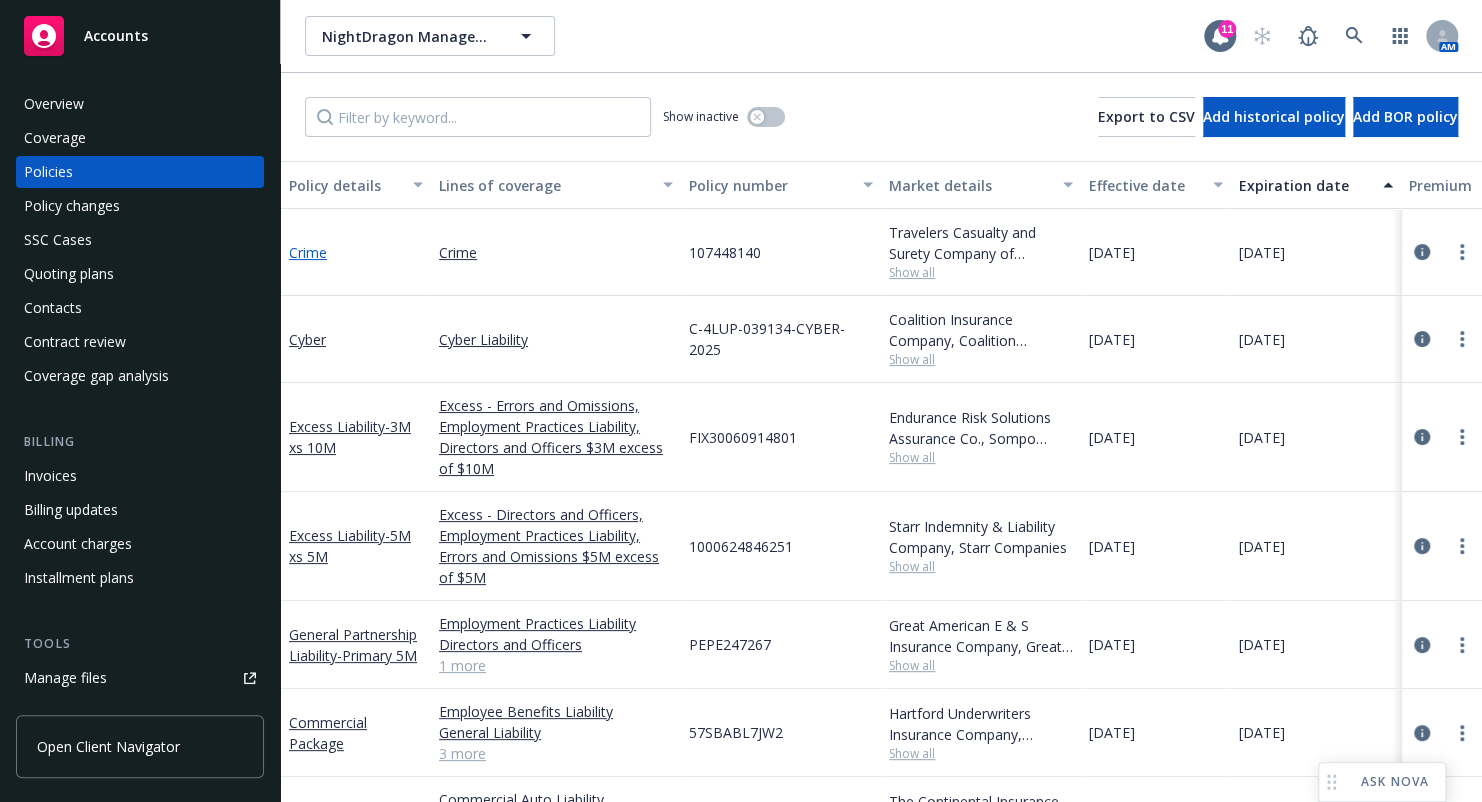 click on "Crime" at bounding box center (308, 252) 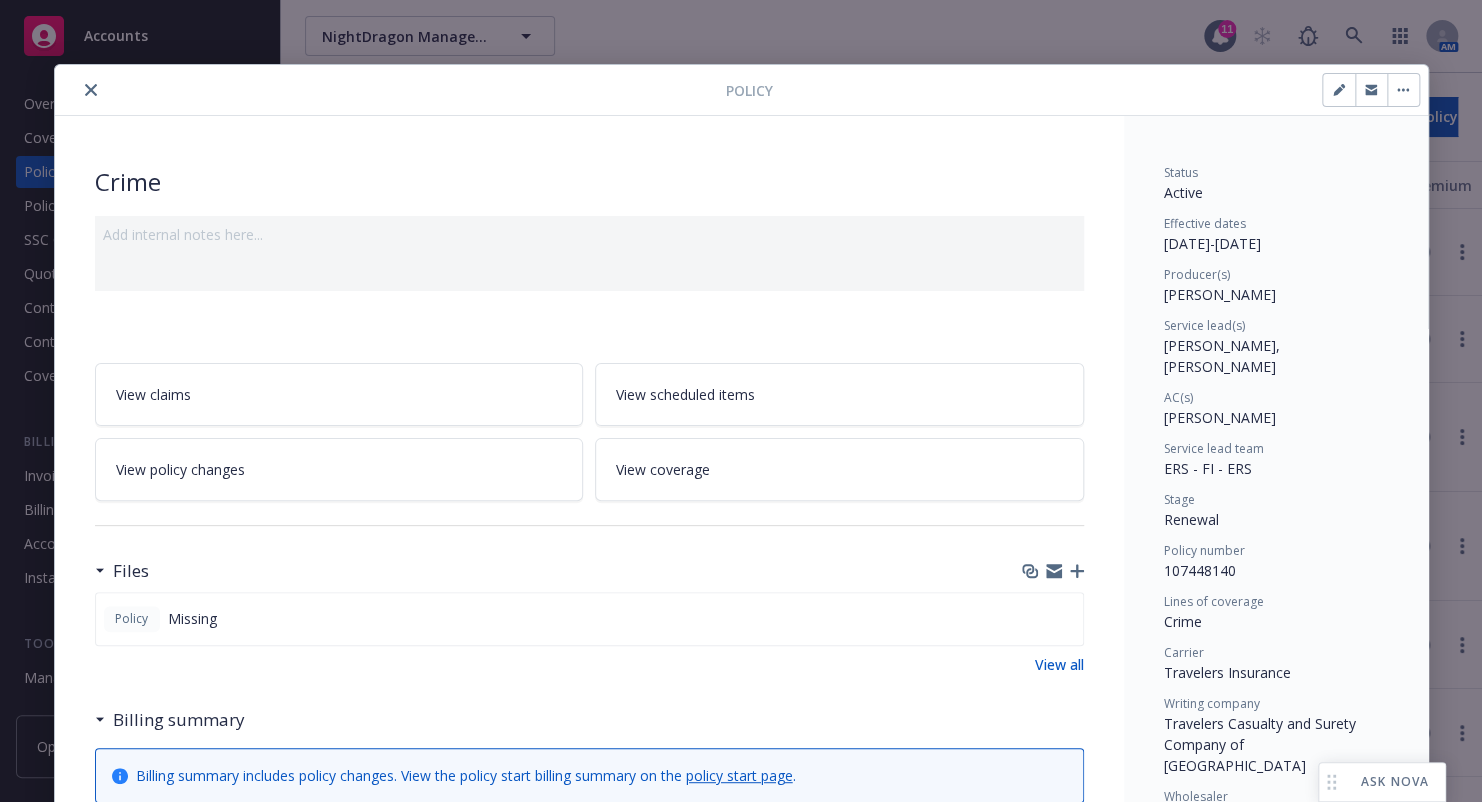 scroll, scrollTop: 60, scrollLeft: 0, axis: vertical 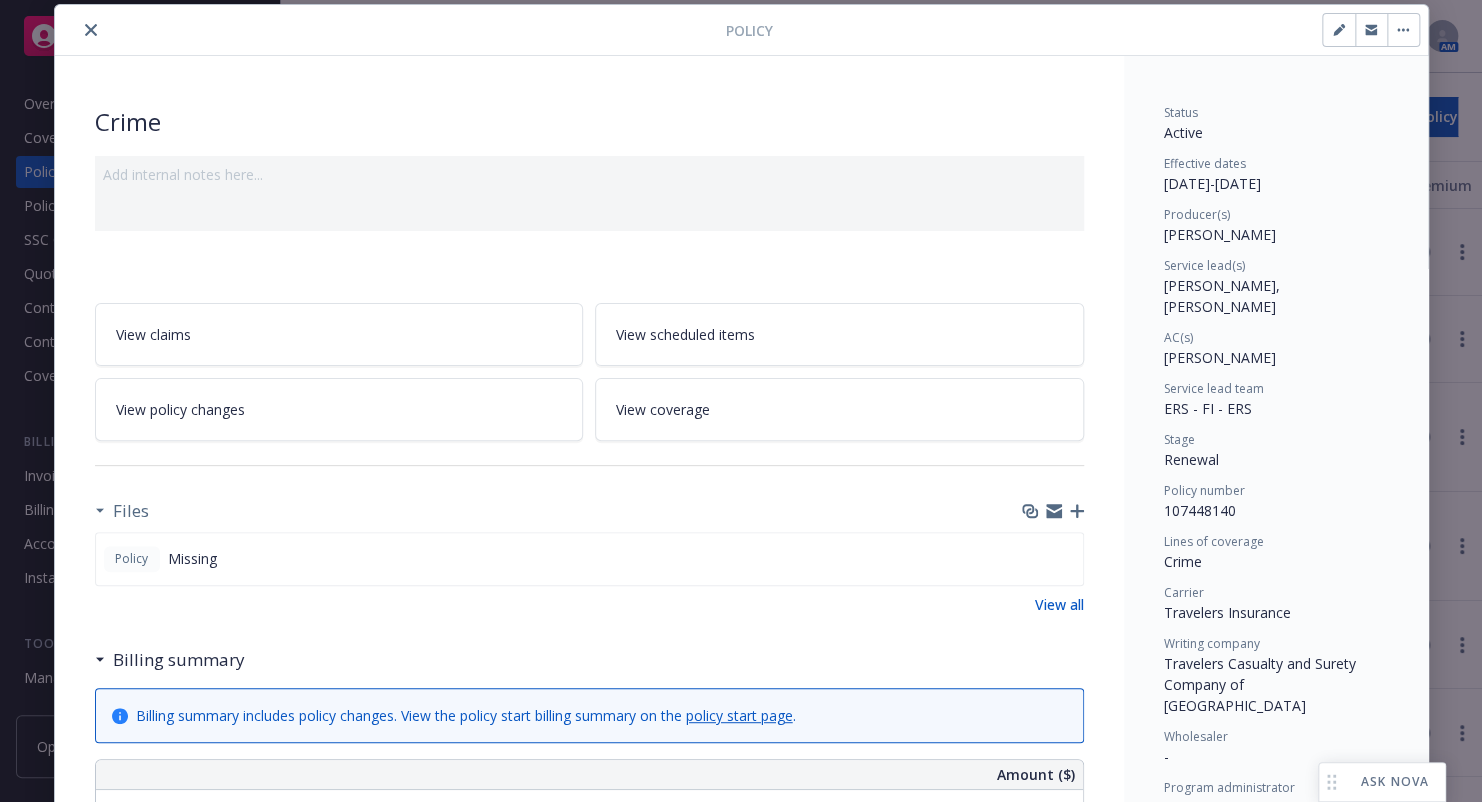 click on "Files" at bounding box center [589, 511] 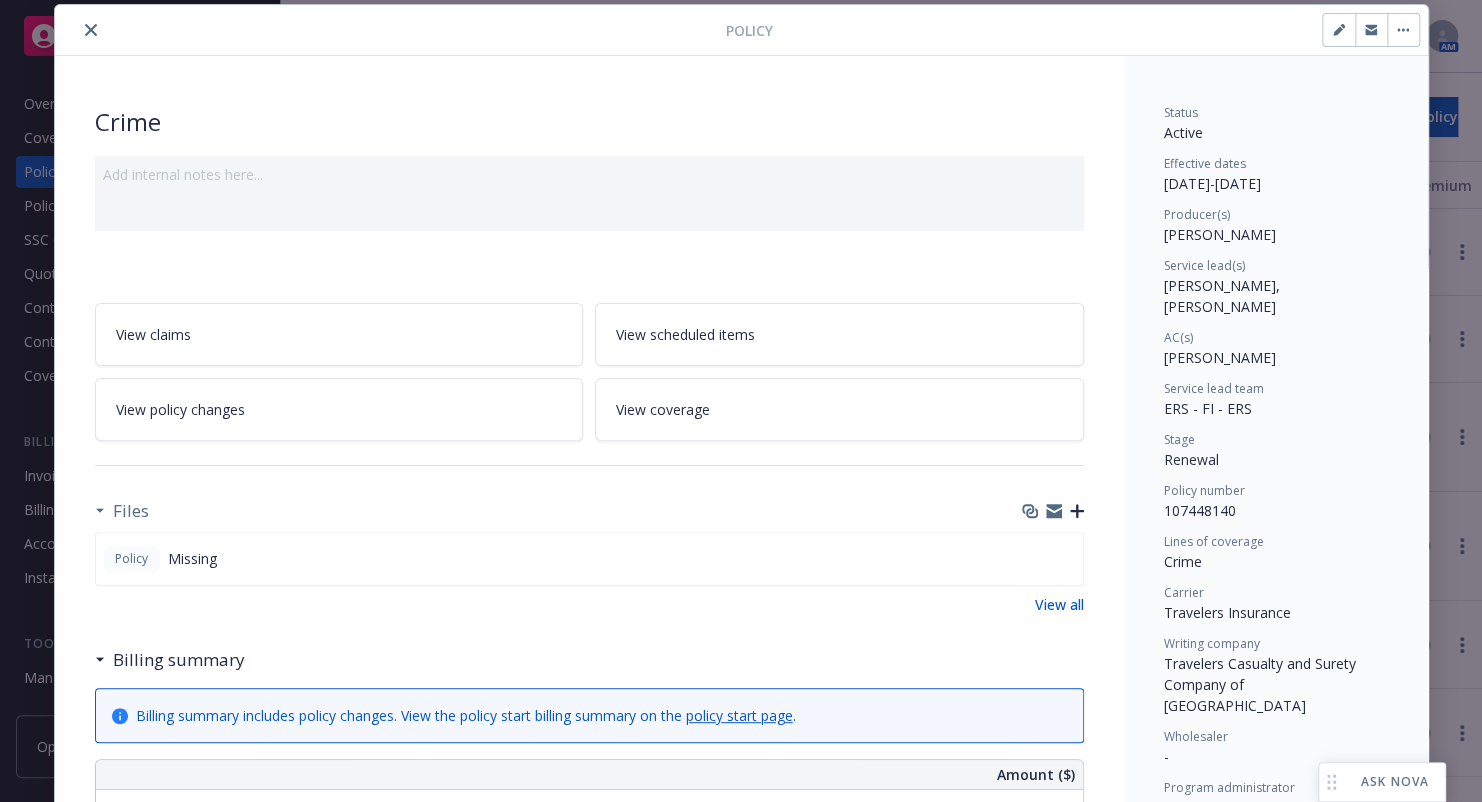 click 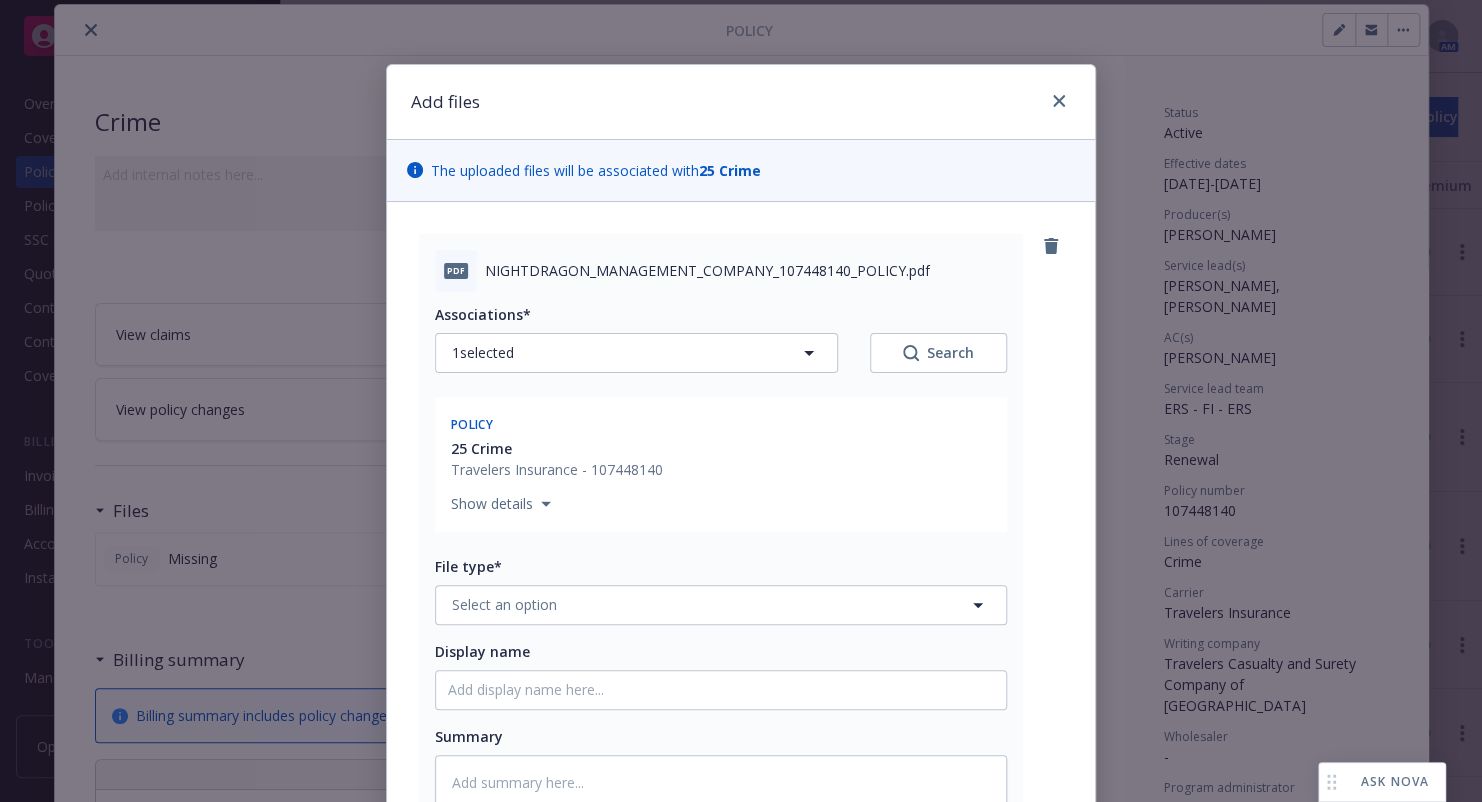 scroll, scrollTop: 280, scrollLeft: 0, axis: vertical 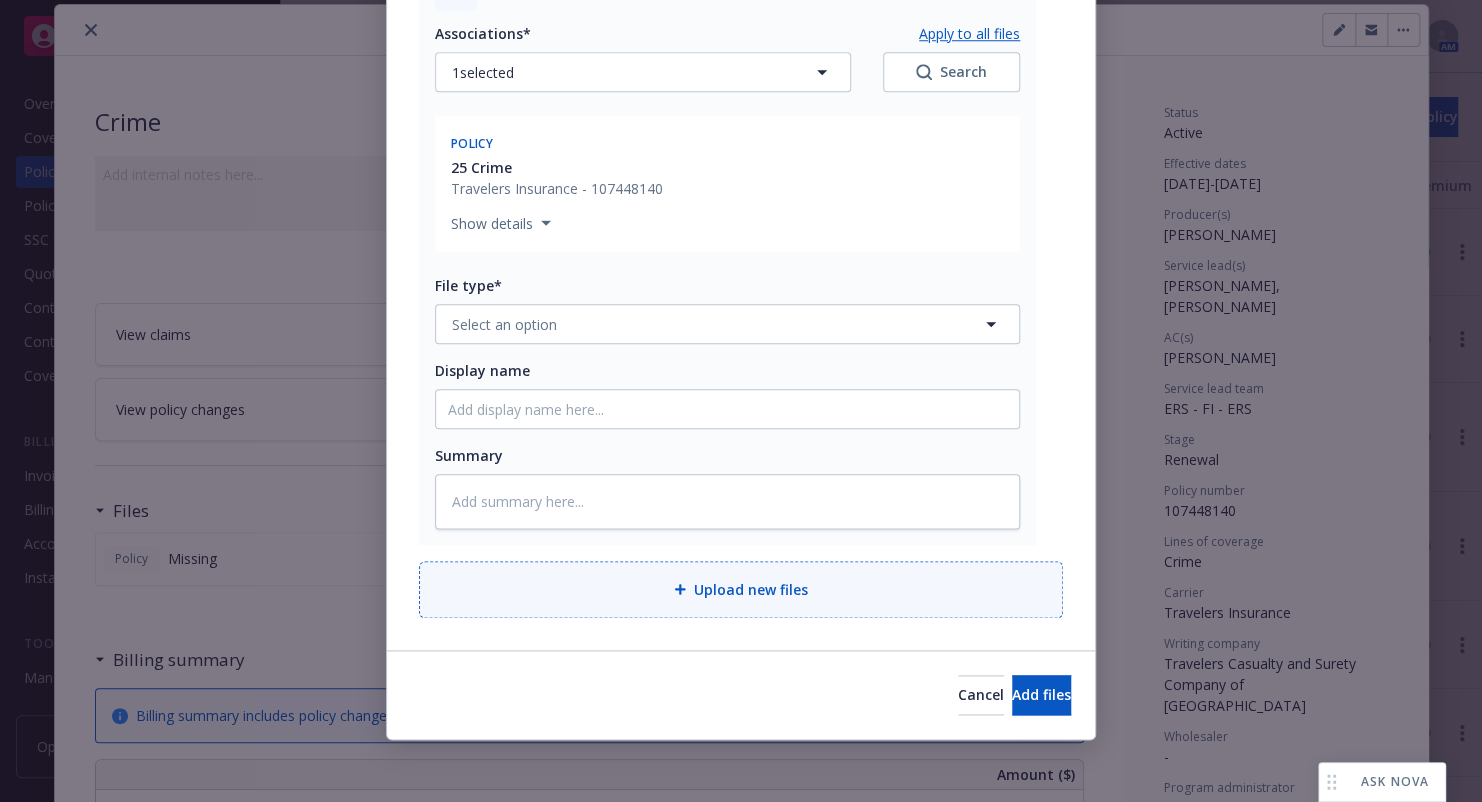 type on "x" 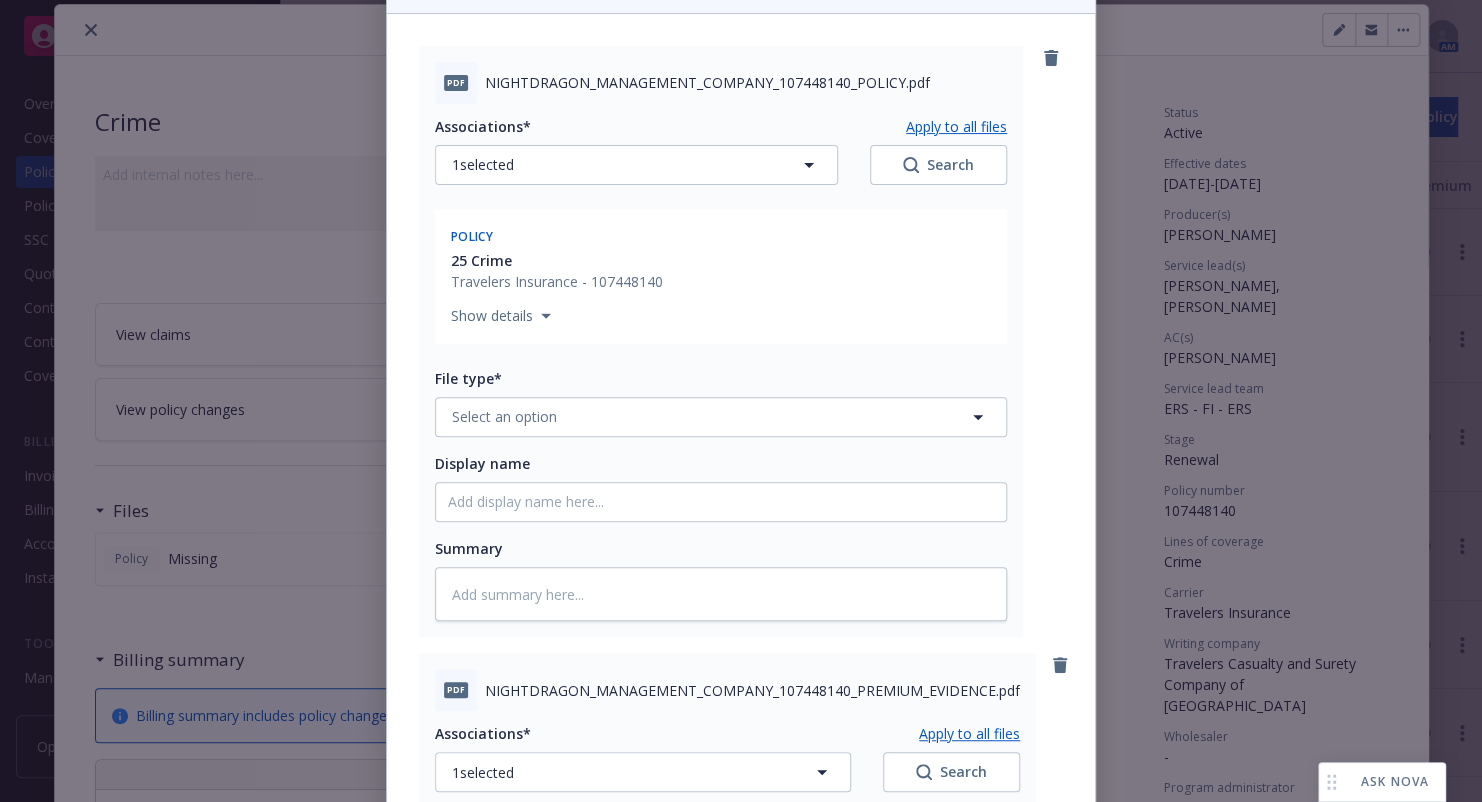 scroll, scrollTop: 0, scrollLeft: 0, axis: both 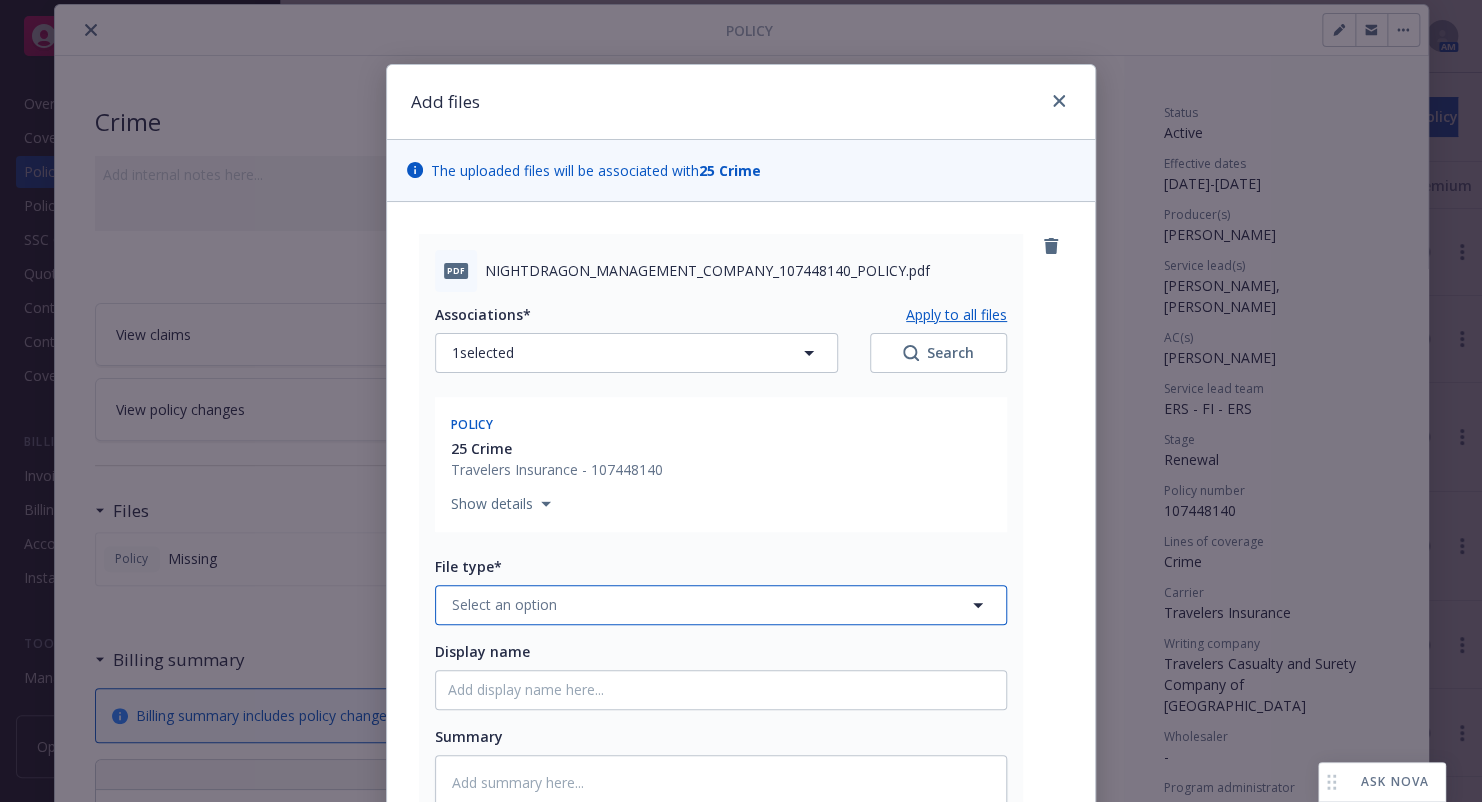 click on "Select an option" at bounding box center [721, 605] 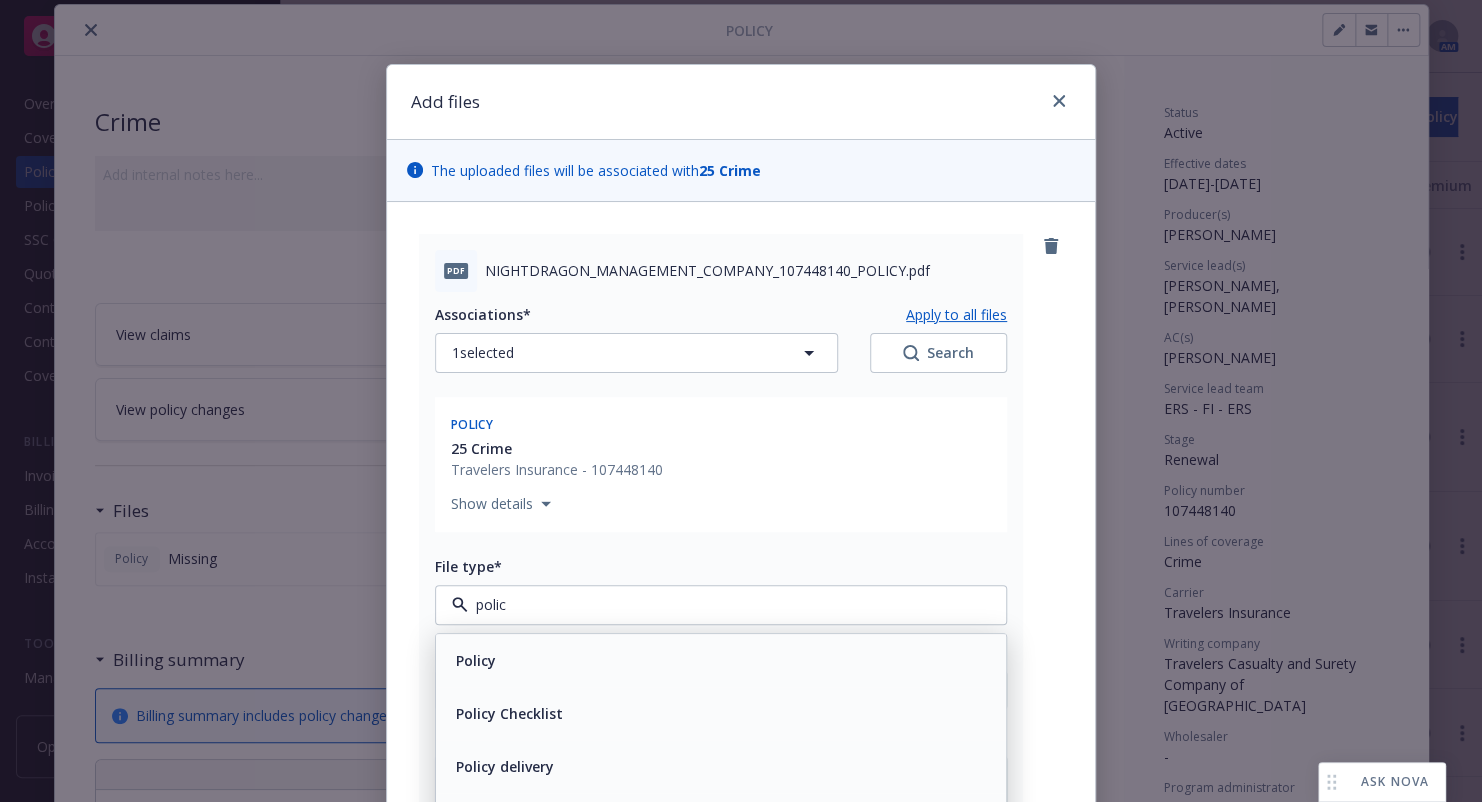 type on "policy" 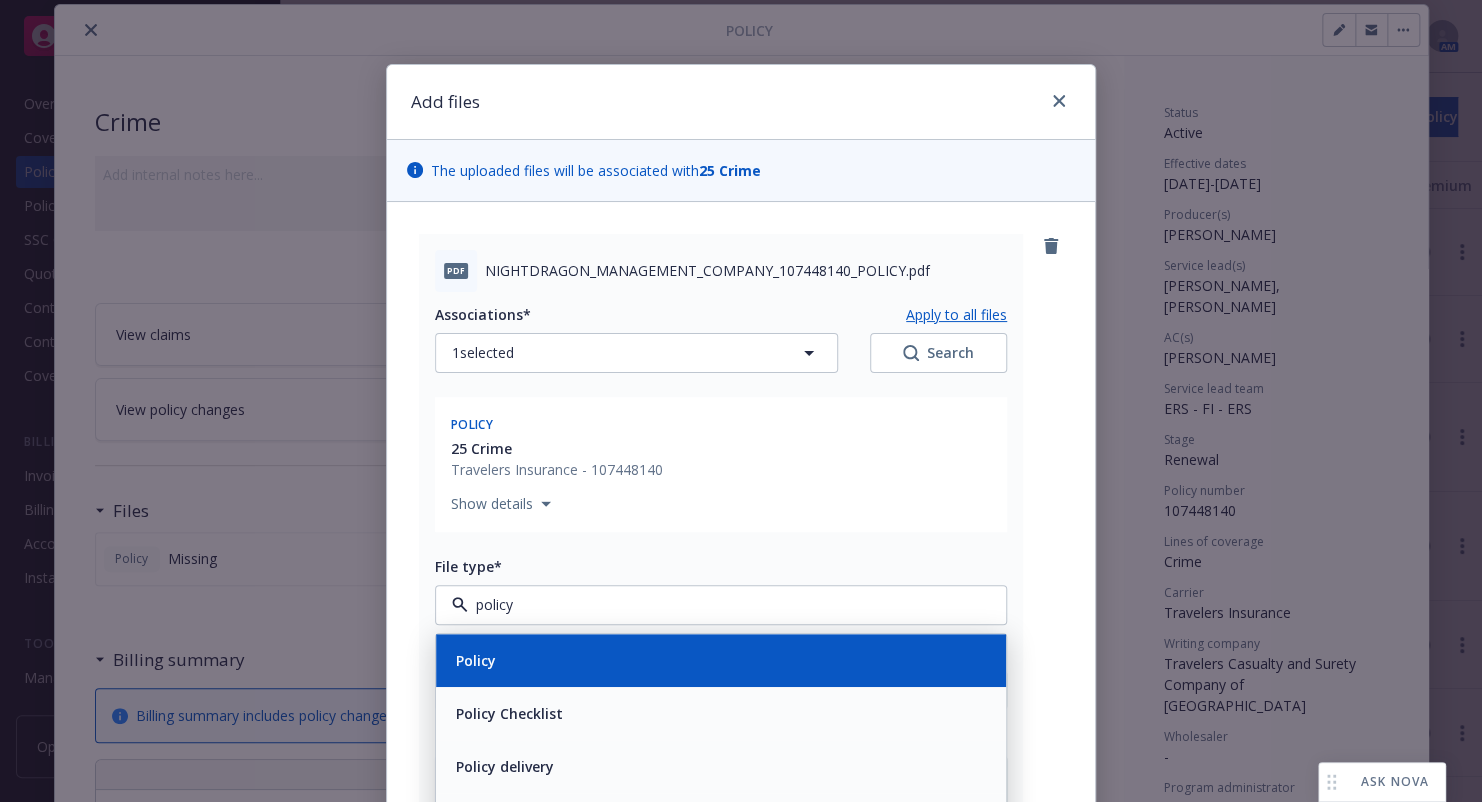 click on "Policy" at bounding box center (476, 660) 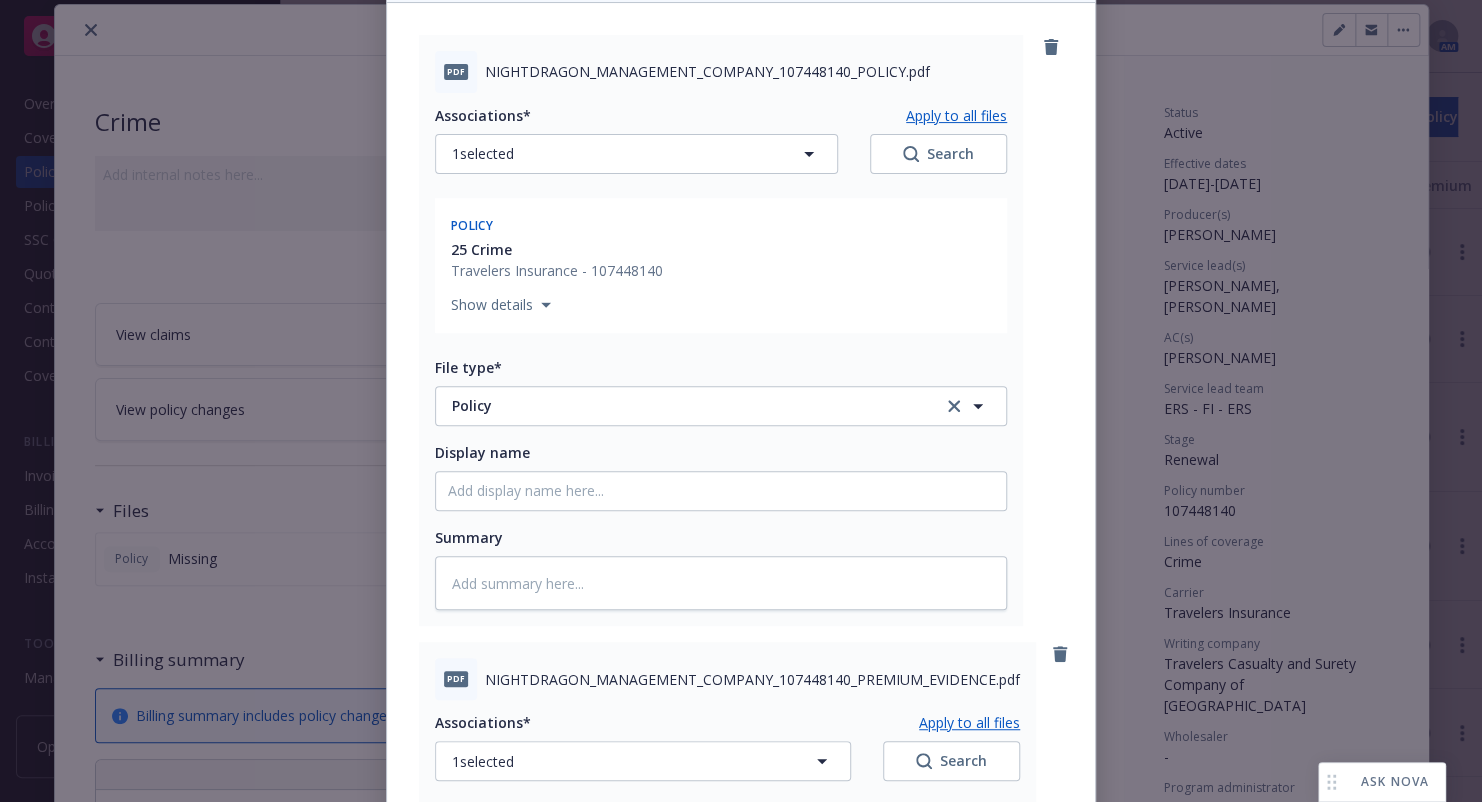 scroll, scrollTop: 200, scrollLeft: 0, axis: vertical 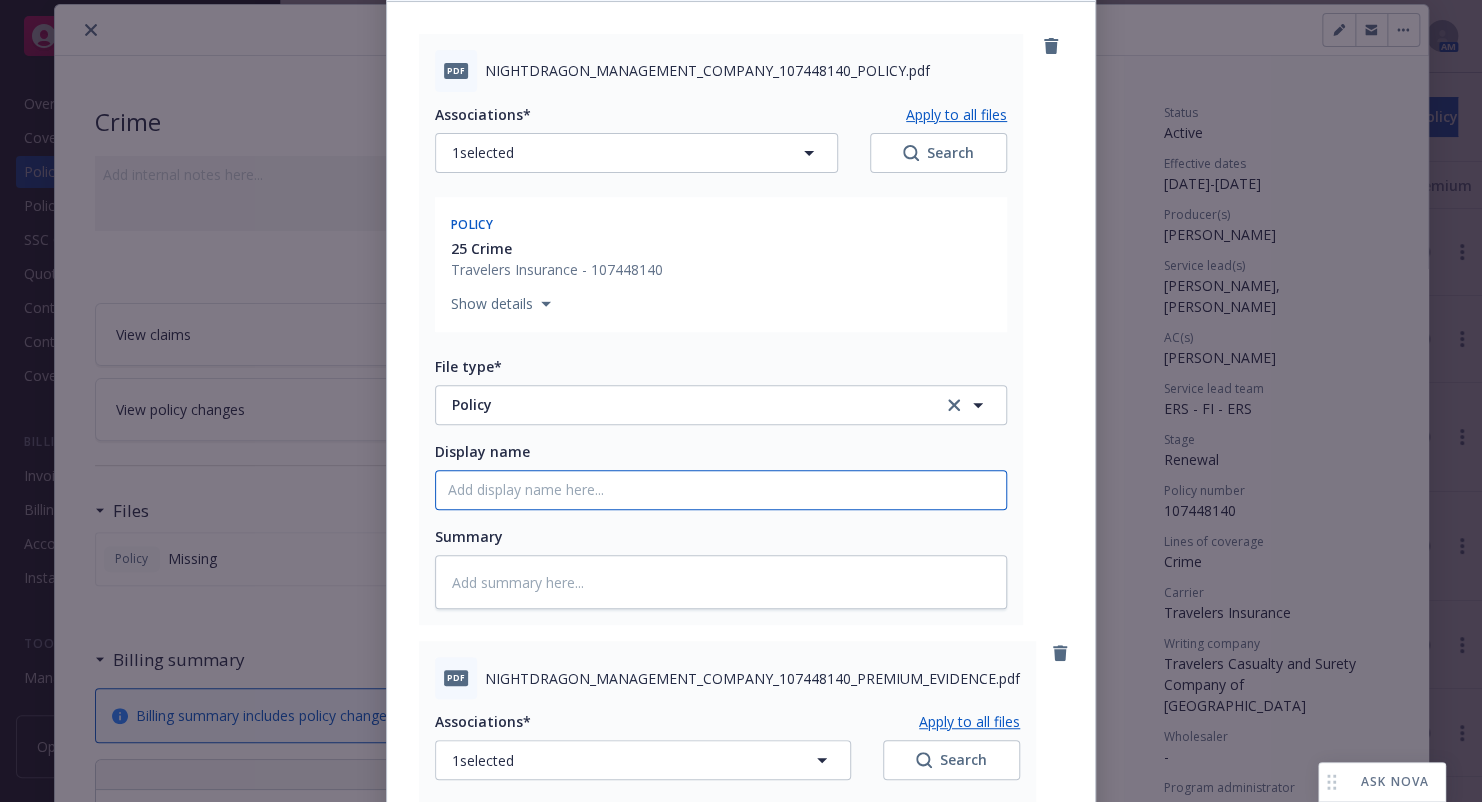 click on "Display name" at bounding box center (721, 490) 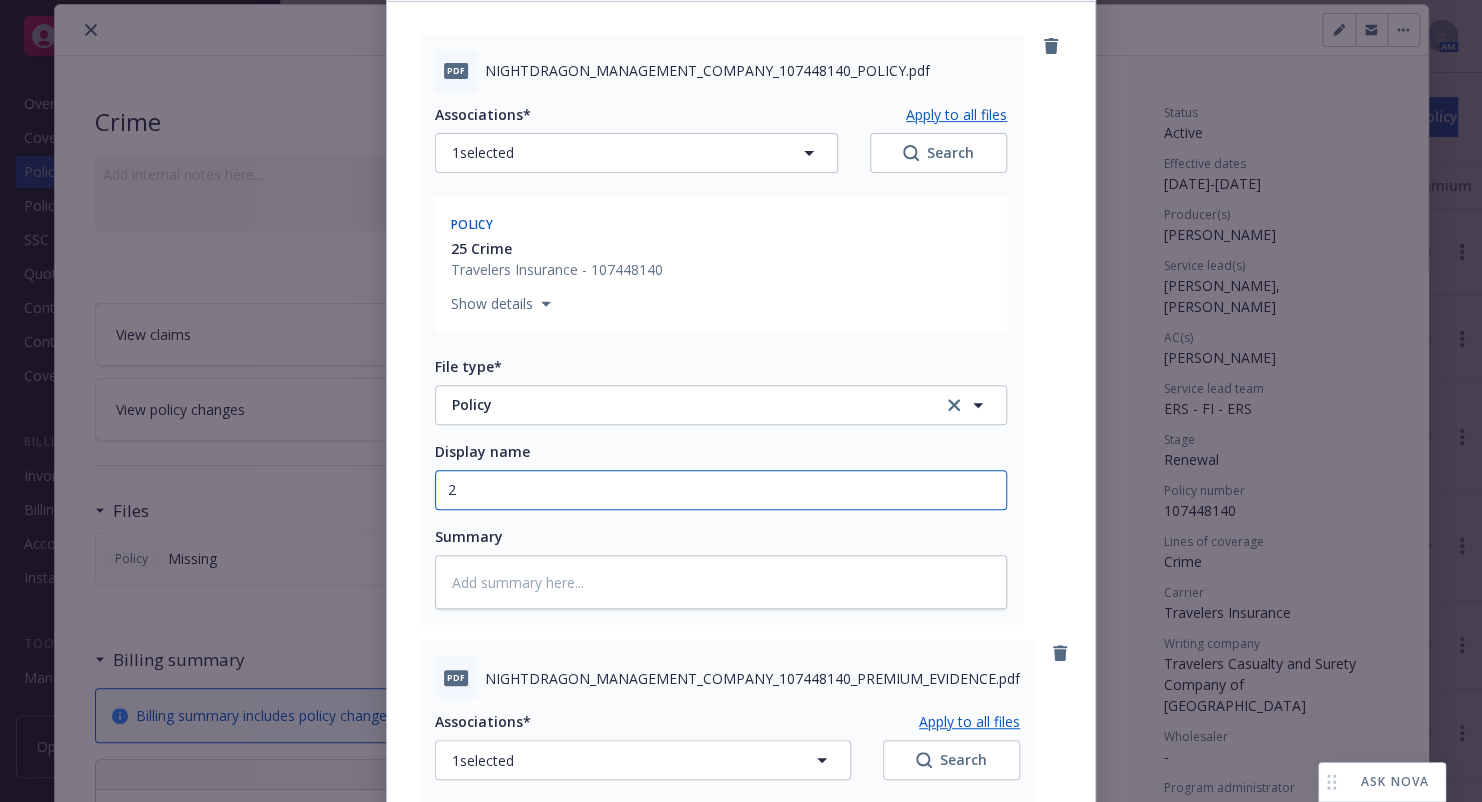 type on "x" 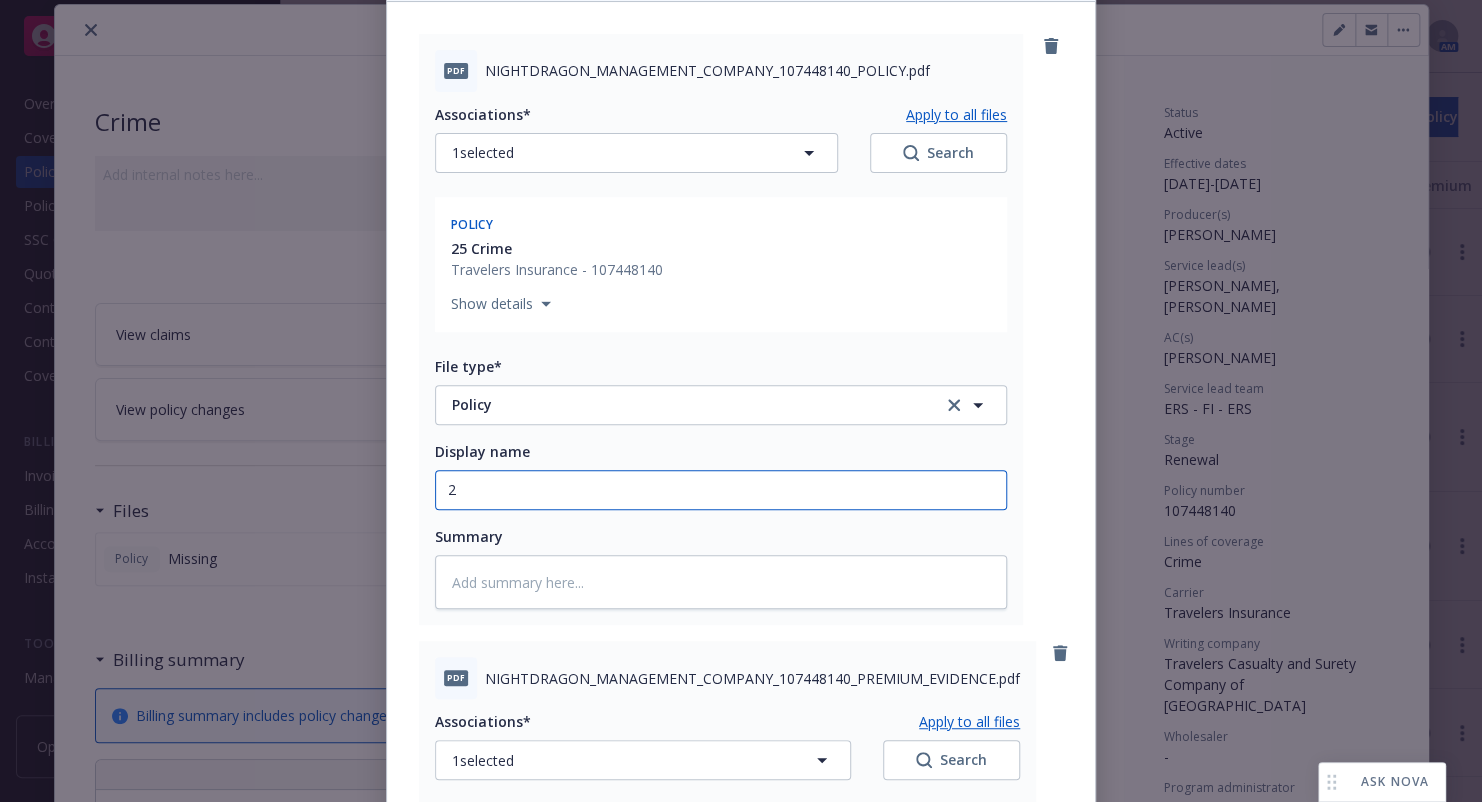 type on "25" 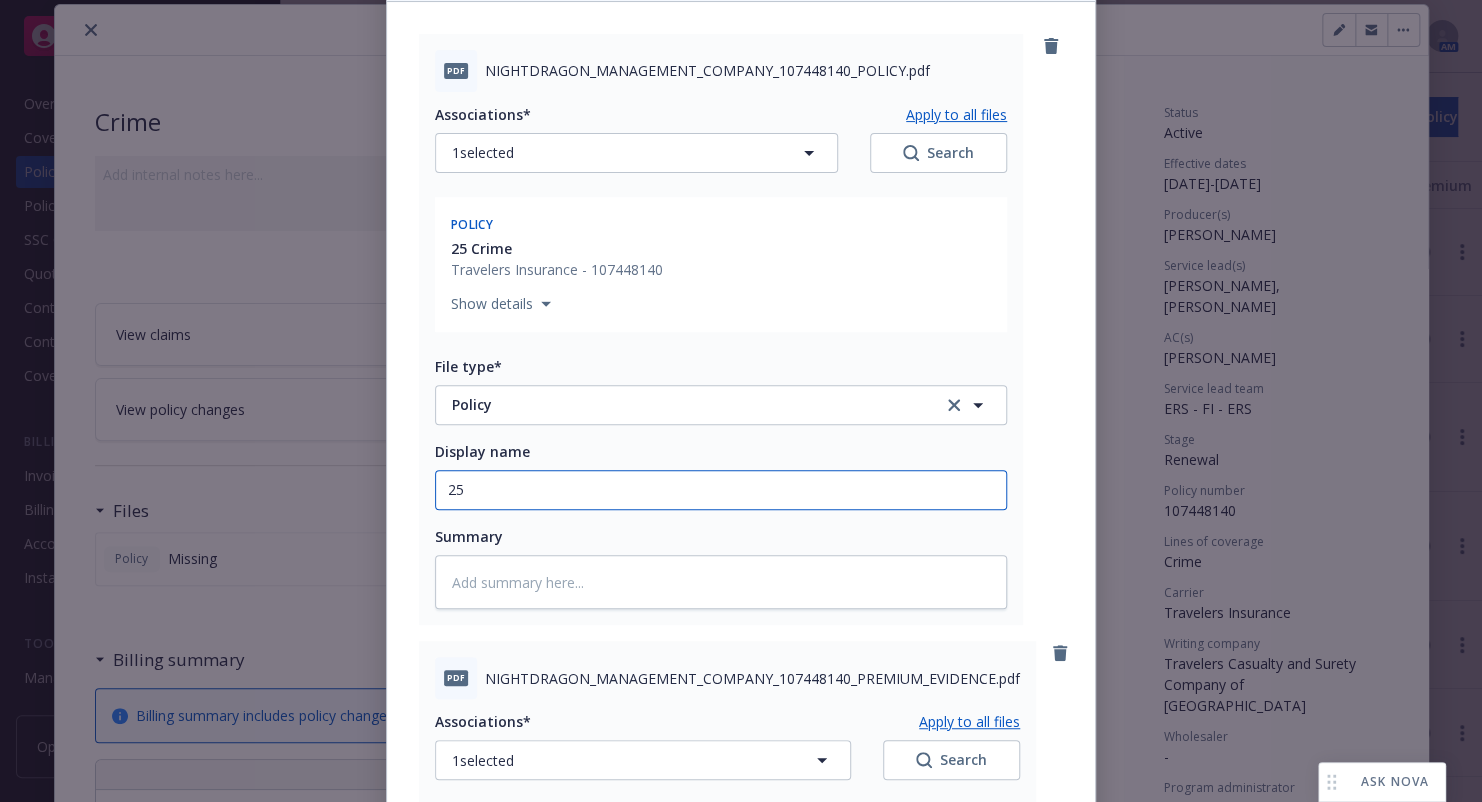 type on "x" 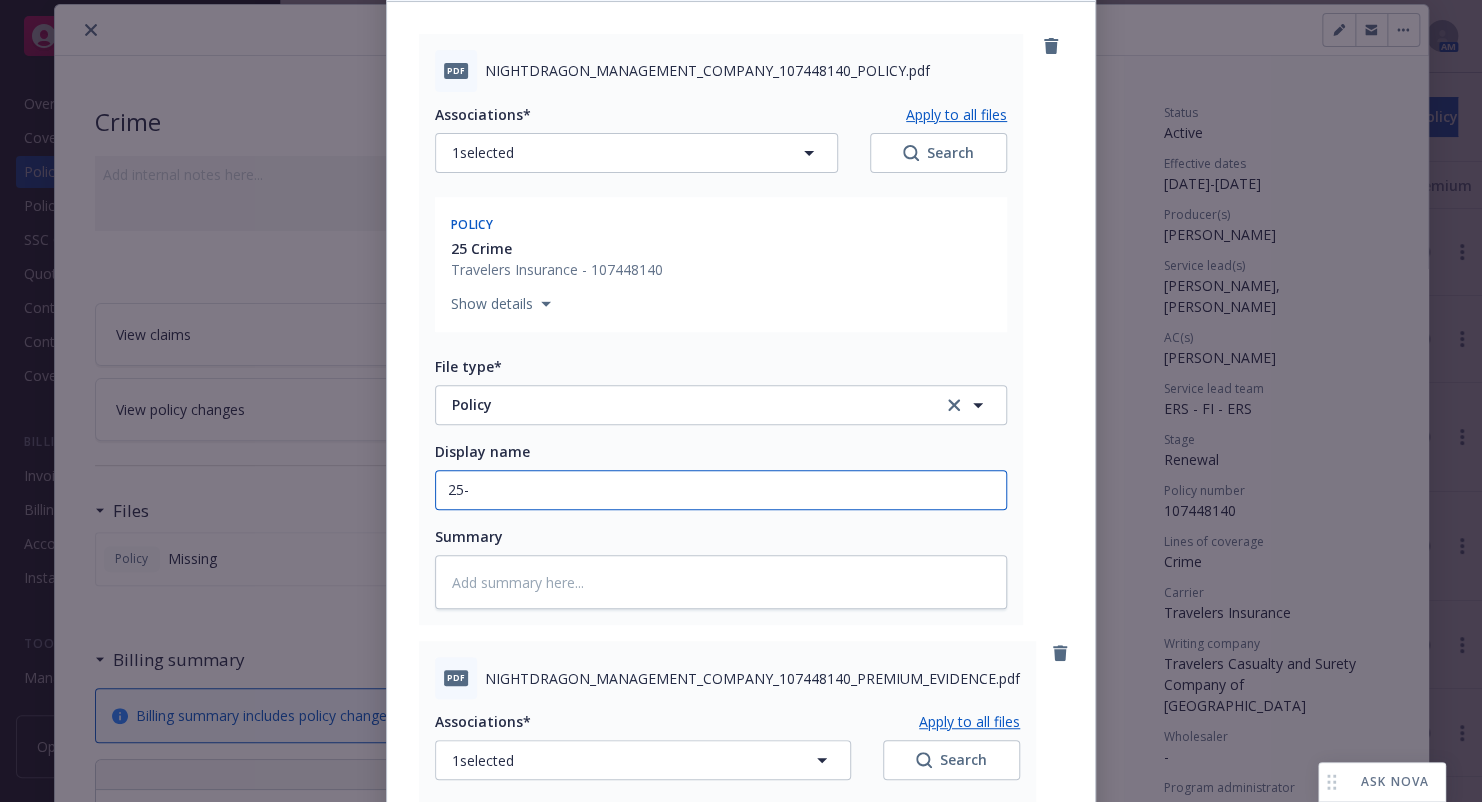 type on "x" 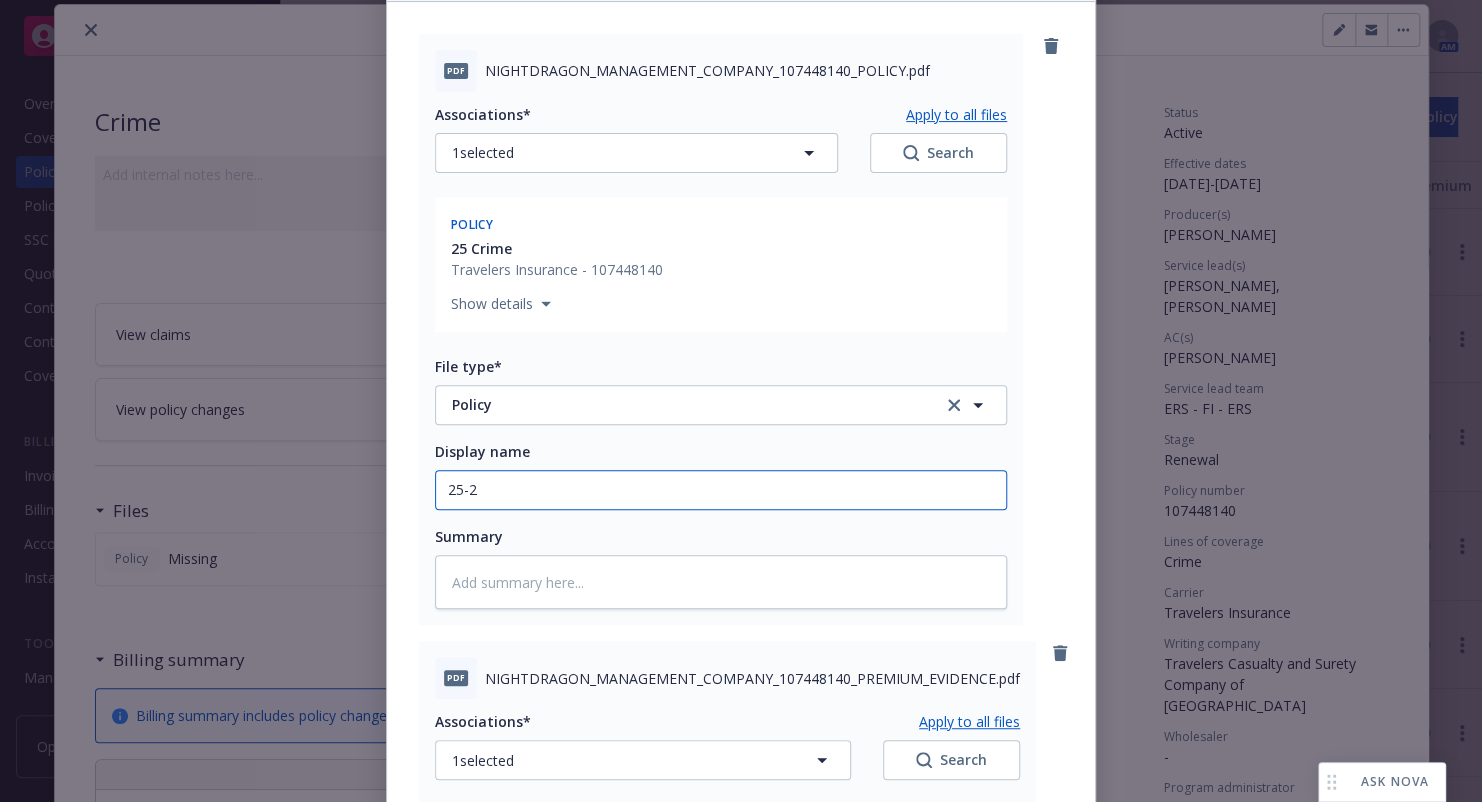 type on "x" 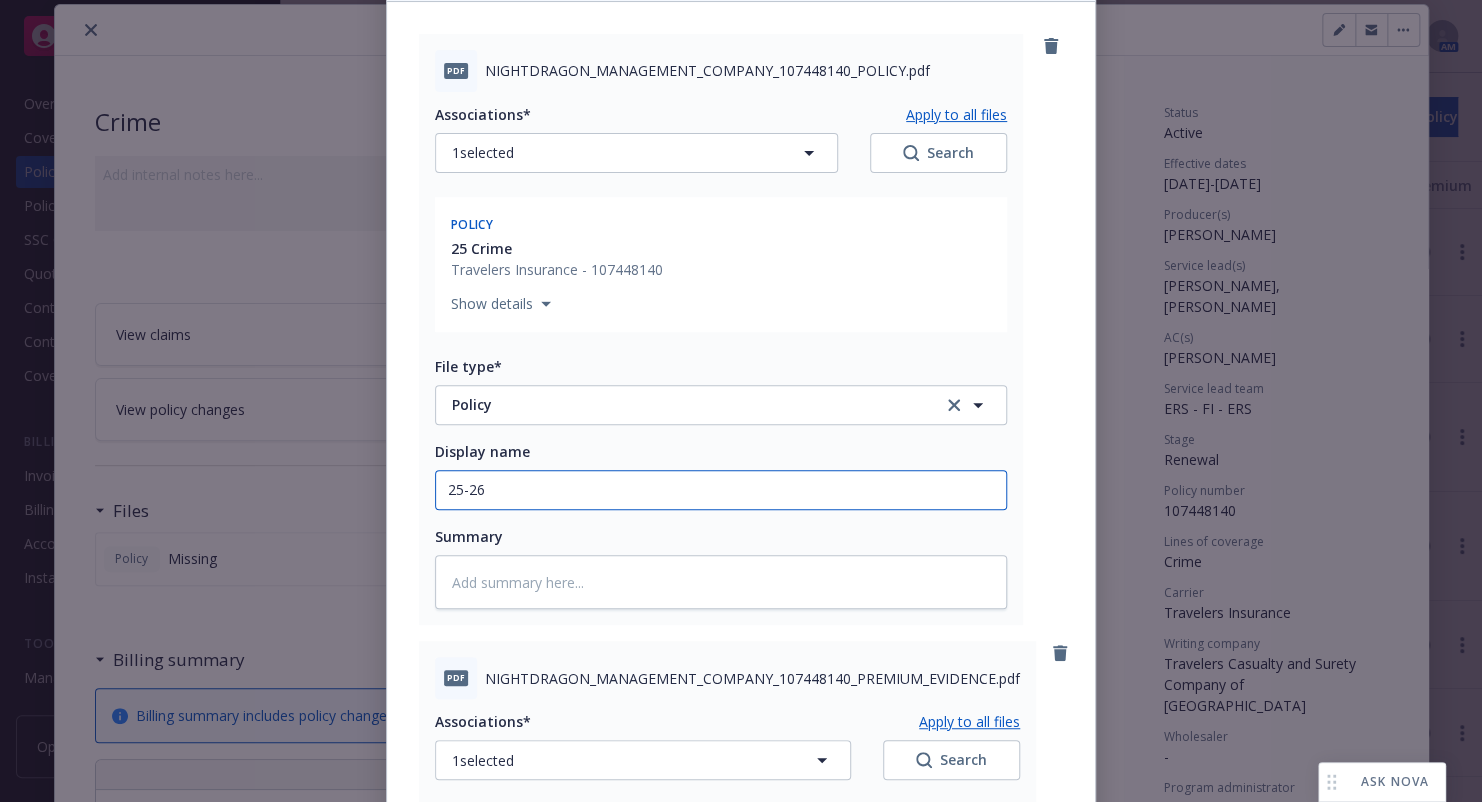 type on "x" 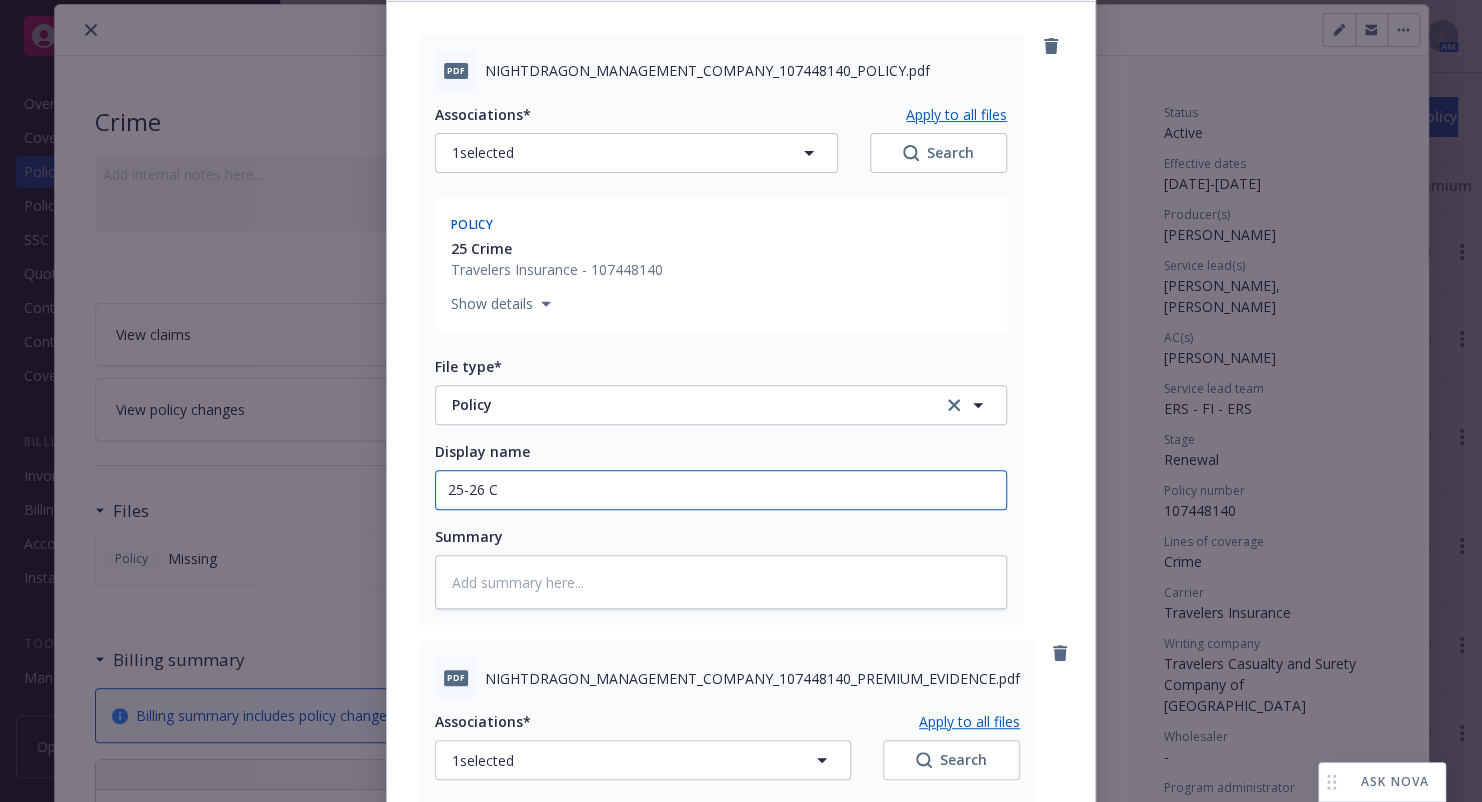 type on "x" 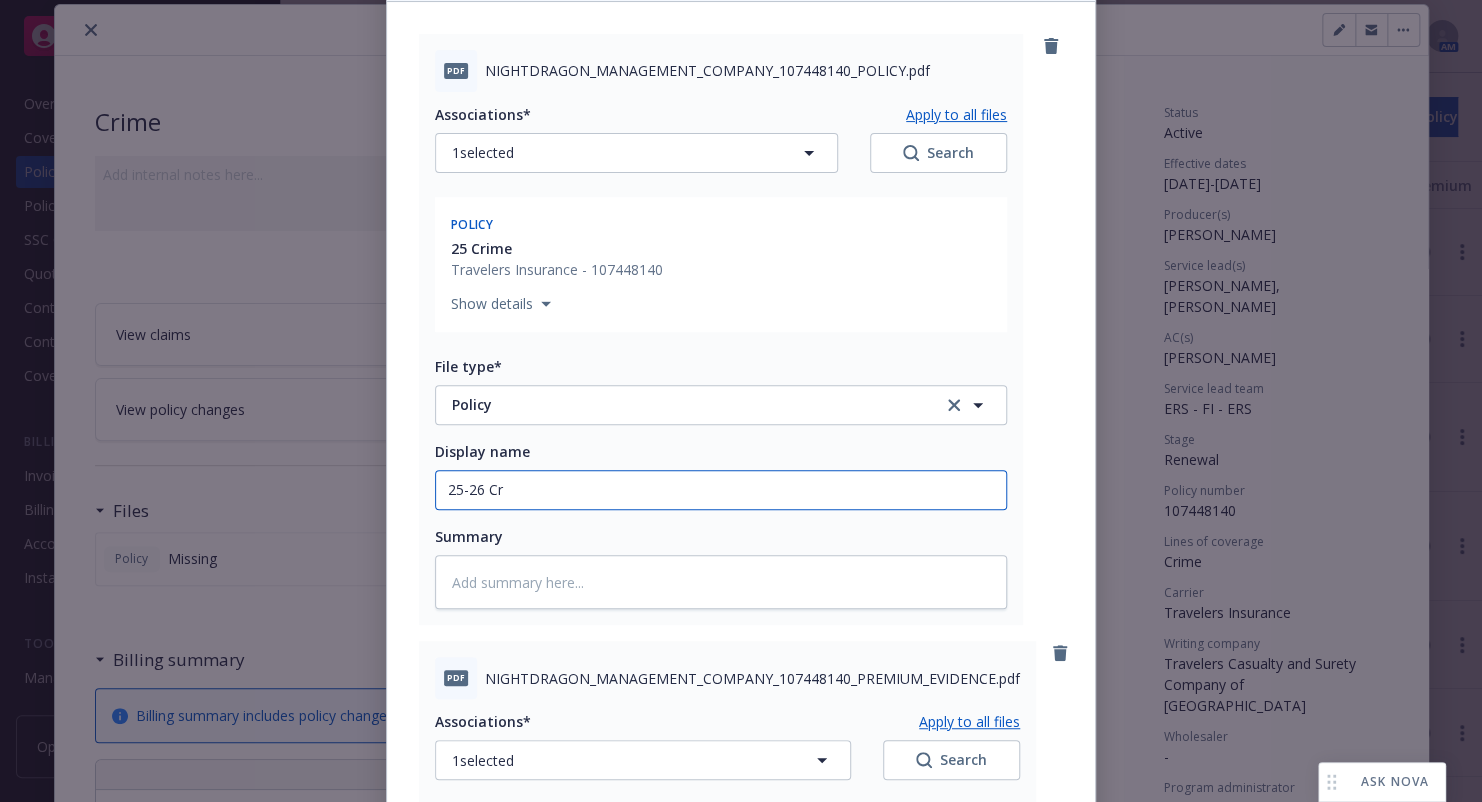 type on "x" 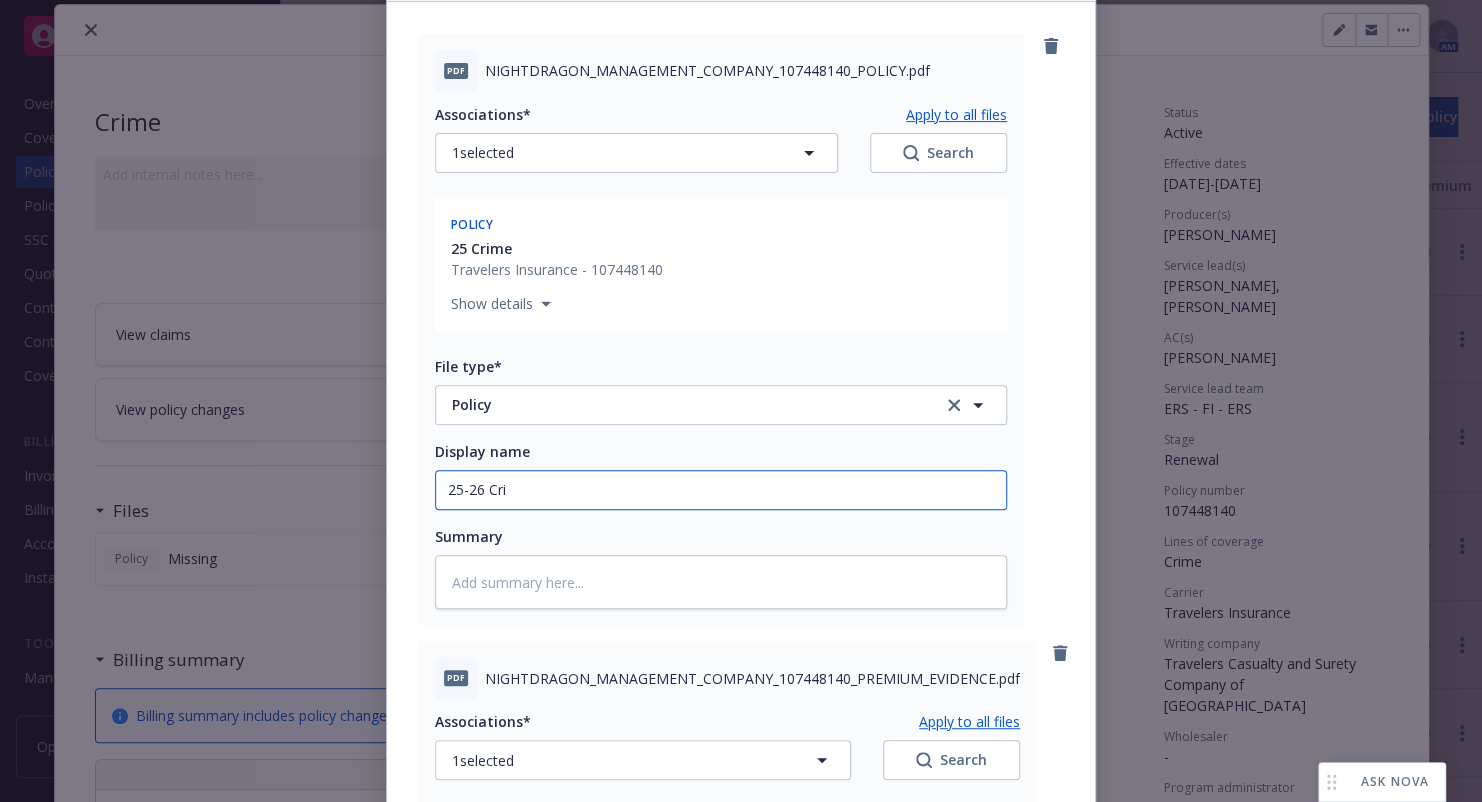 type on "x" 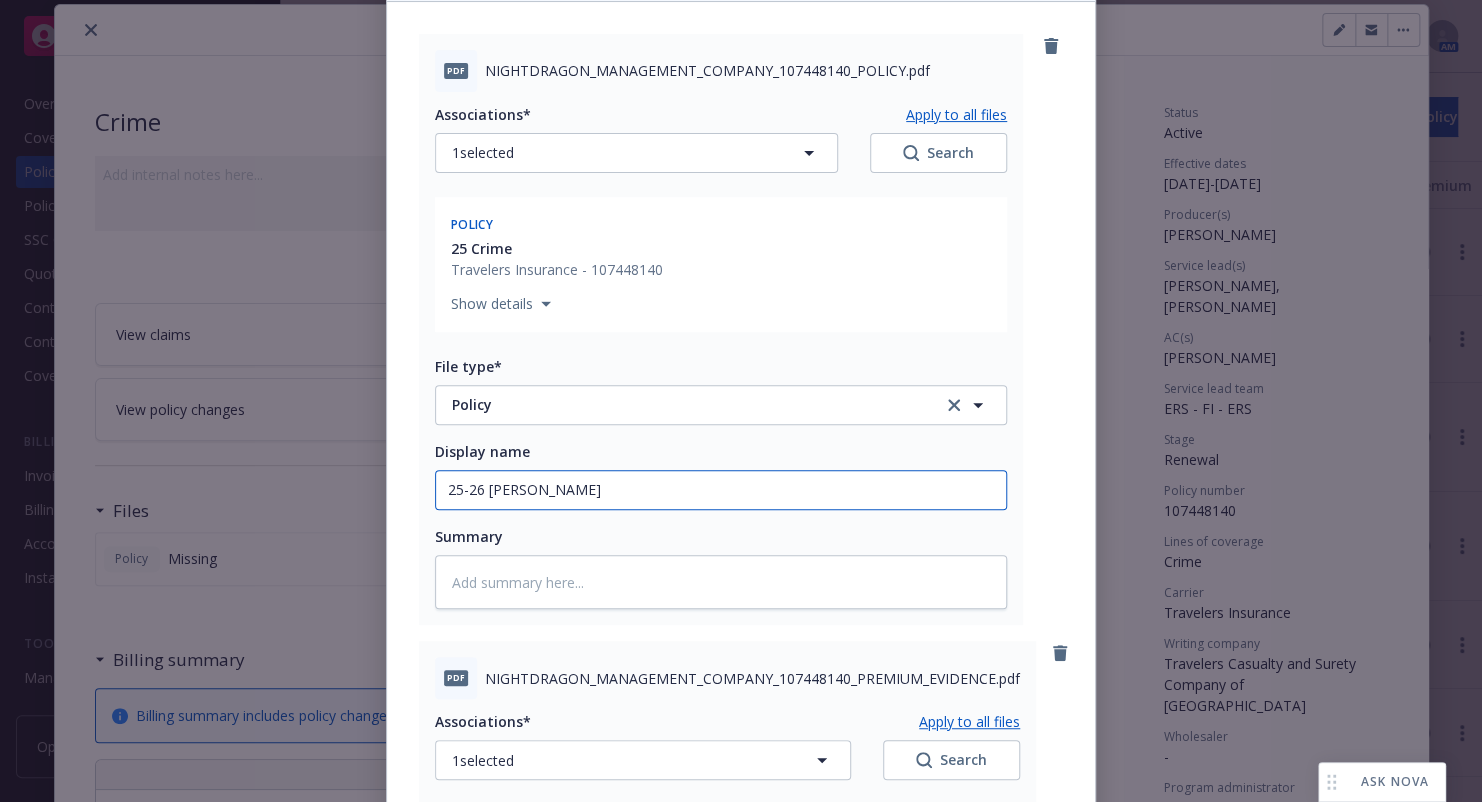 type on "25-26 Crime" 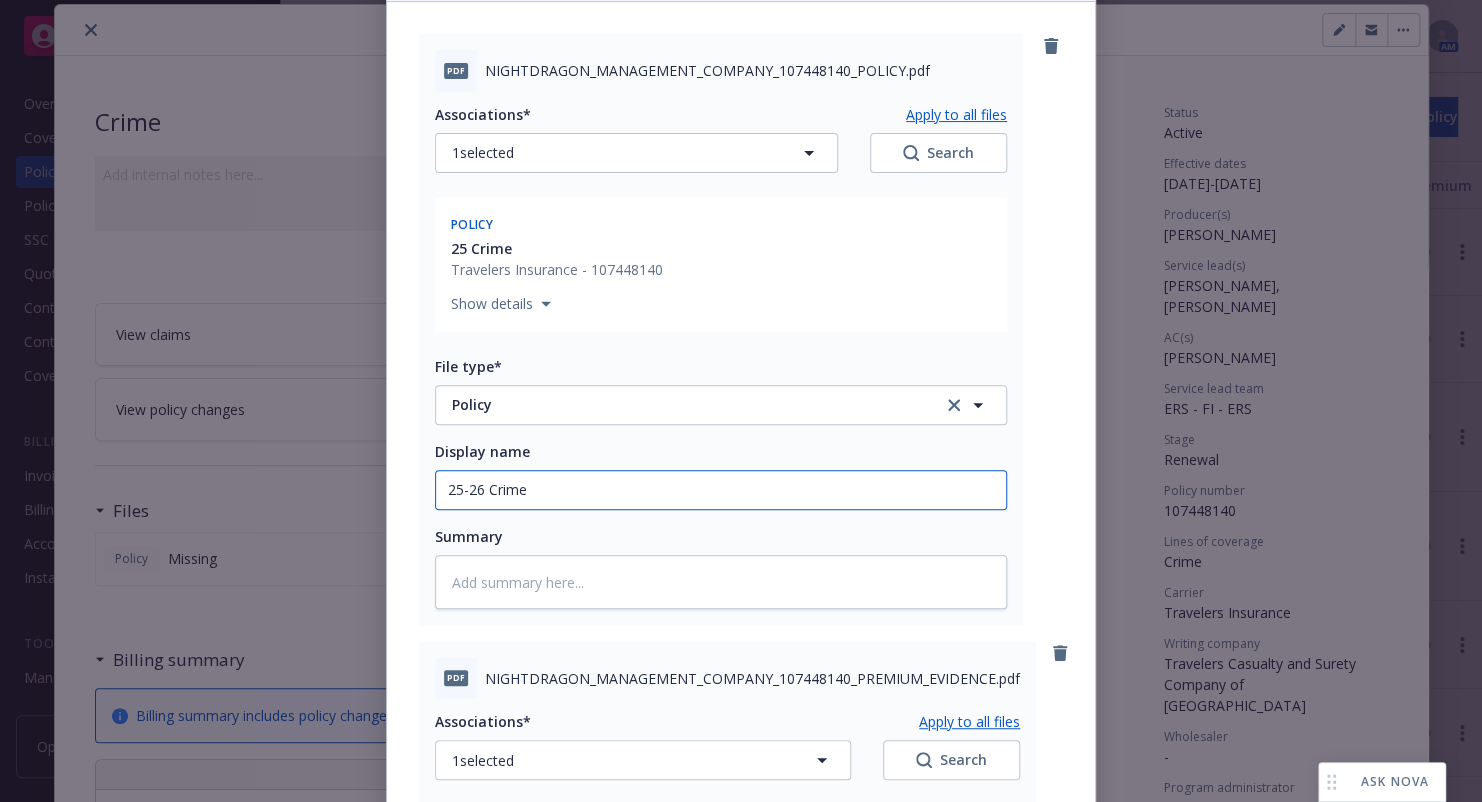 type on "x" 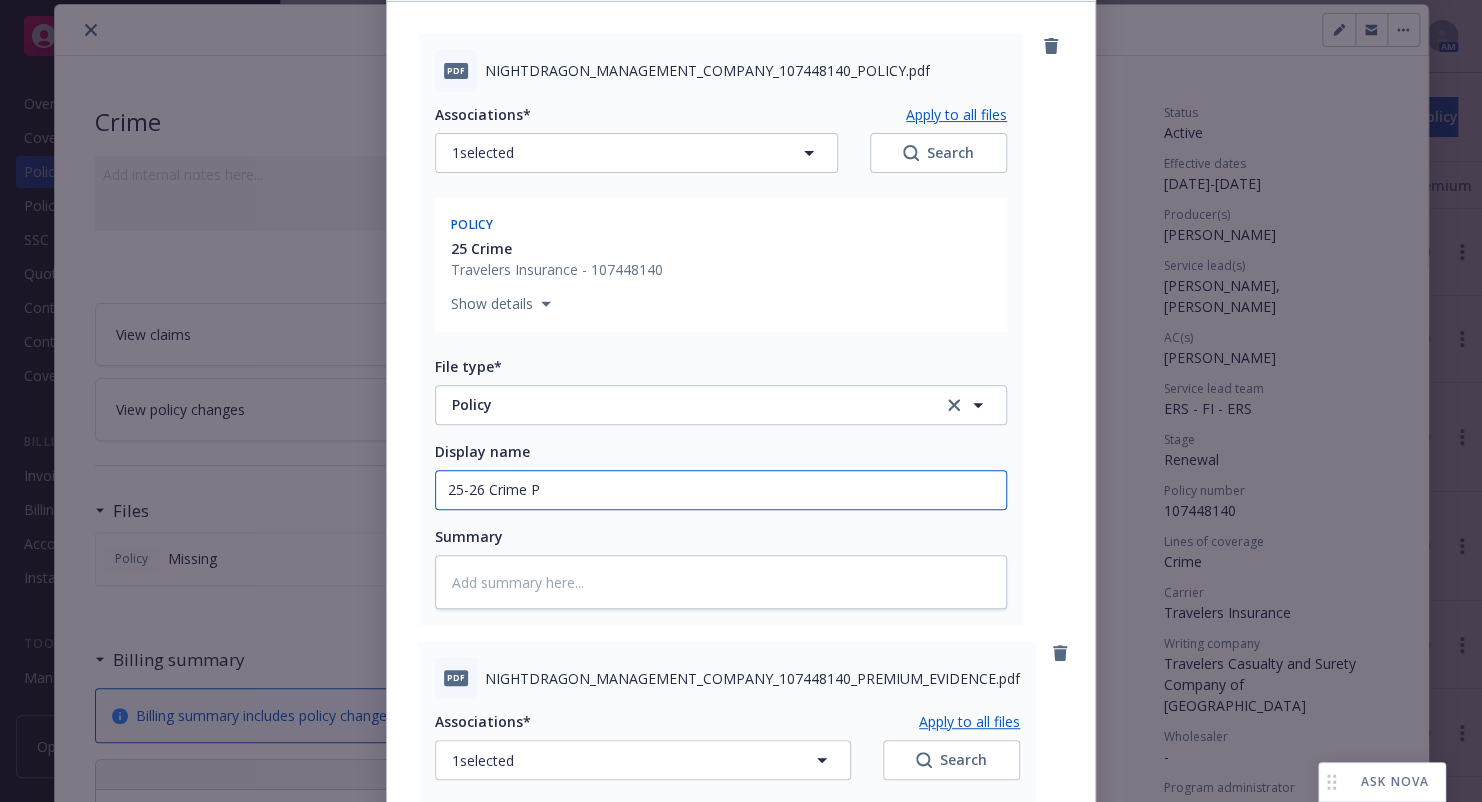 type on "x" 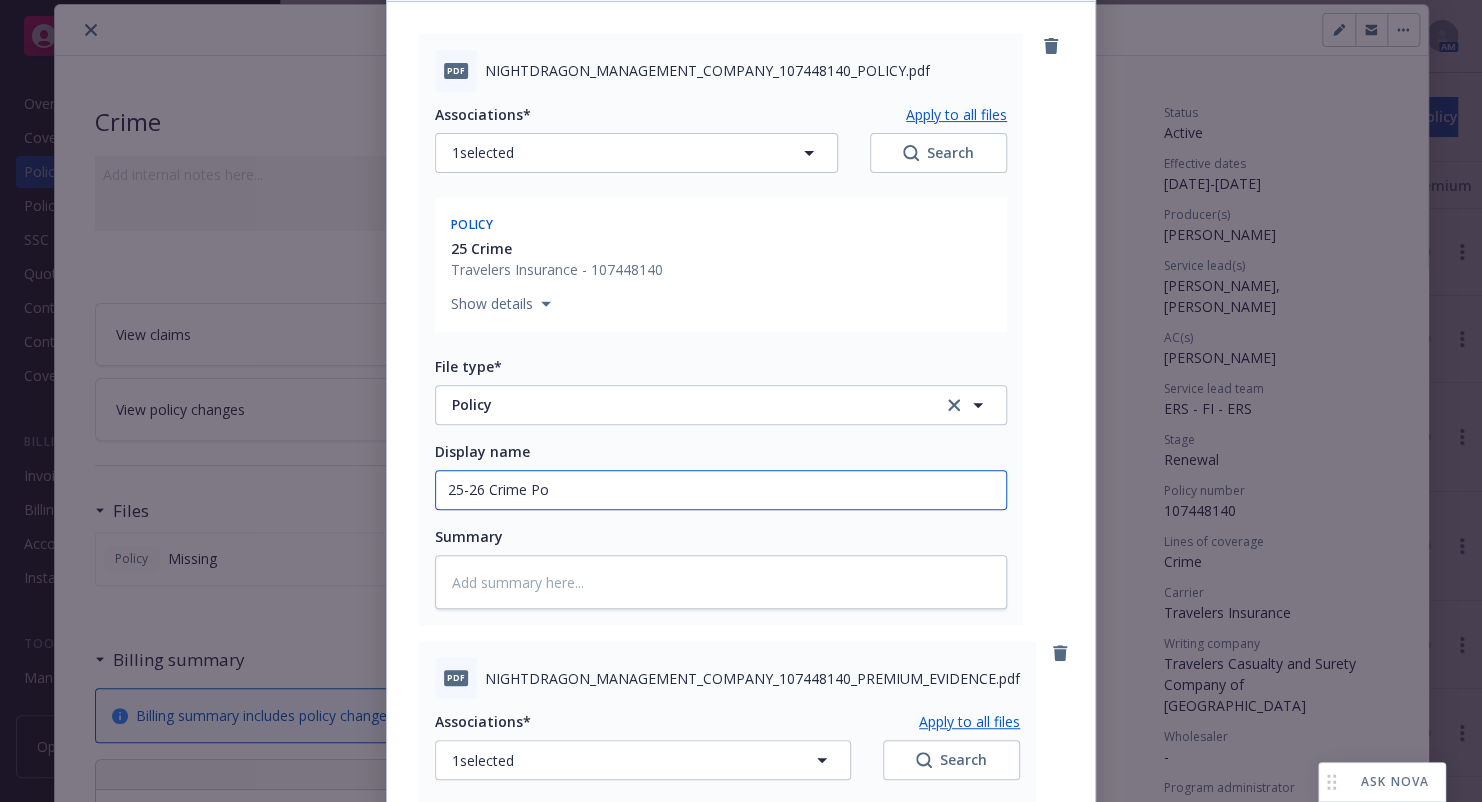type on "x" 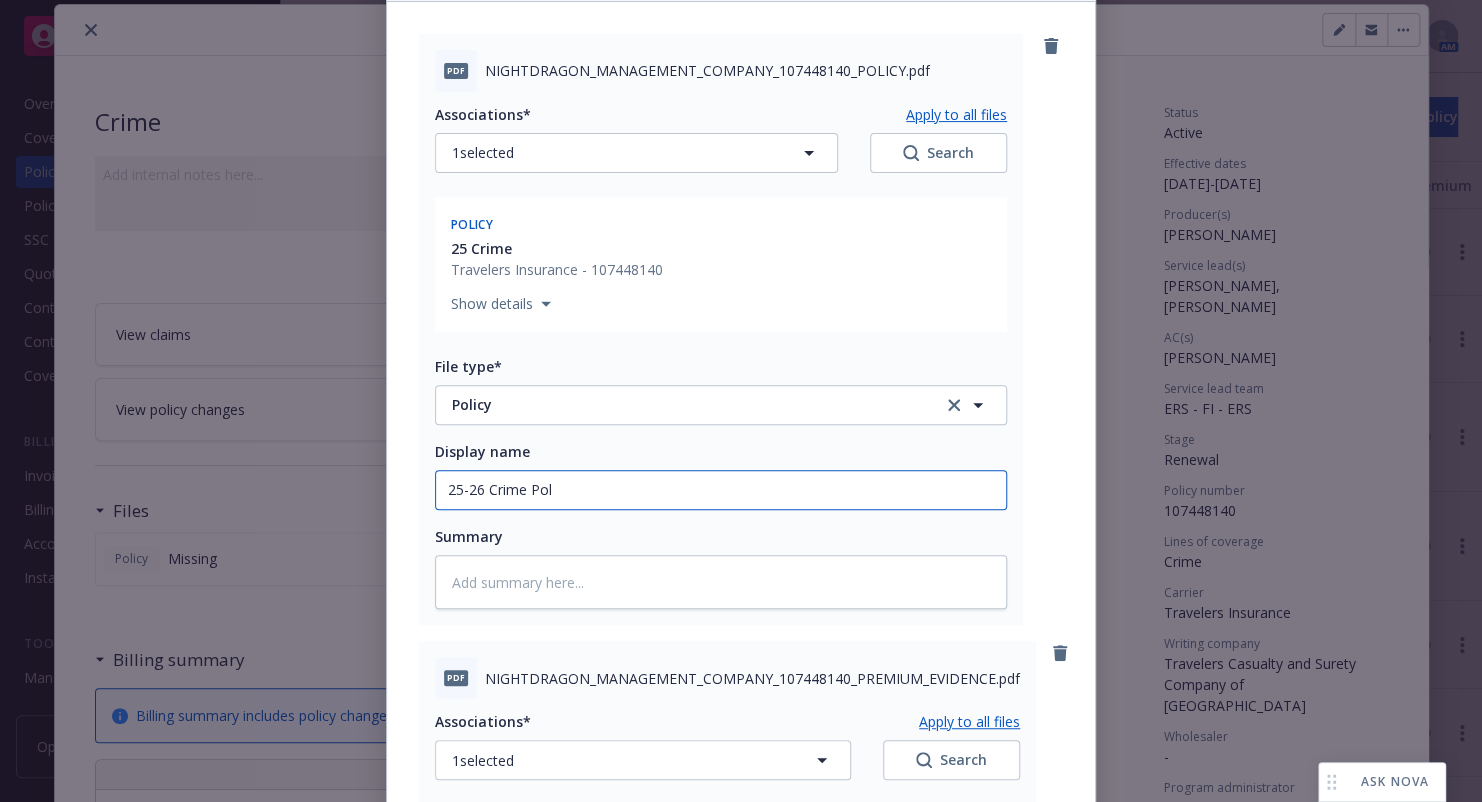 type on "25-26 Crime Poli" 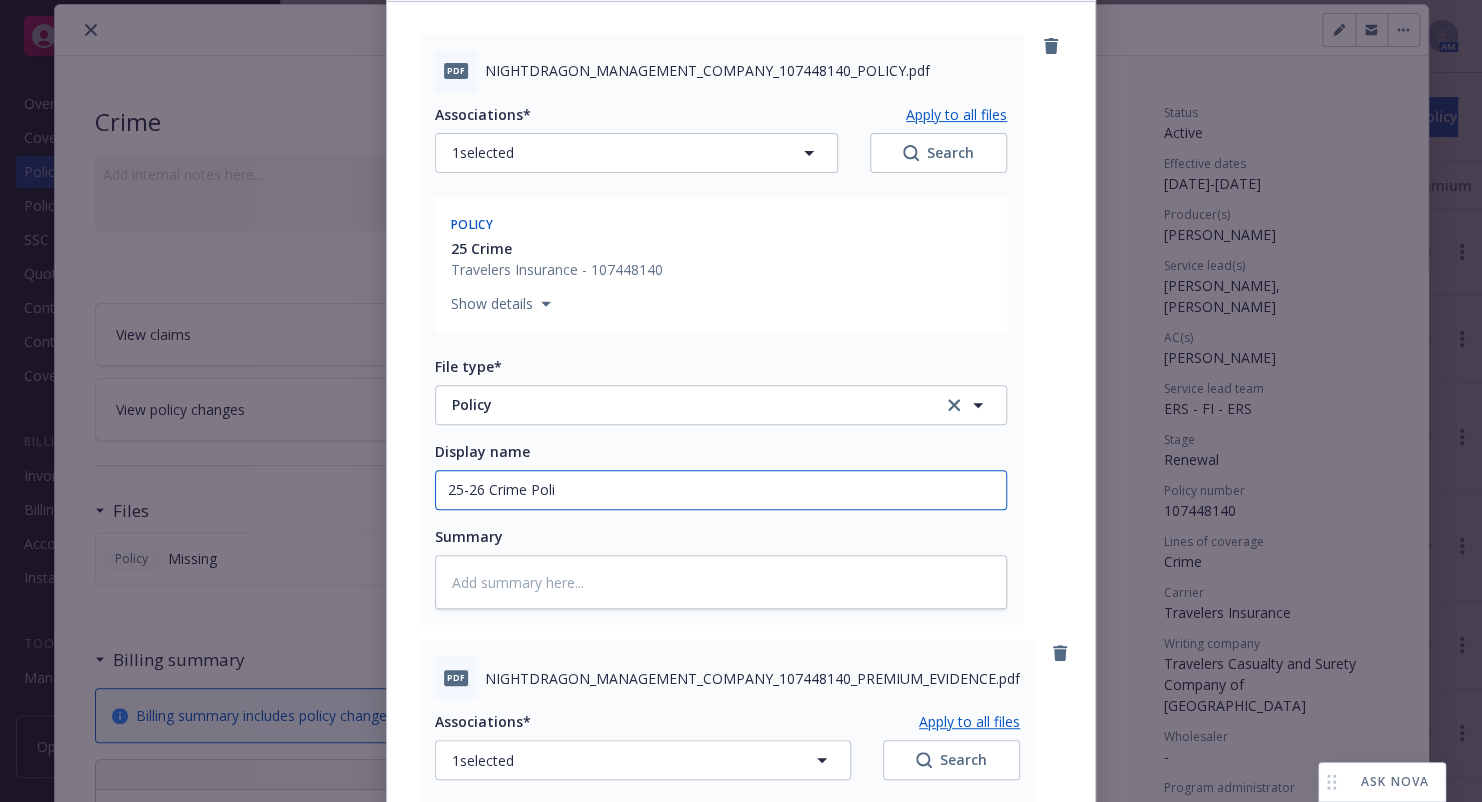 type on "x" 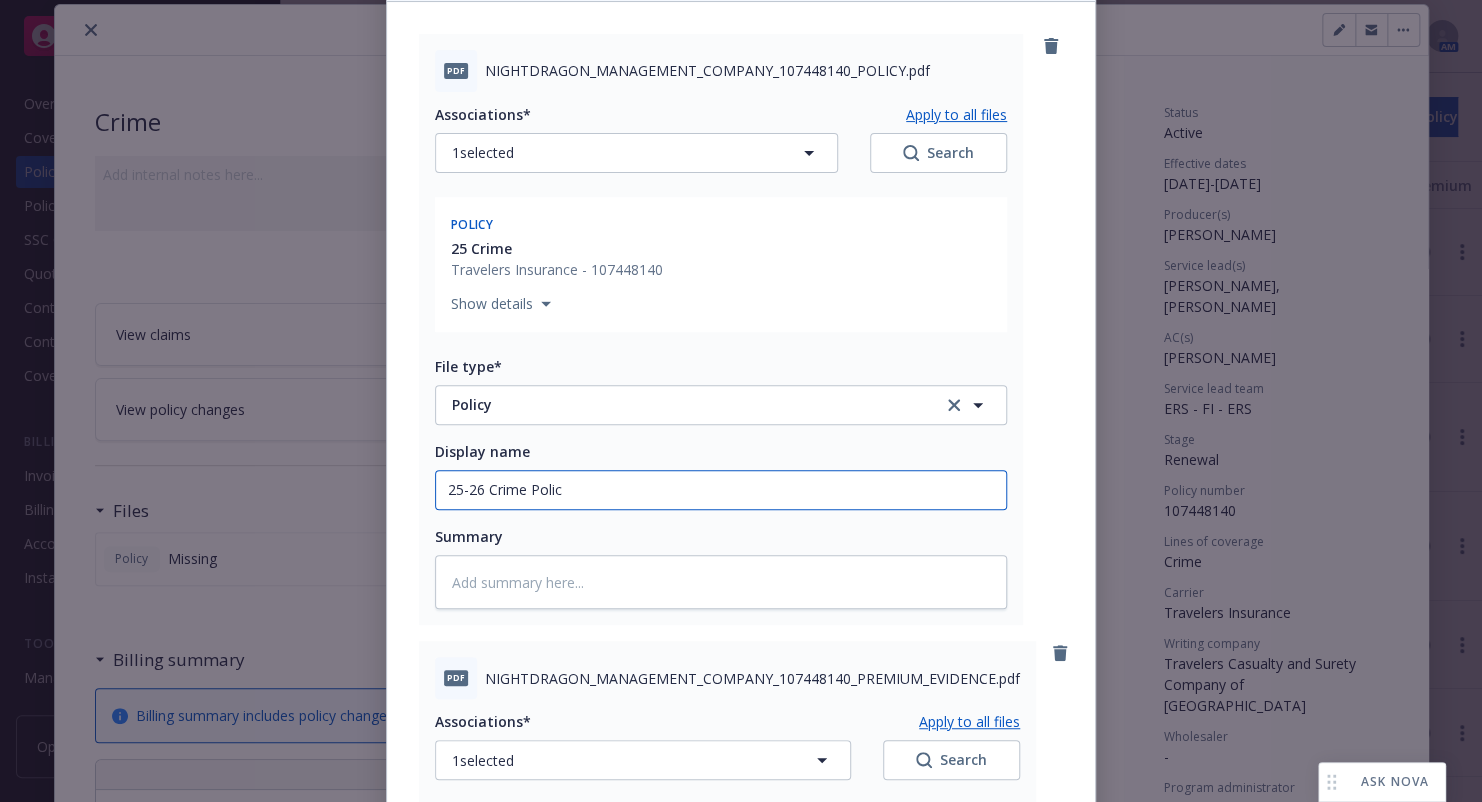 type on "25-26 Crime Policy" 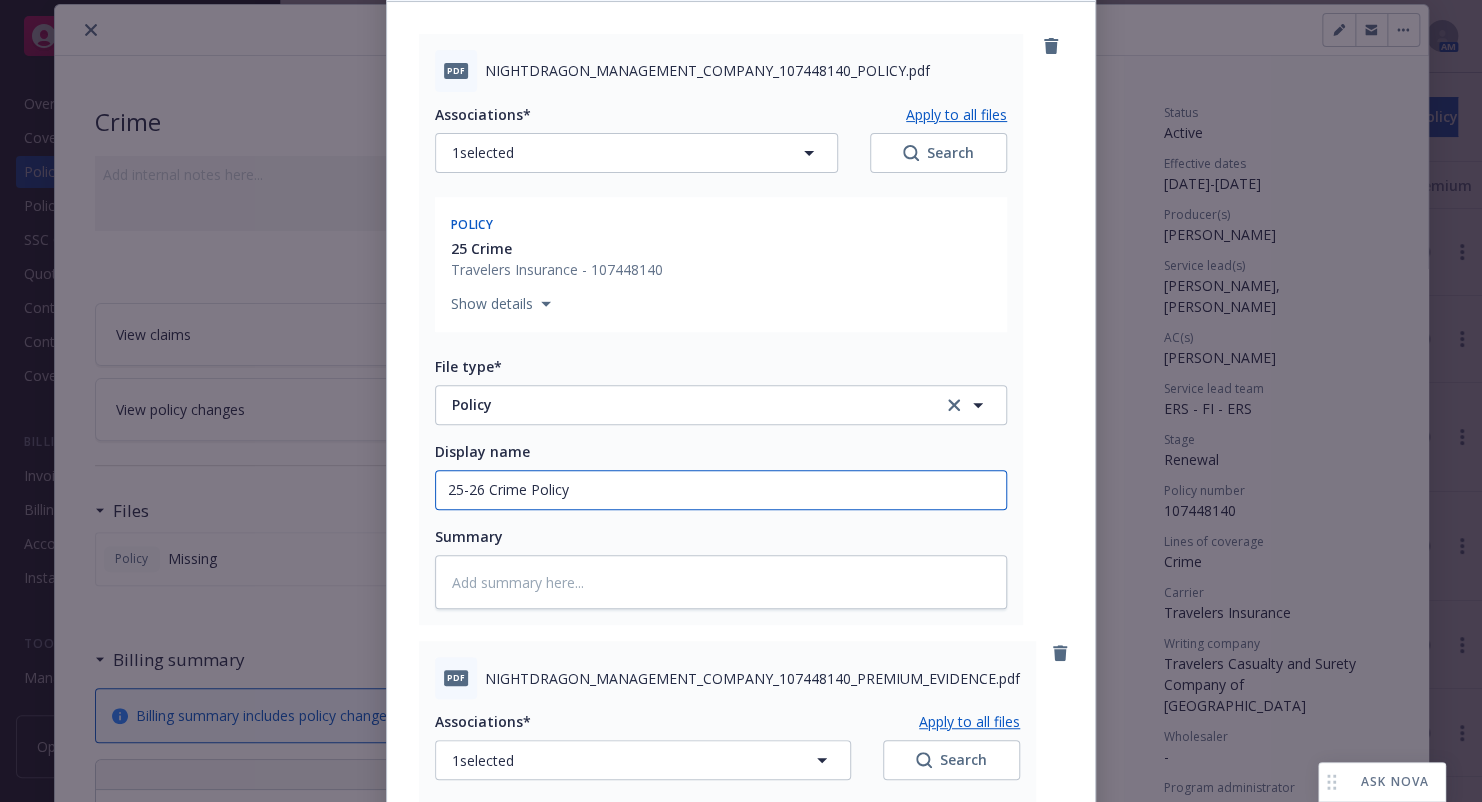 type on "x" 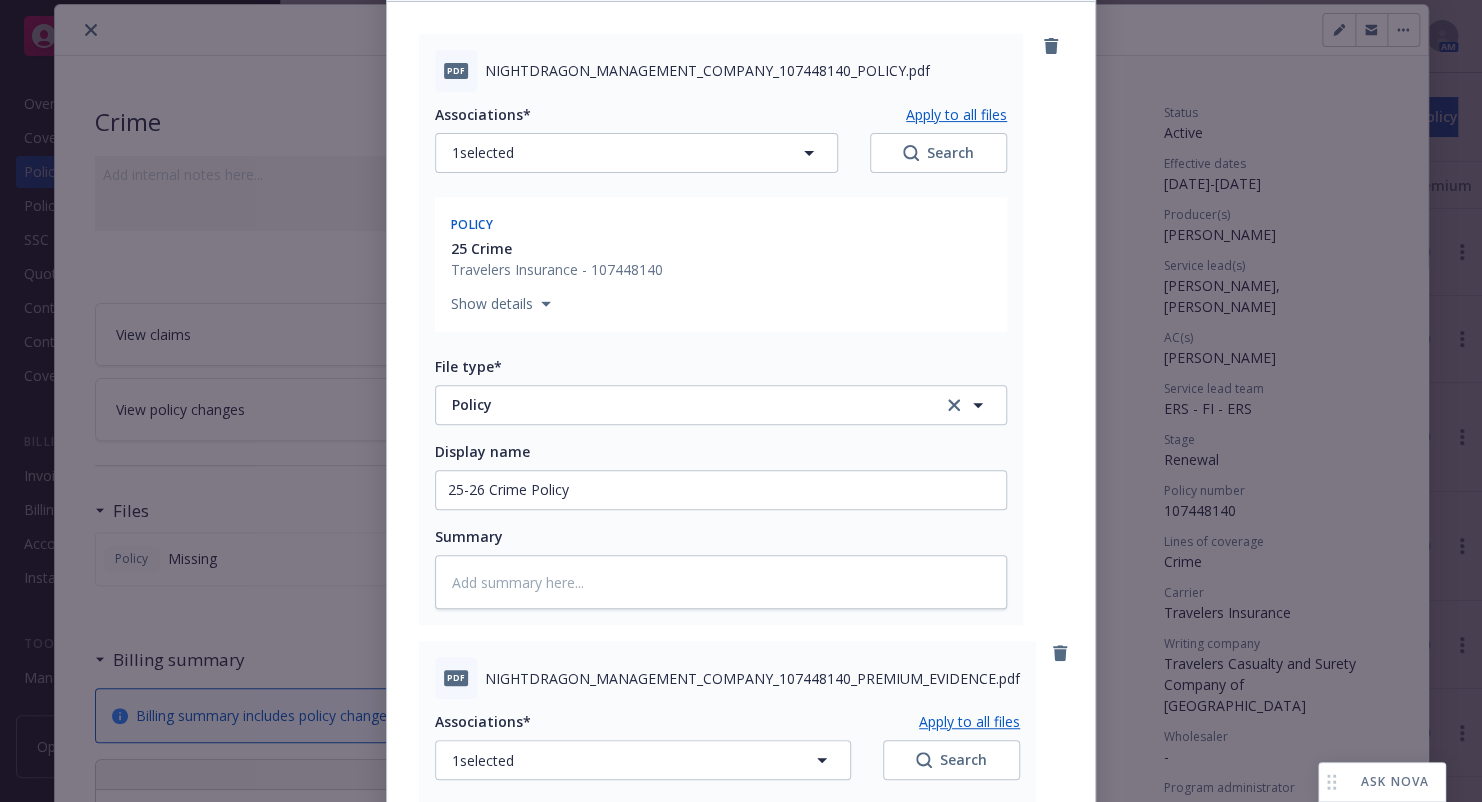 click on "Associations* Apply to all files 1  selected Search Policy 25 Crime Travelers Insurance - 107448140 Show details   File type* Policy Policy Display name 25-26 Crime Policy Summary" at bounding box center (721, 351) 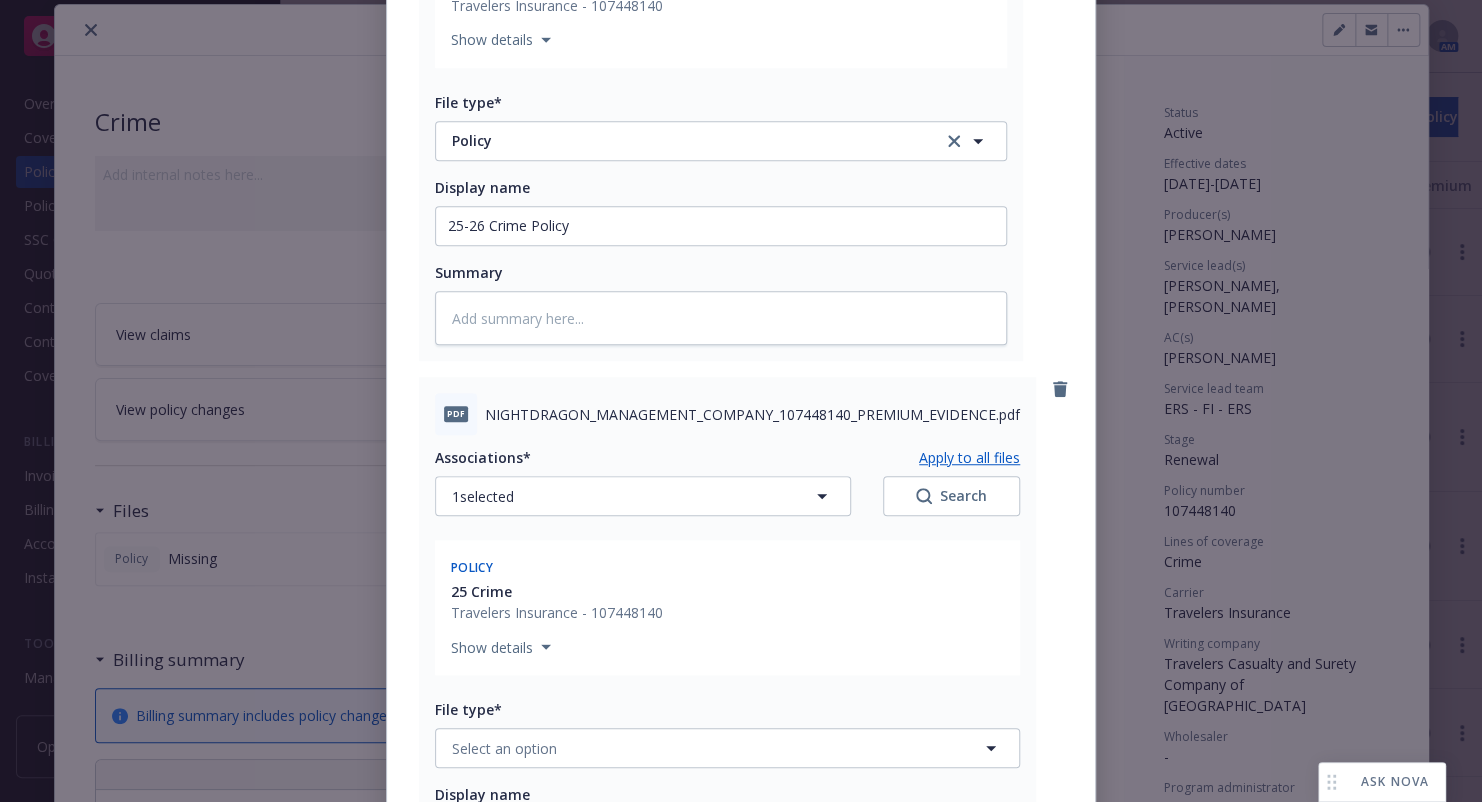 scroll, scrollTop: 600, scrollLeft: 0, axis: vertical 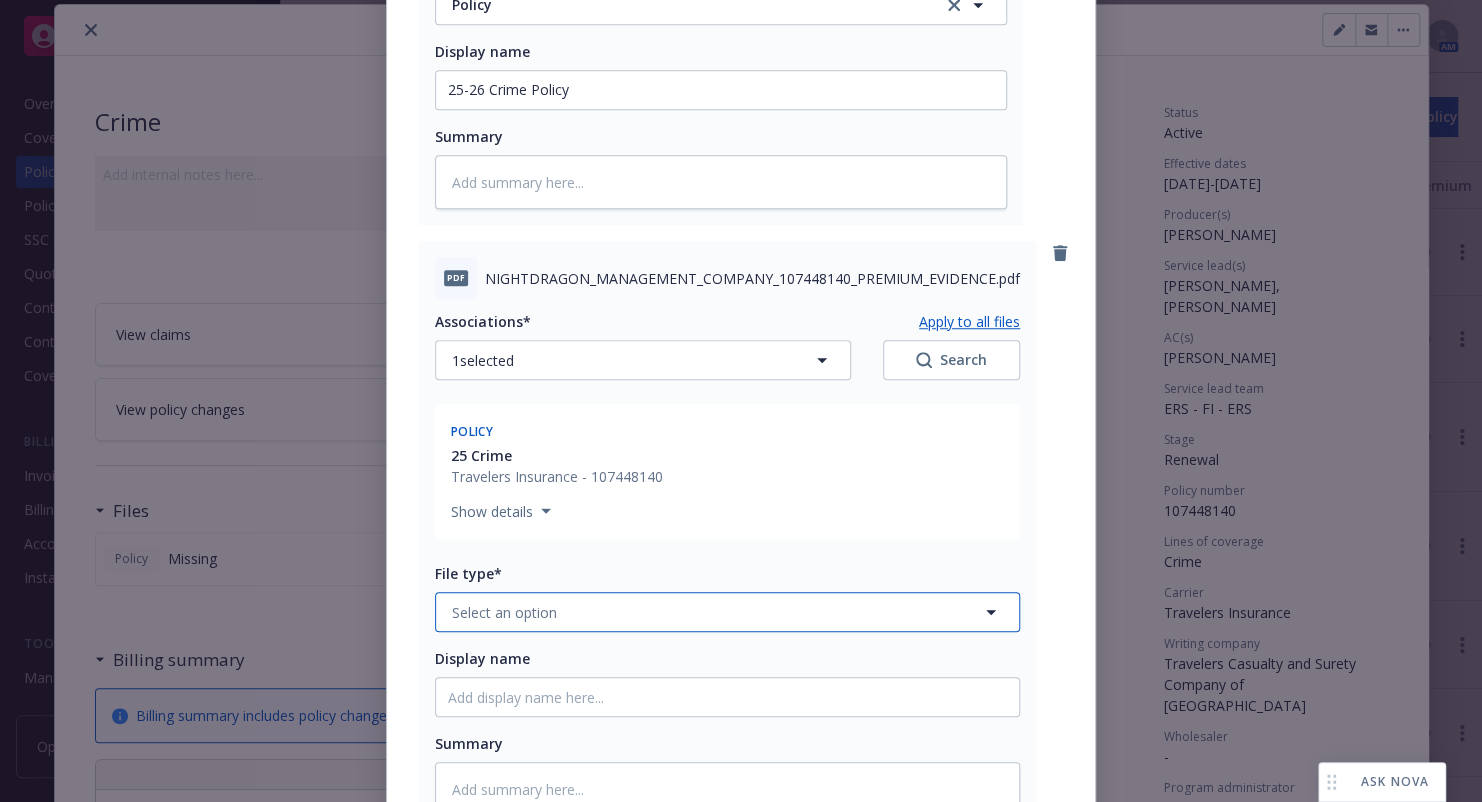 click on "Select an option" at bounding box center [727, 612] 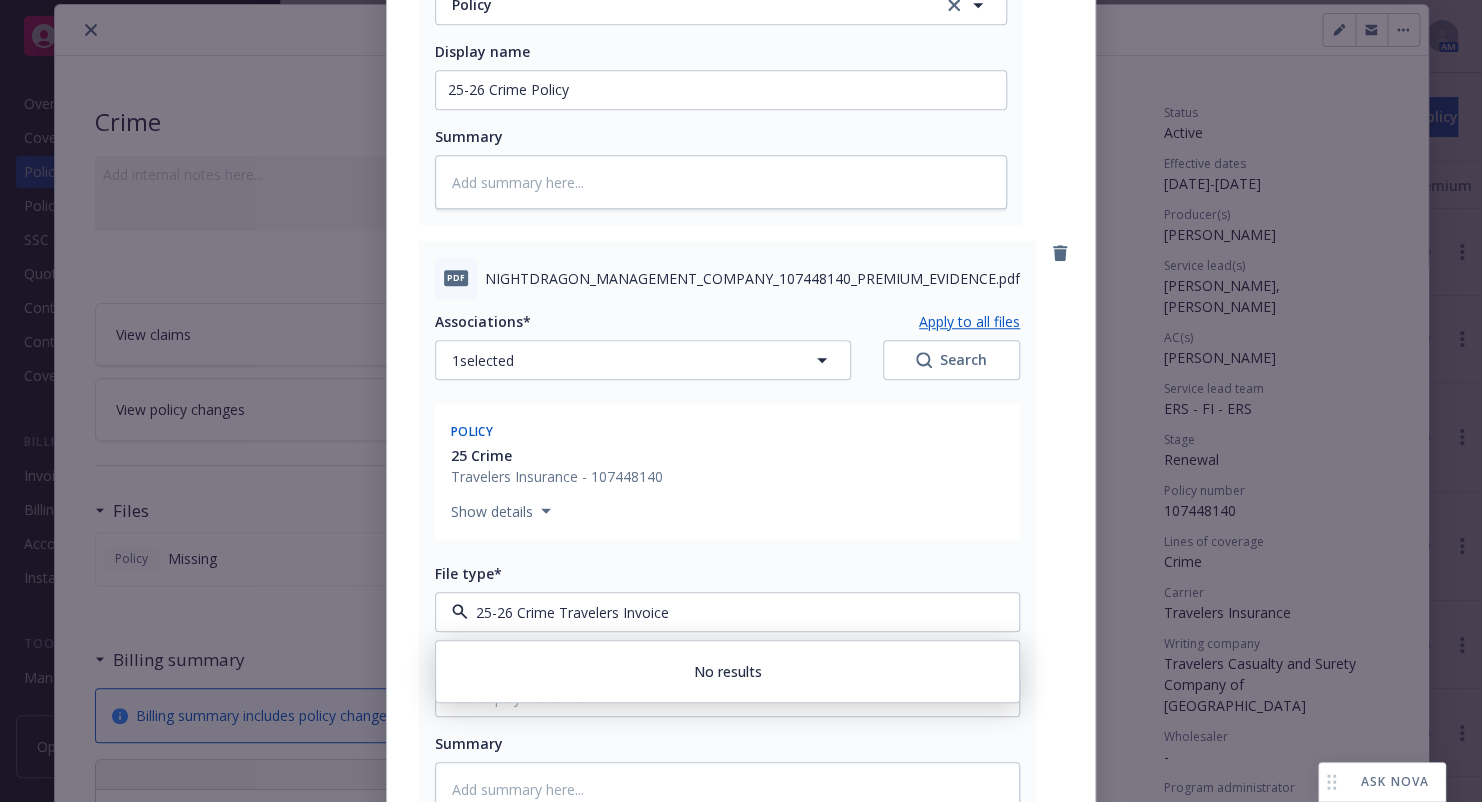 type on "25-26 Crime Travelers Invoice" 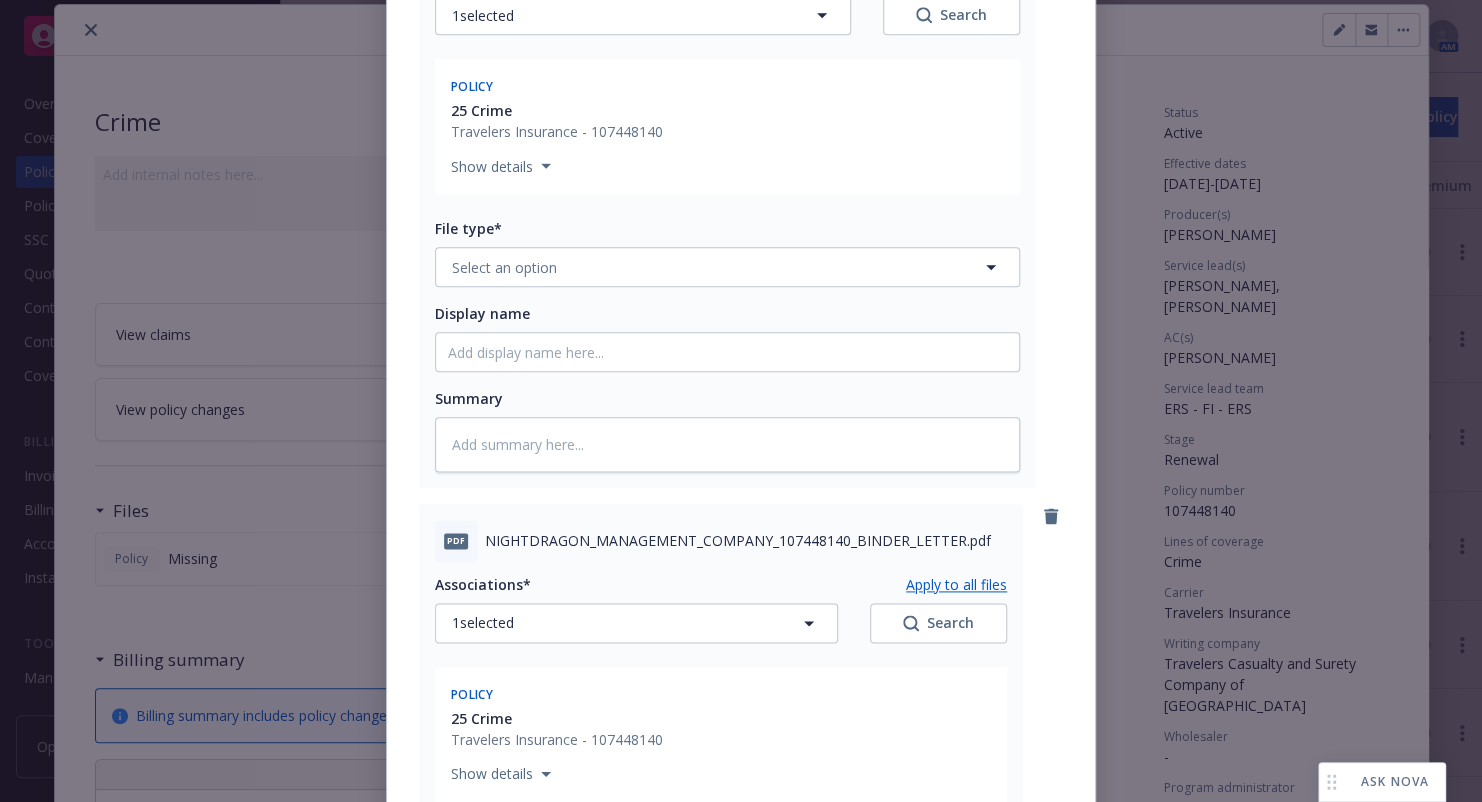 scroll, scrollTop: 1000, scrollLeft: 0, axis: vertical 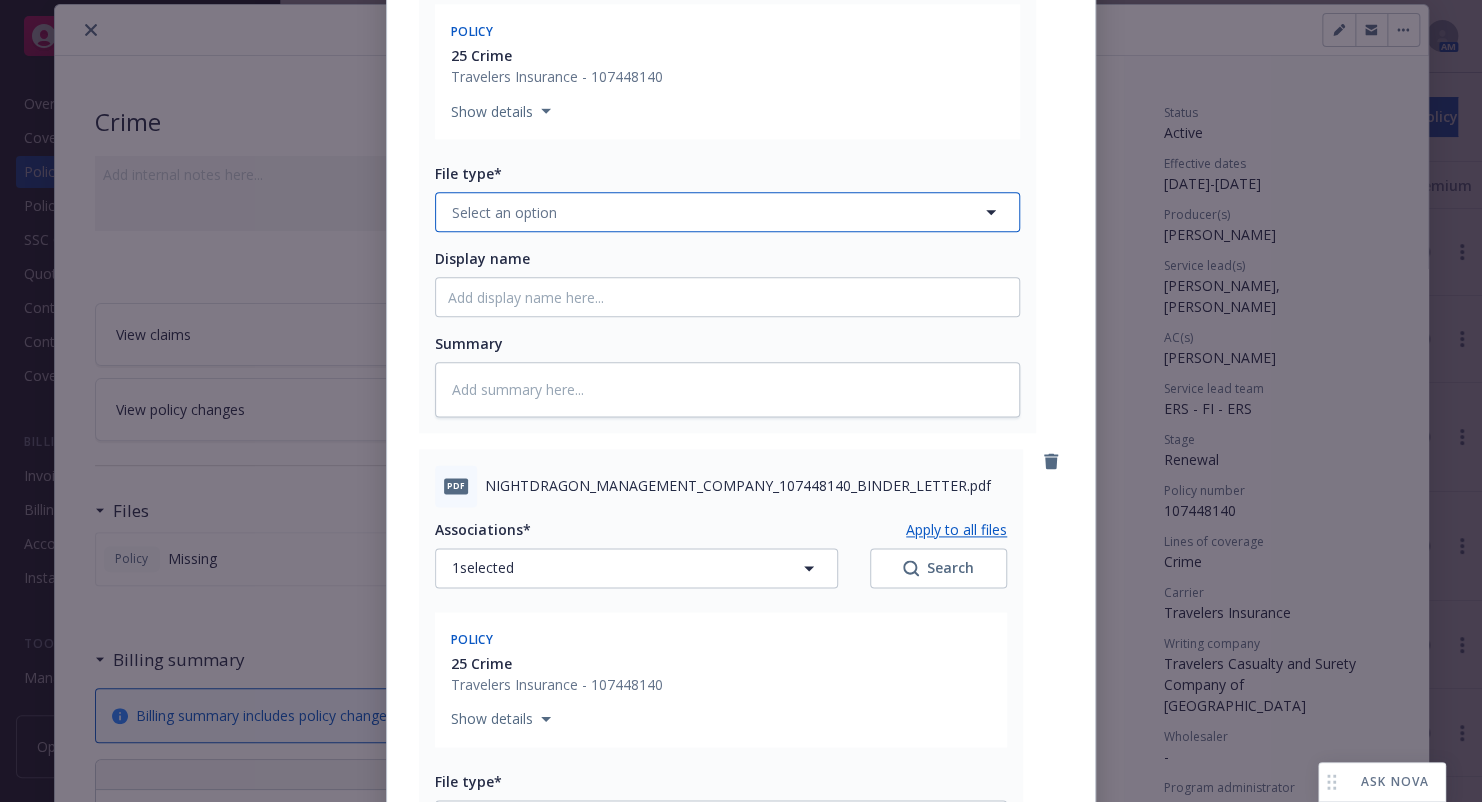 click on "Select an option" at bounding box center [727, 212] 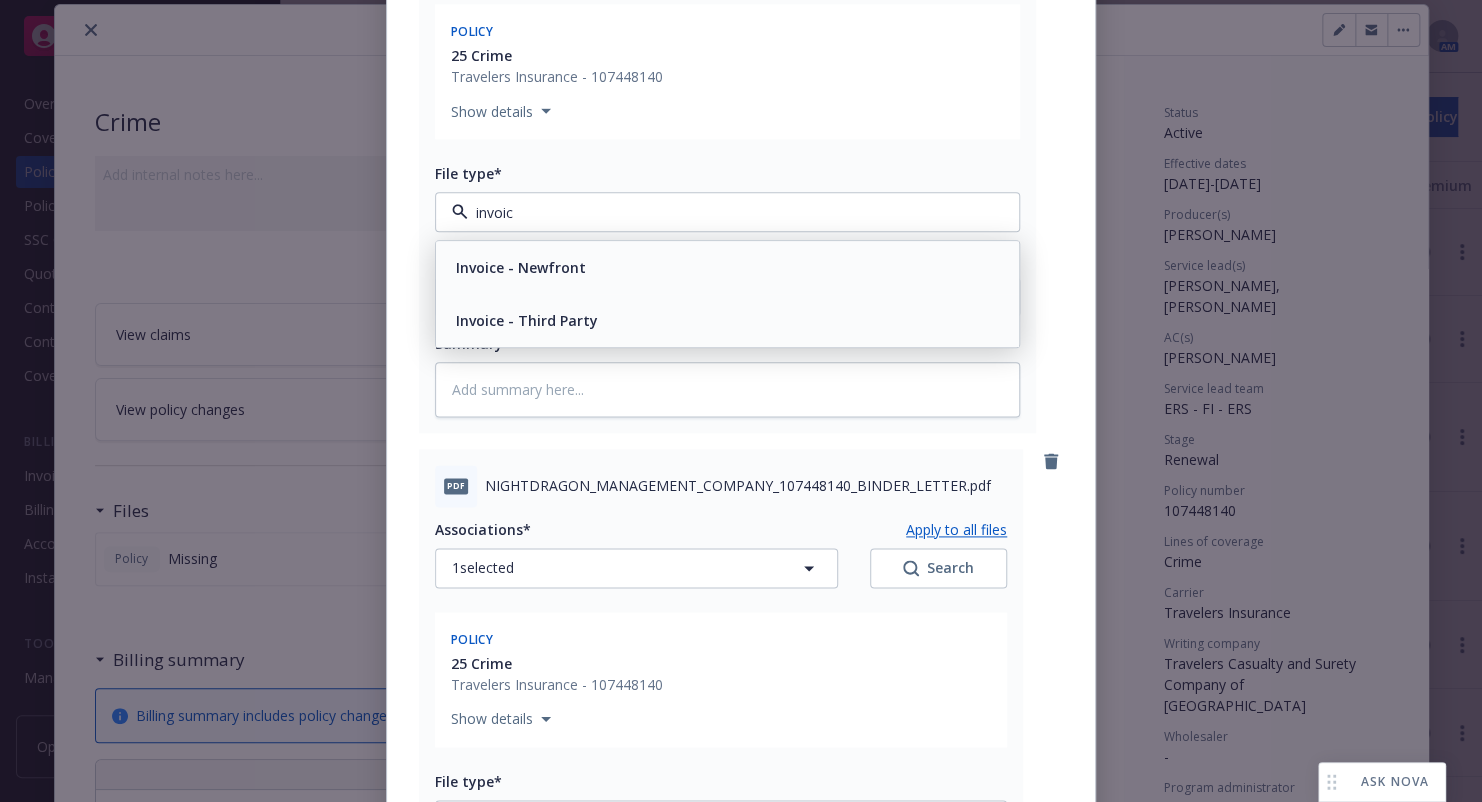 type on "invoice" 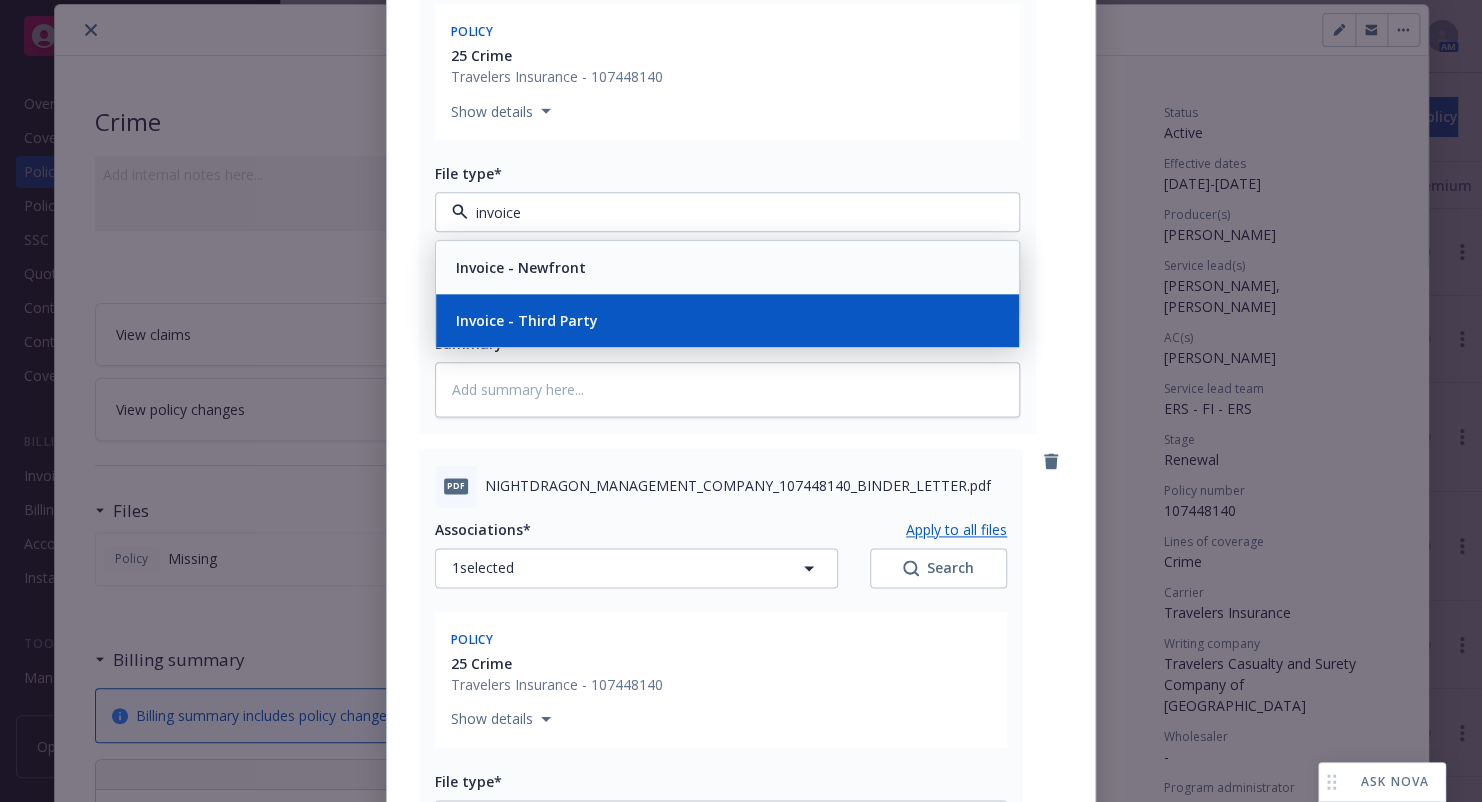 click on "Invoice - Third Party" at bounding box center [727, 320] 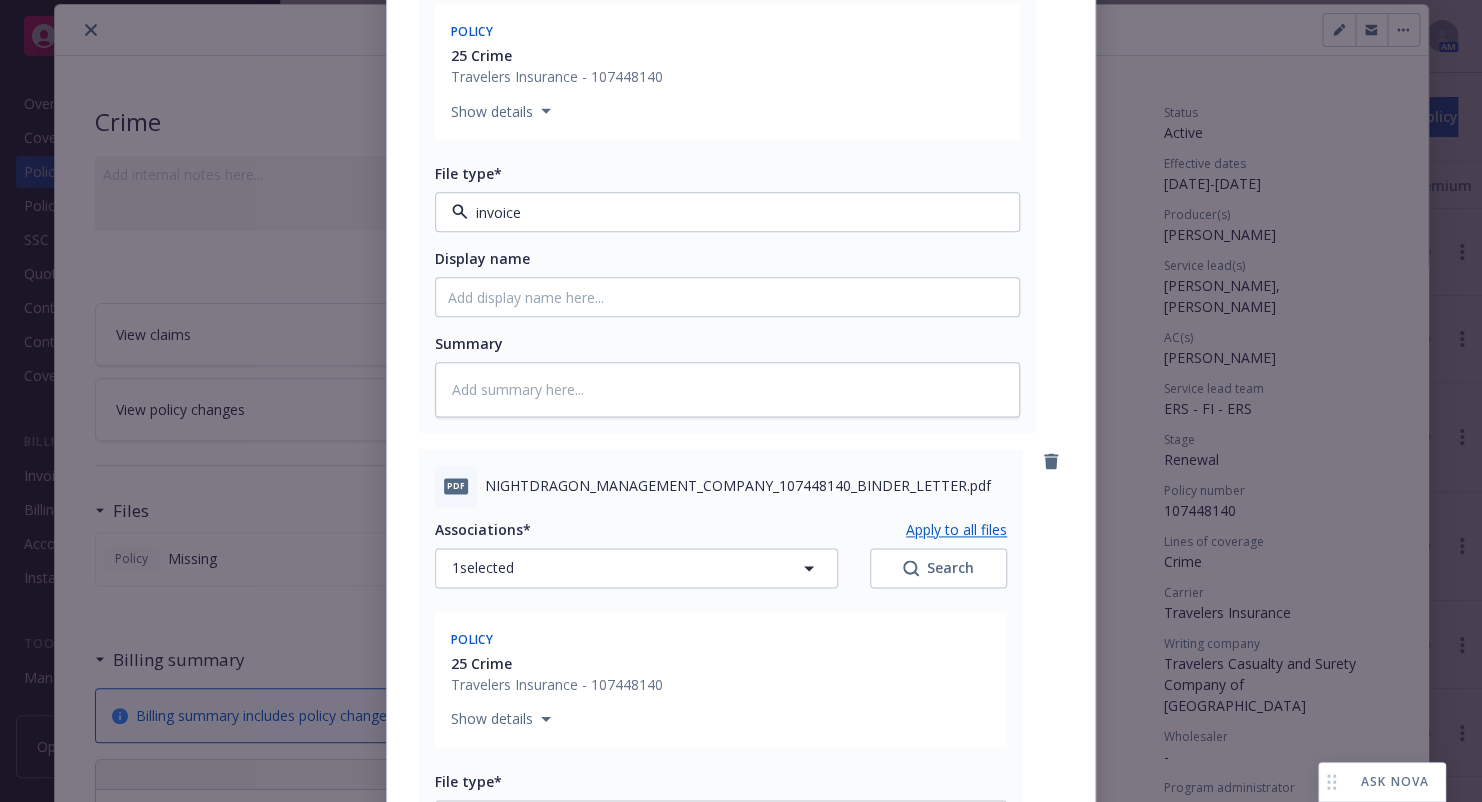 type on "x" 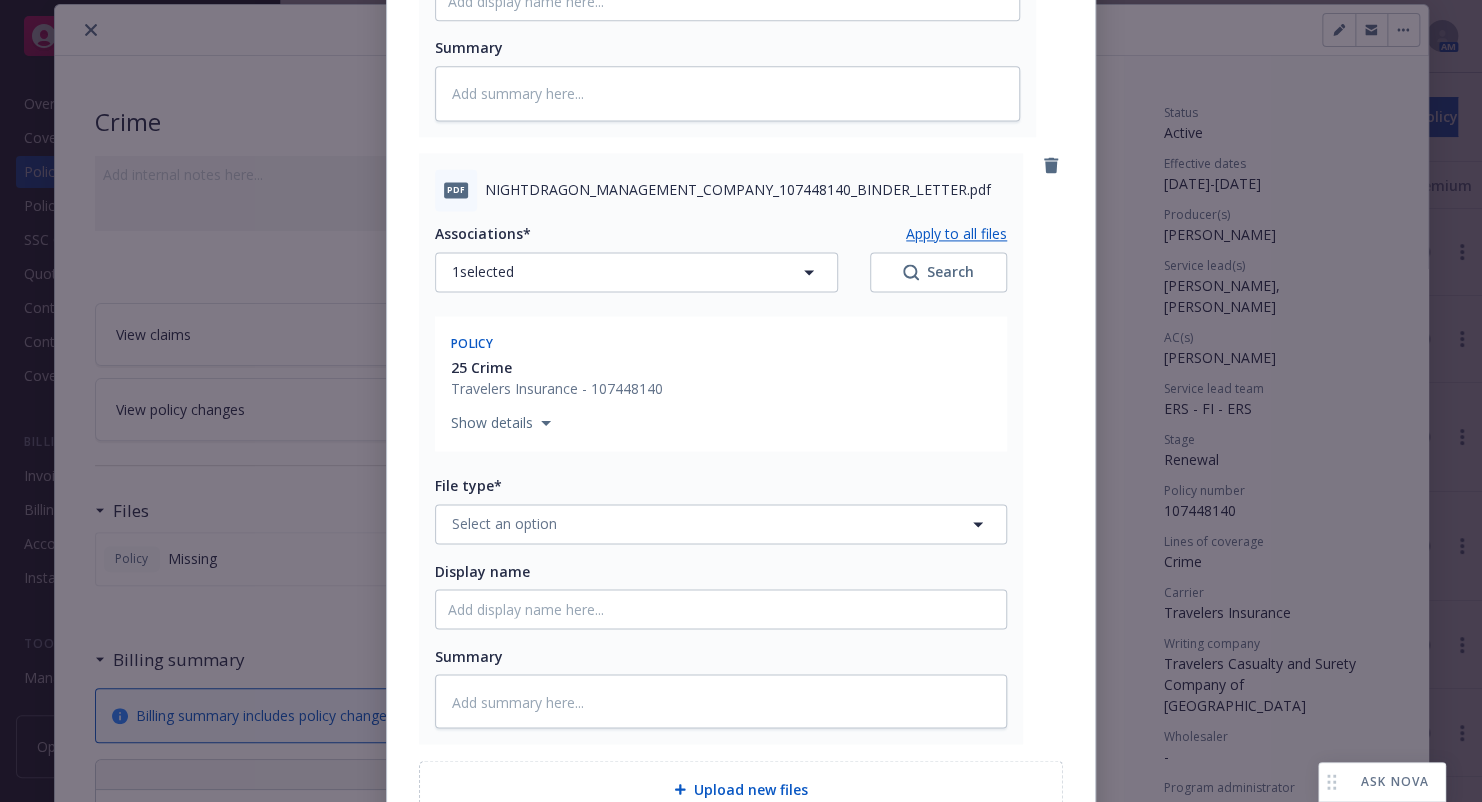 scroll, scrollTop: 1300, scrollLeft: 0, axis: vertical 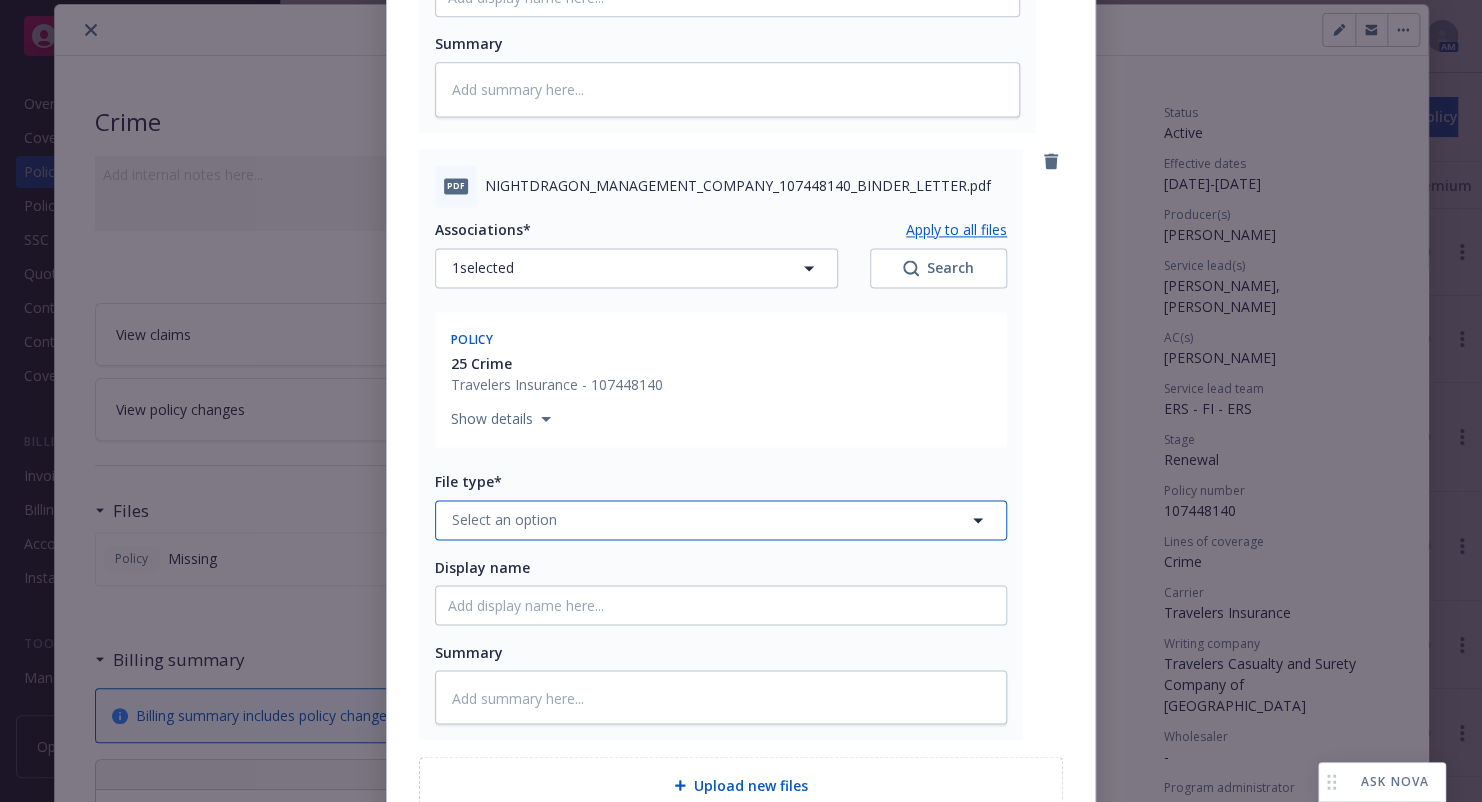 click on "Select an option" at bounding box center (721, 520) 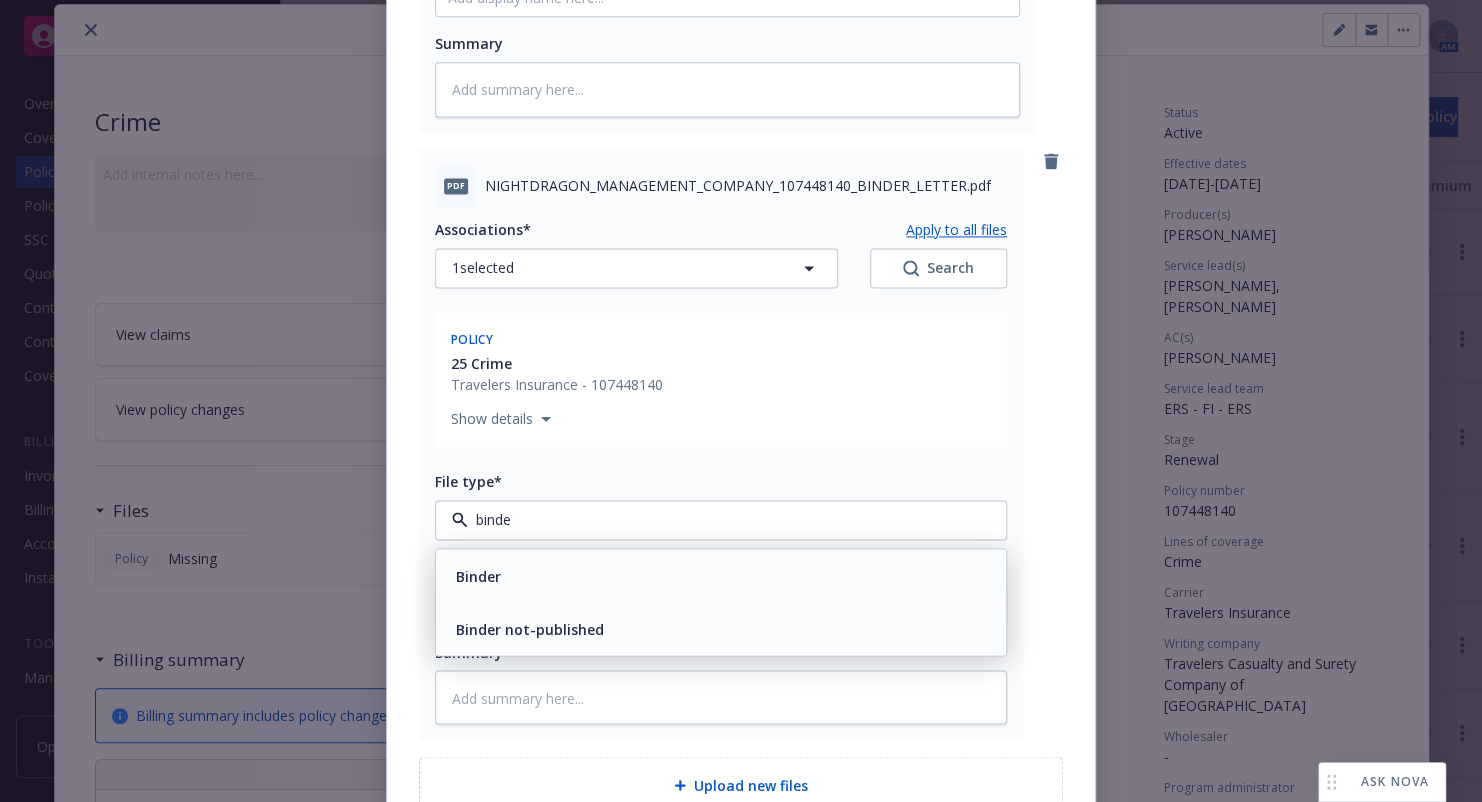 type on "binder" 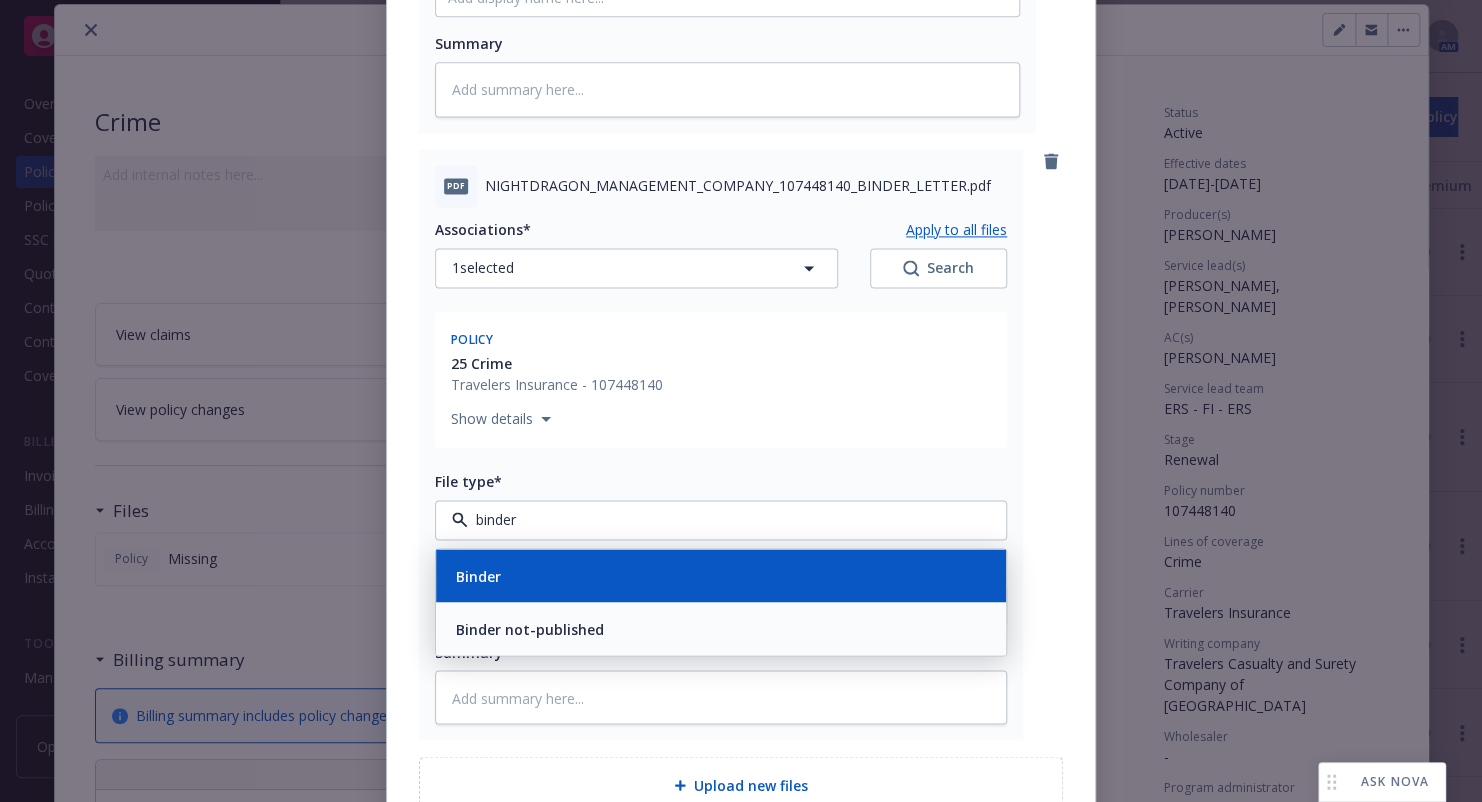 click on "Binder" at bounding box center (721, 575) 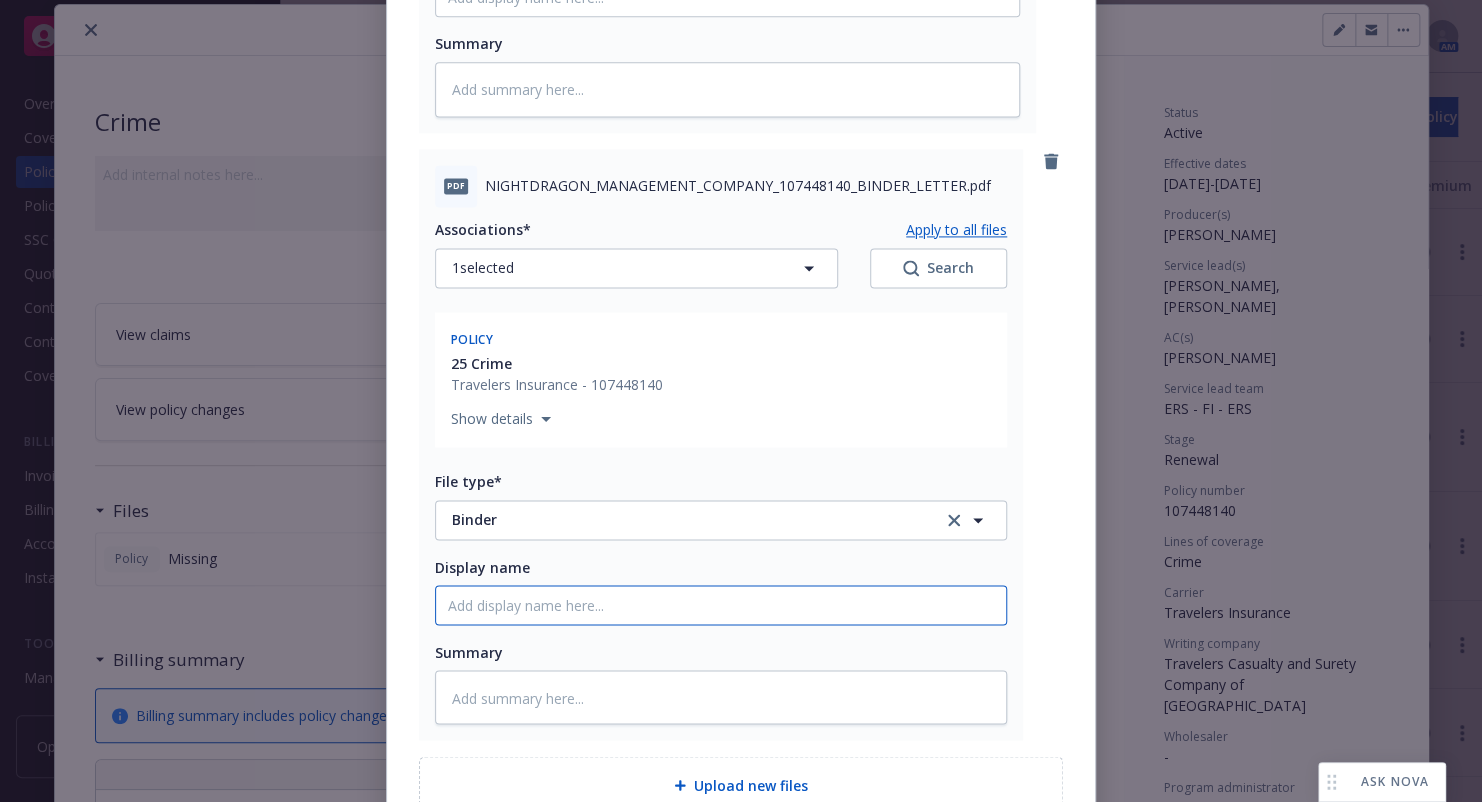 click on "Display name" at bounding box center (721, 605) 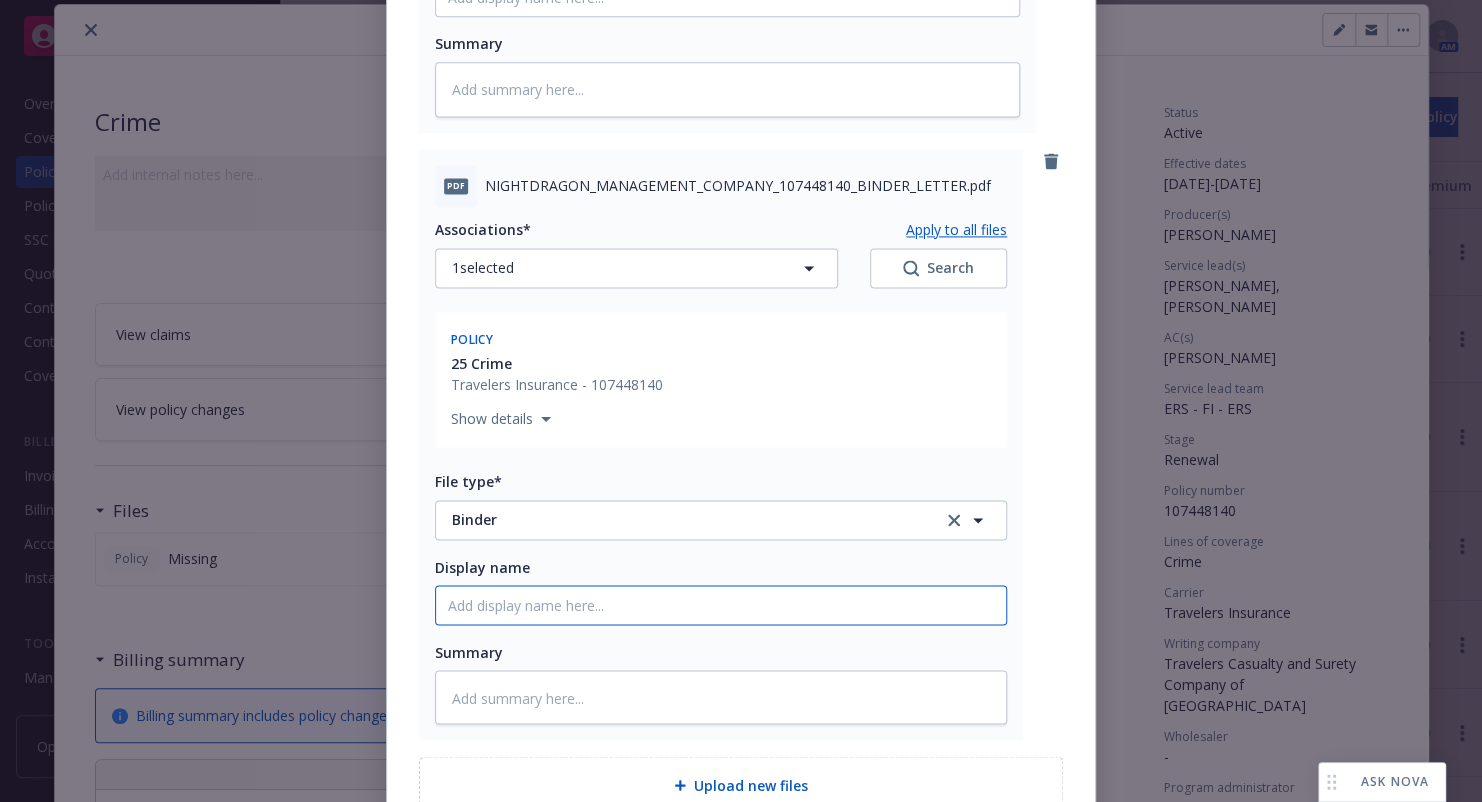type on "x" 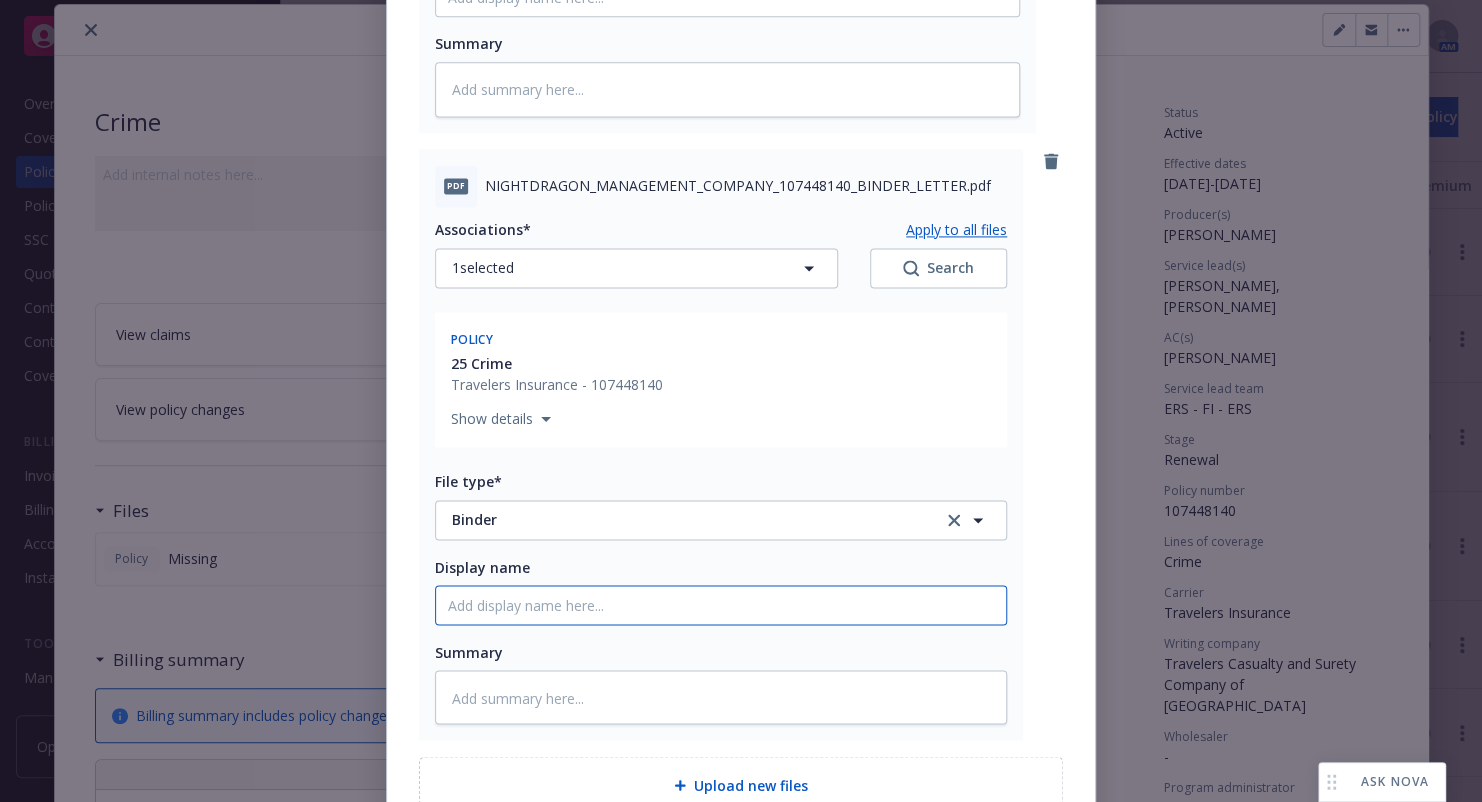 type on "2" 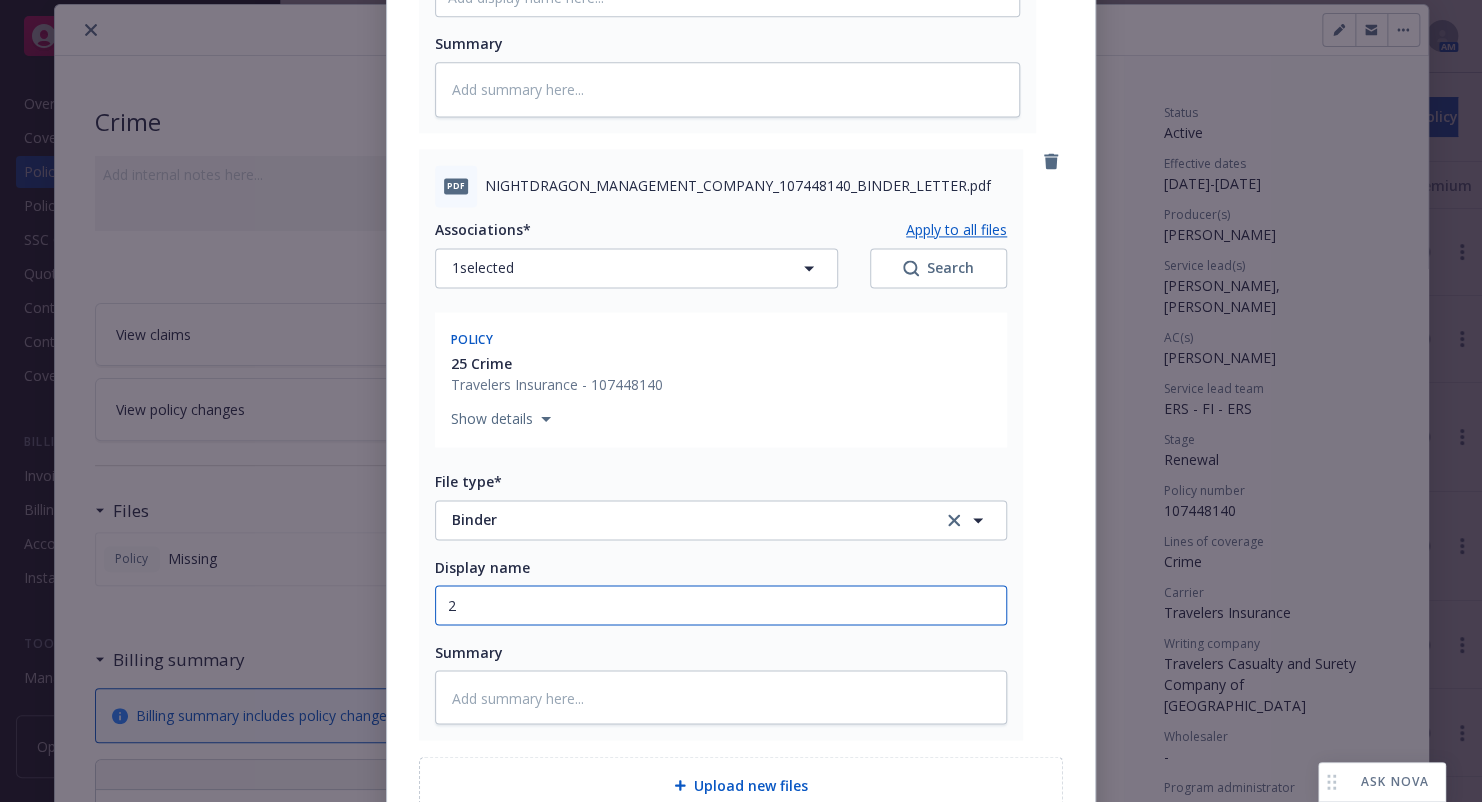 type on "x" 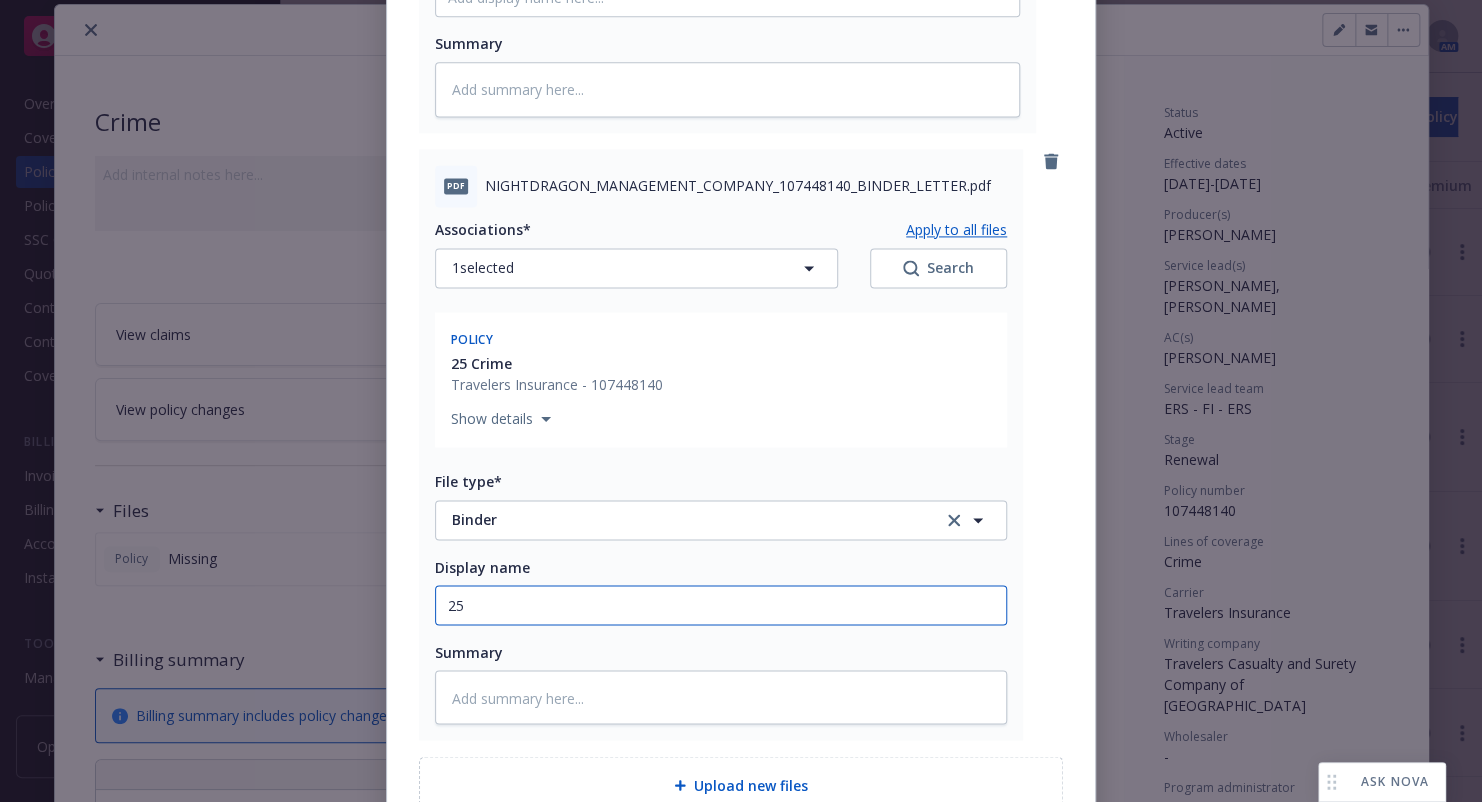 type on "x" 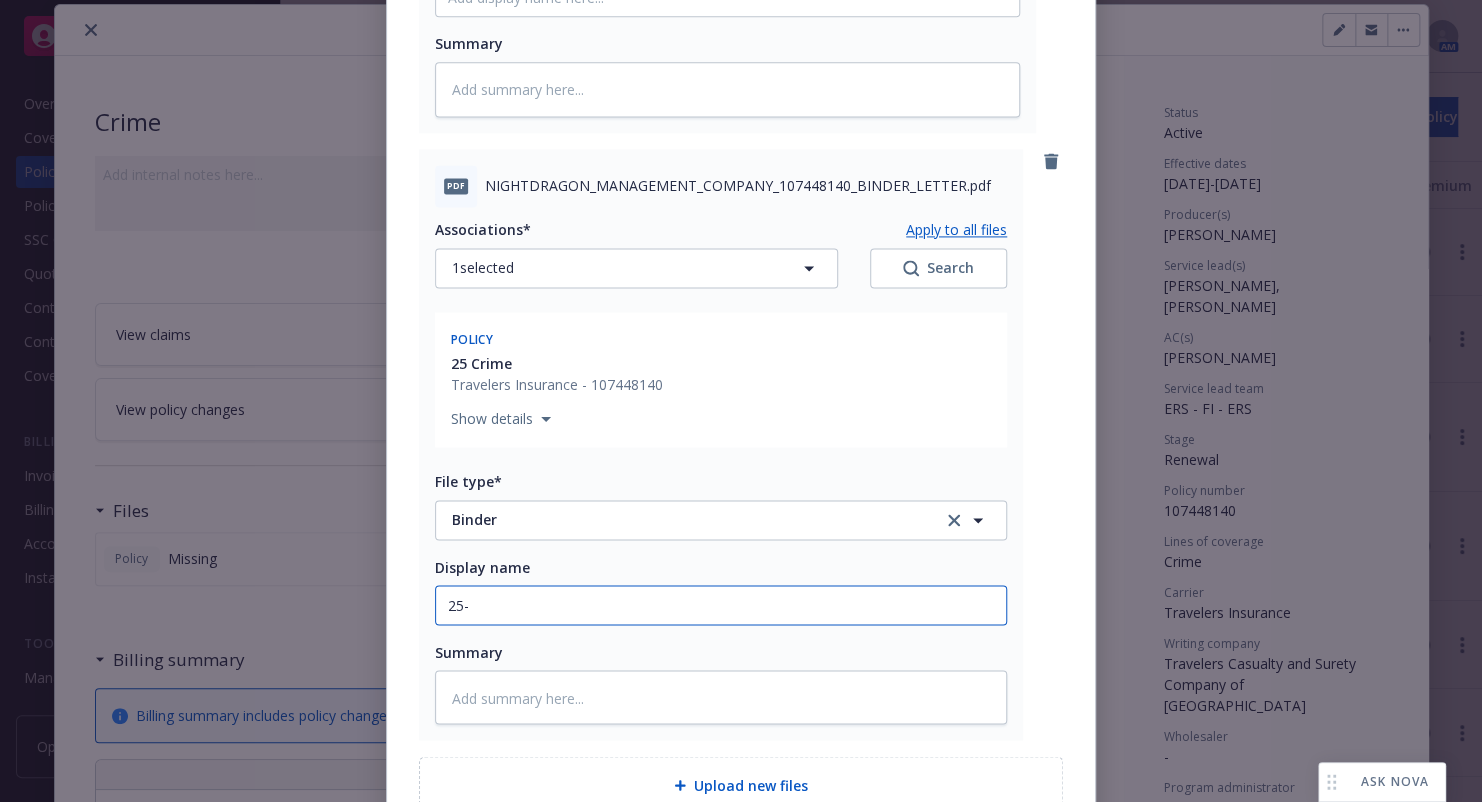type on "x" 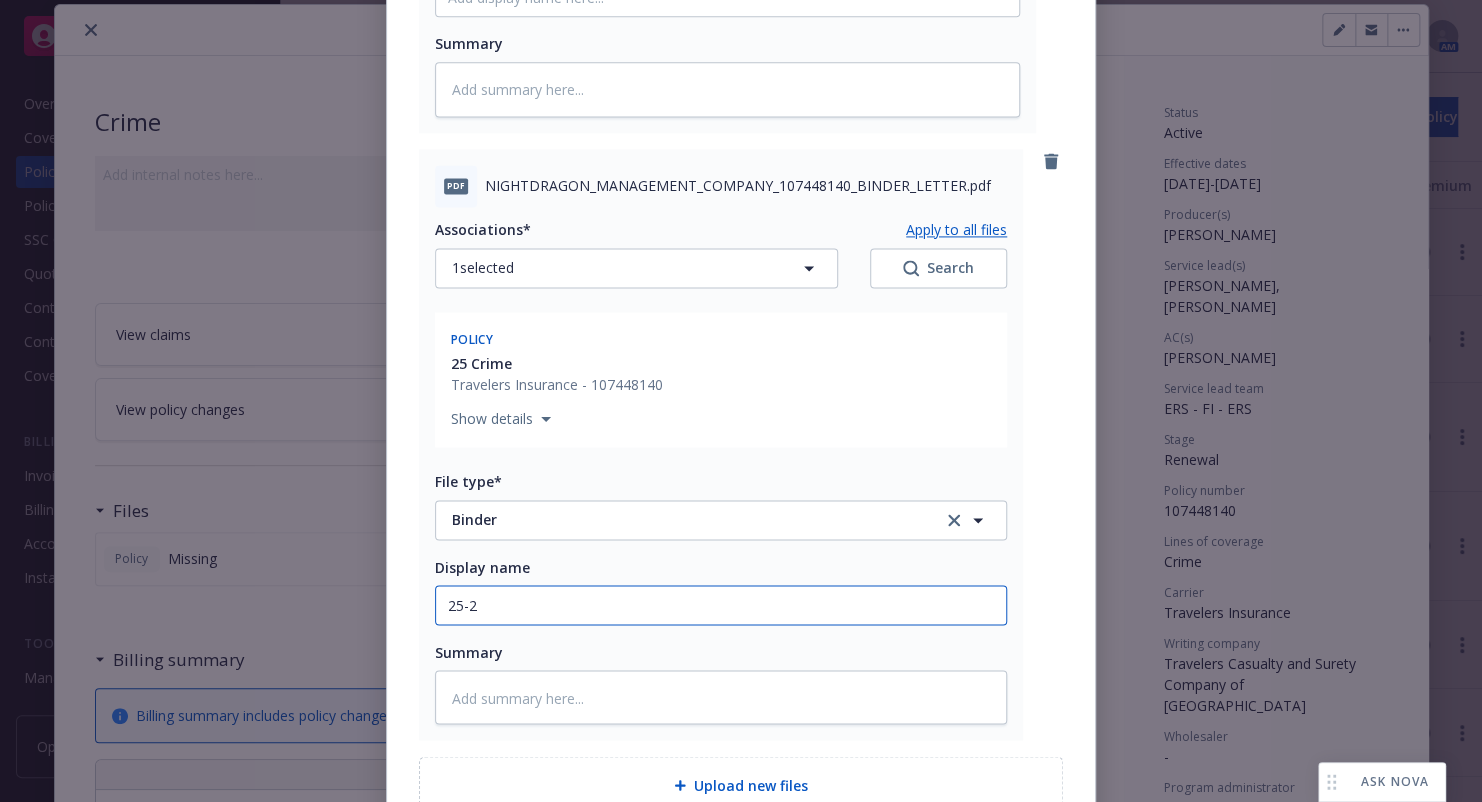 type on "x" 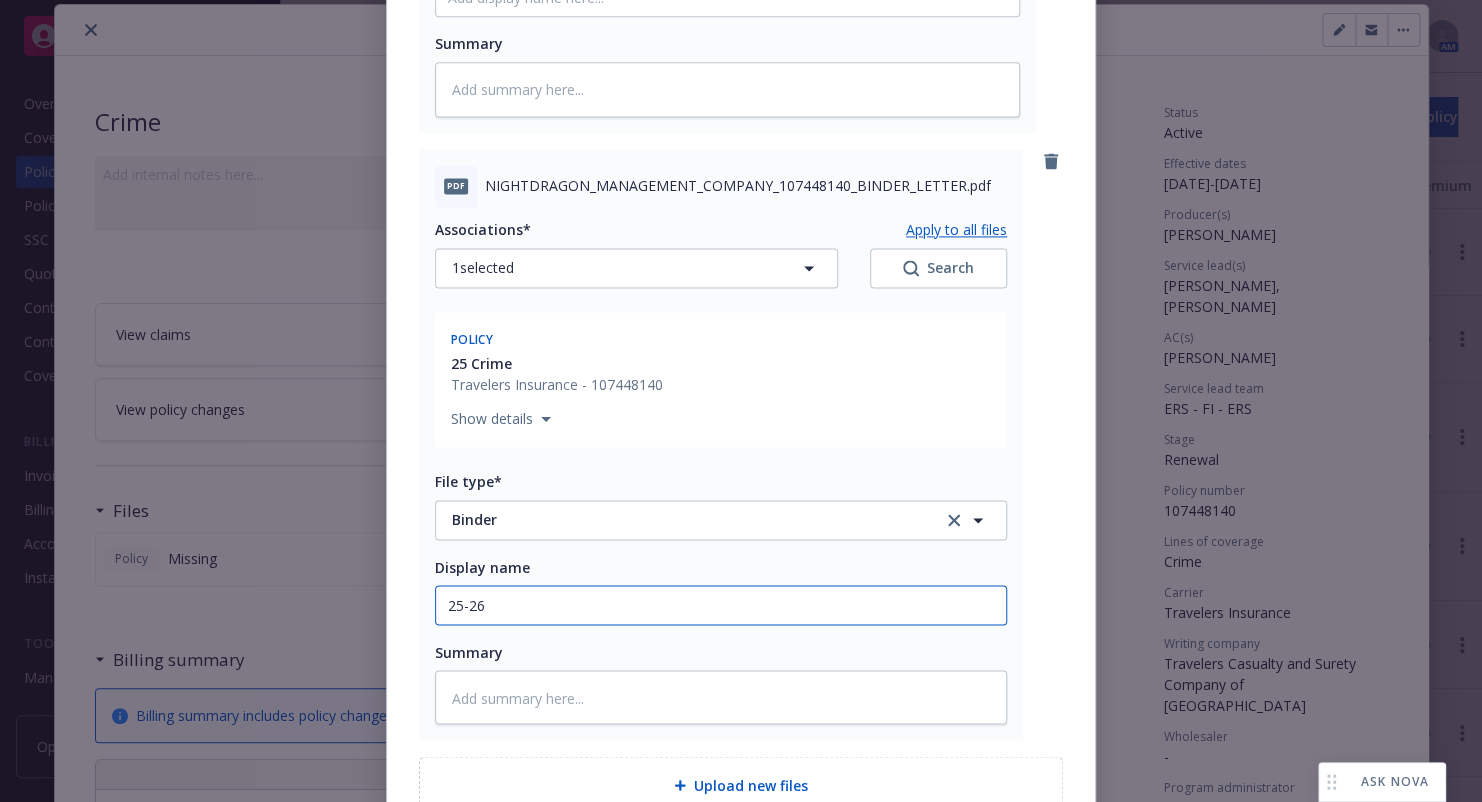 type on "x" 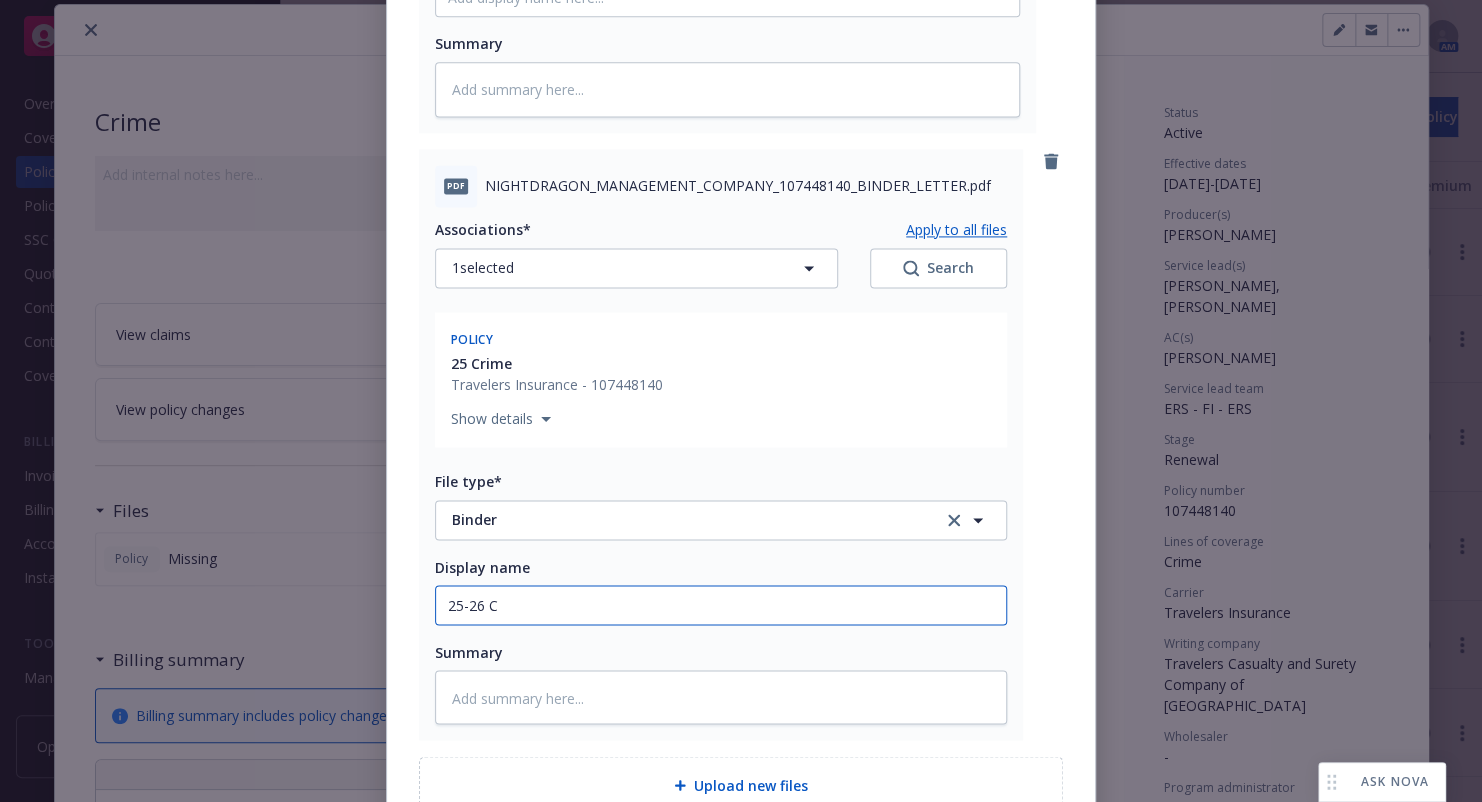 type on "x" 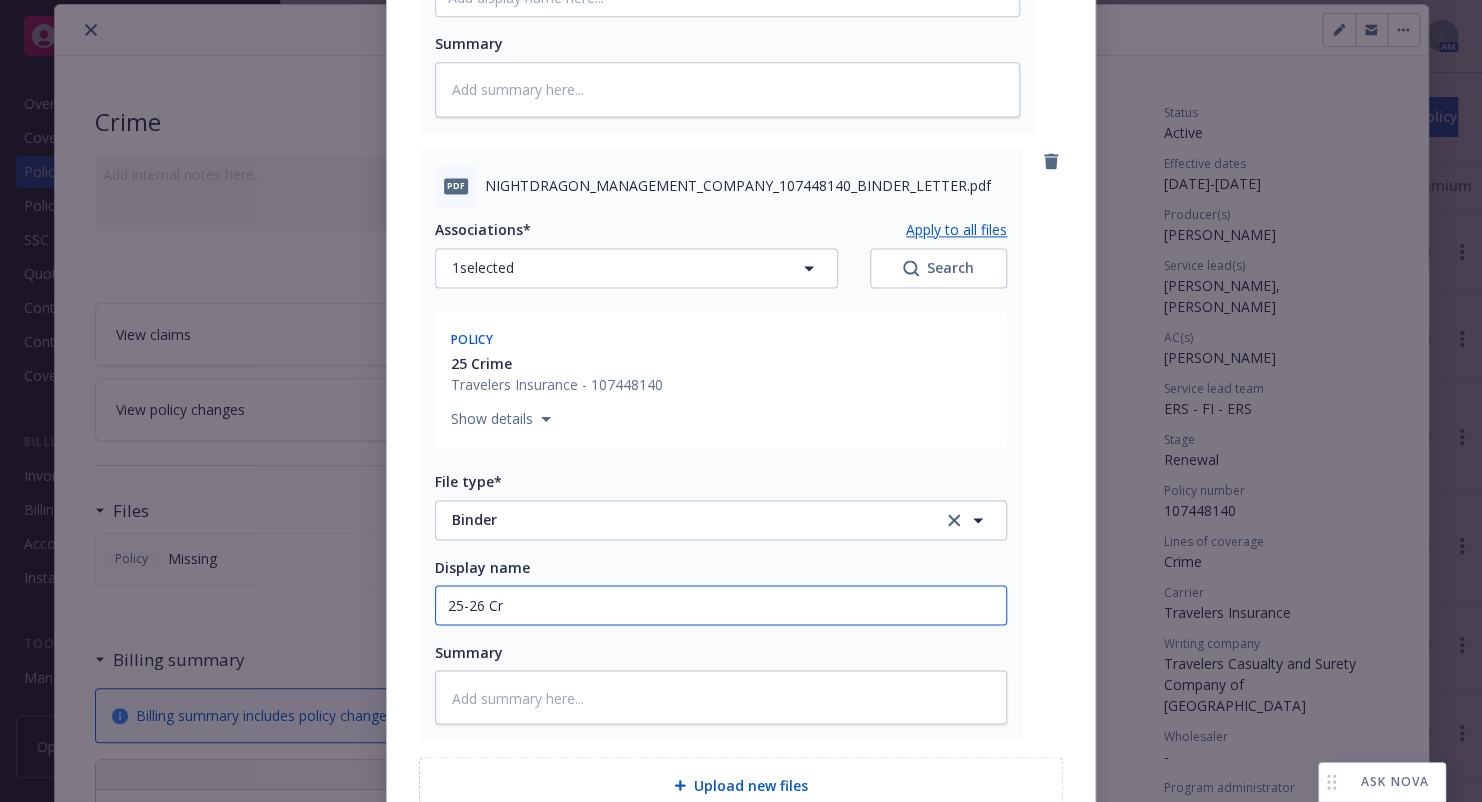 type on "x" 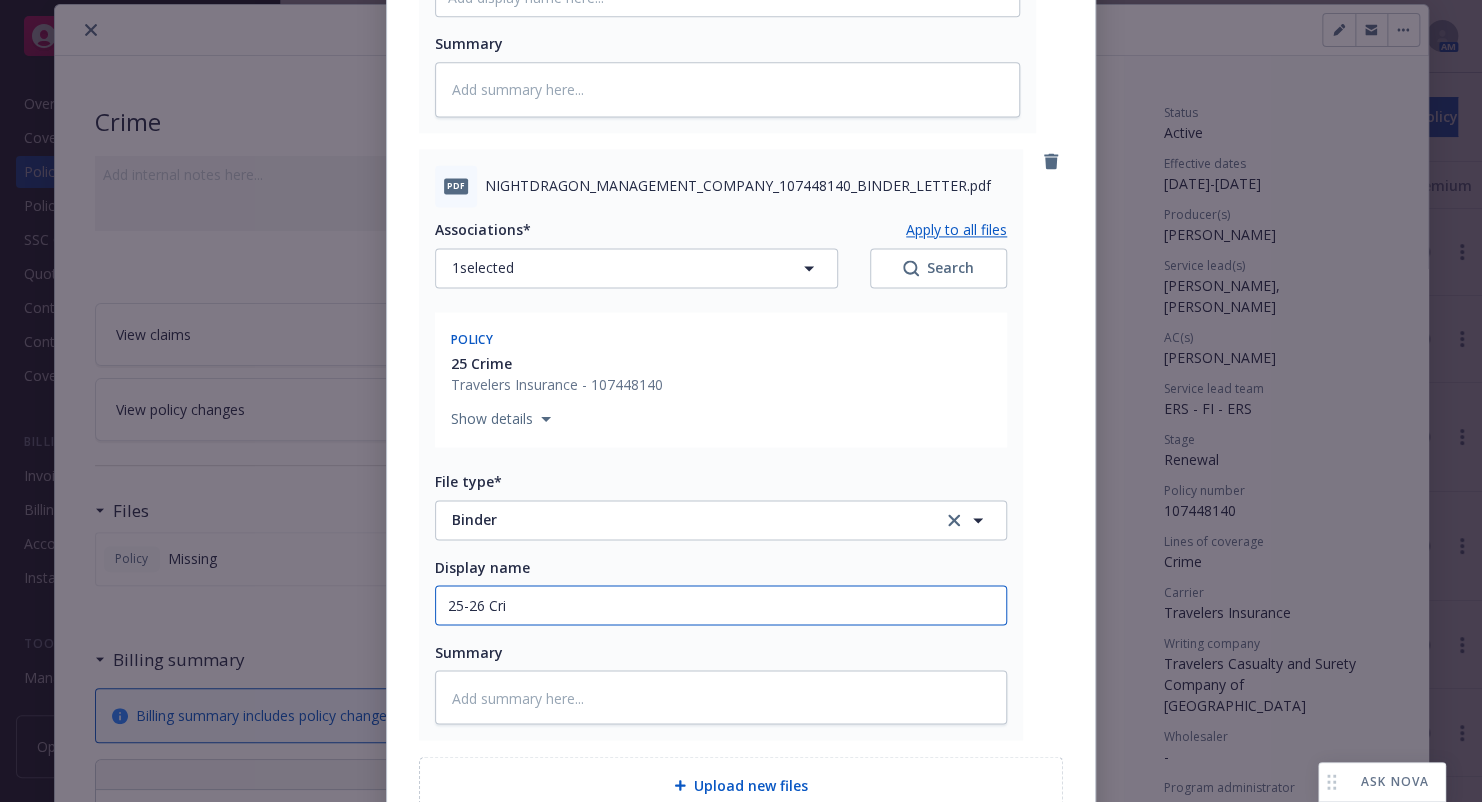 type on "x" 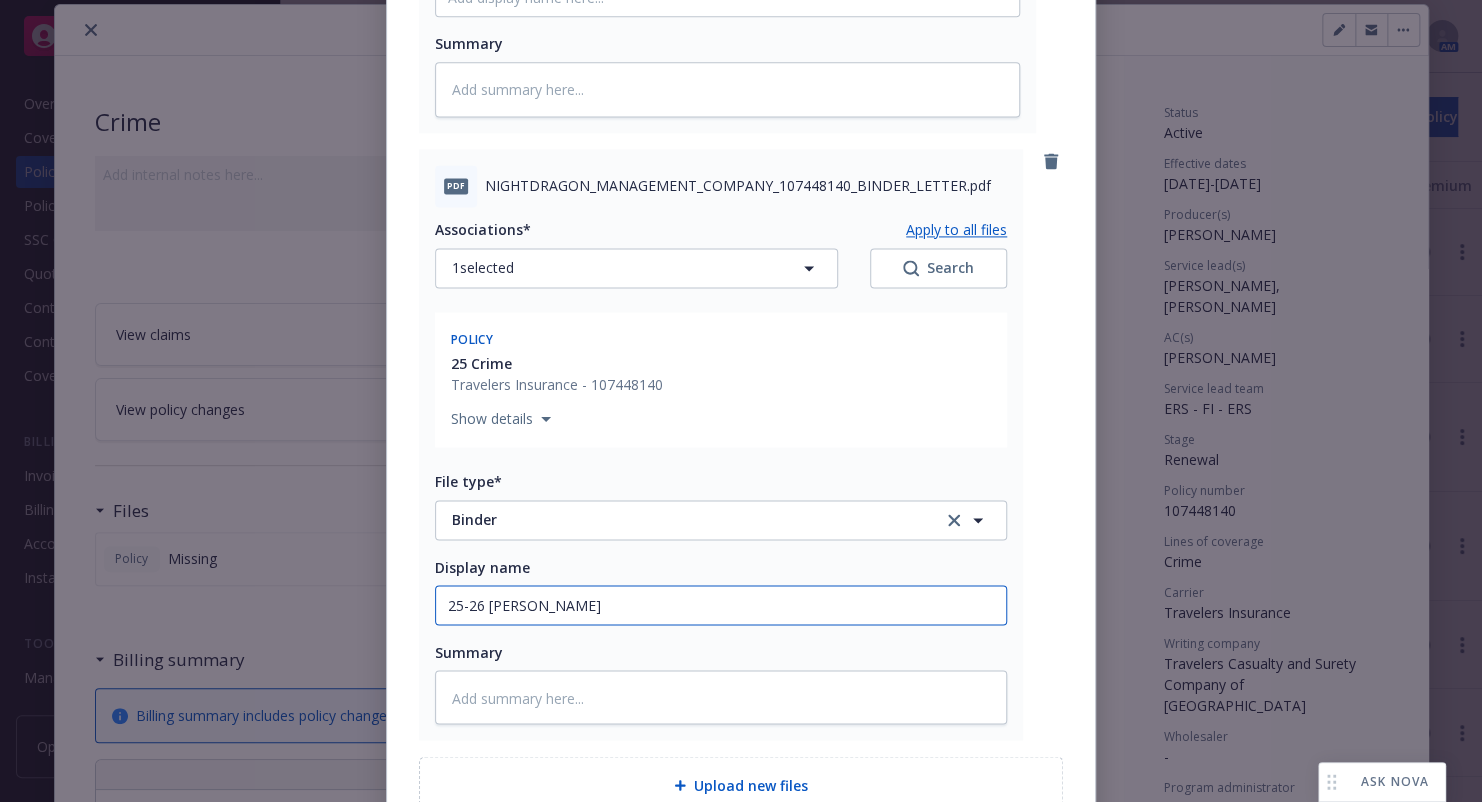 type on "x" 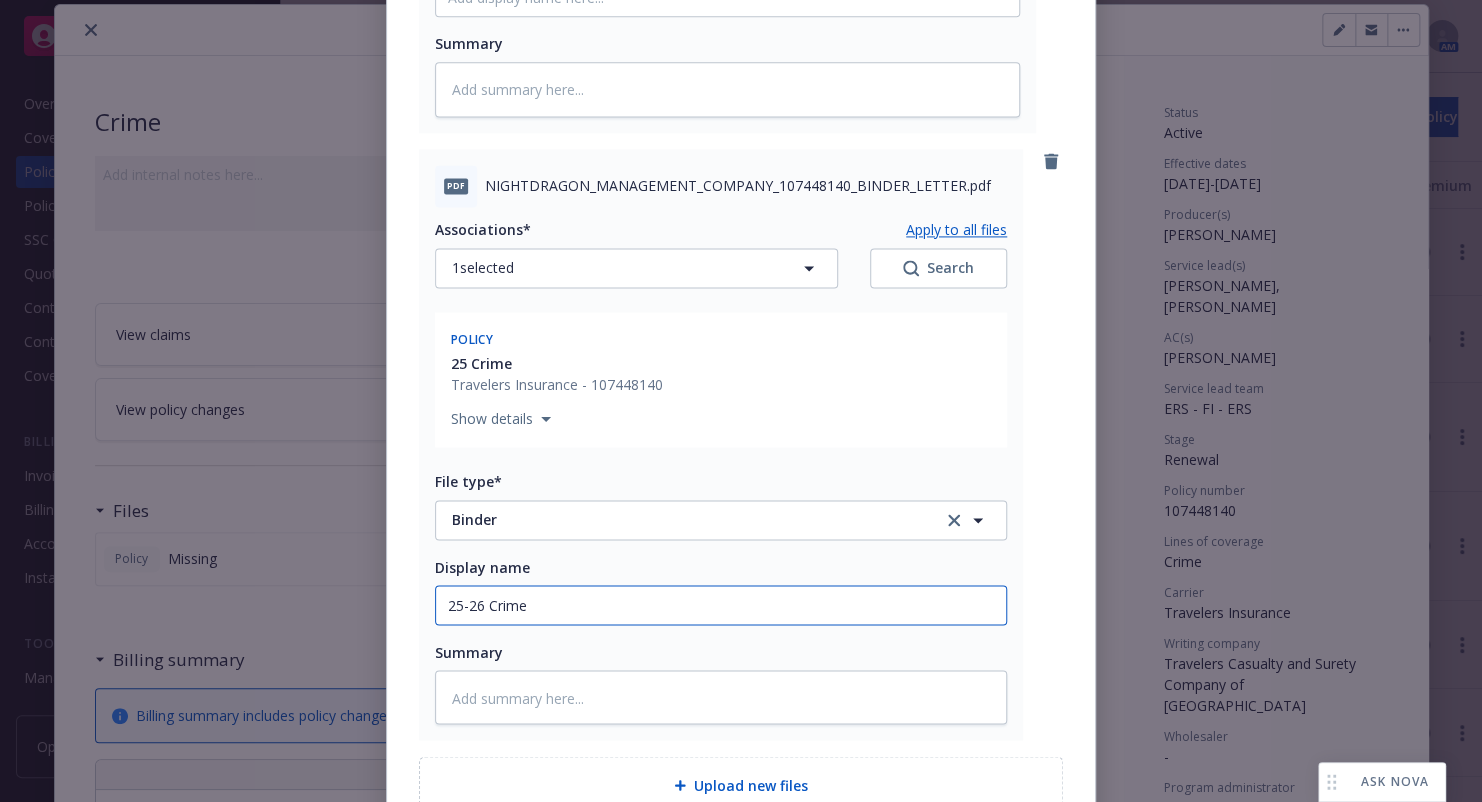 type on "25-26 Crime" 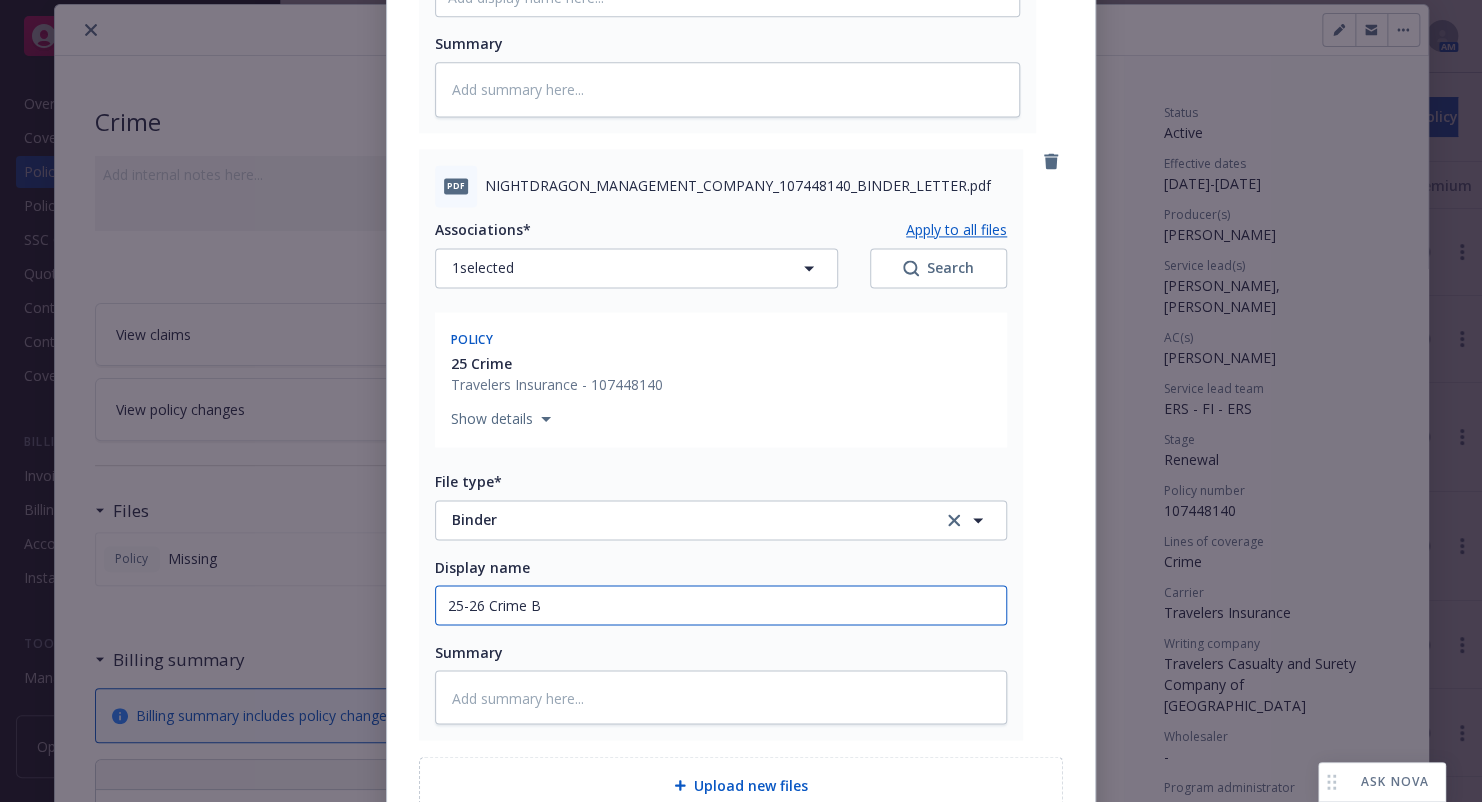 type on "x" 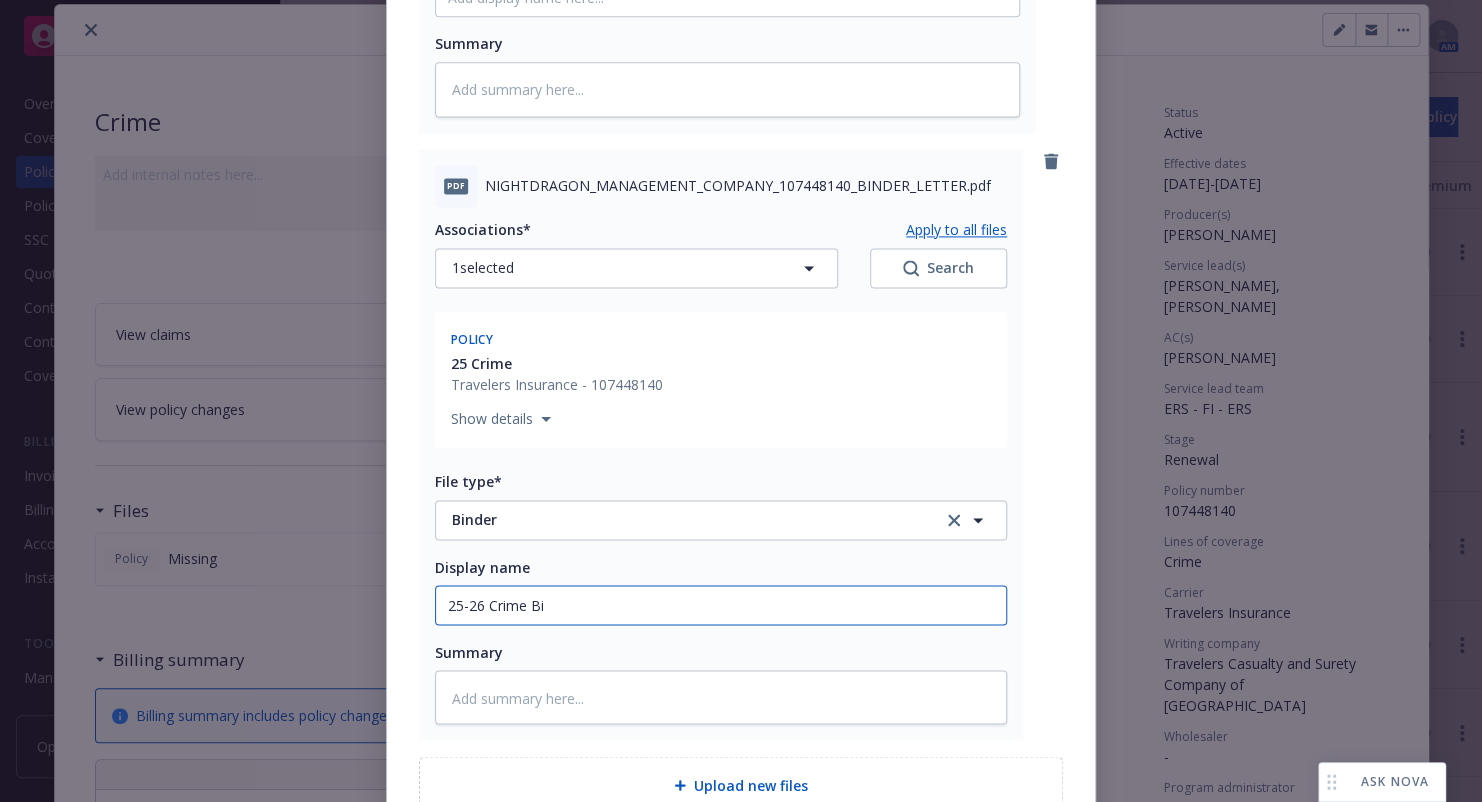 type on "x" 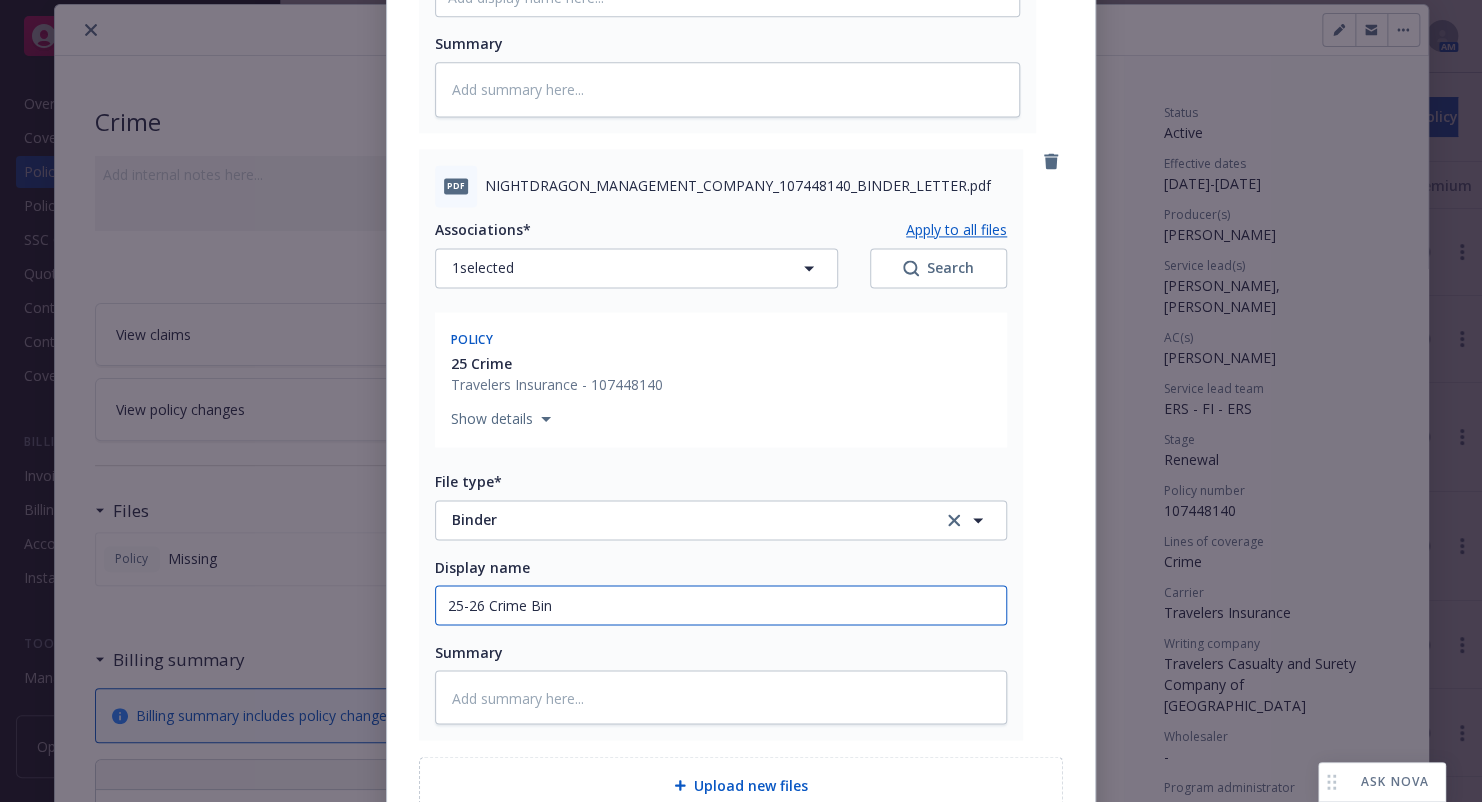 type on "x" 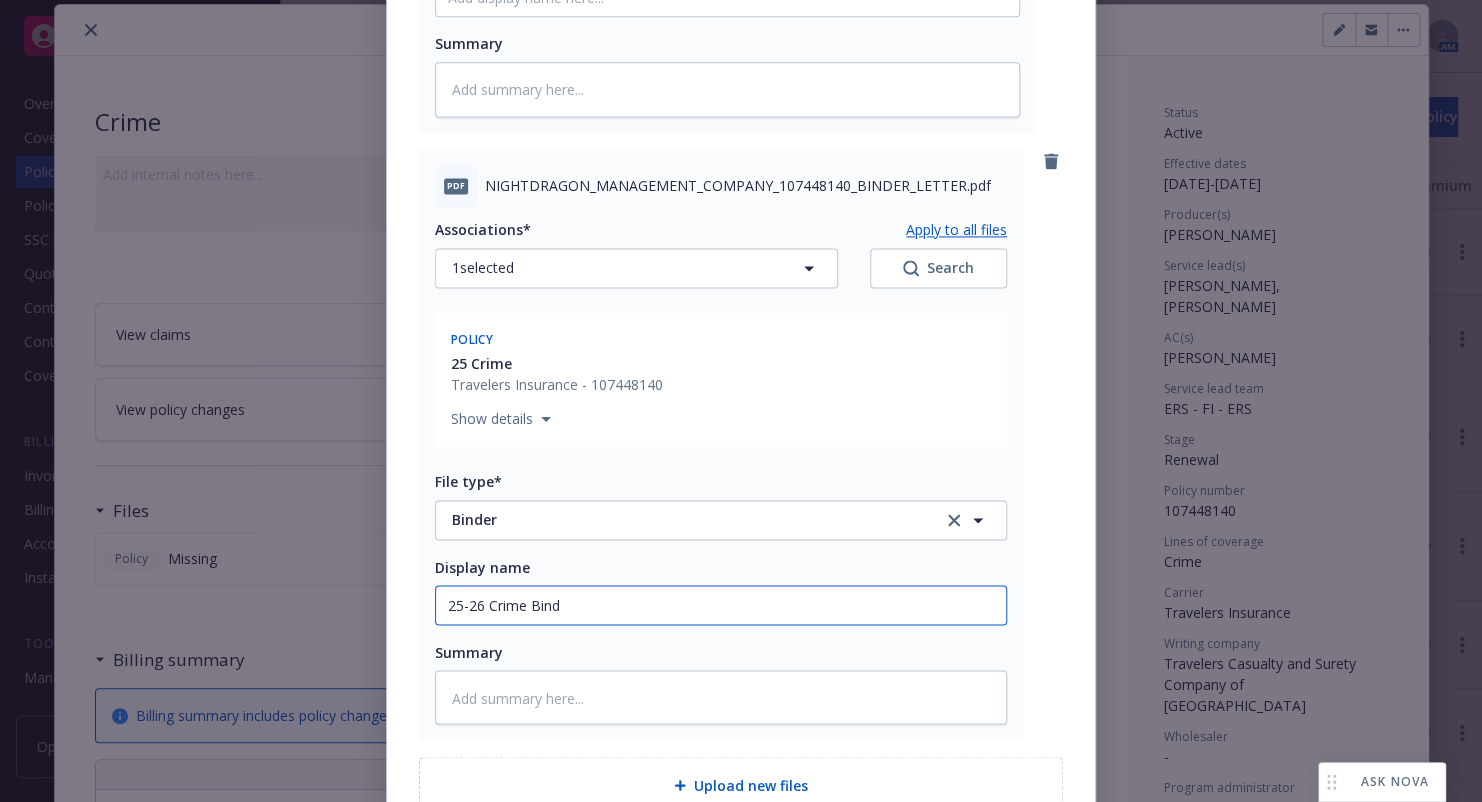 type on "x" 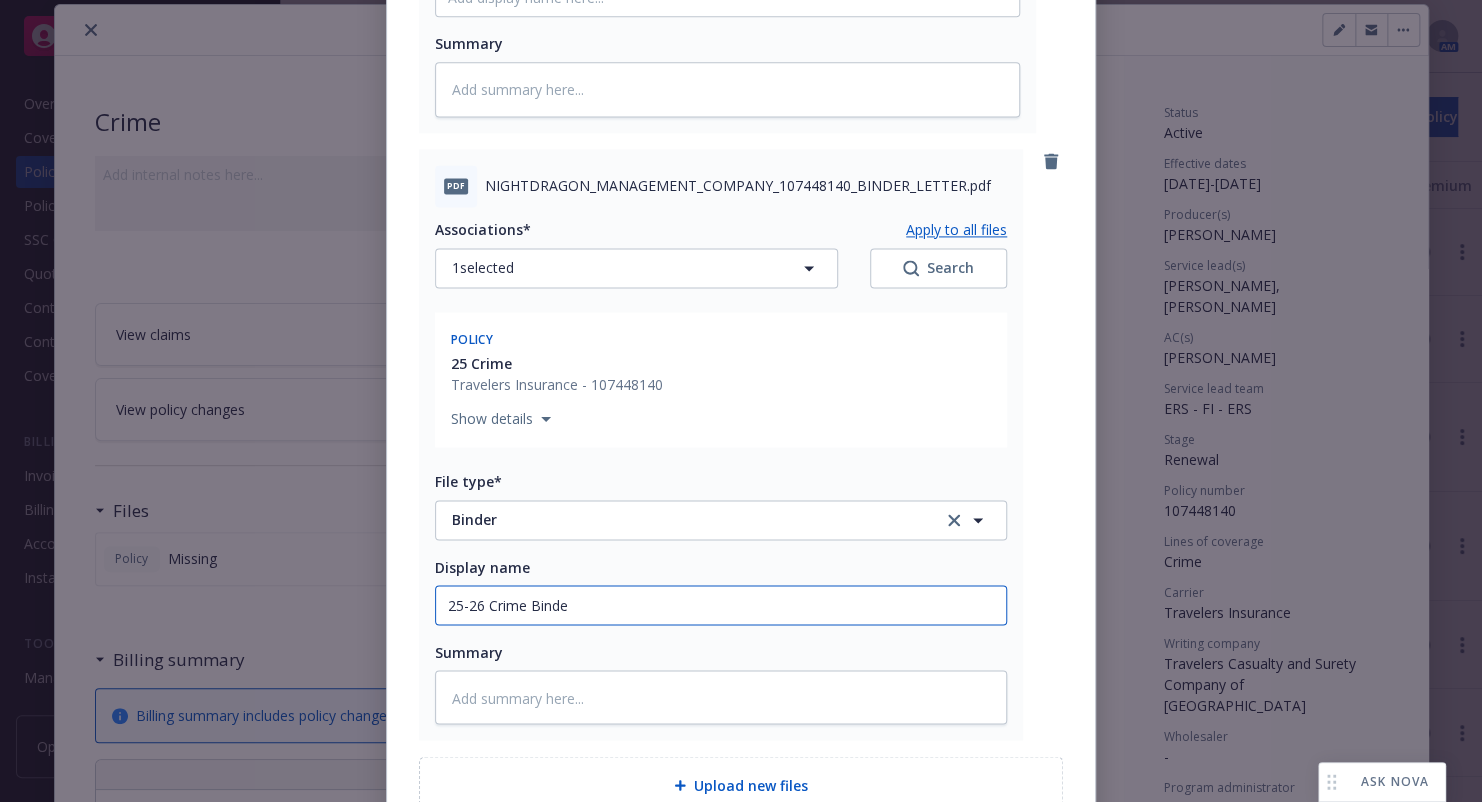 type on "x" 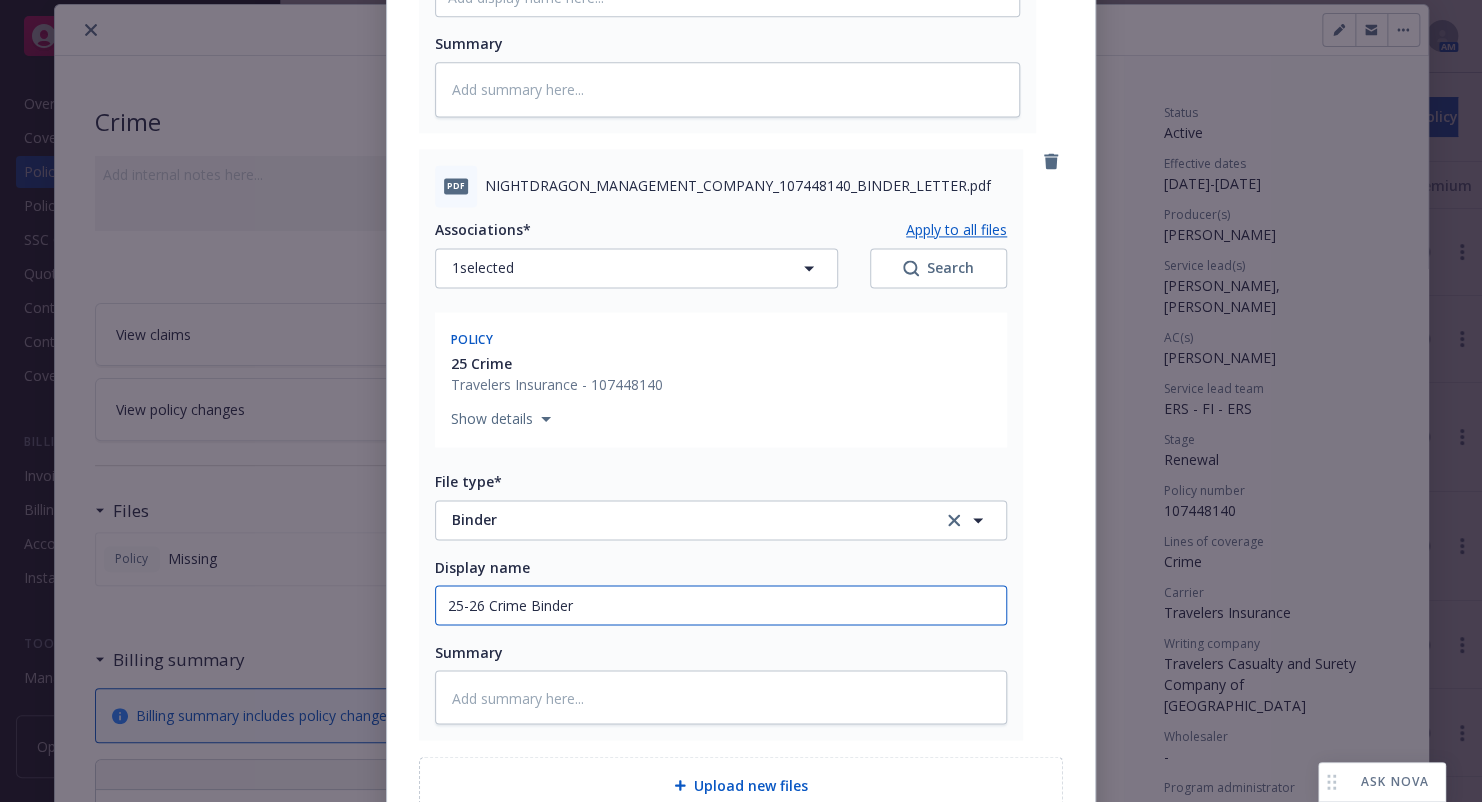 type on "25-26 Crime Binder" 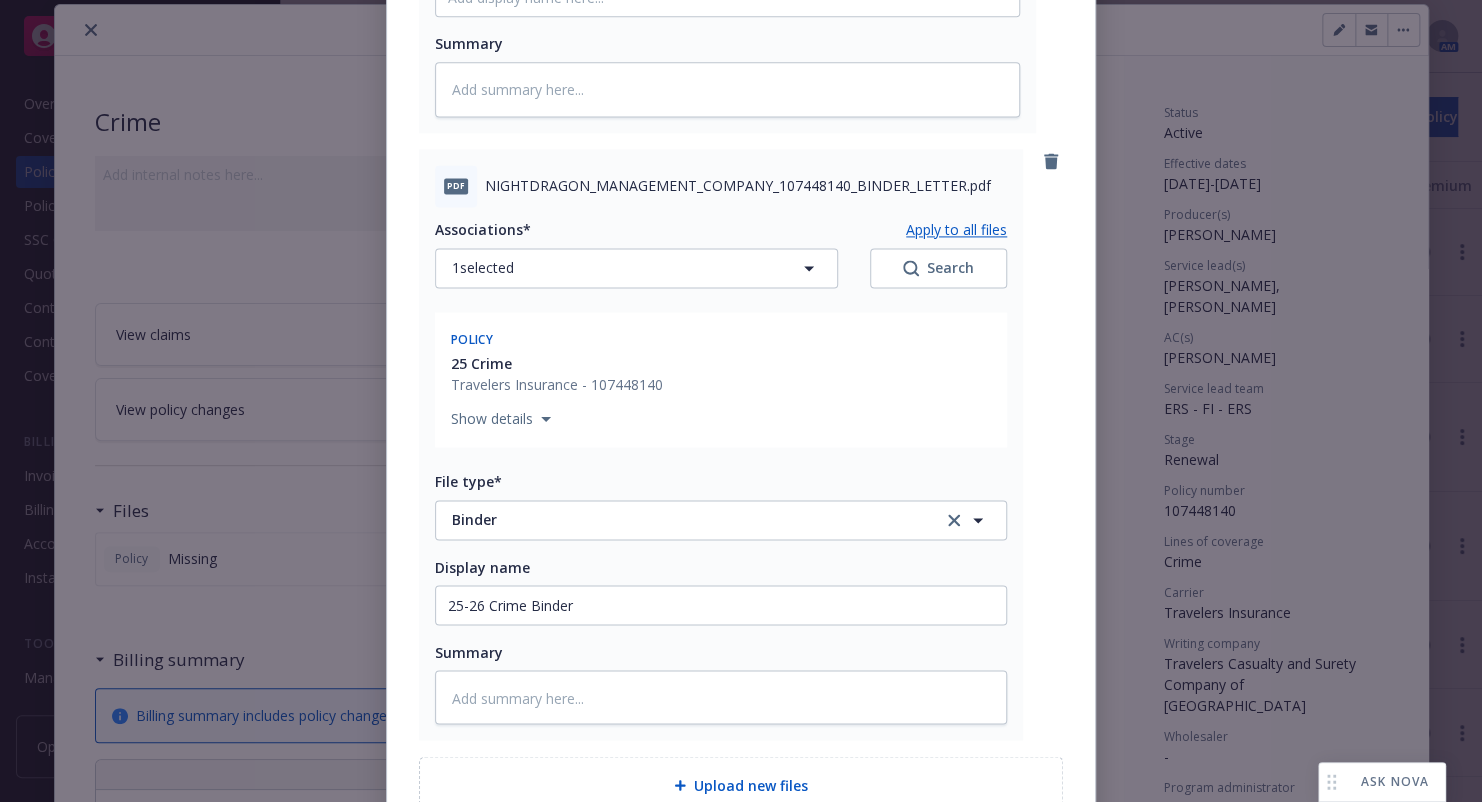 click on "Display name" at bounding box center (721, 566) 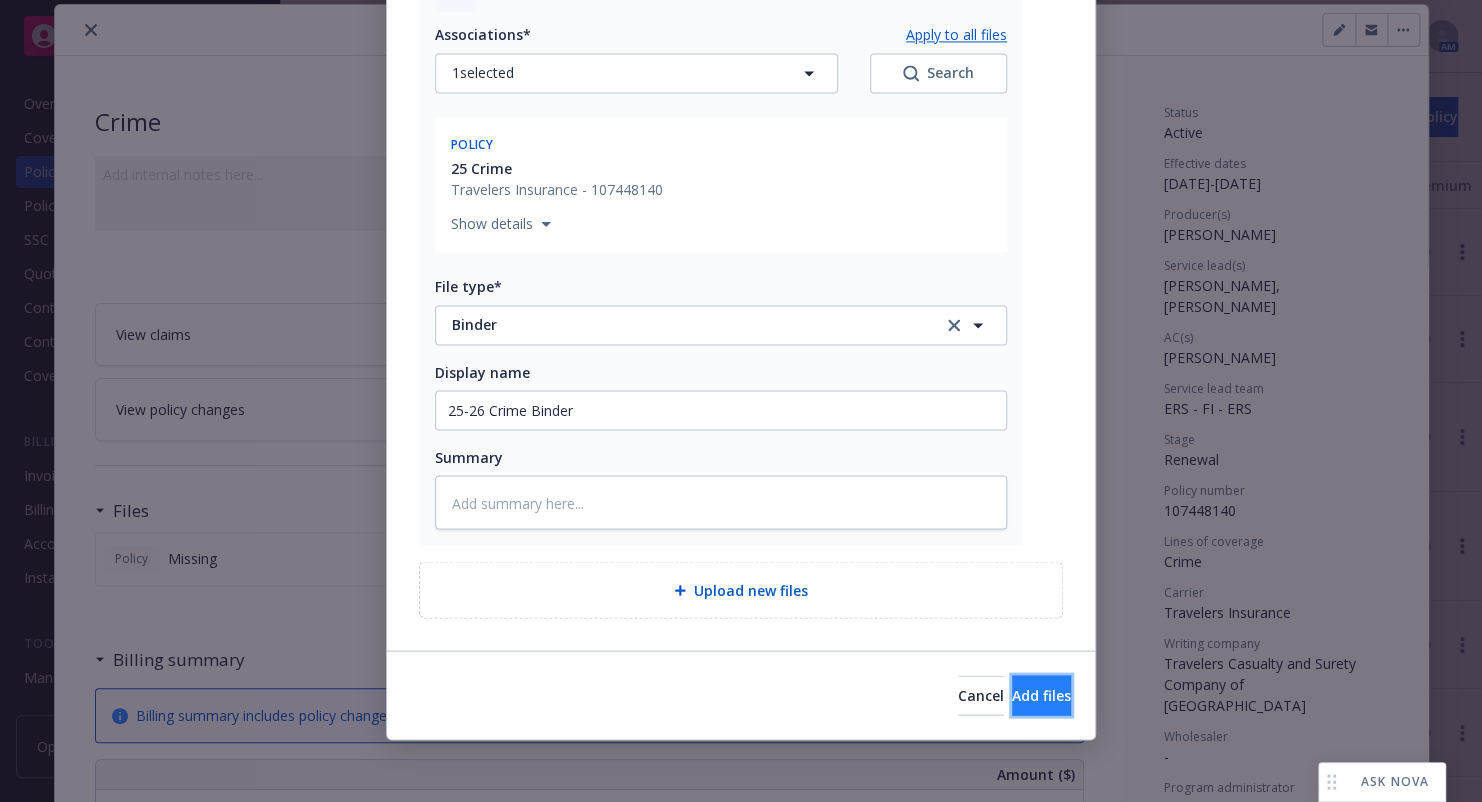 click on "Add files" at bounding box center (1041, 695) 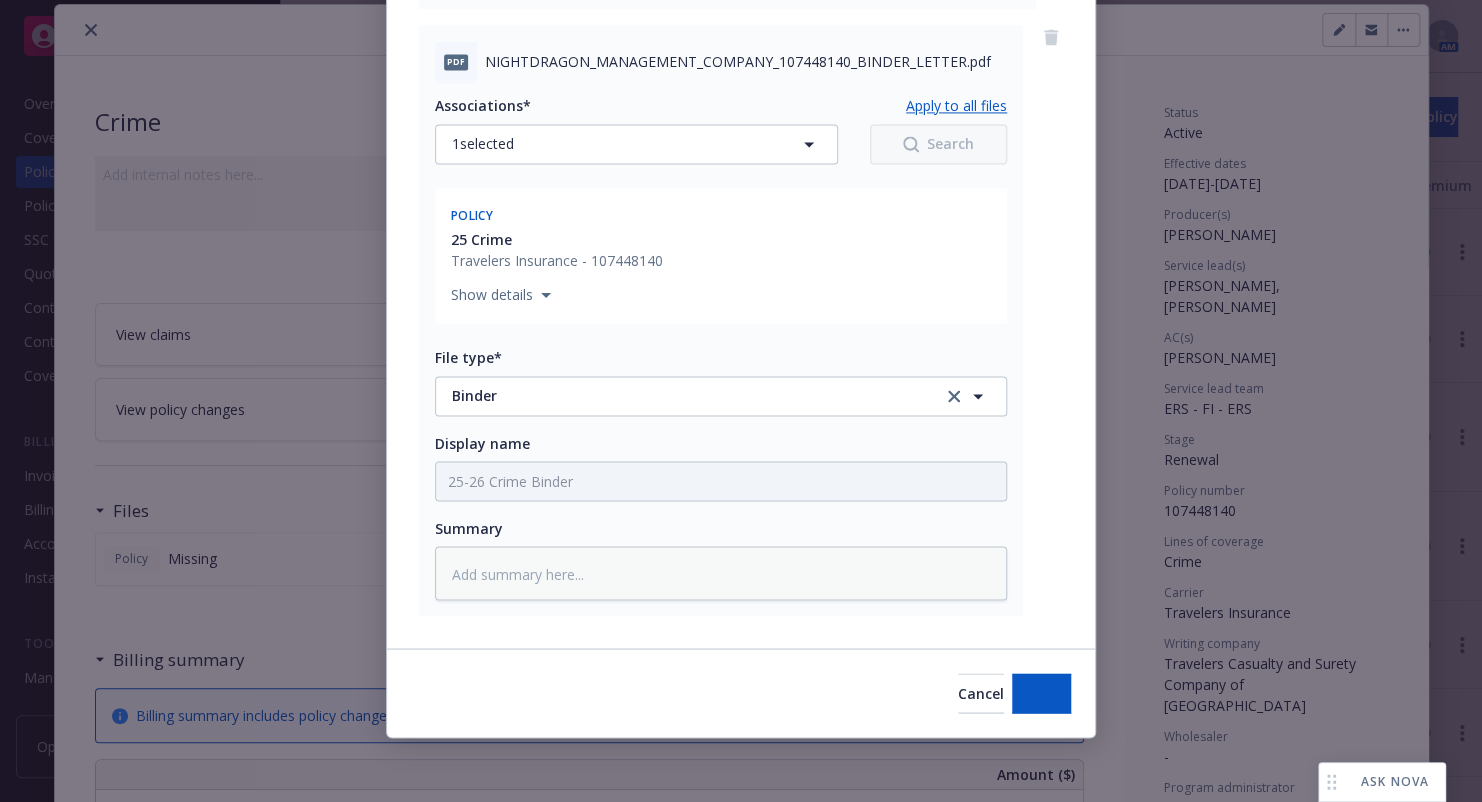 scroll, scrollTop: 1423, scrollLeft: 0, axis: vertical 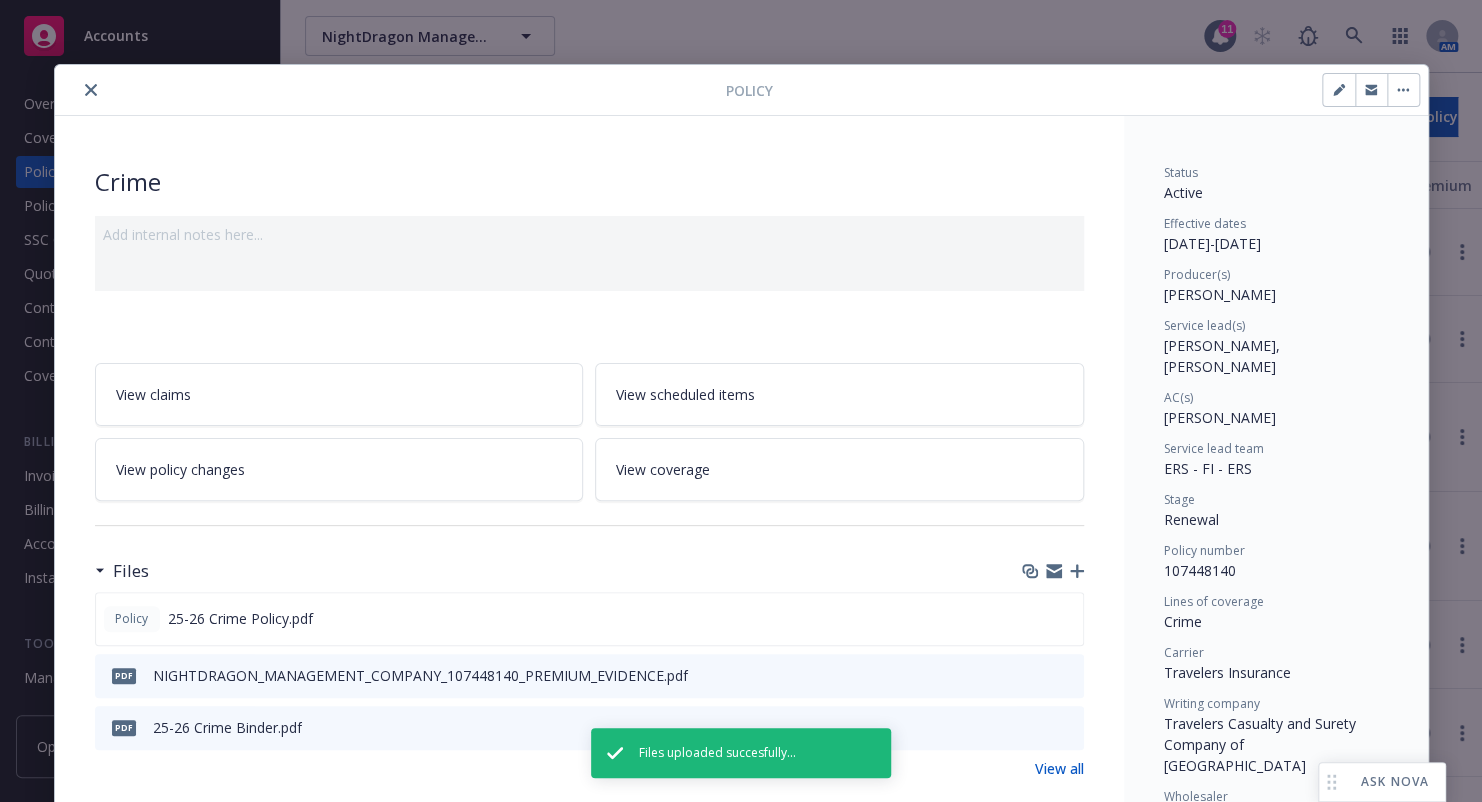 click at bounding box center [394, 90] 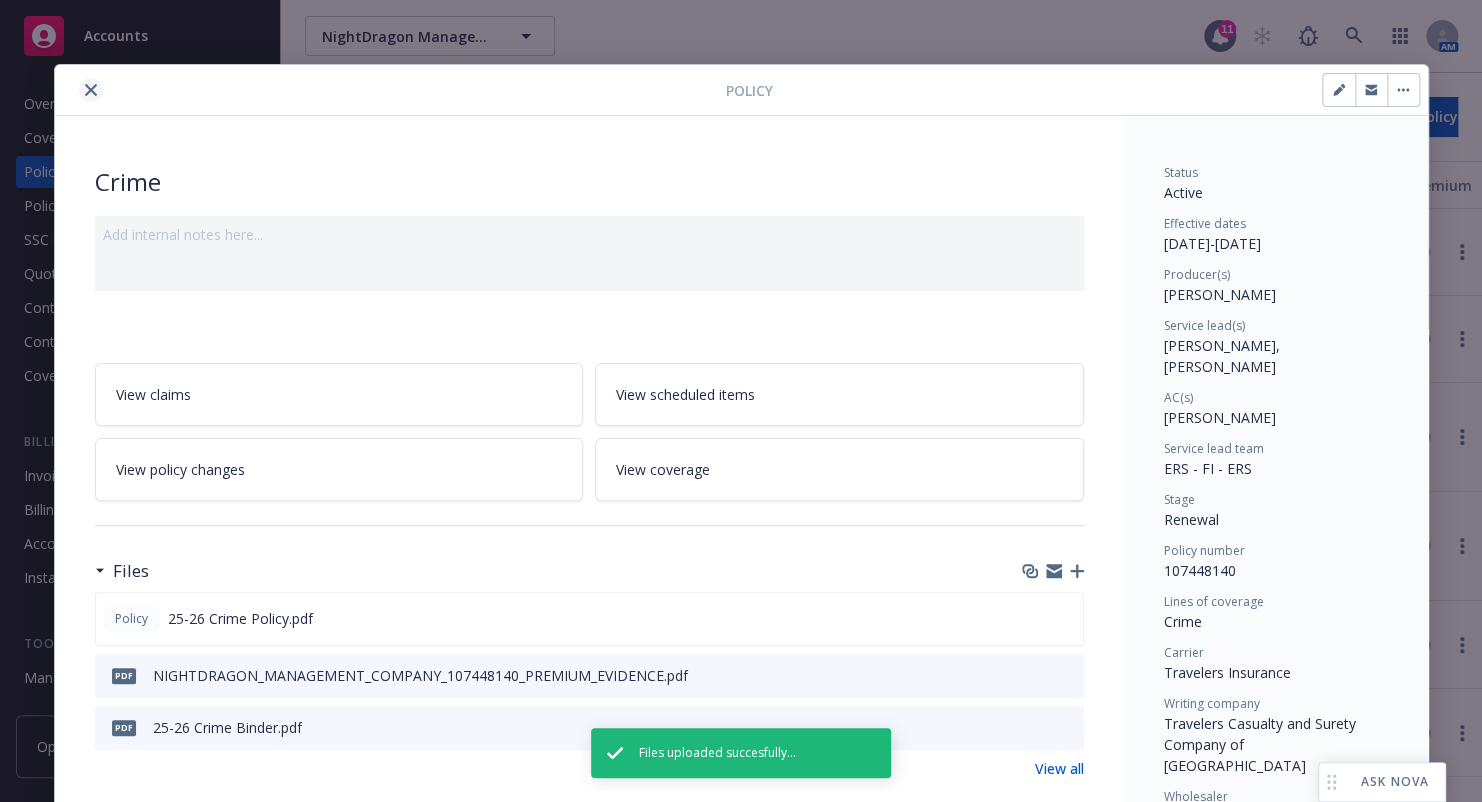 click at bounding box center (91, 90) 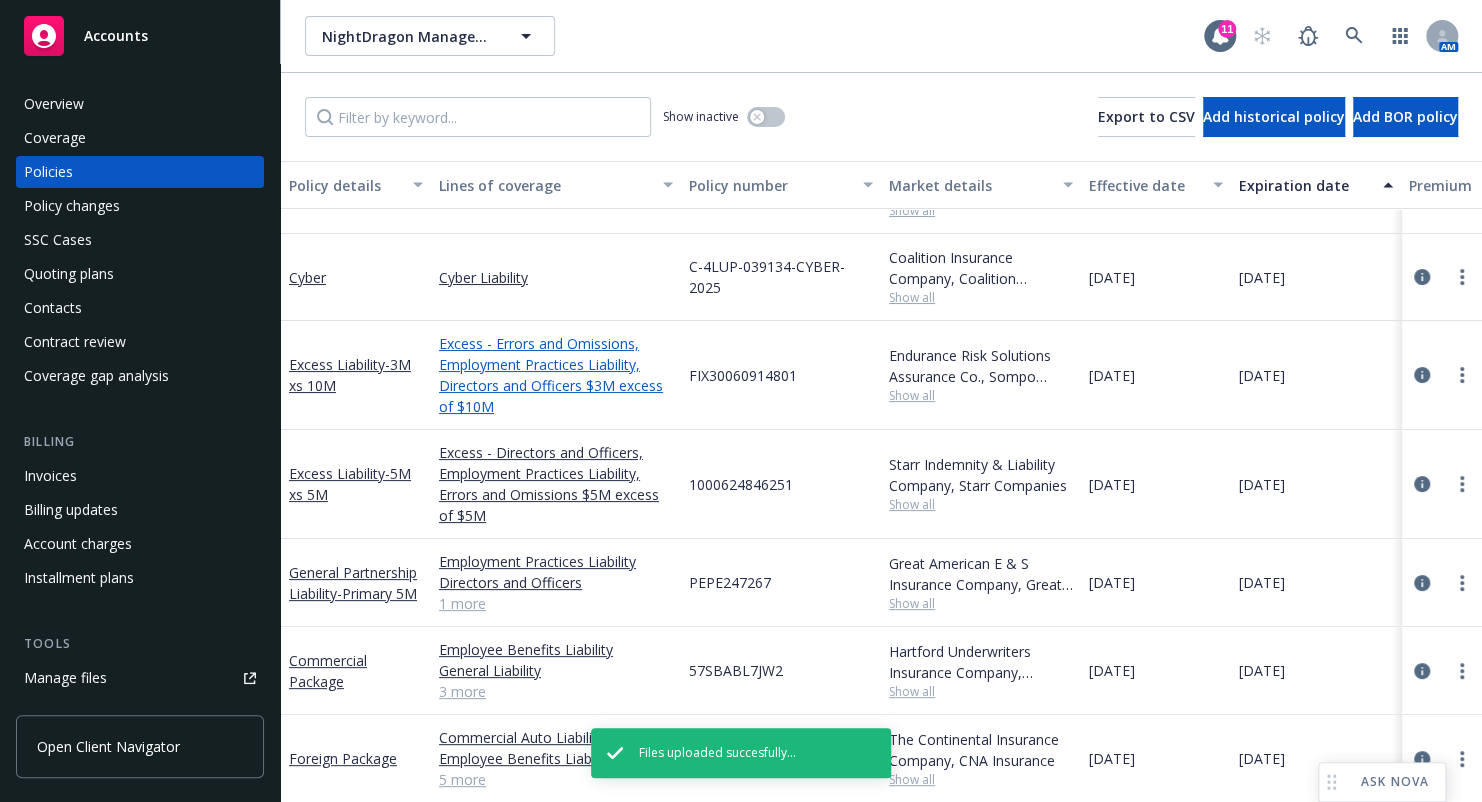 scroll, scrollTop: 75, scrollLeft: 0, axis: vertical 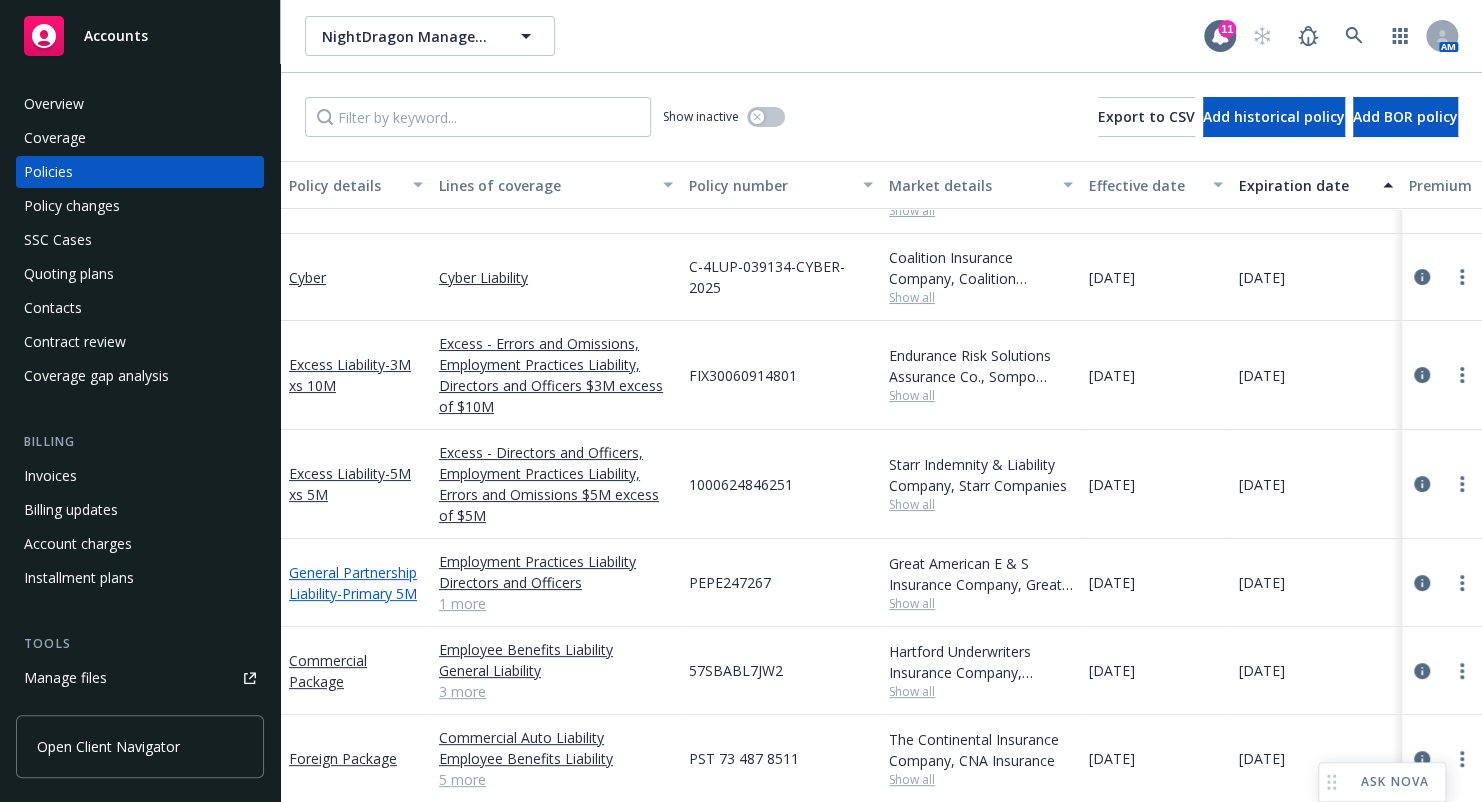 click on "-  Primary 5M" at bounding box center (377, 593) 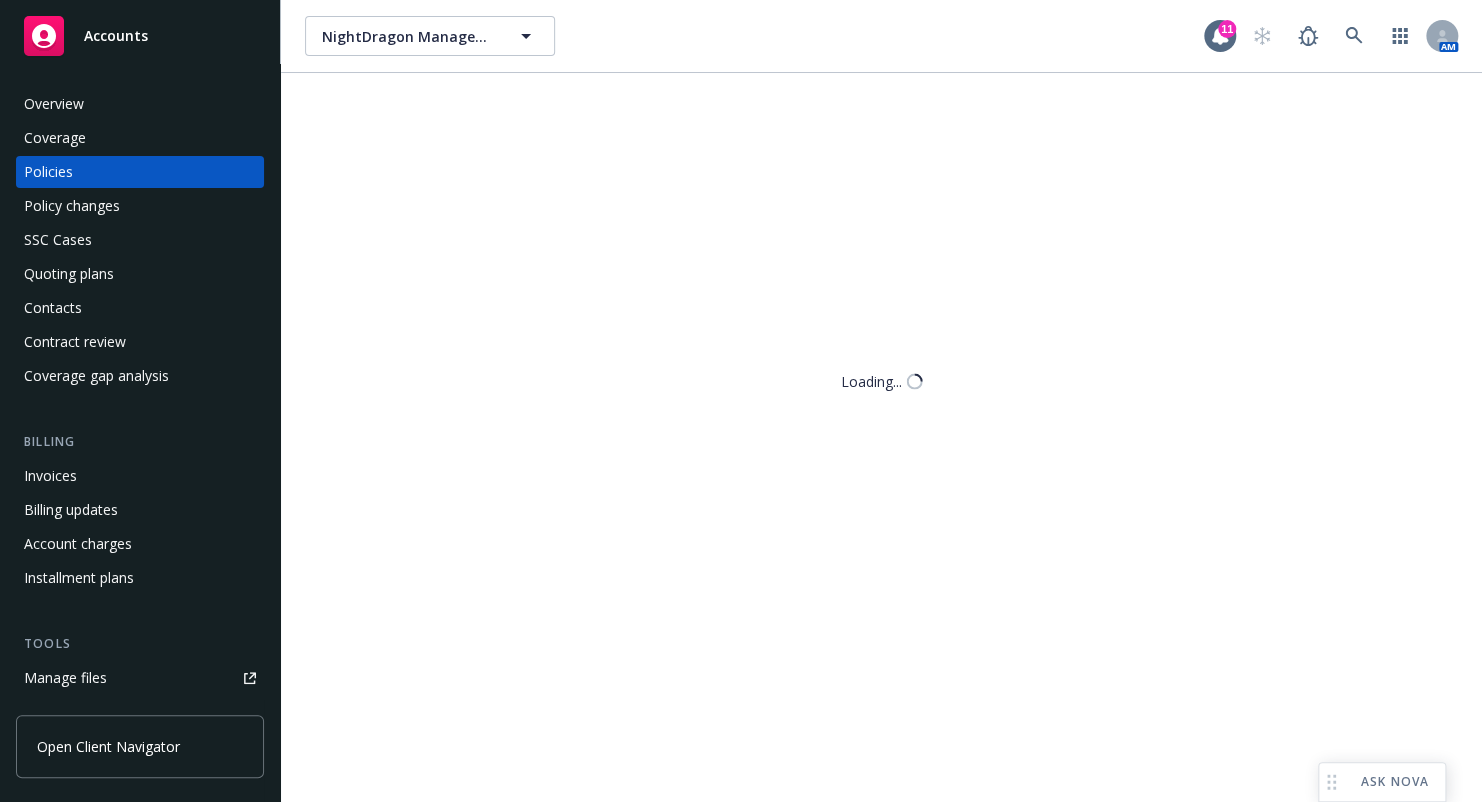 scroll, scrollTop: 0, scrollLeft: 0, axis: both 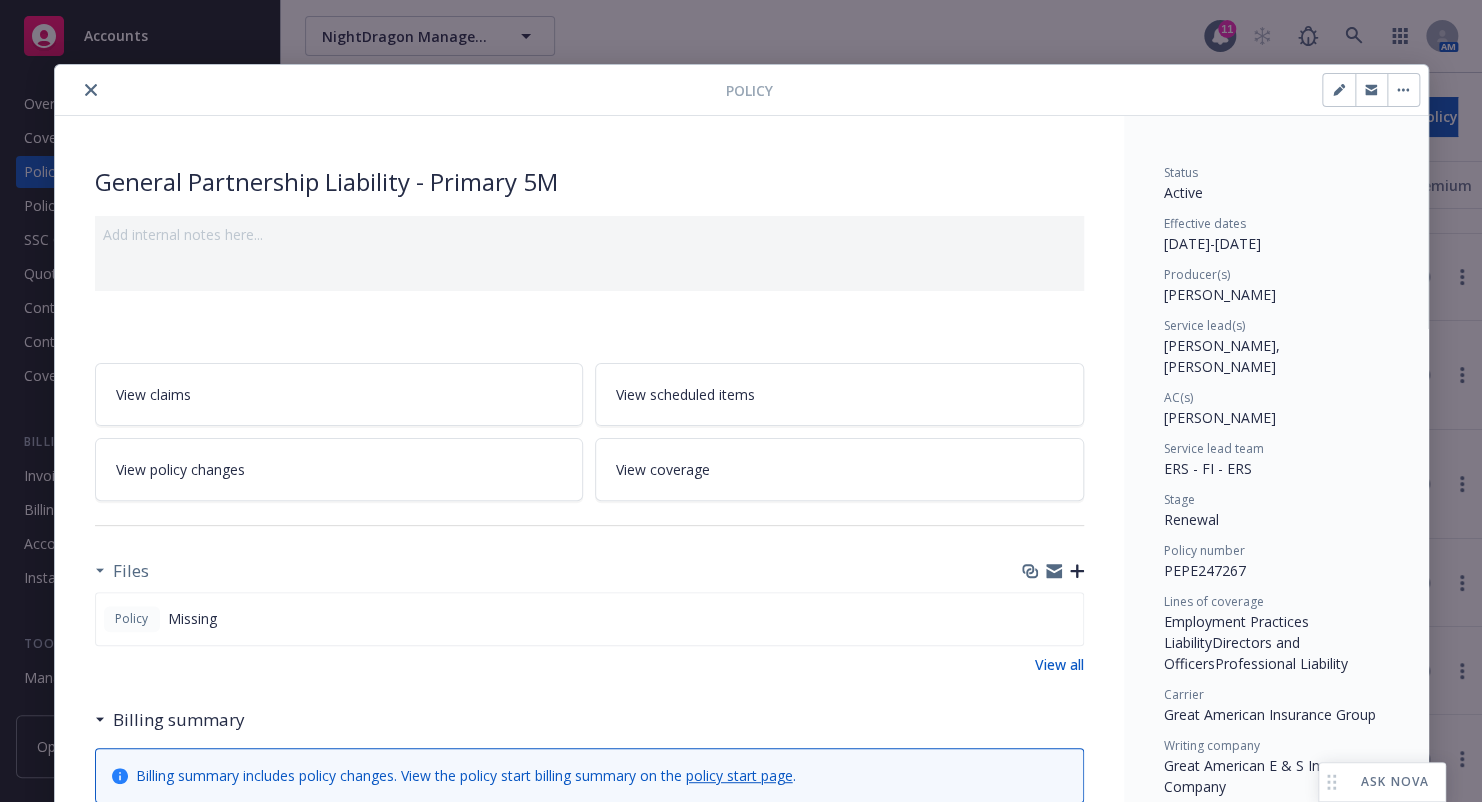 click 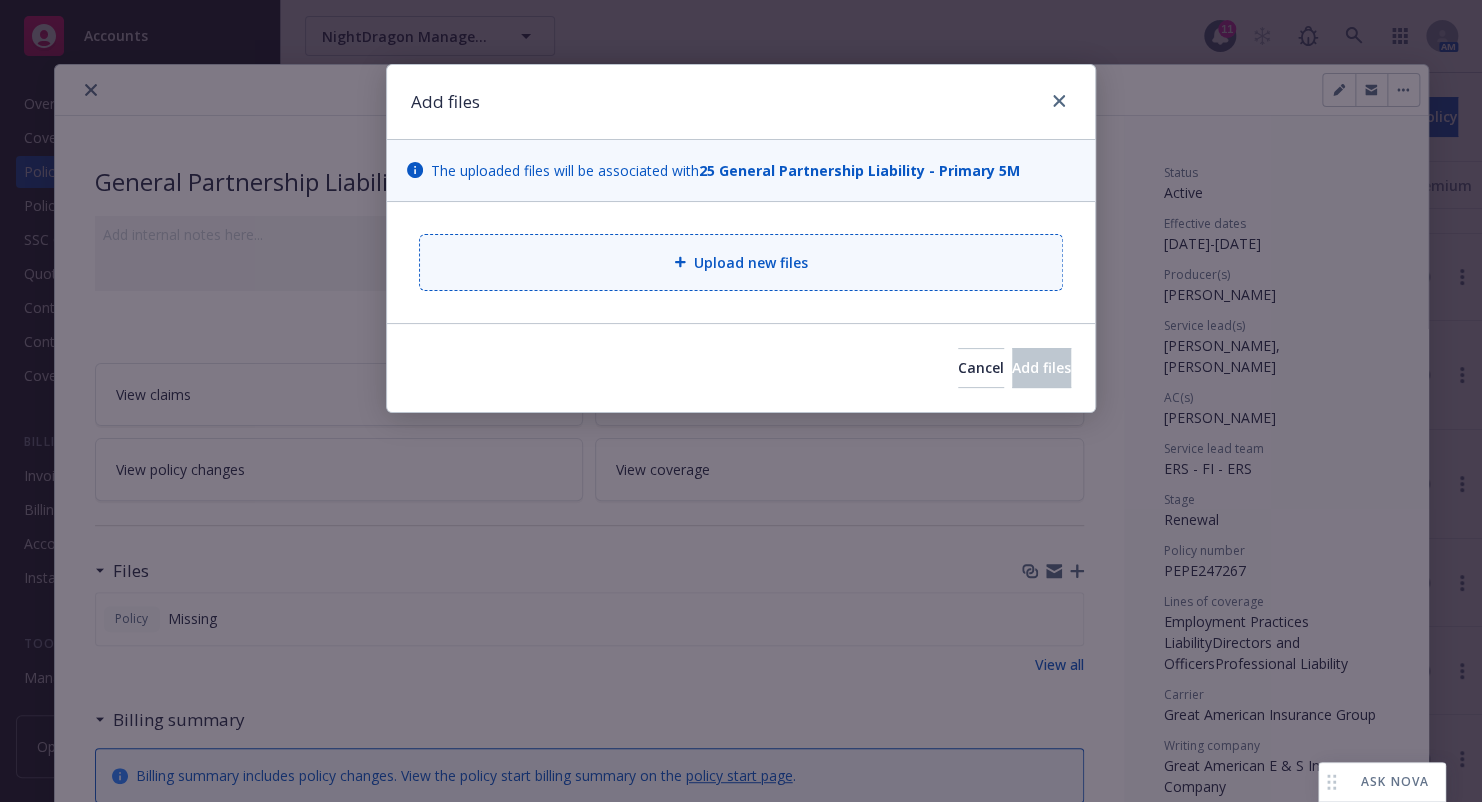click on "The uploaded files will be associated with  25 General Partnership Liability - Primary 5M" at bounding box center (741, 171) 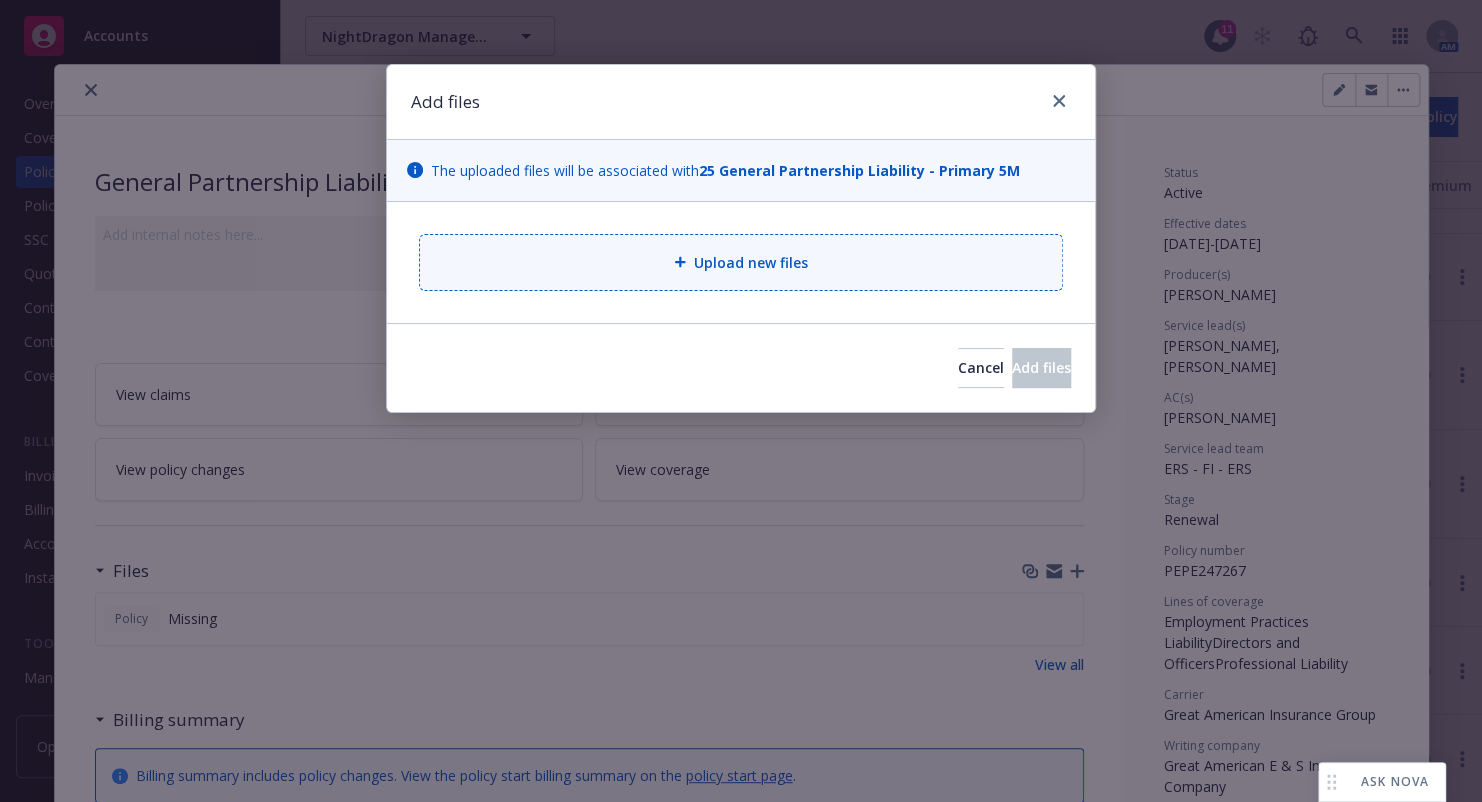 type on "x" 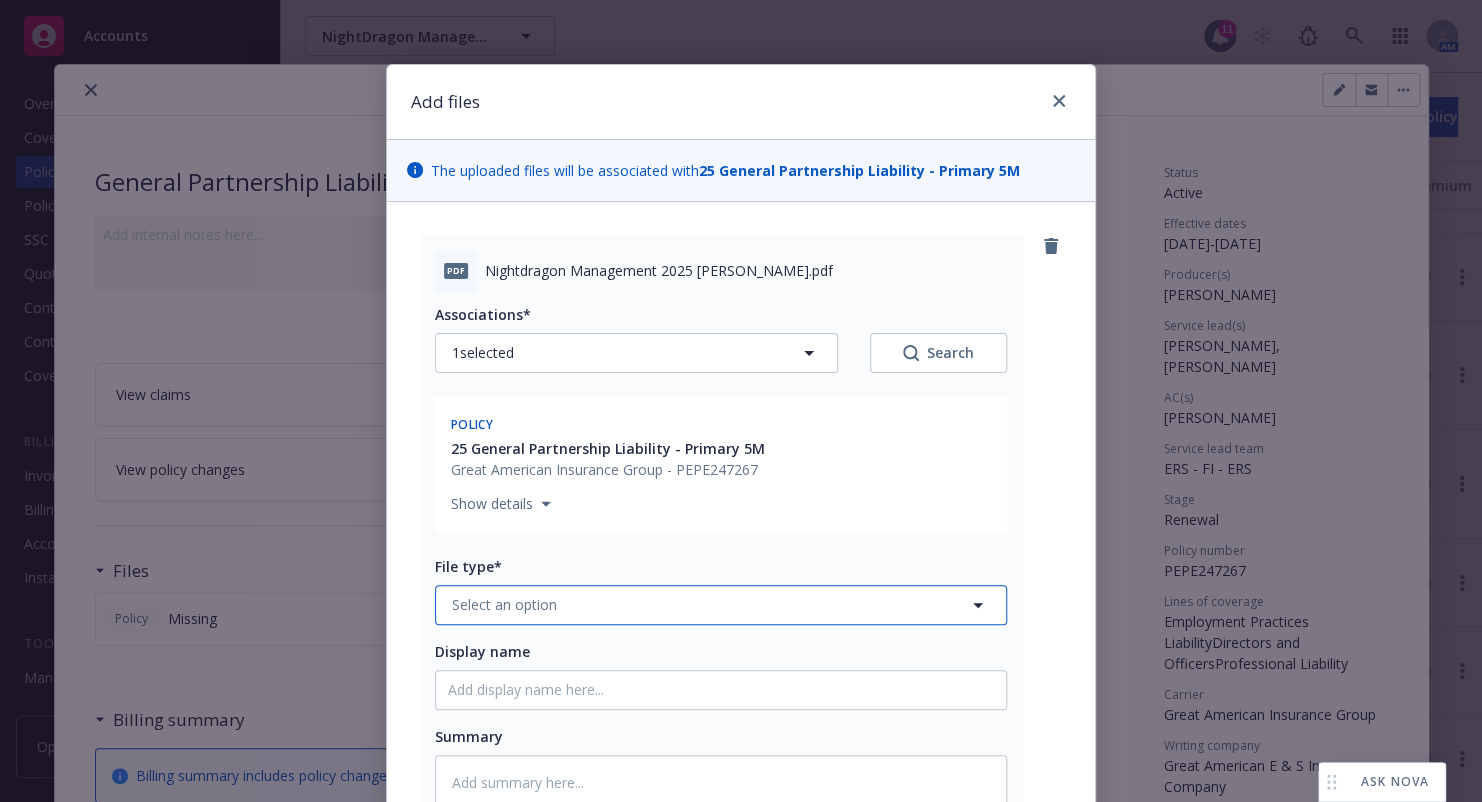 click on "Select an option" at bounding box center (721, 605) 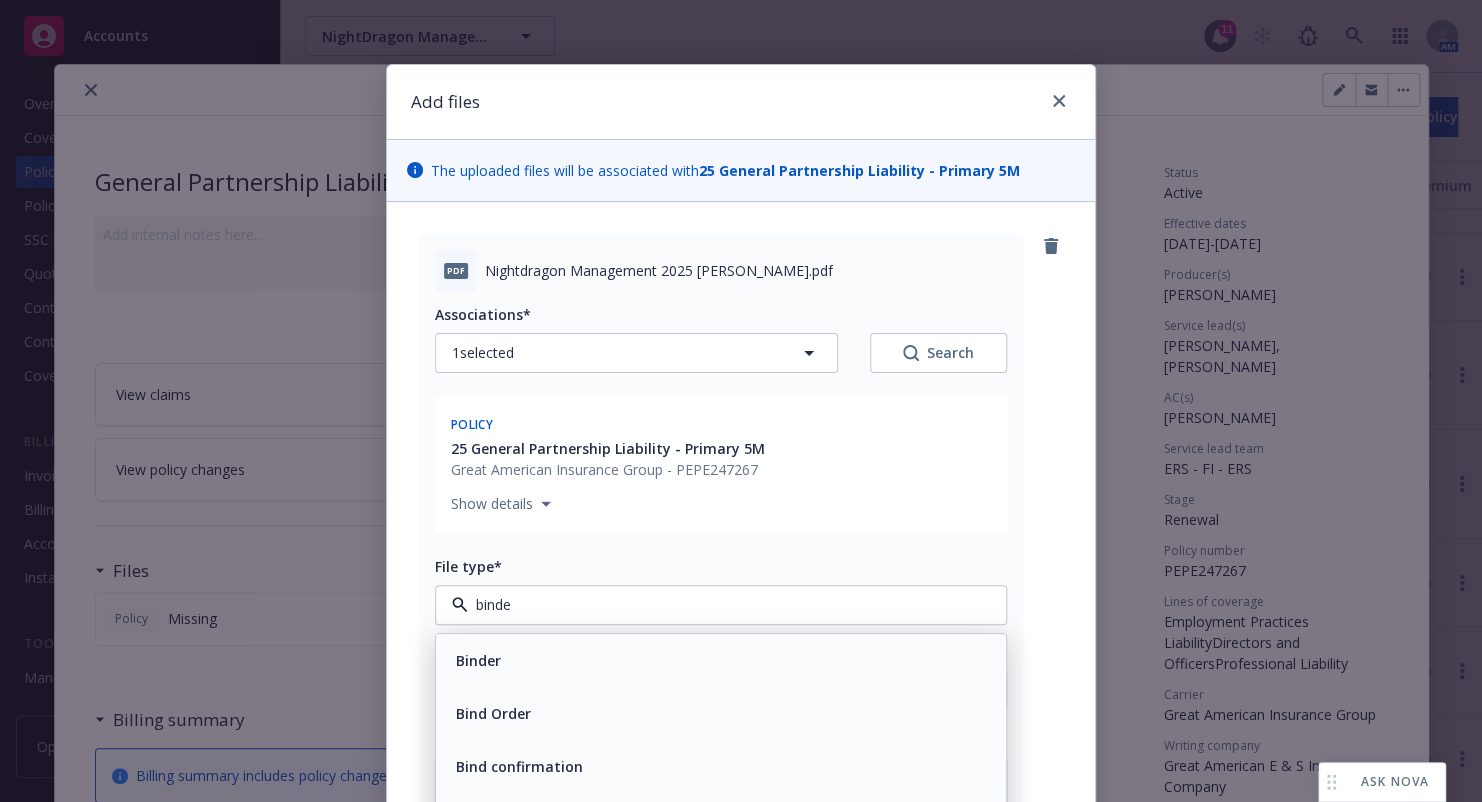 type on "binder" 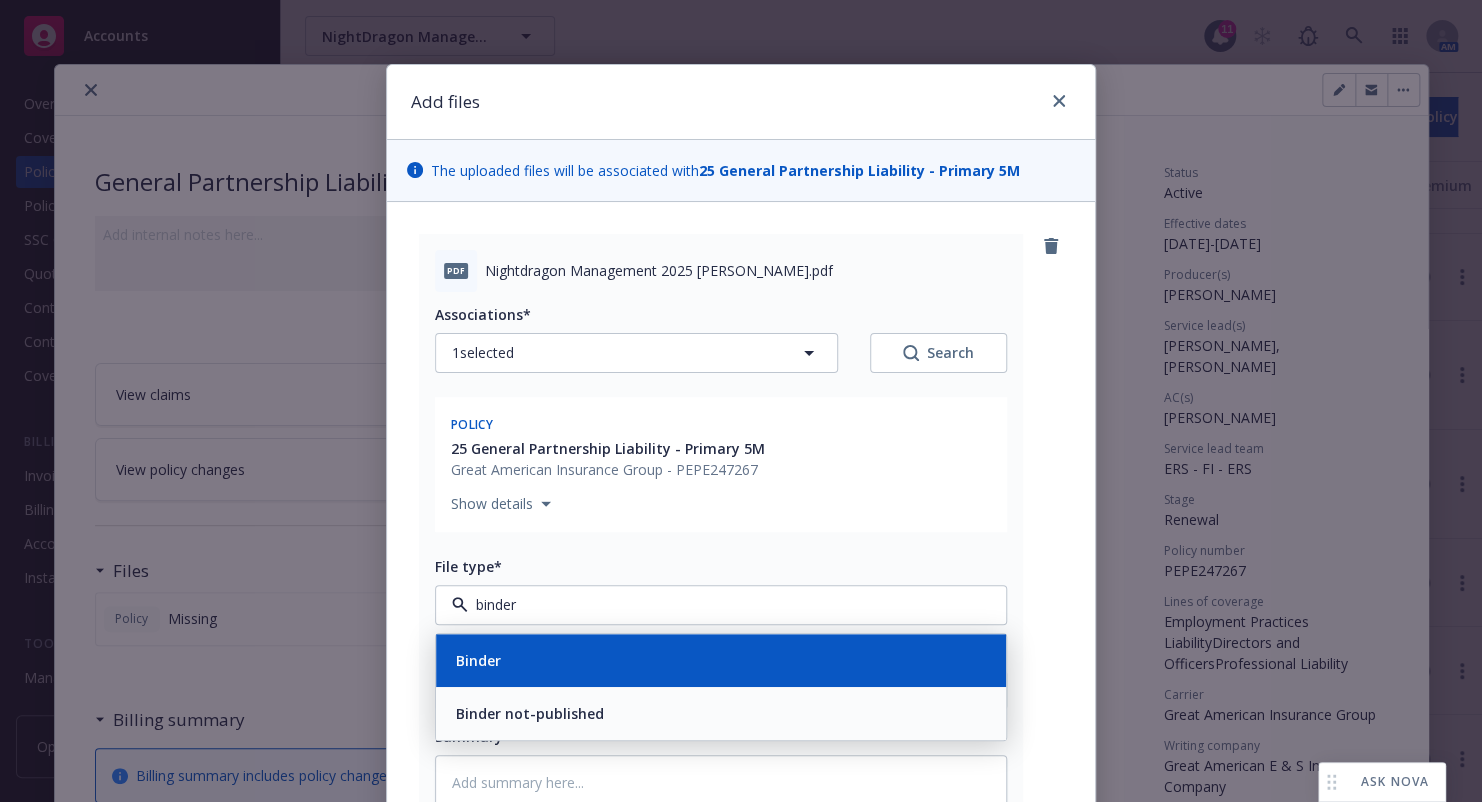 click on "Binder" at bounding box center (721, 660) 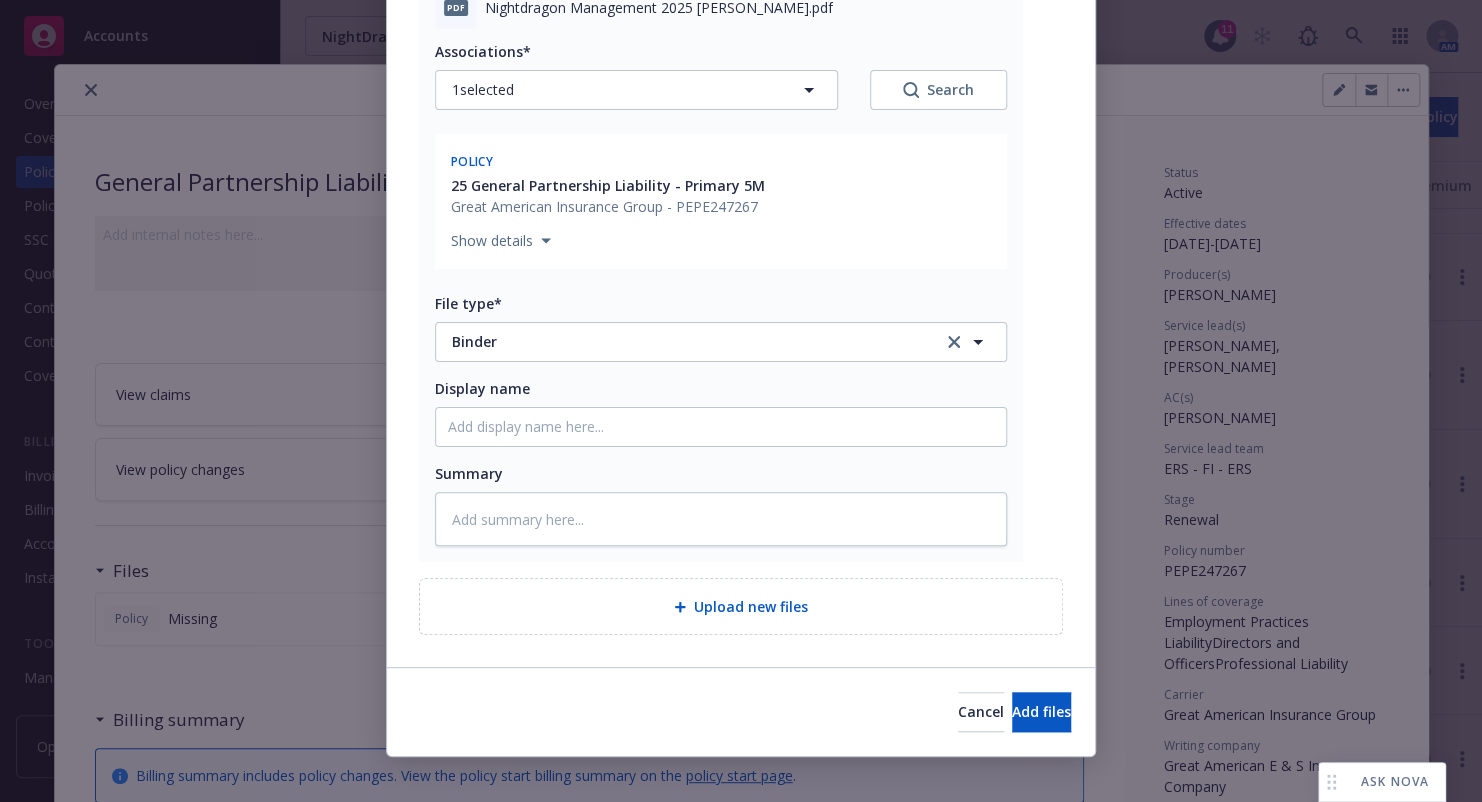 scroll, scrollTop: 280, scrollLeft: 0, axis: vertical 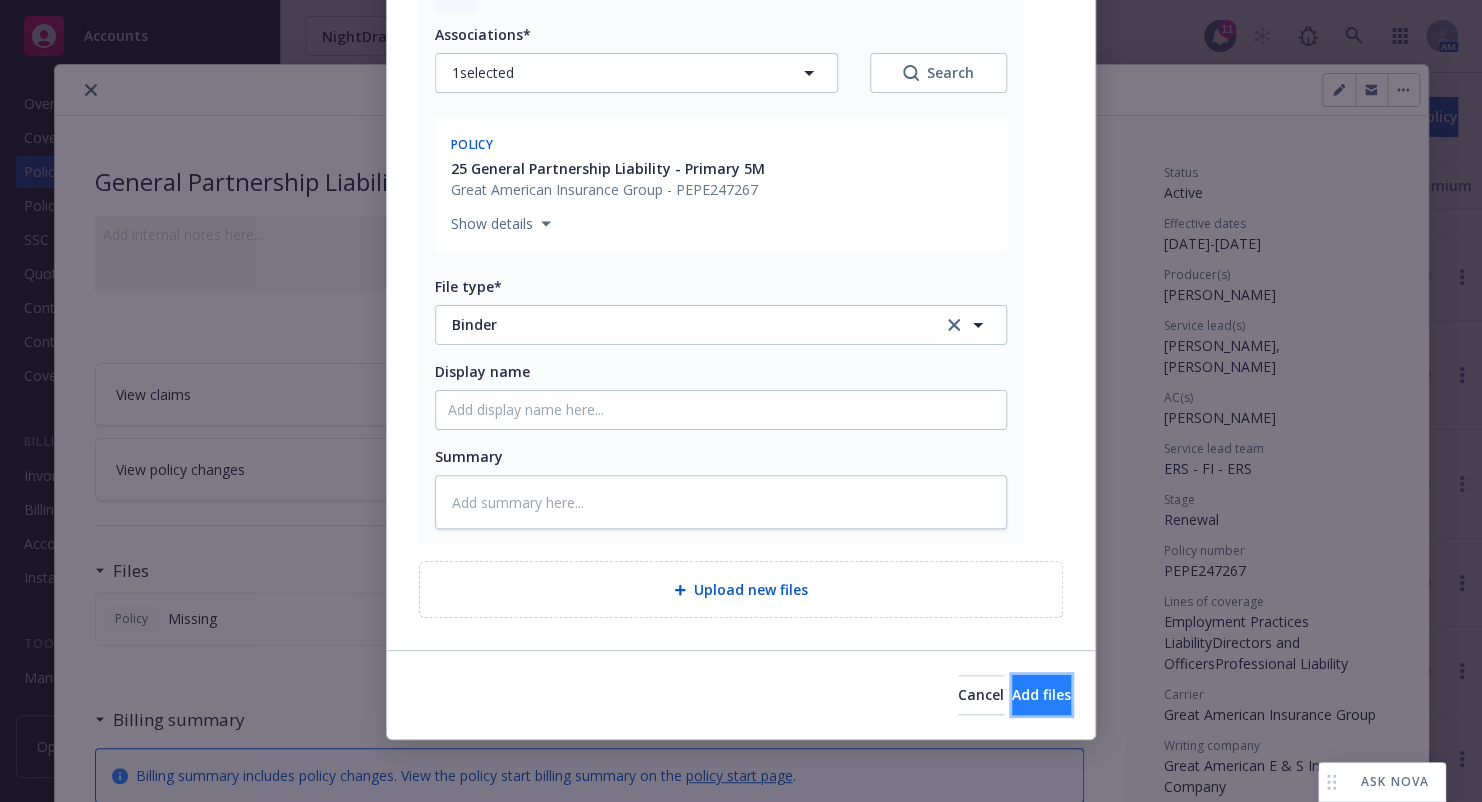 click on "Add files" at bounding box center [1041, 695] 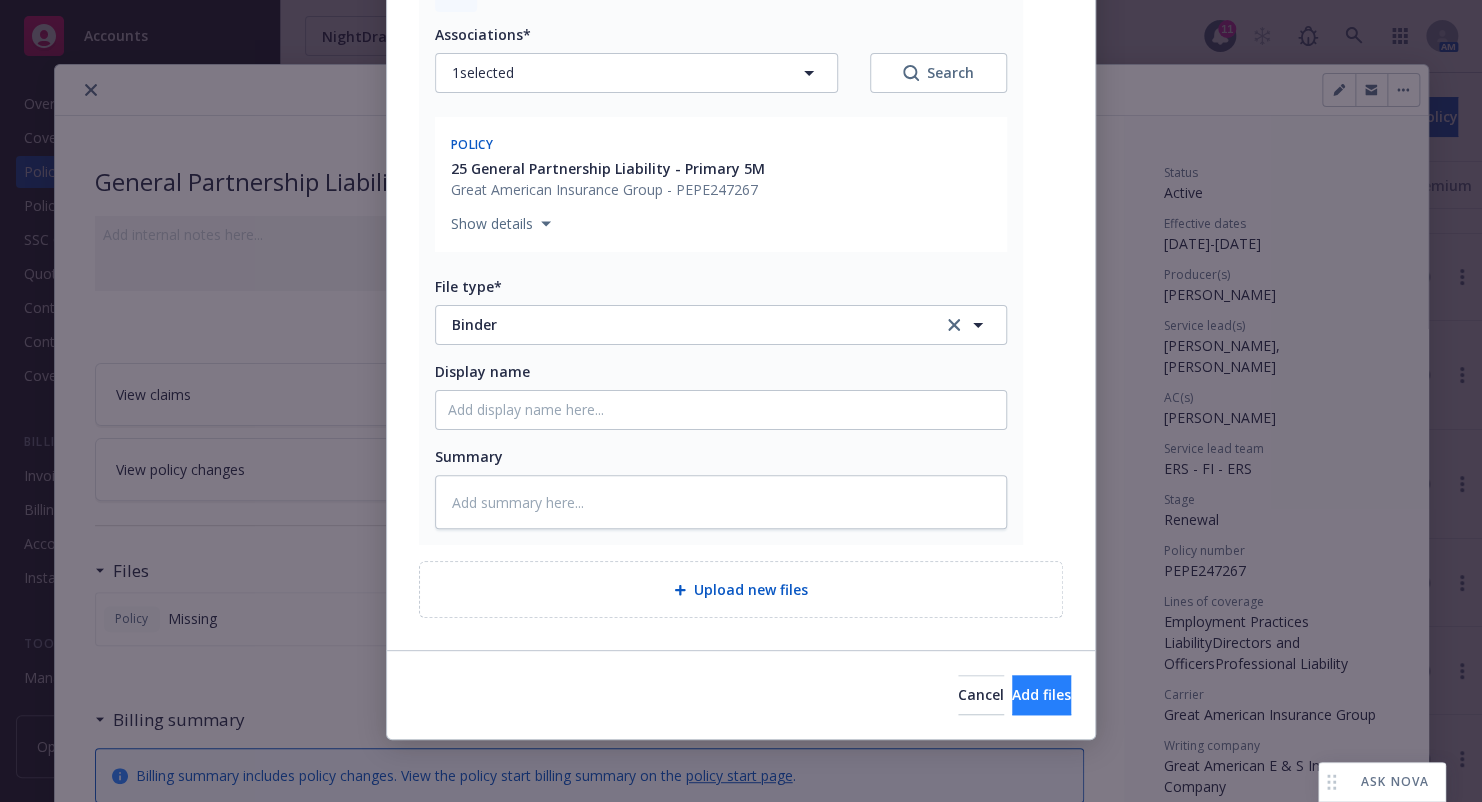 scroll, scrollTop: 208, scrollLeft: 0, axis: vertical 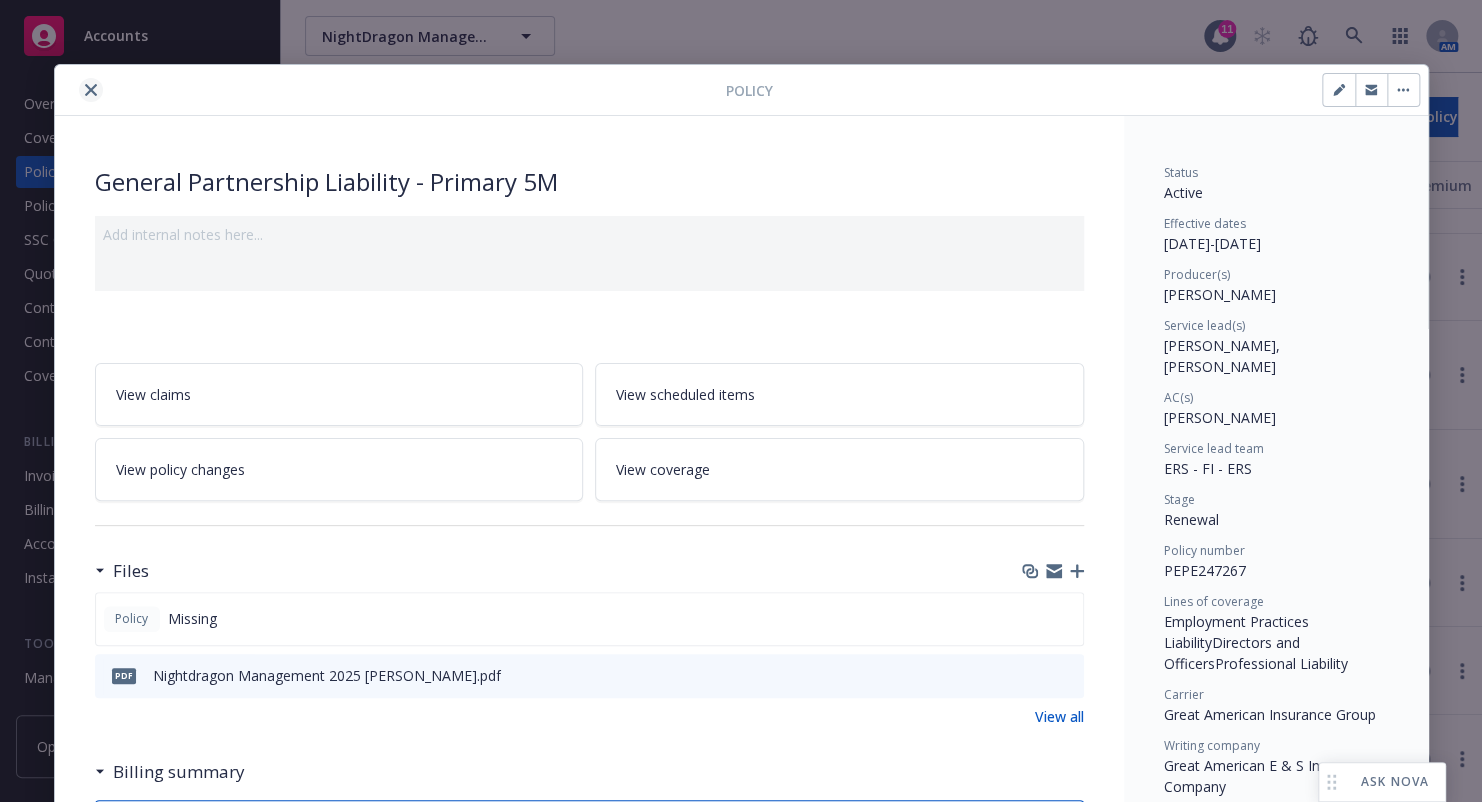 click at bounding box center [91, 90] 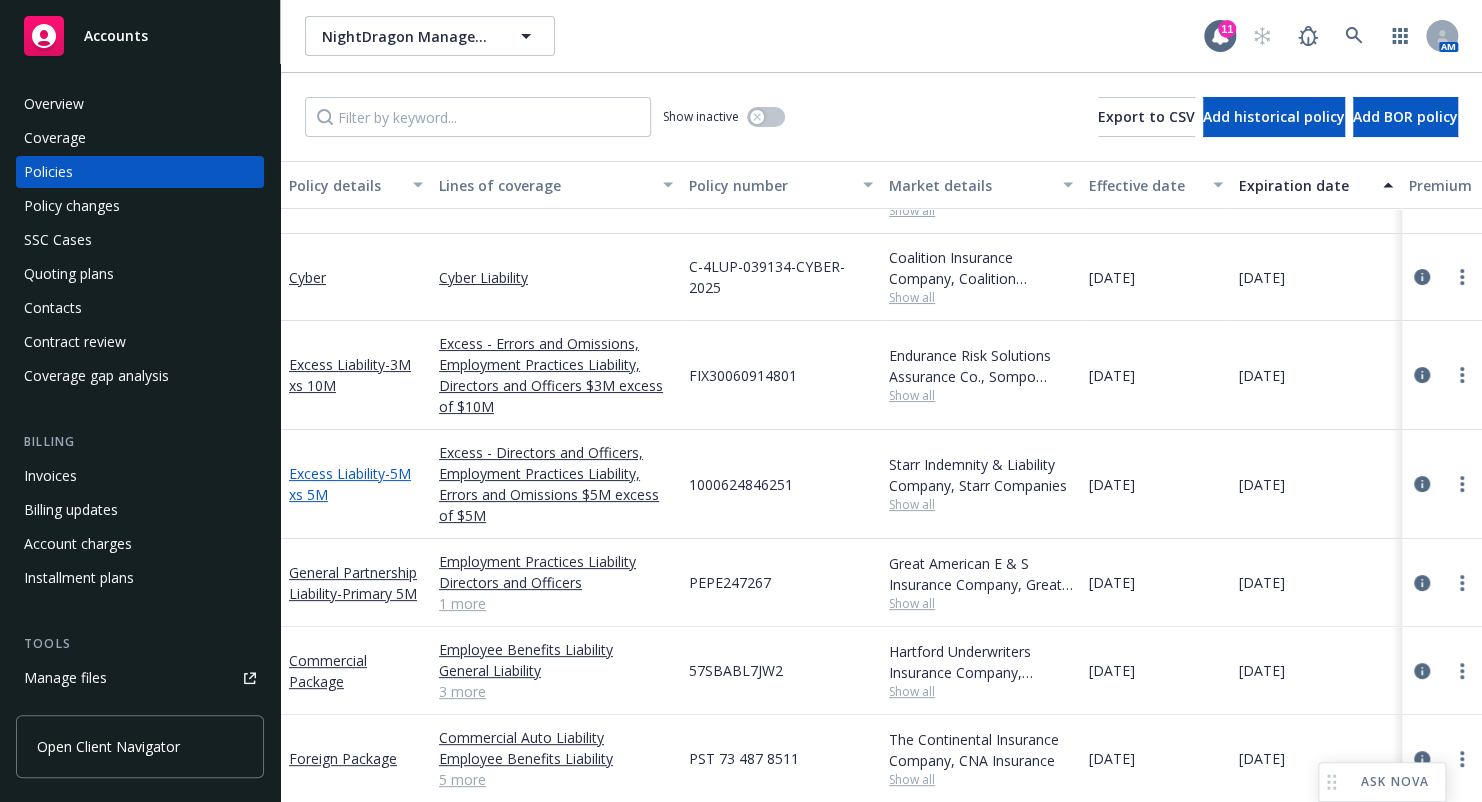 click on "Excess Liability  -  5M xs 5M" at bounding box center [350, 484] 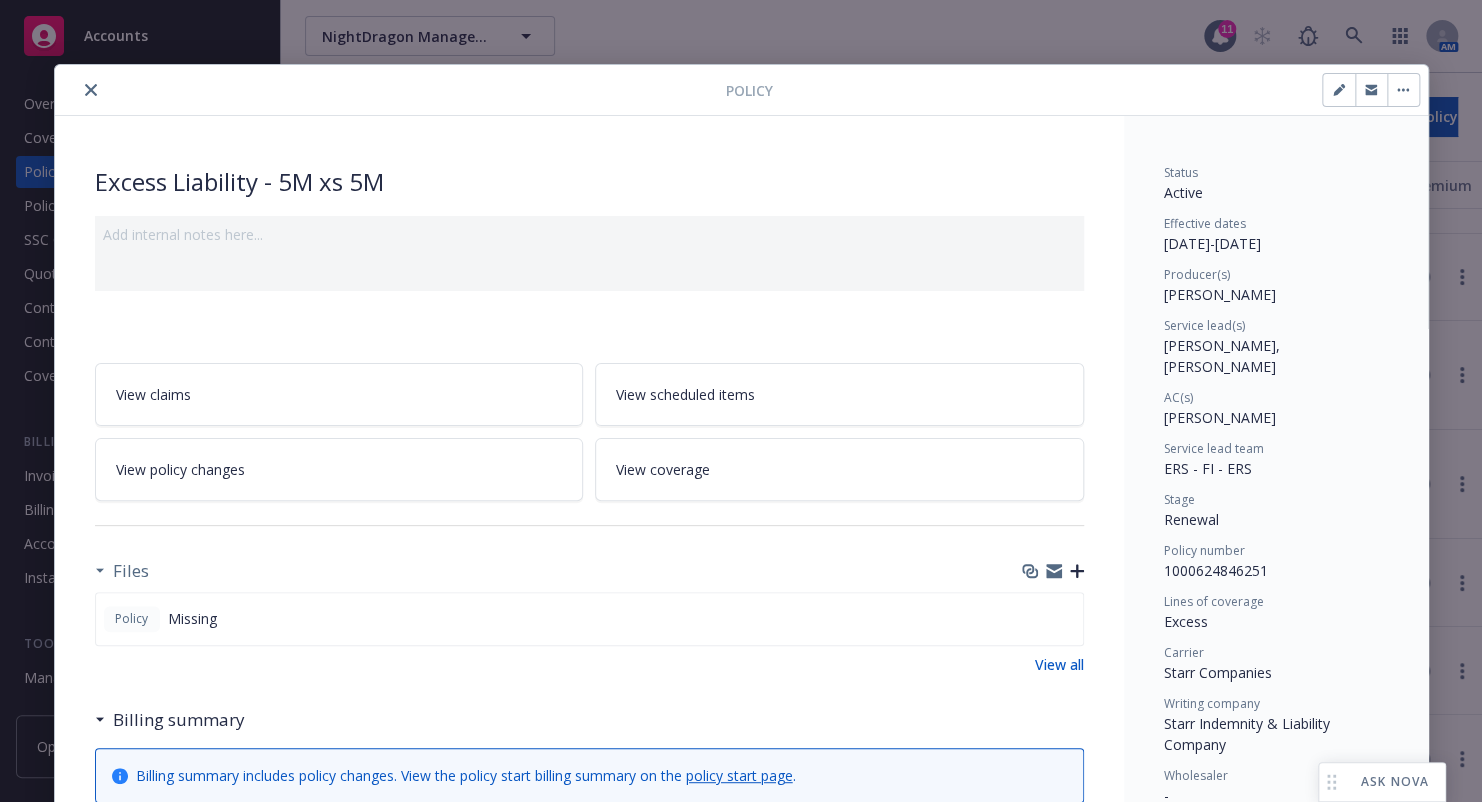 click 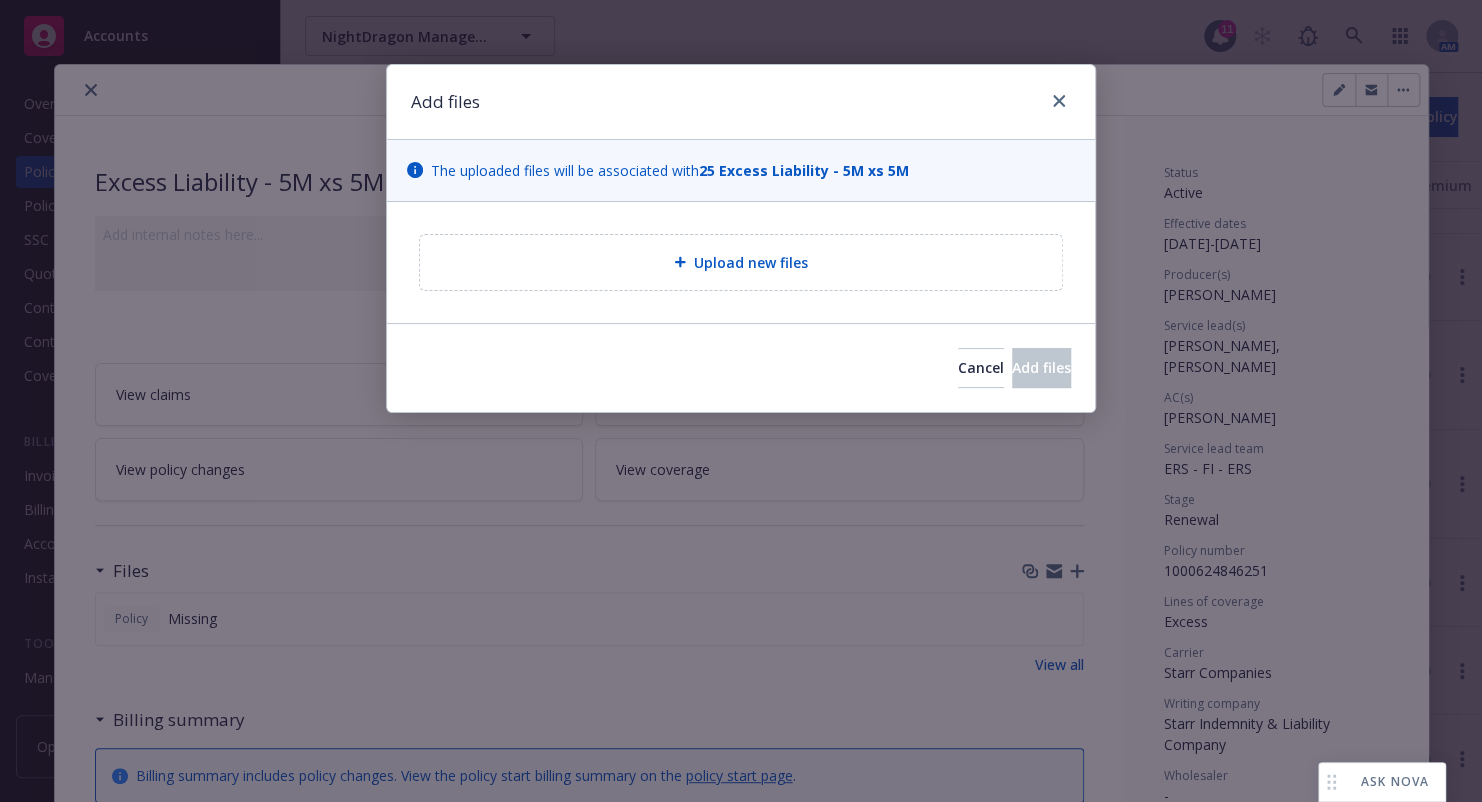 click on "Add files" at bounding box center (741, 102) 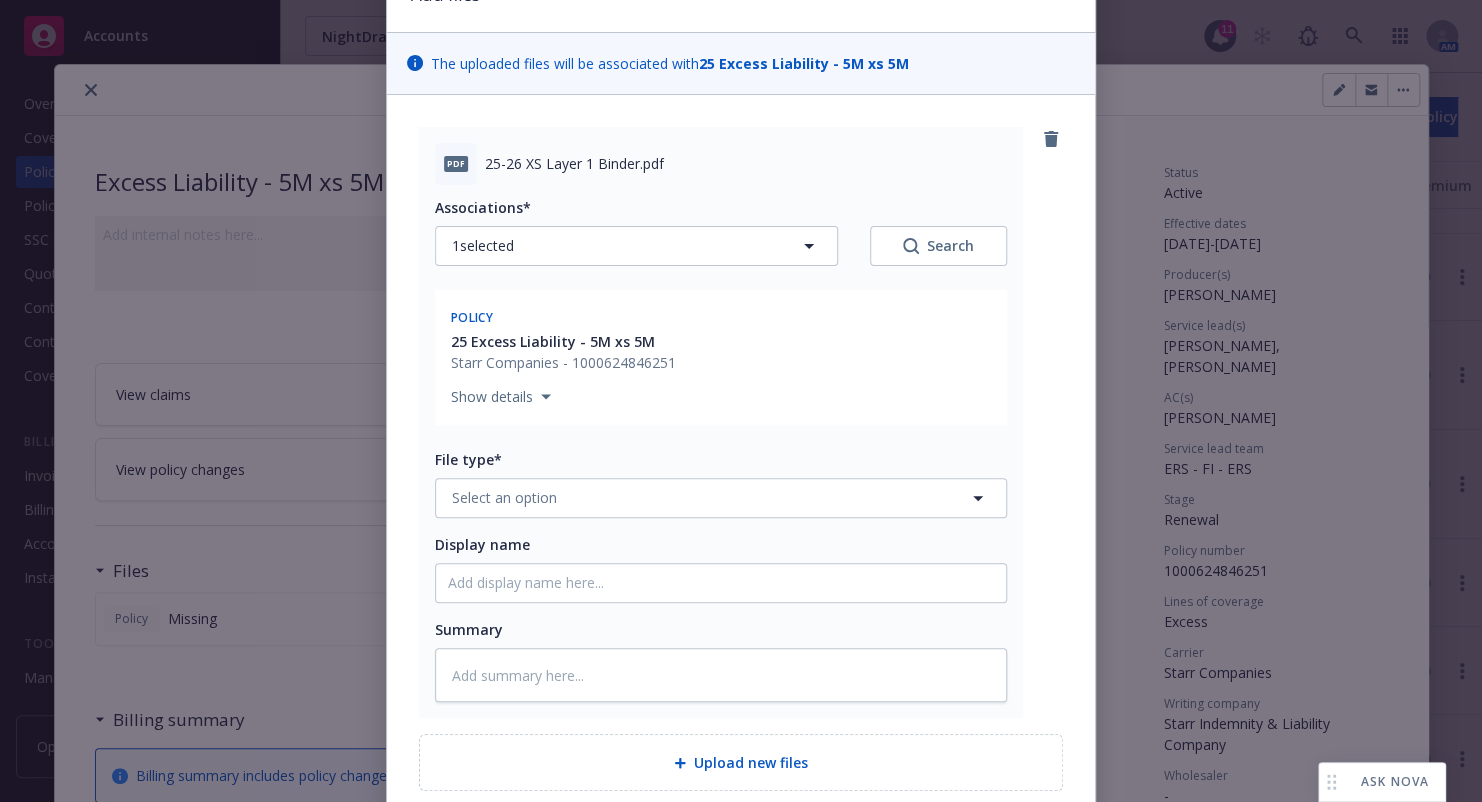 scroll, scrollTop: 280, scrollLeft: 0, axis: vertical 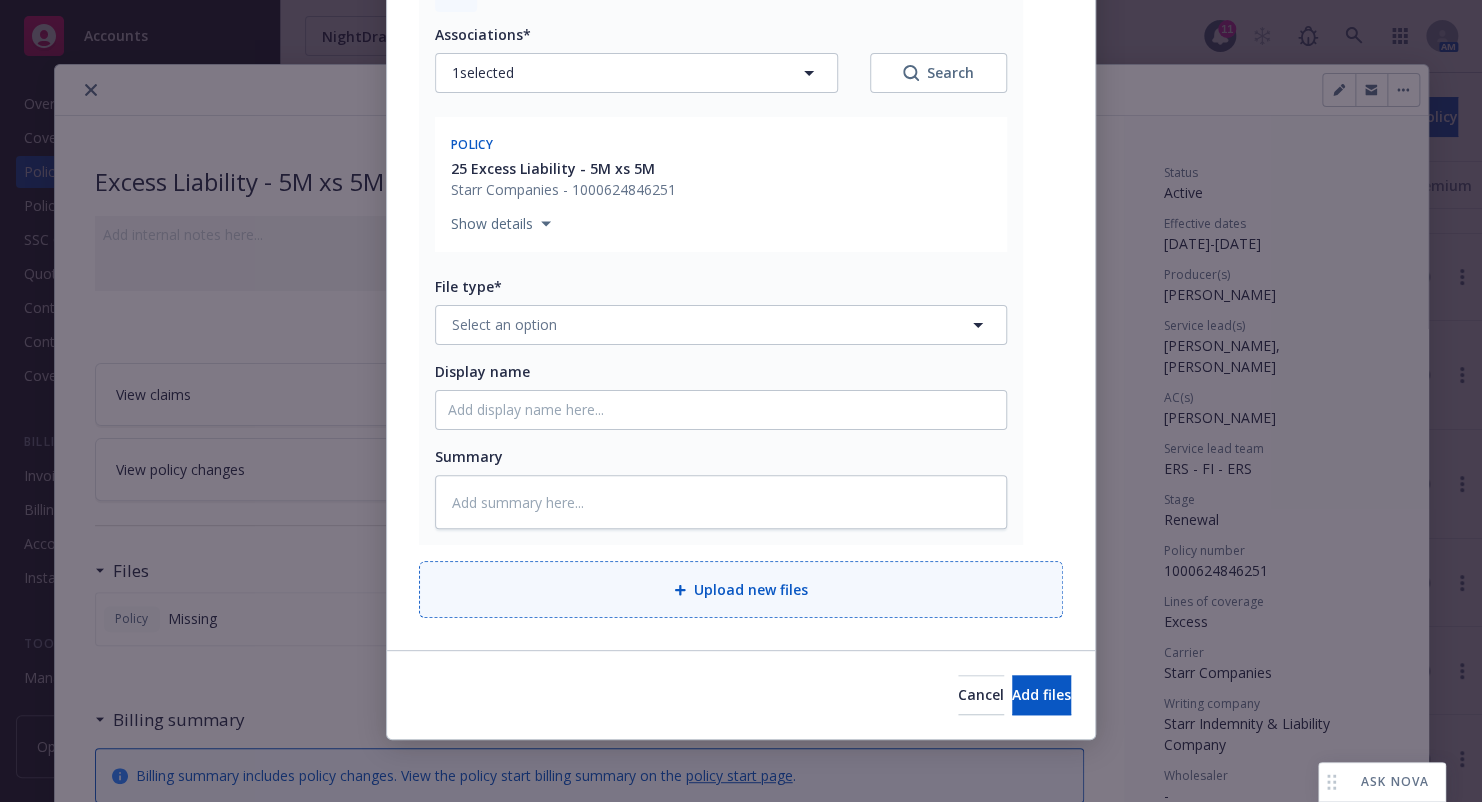 type on "x" 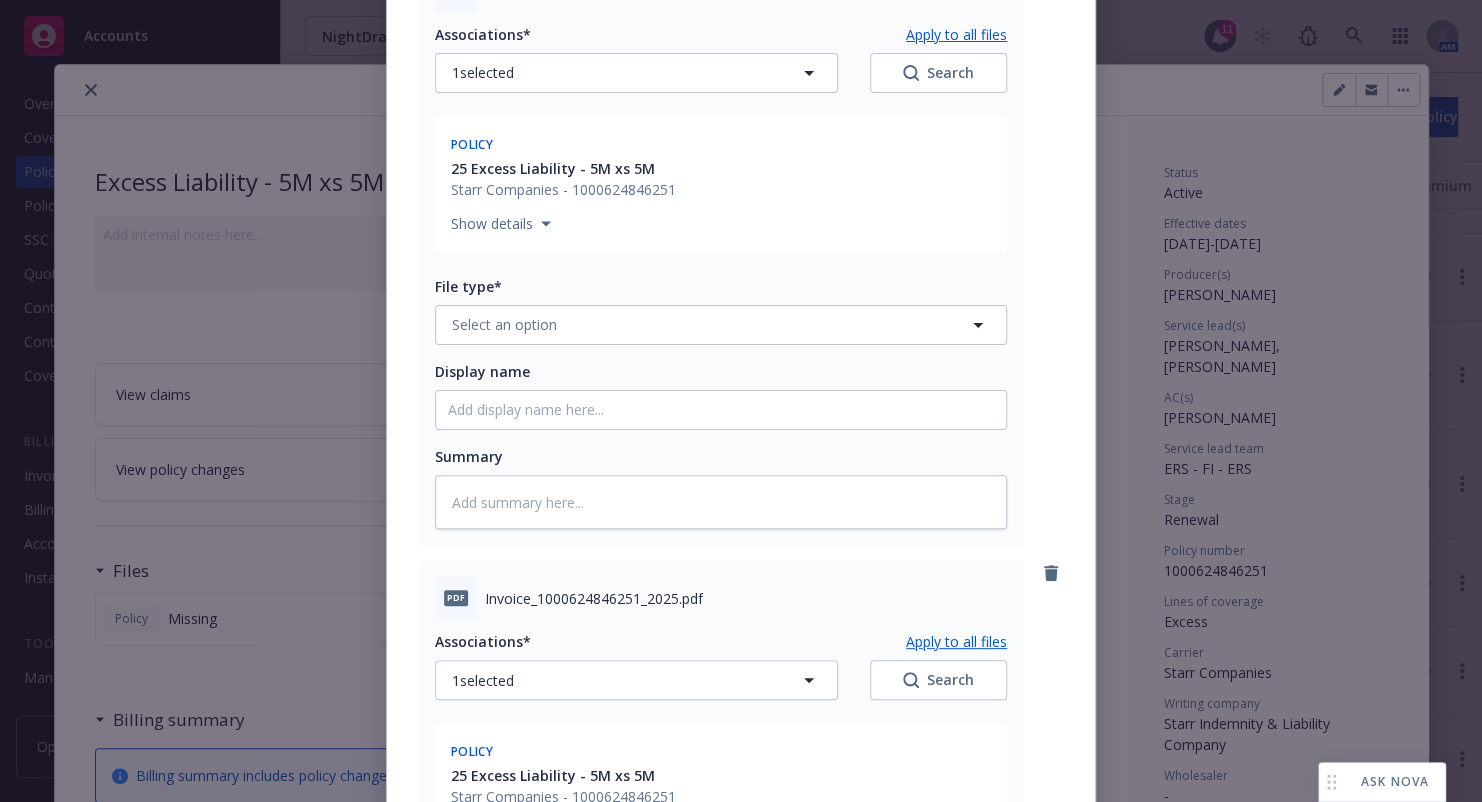 scroll, scrollTop: 680, scrollLeft: 0, axis: vertical 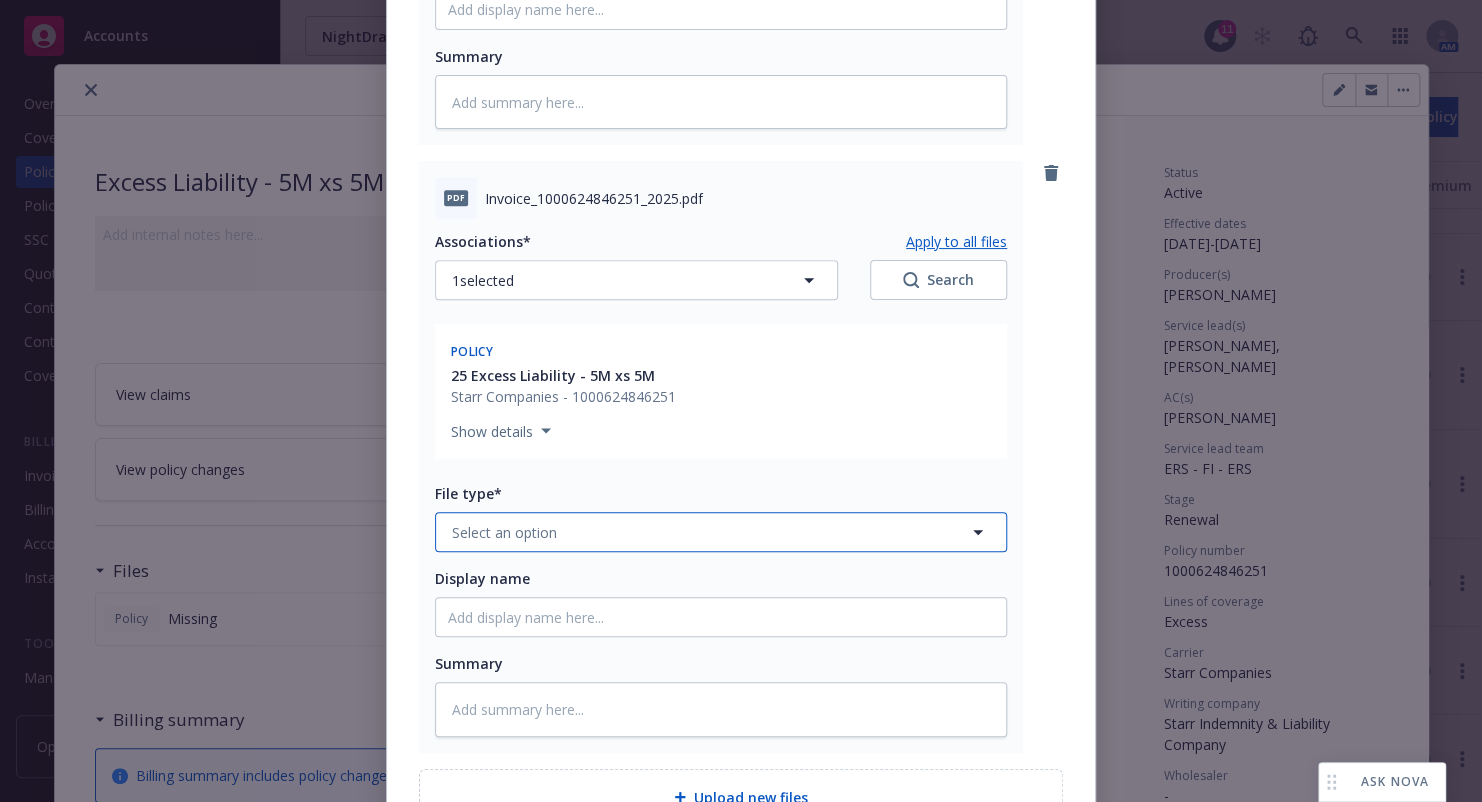 click on "Select an option" at bounding box center [721, 532] 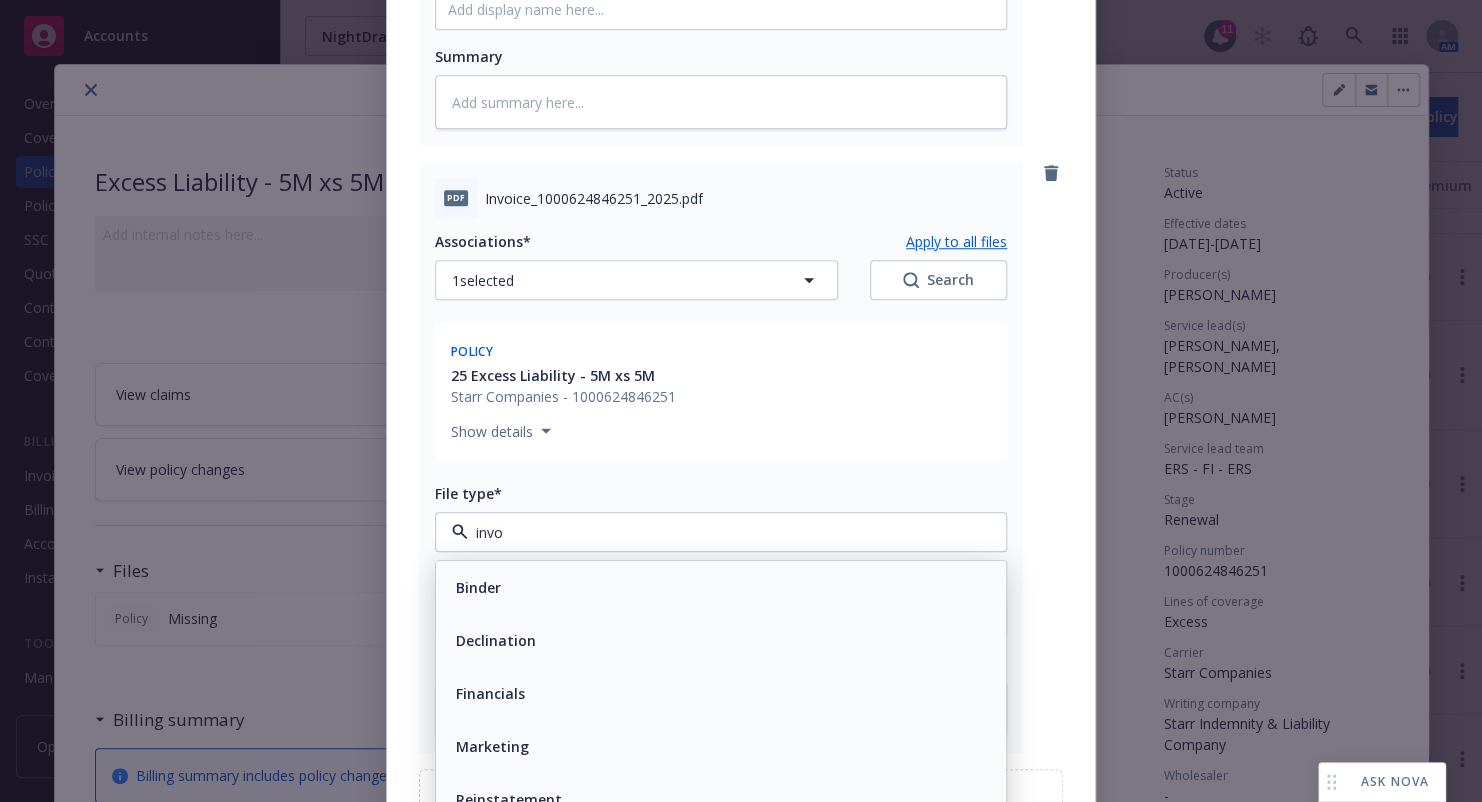 type on "invoi" 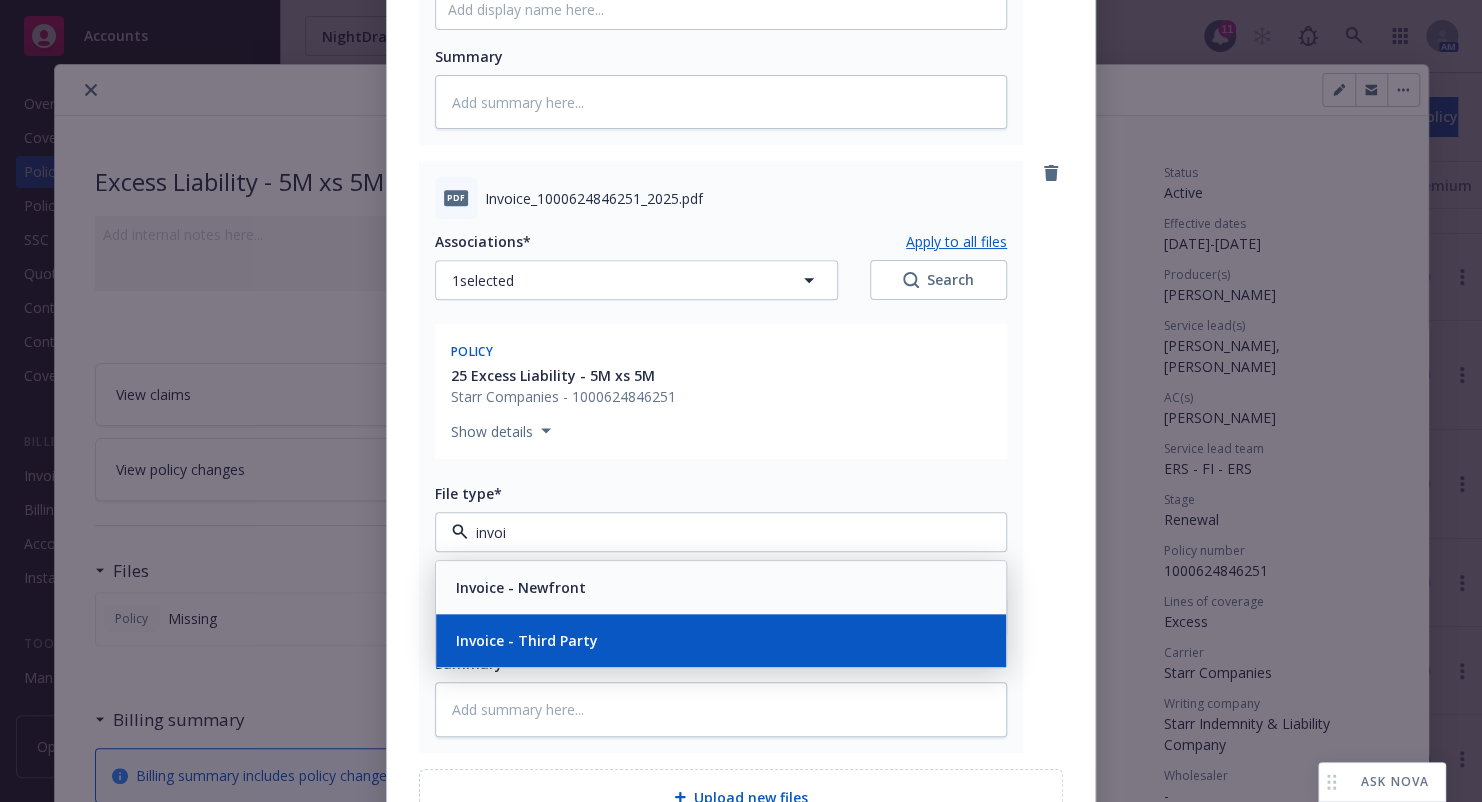 click on "Invoice - Third Party" at bounding box center (527, 640) 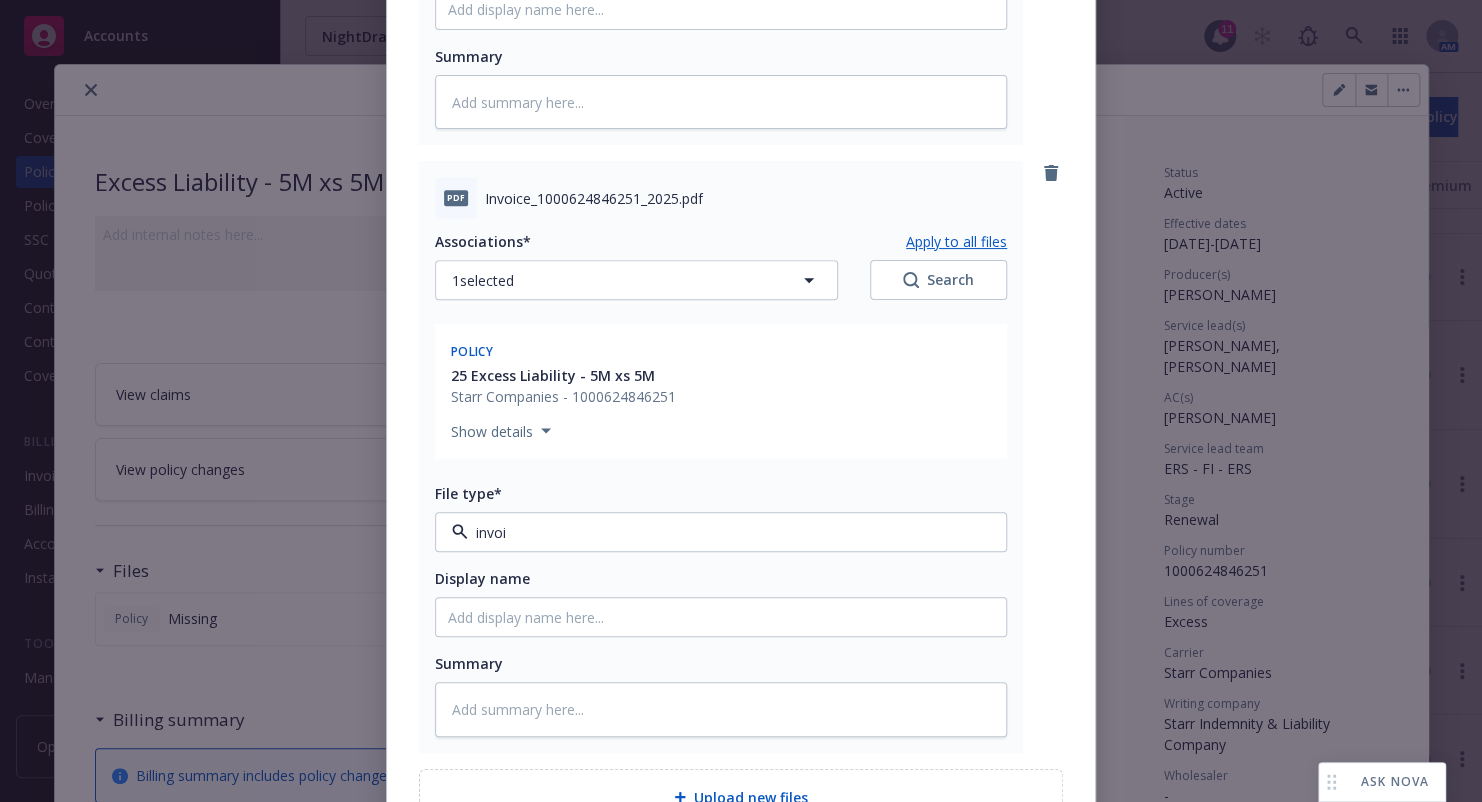 type on "x" 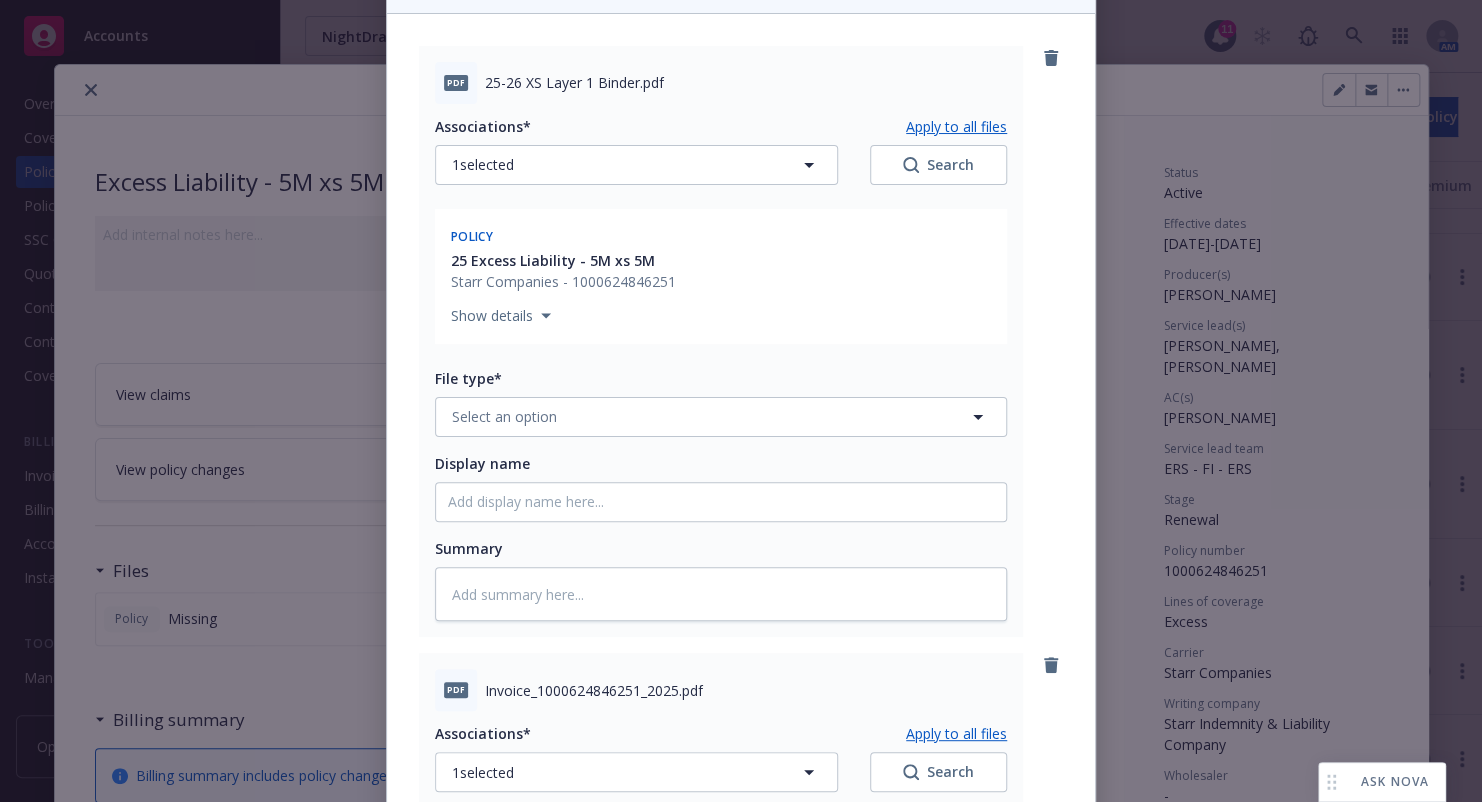 scroll, scrollTop: 200, scrollLeft: 0, axis: vertical 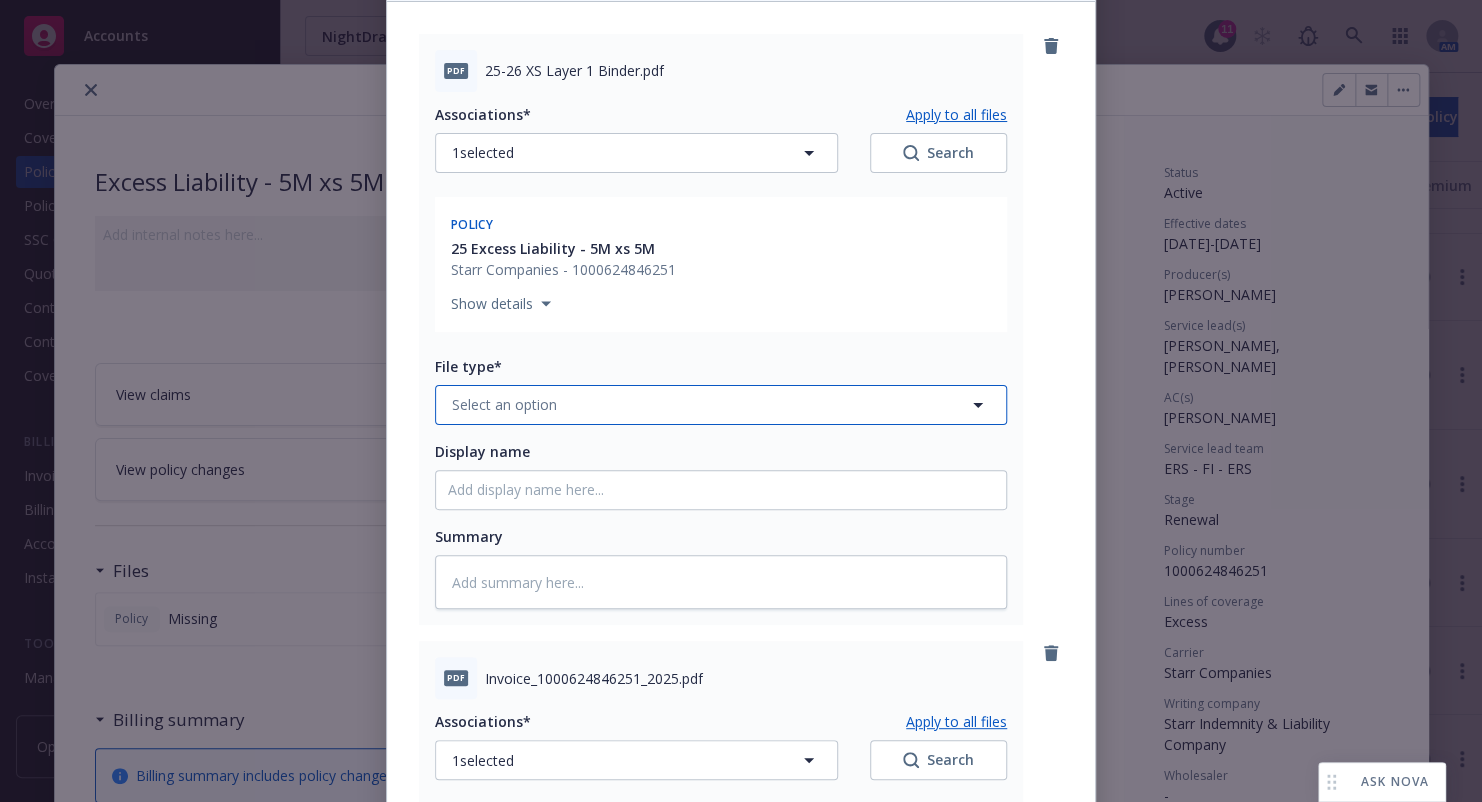 click on "Select an option" at bounding box center (721, 405) 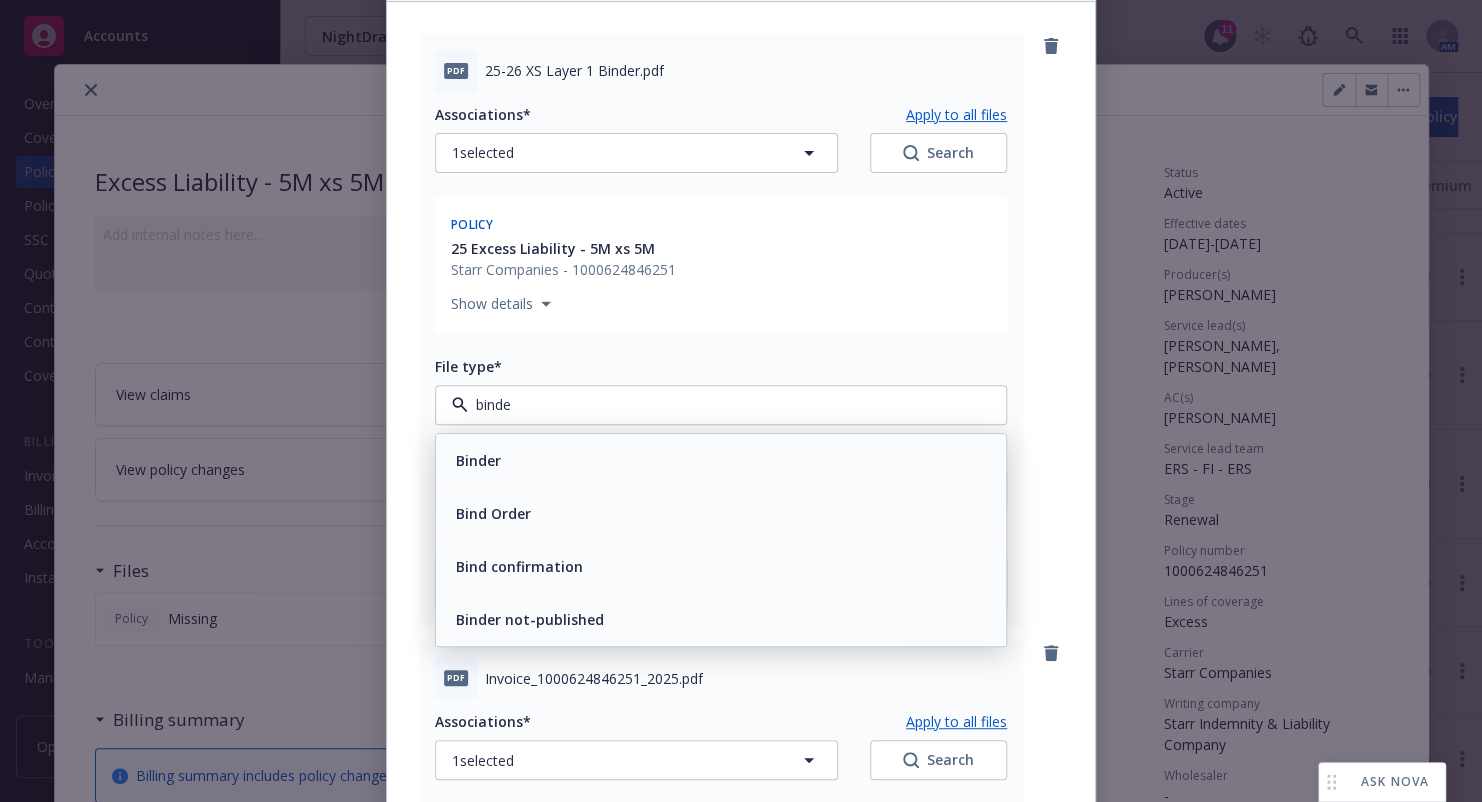 type on "binder" 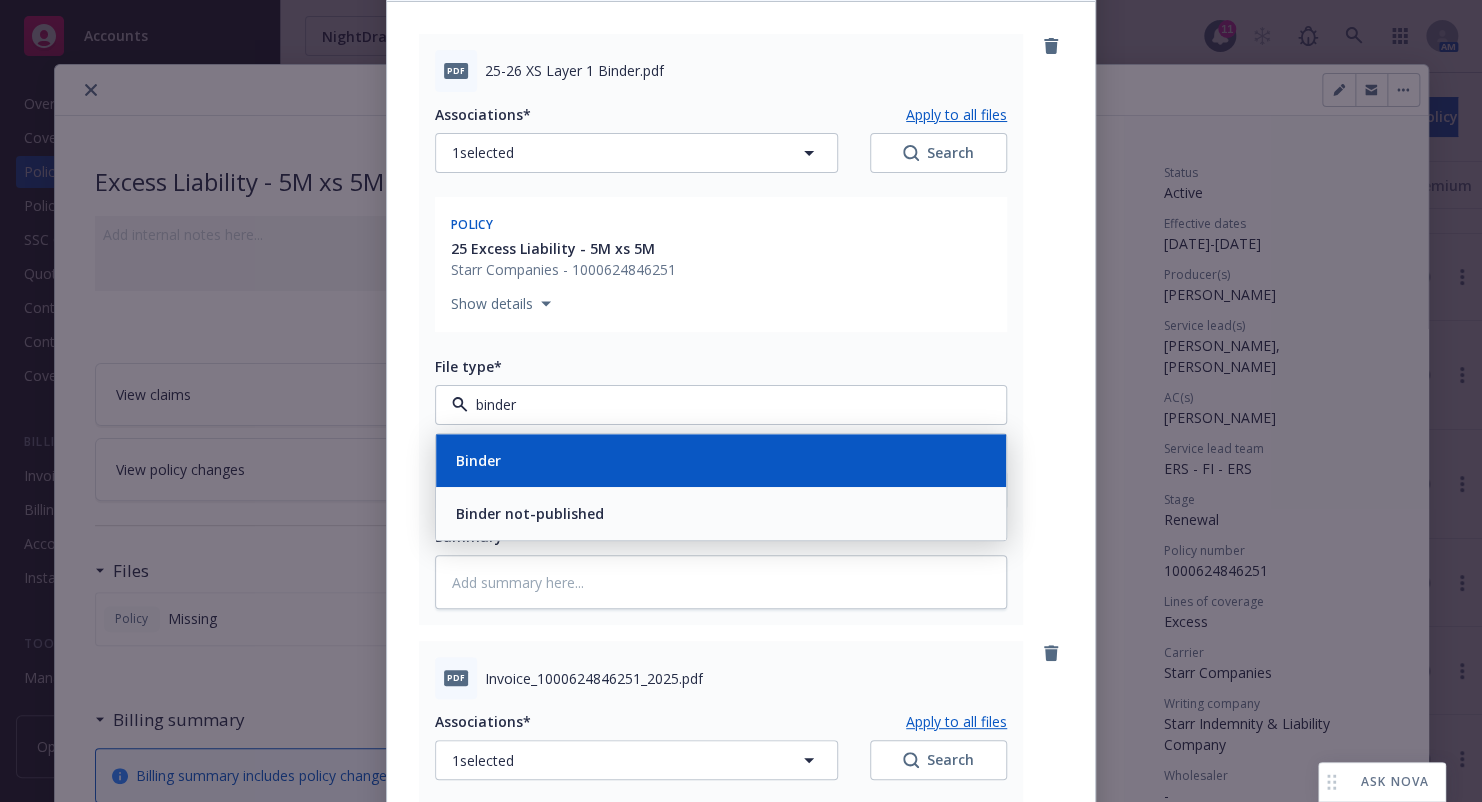 click on "Binder" at bounding box center [721, 460] 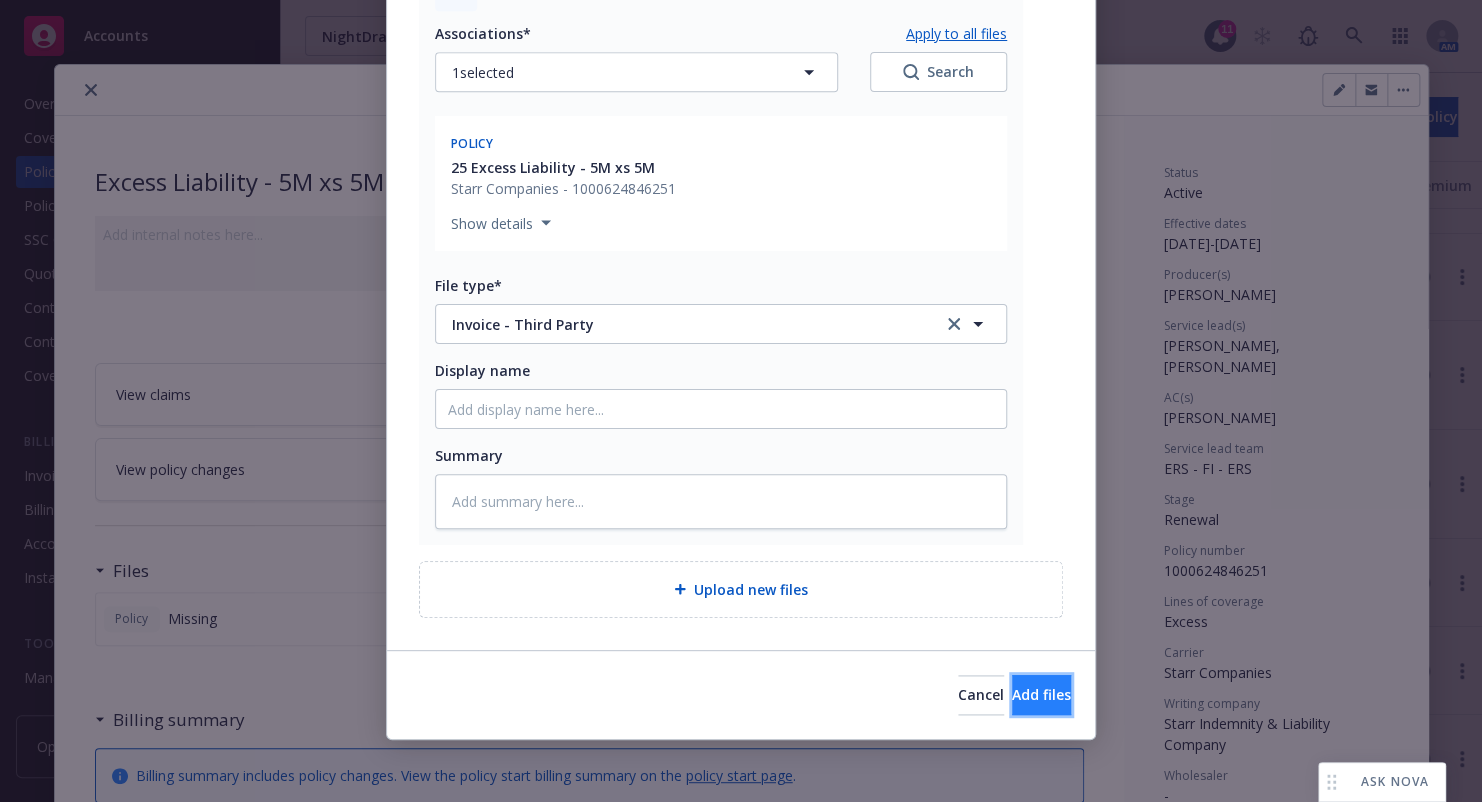click on "Add files" at bounding box center (1041, 695) 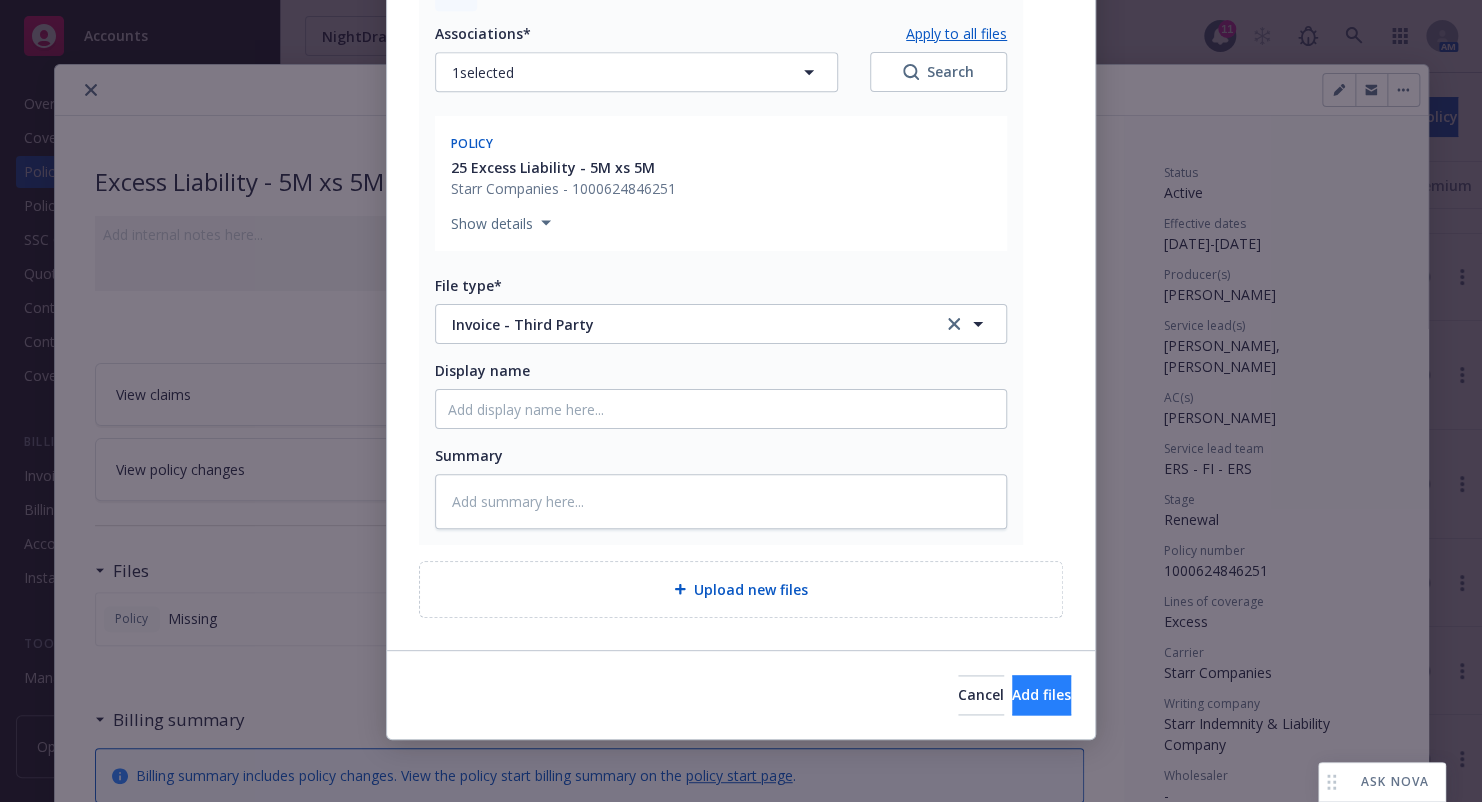 scroll, scrollTop: 815, scrollLeft: 0, axis: vertical 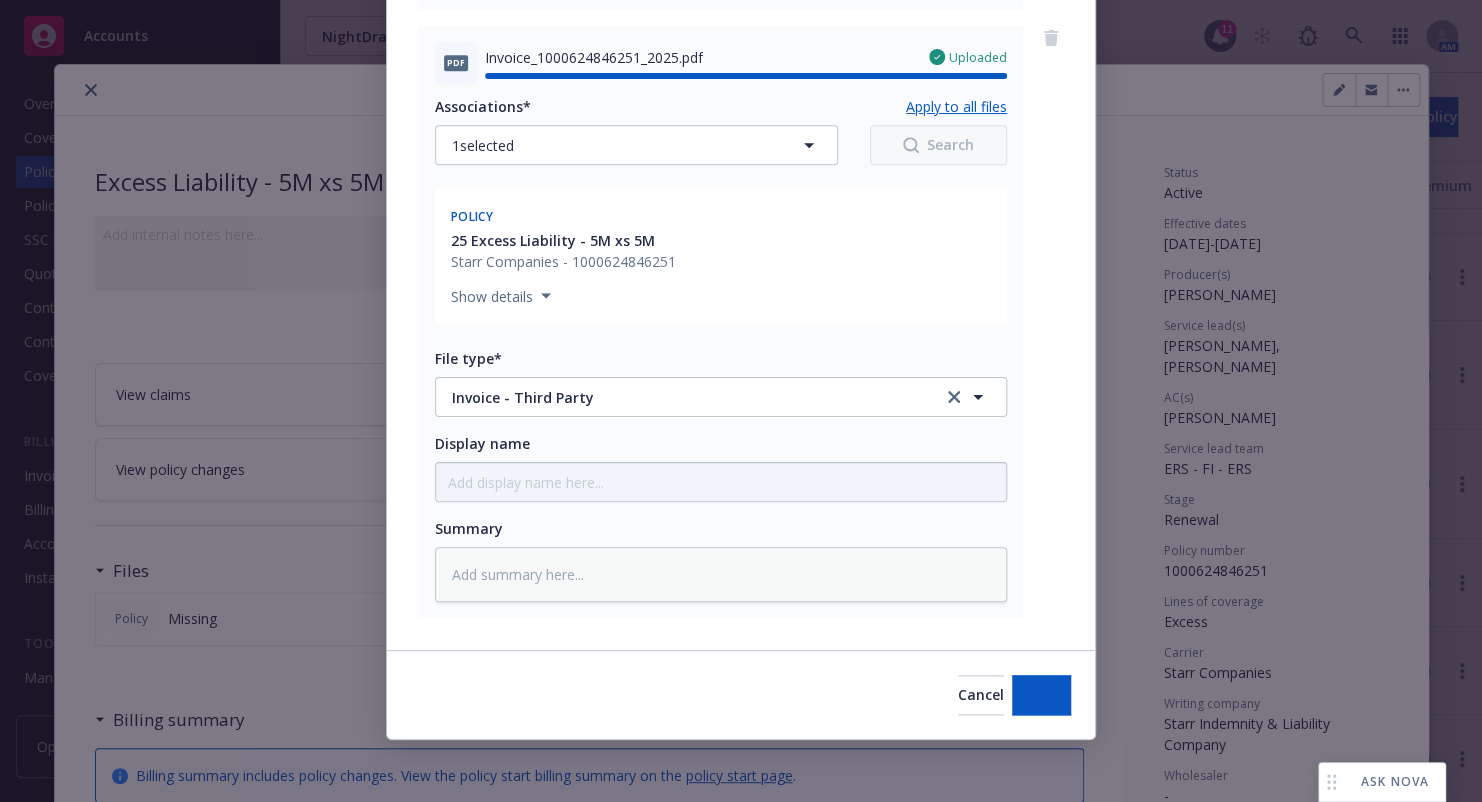 type on "x" 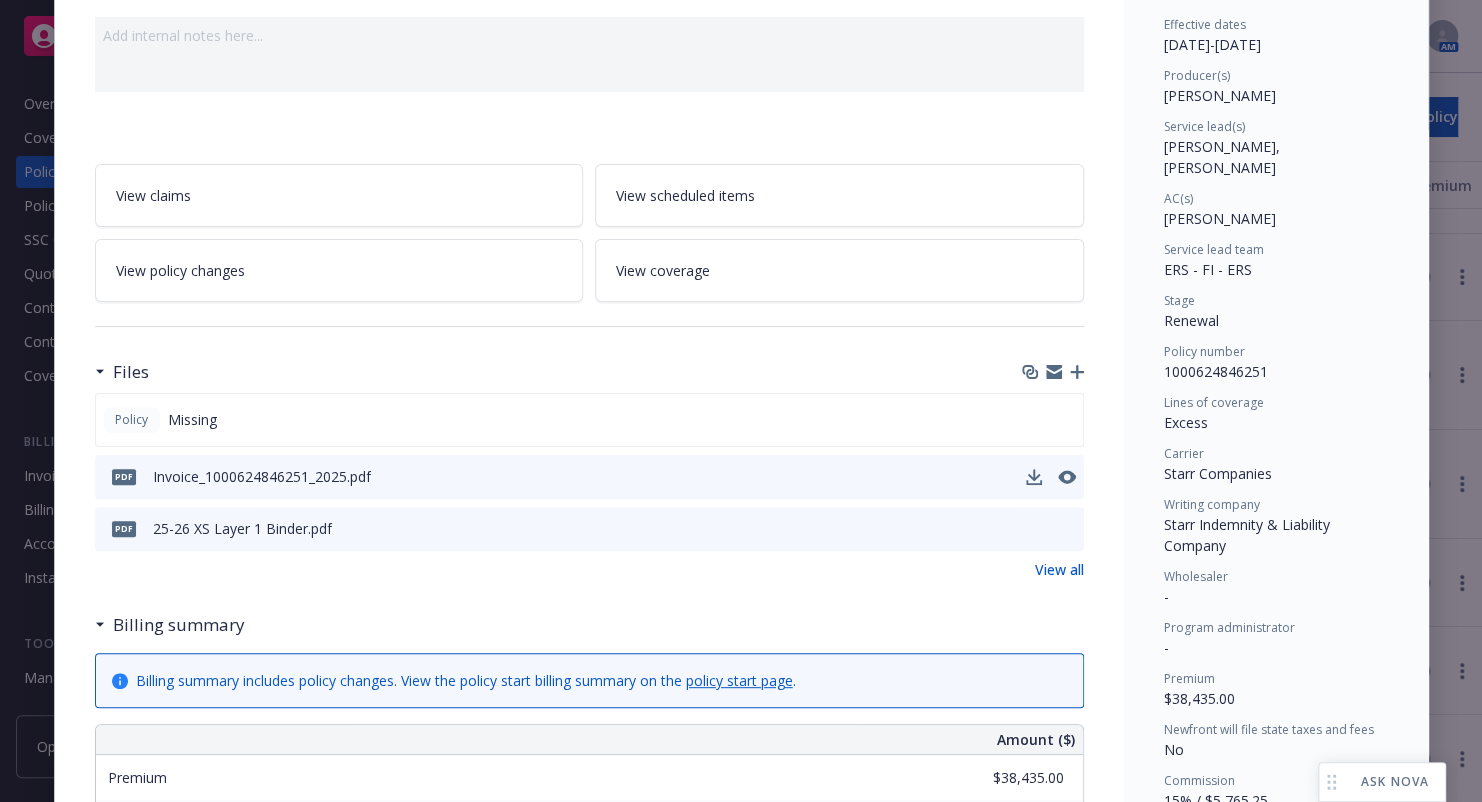 scroll, scrollTop: 0, scrollLeft: 0, axis: both 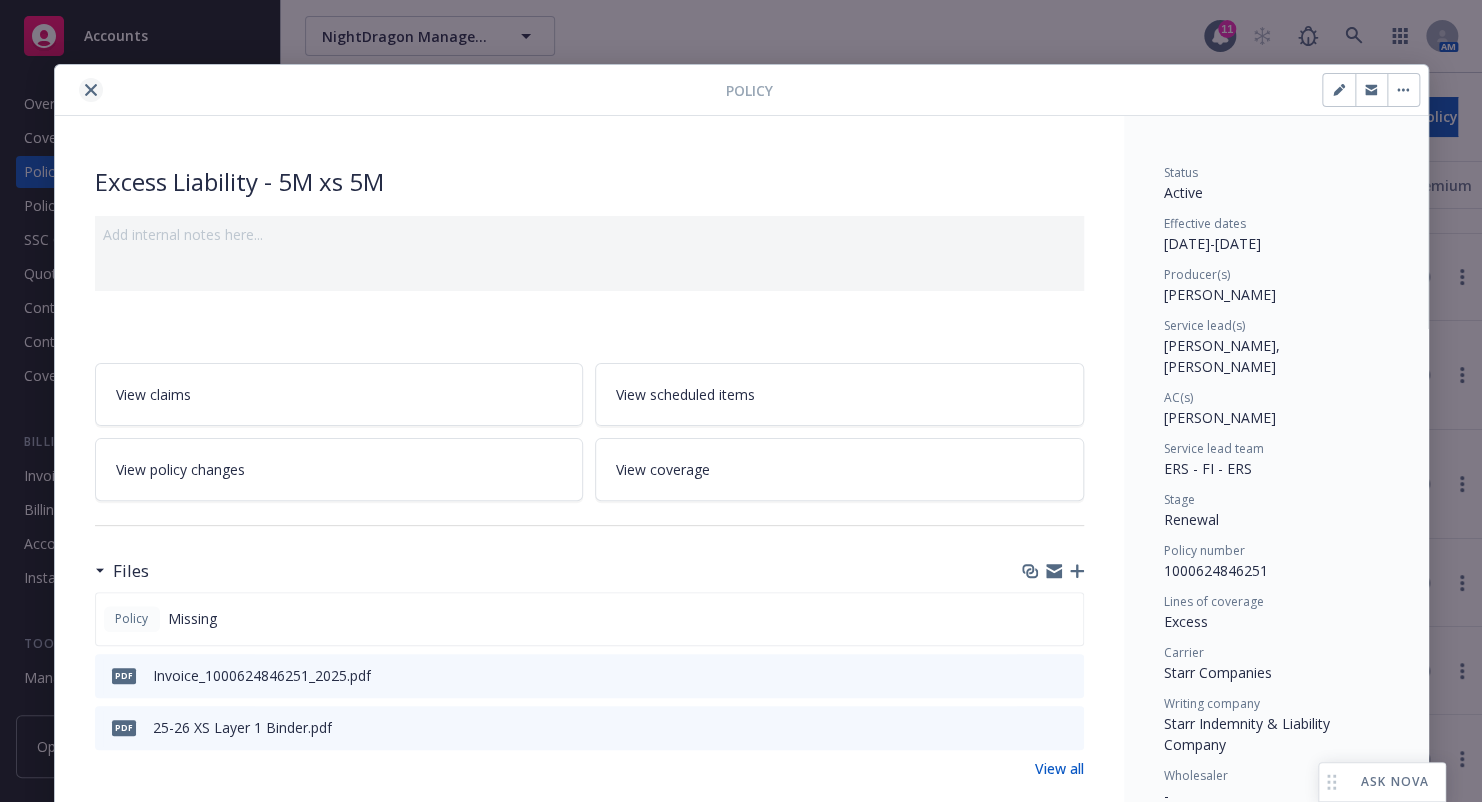 click 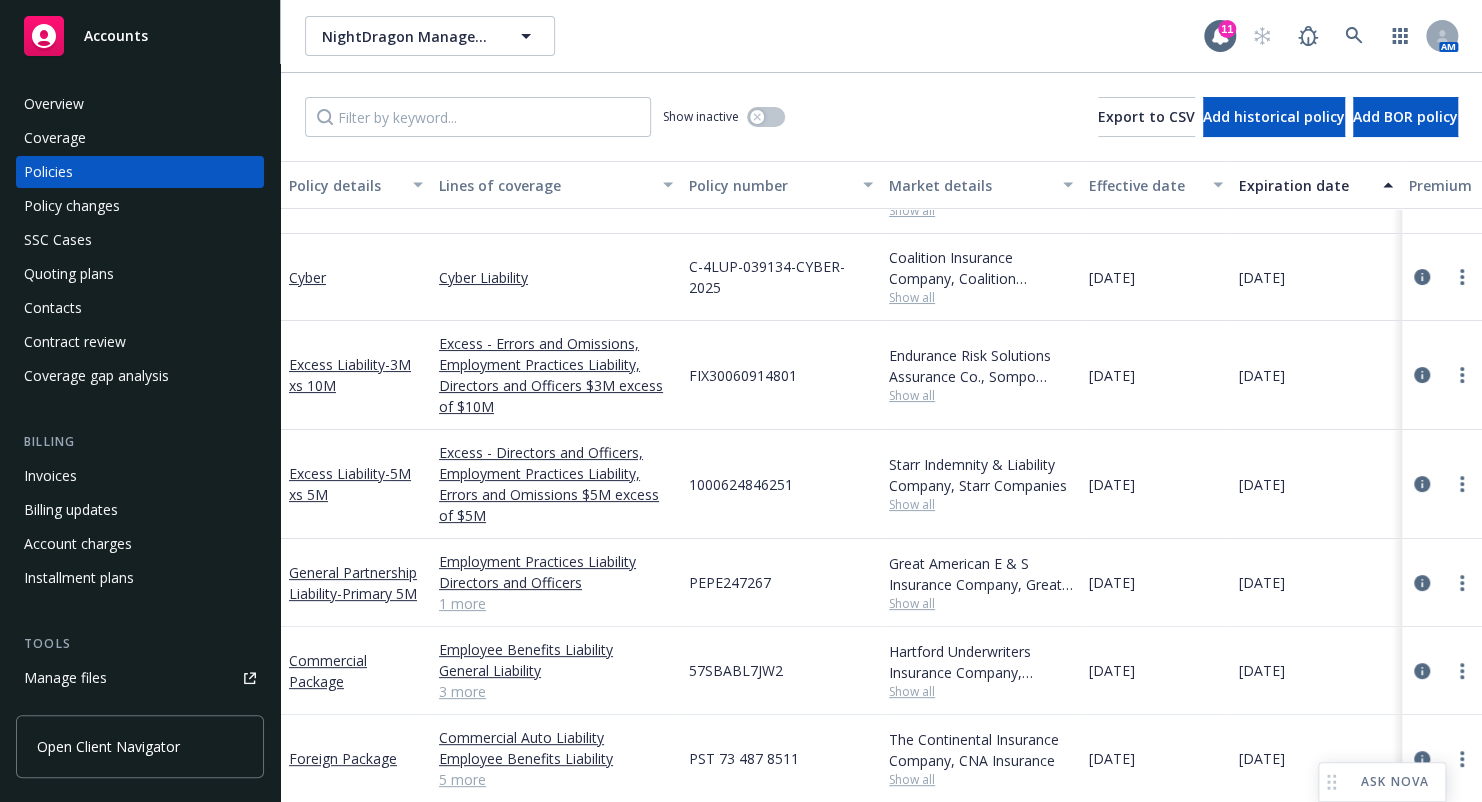 scroll, scrollTop: 0, scrollLeft: 0, axis: both 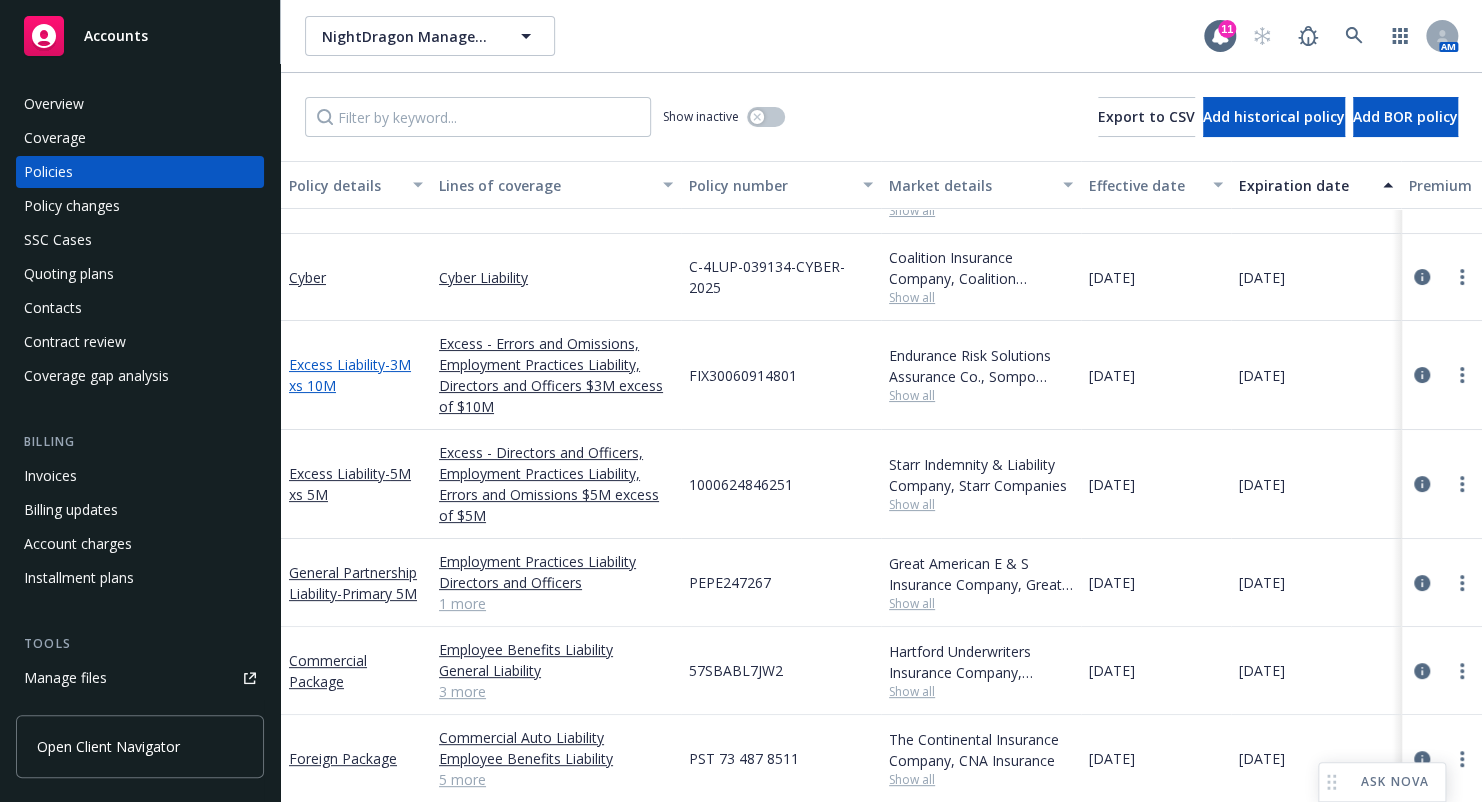 click on "Excess Liability  -  3M xs 10M" at bounding box center (350, 375) 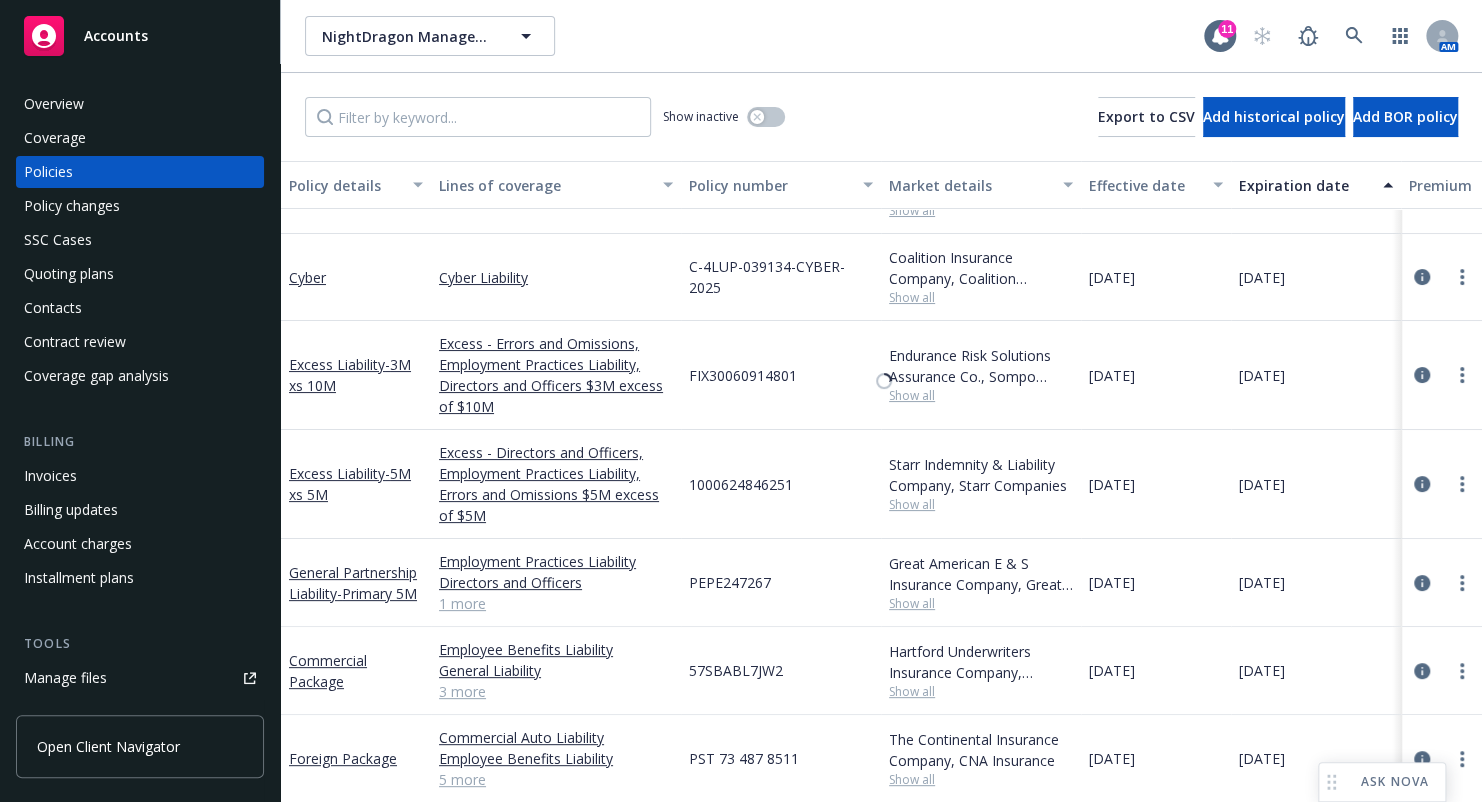 scroll, scrollTop: 0, scrollLeft: 0, axis: both 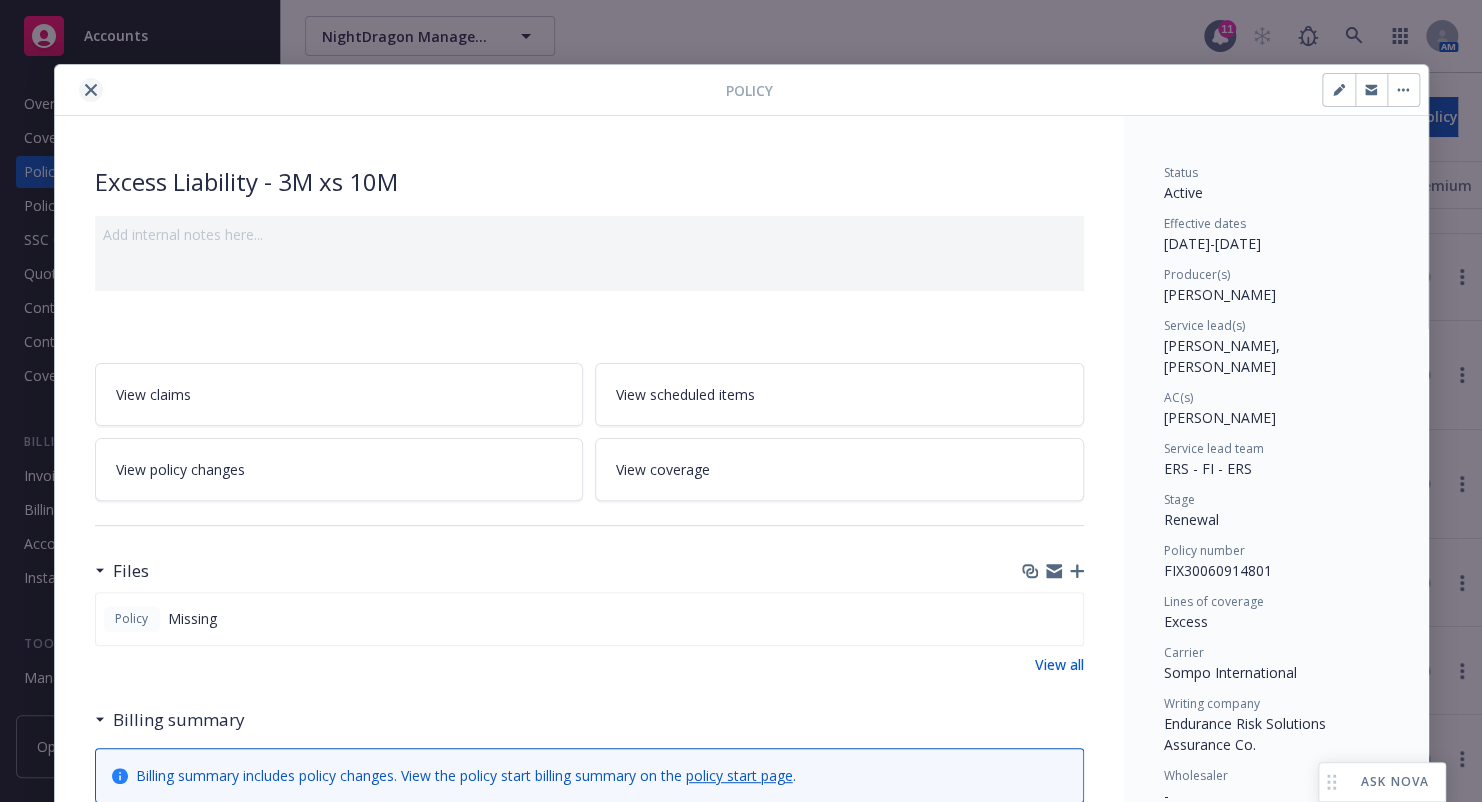 click 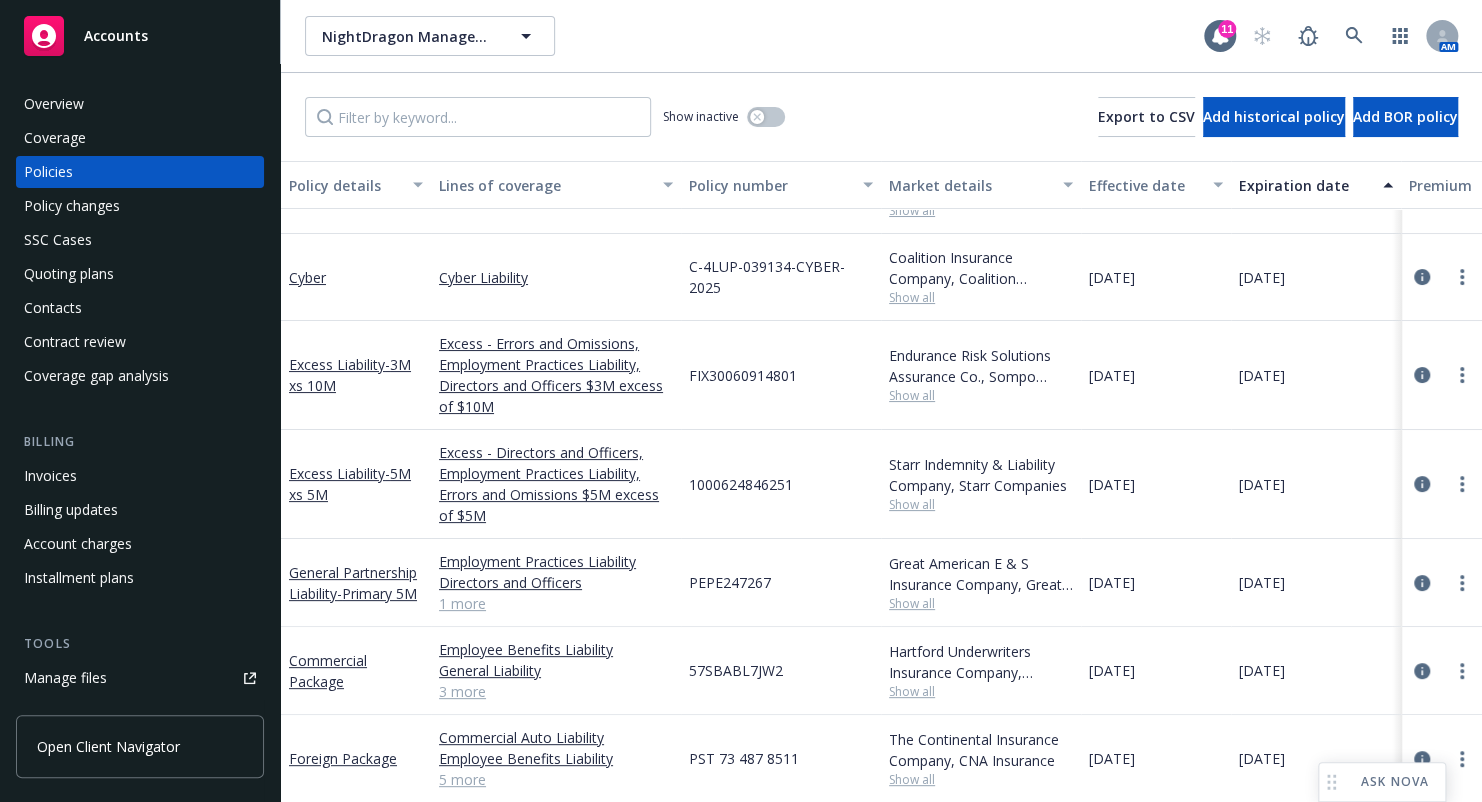 scroll, scrollTop: 0, scrollLeft: 0, axis: both 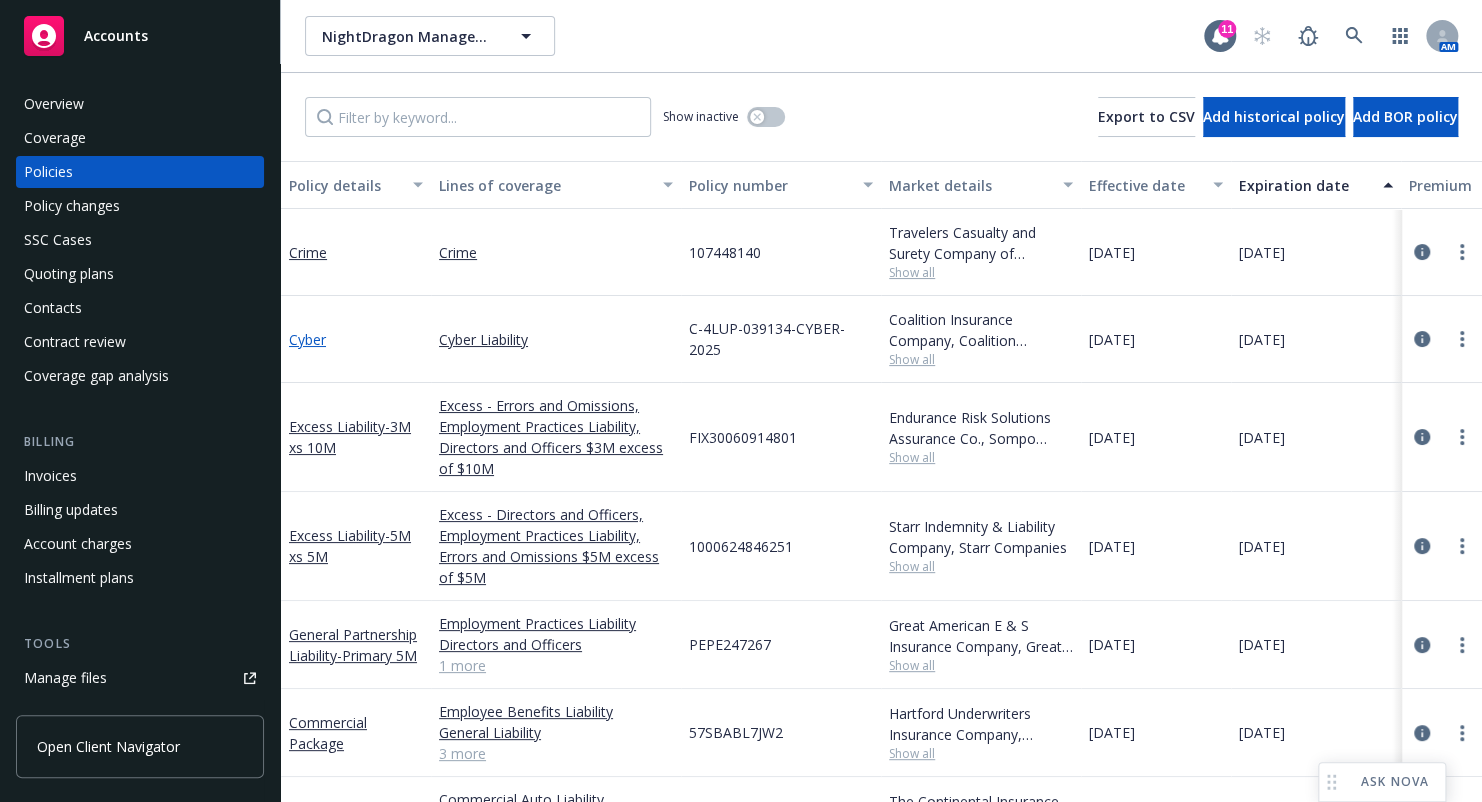 click on "Cyber" at bounding box center (307, 339) 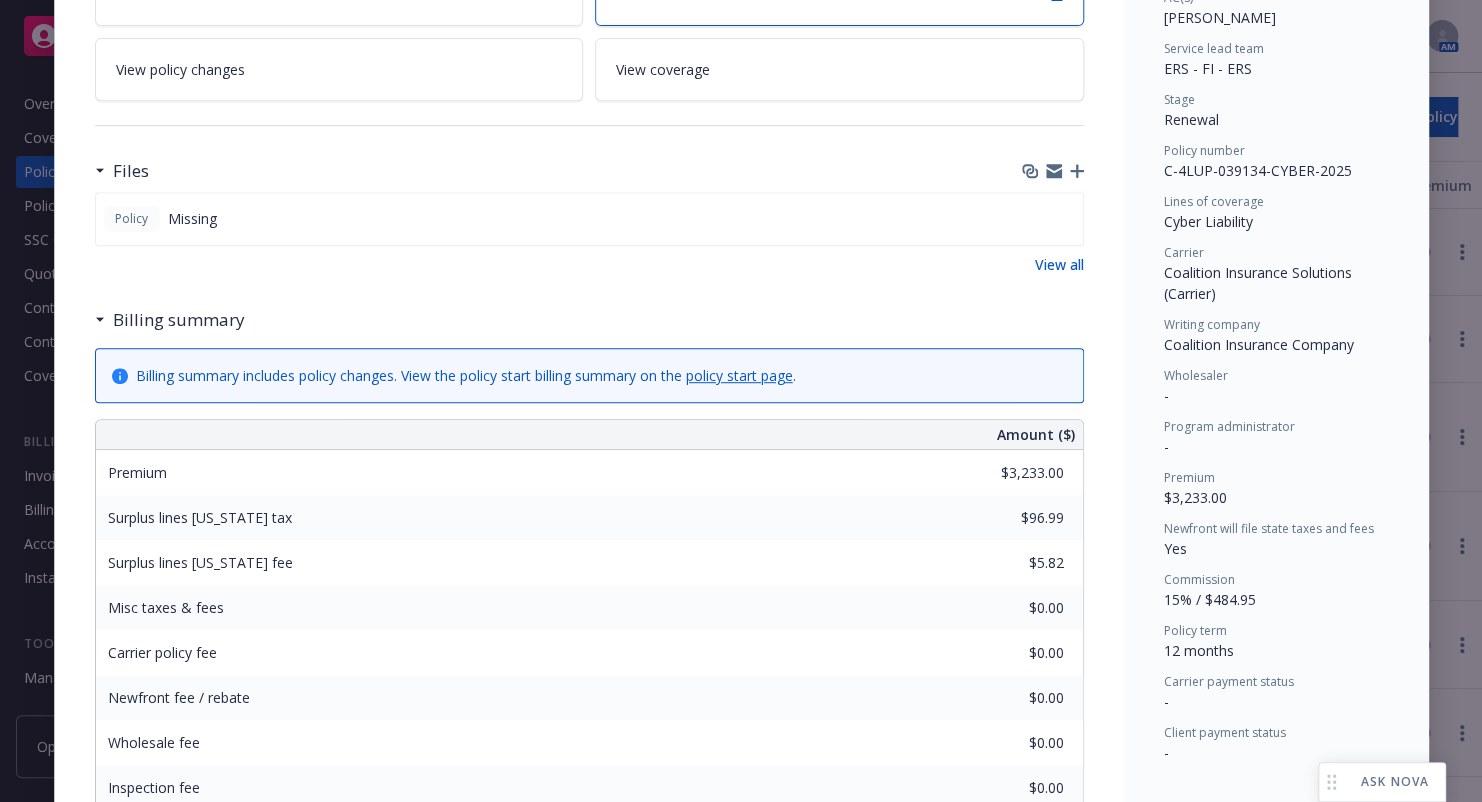 scroll, scrollTop: 0, scrollLeft: 0, axis: both 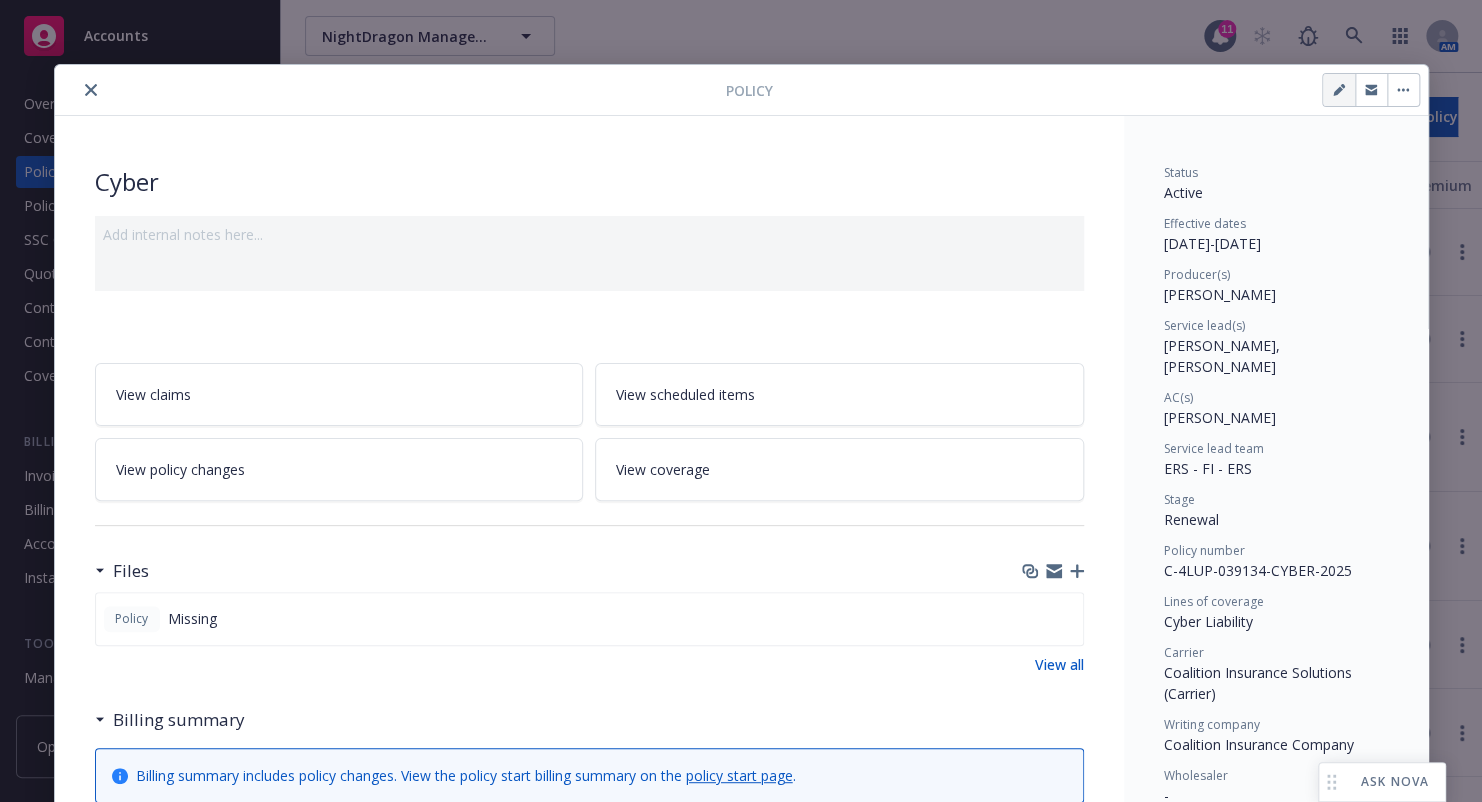 click 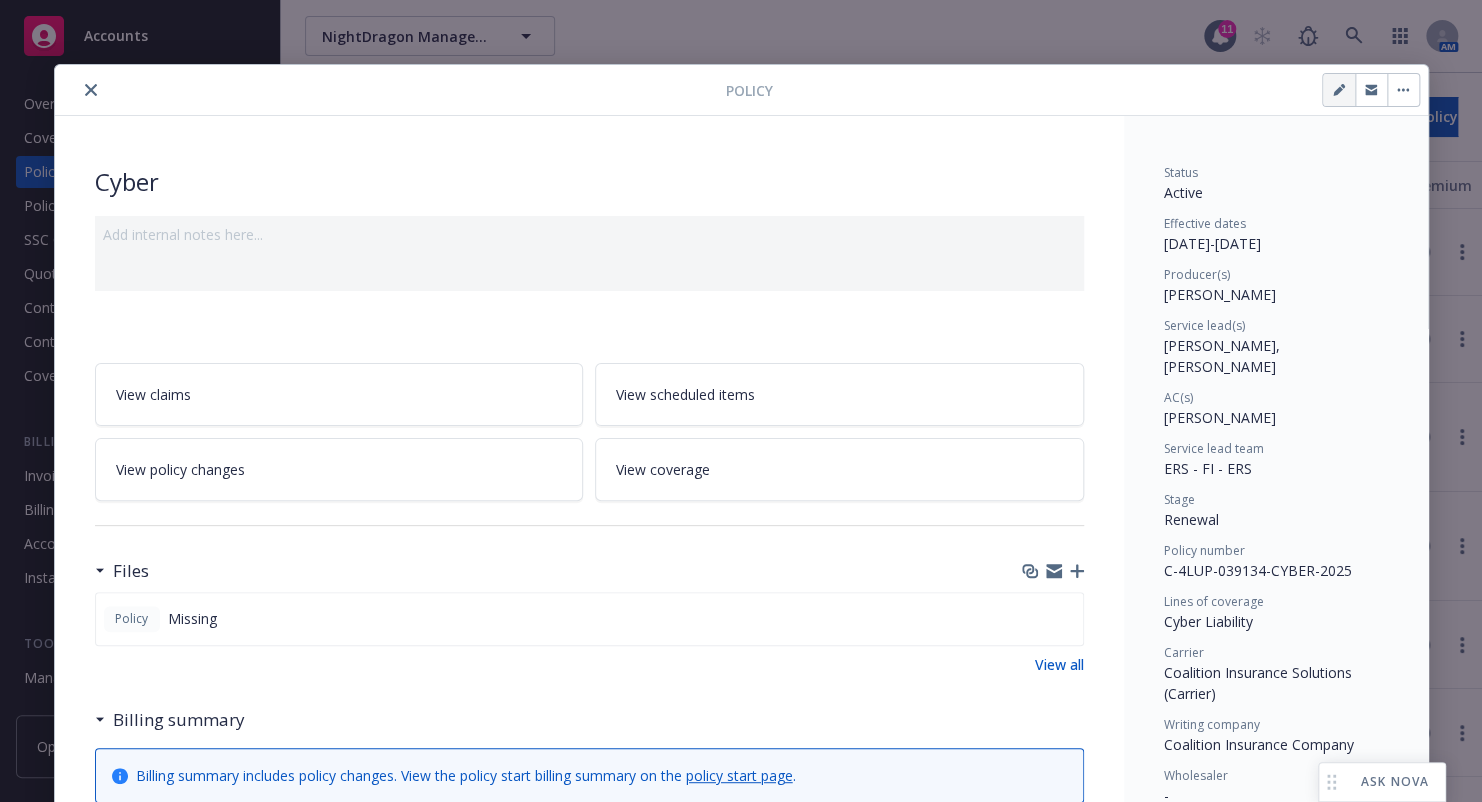 select on "RENEWAL" 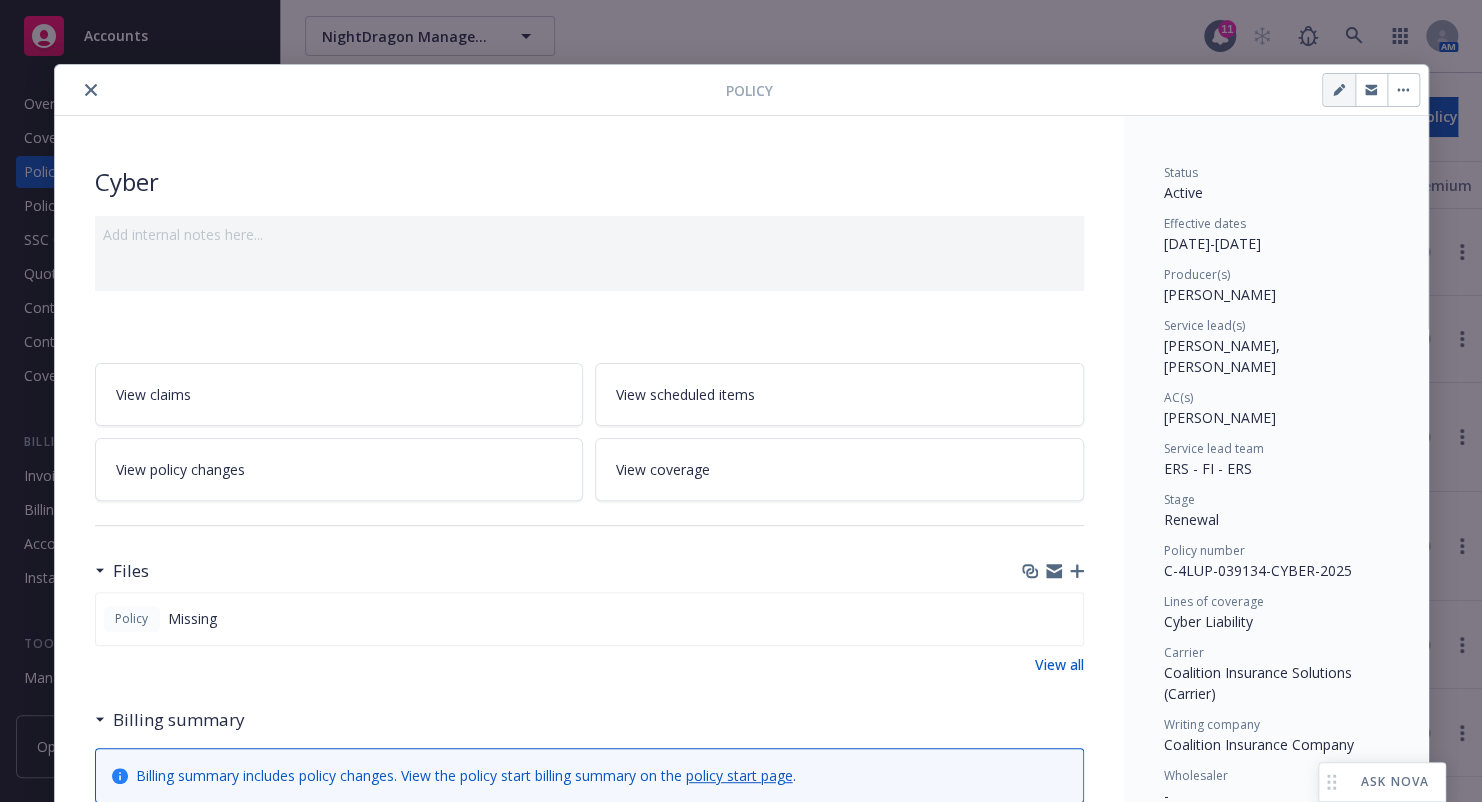 select on "12" 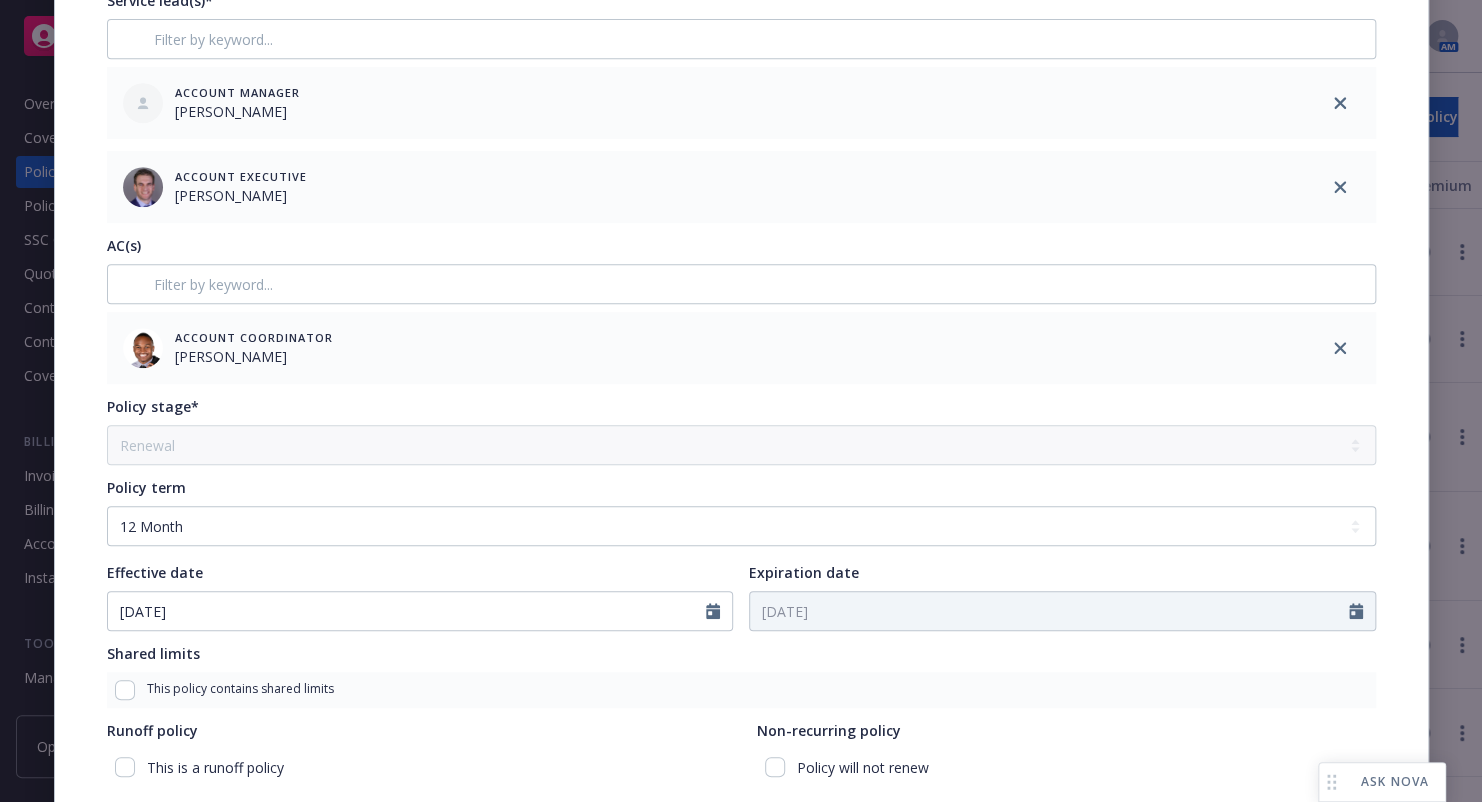 scroll, scrollTop: 0, scrollLeft: 0, axis: both 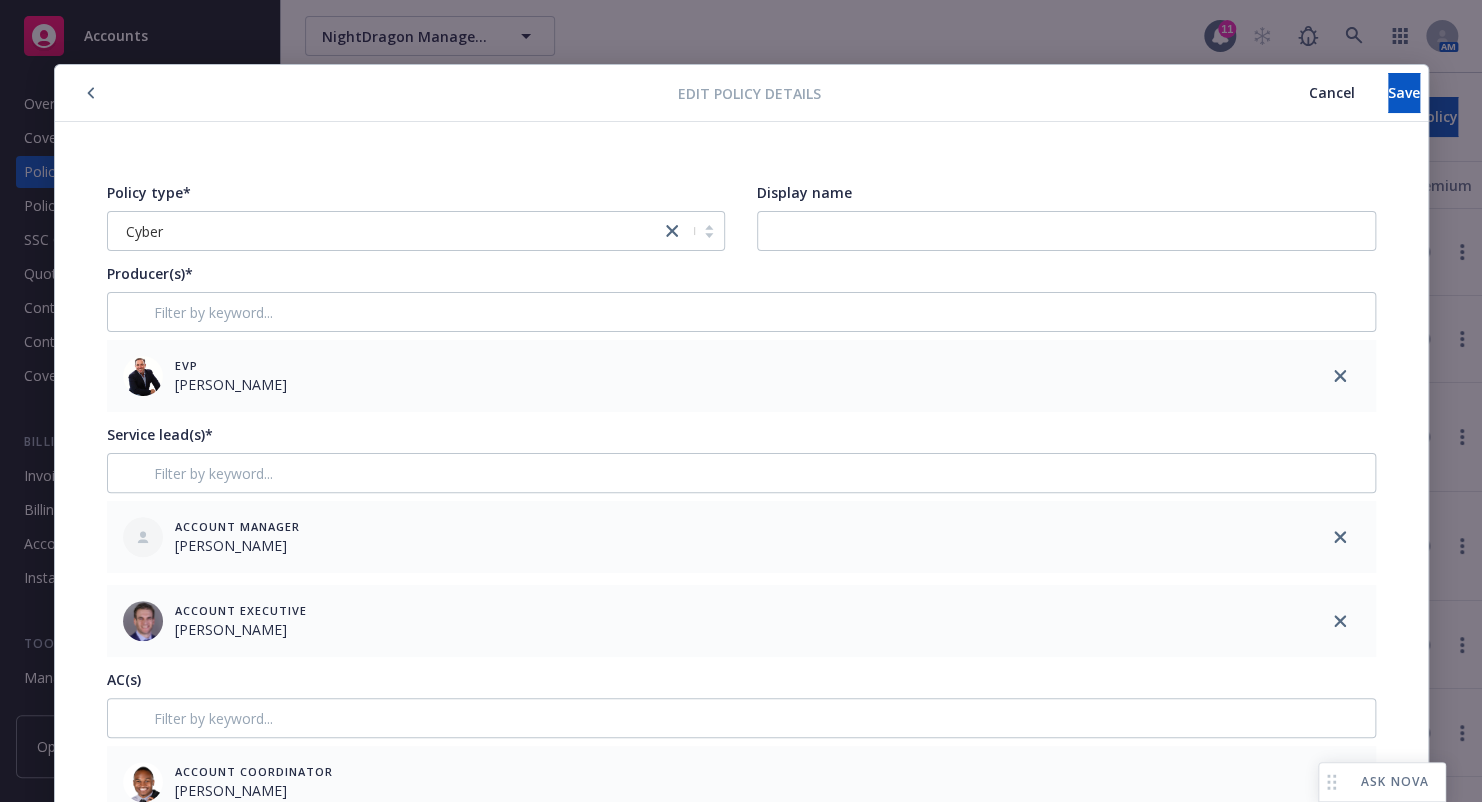 click on "Cancel" at bounding box center (1332, 92) 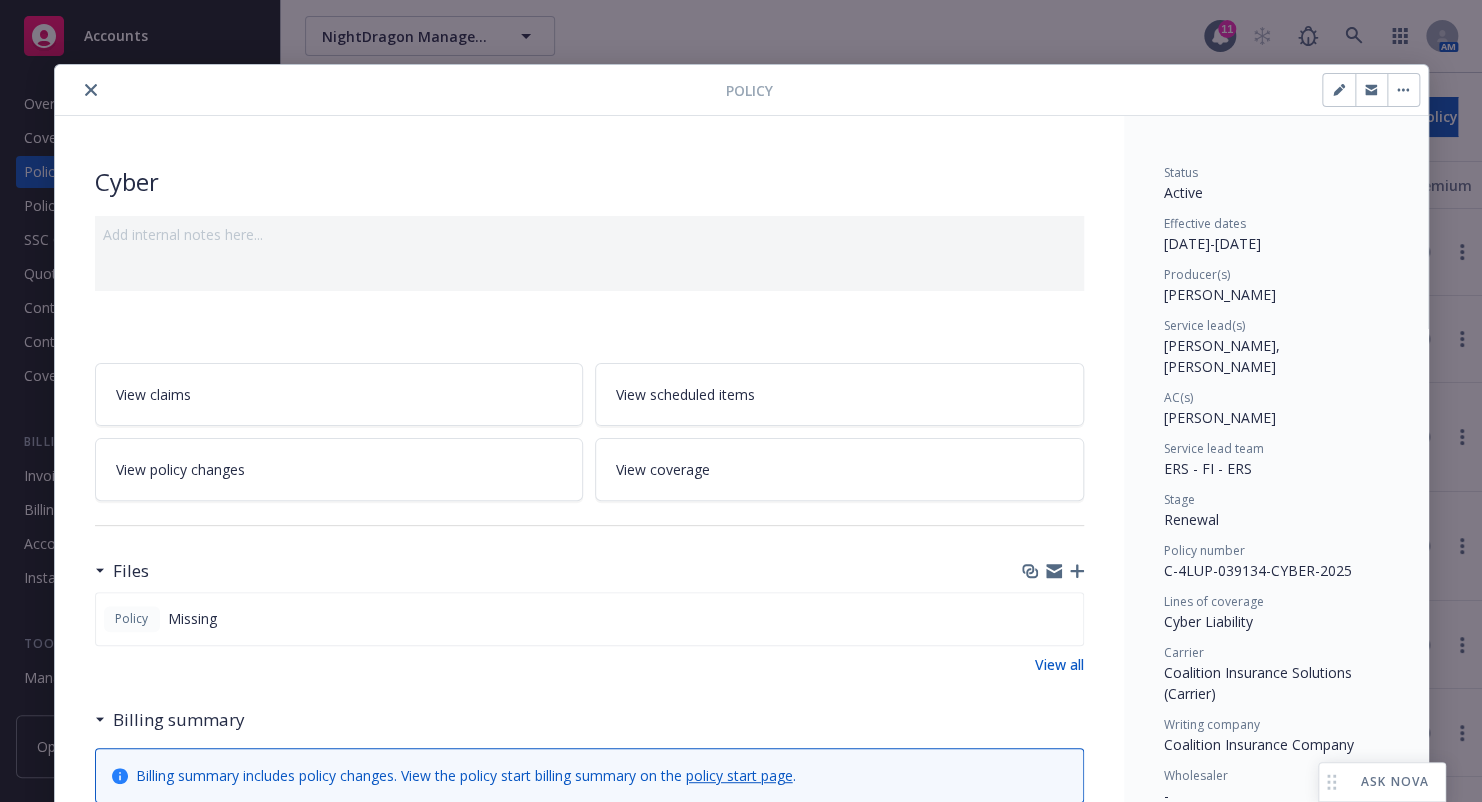 click on "Policy Cyber   Add internal notes here... View claims View scheduled items View policy changes View coverage Files Policy Missing View all Billing summary Billing summary includes policy changes. View the policy start billing summary on the   policy start page . Amount ($) Premium $3,233.00 Surplus lines California tax $96.99 Surplus lines California fee $5.82 Misc taxes & fees $0.00 Carrier policy fee $0.00 Newfront fee / rebate $0.00 Wholesale fee $0.00 Inspection fee $0.00 Total $3,335.81 Billing method Agency - Pay in full Auto invoicing settings Auto invoice creation is off Auto send invoice is off Current coverage Cyber Liability Prior linked policies Cyber - #C-4LUP-039134-CYBER-2024 05/22/2024 - 06/22/2025 Expired Policy display name - Lines of coverage Cyber Liability Carrier Coalition Insurance Solutions (Carrier) Status Active Effective dates 06/22/2025  -  05/22/2026 Producer(s) Adam Johnson Service lead(s) Abi Furgal, Sasha Specht AC(s) Michael Hudson Jr. Service lead team ERS - FI - ERS Stage -" at bounding box center (741, 401) 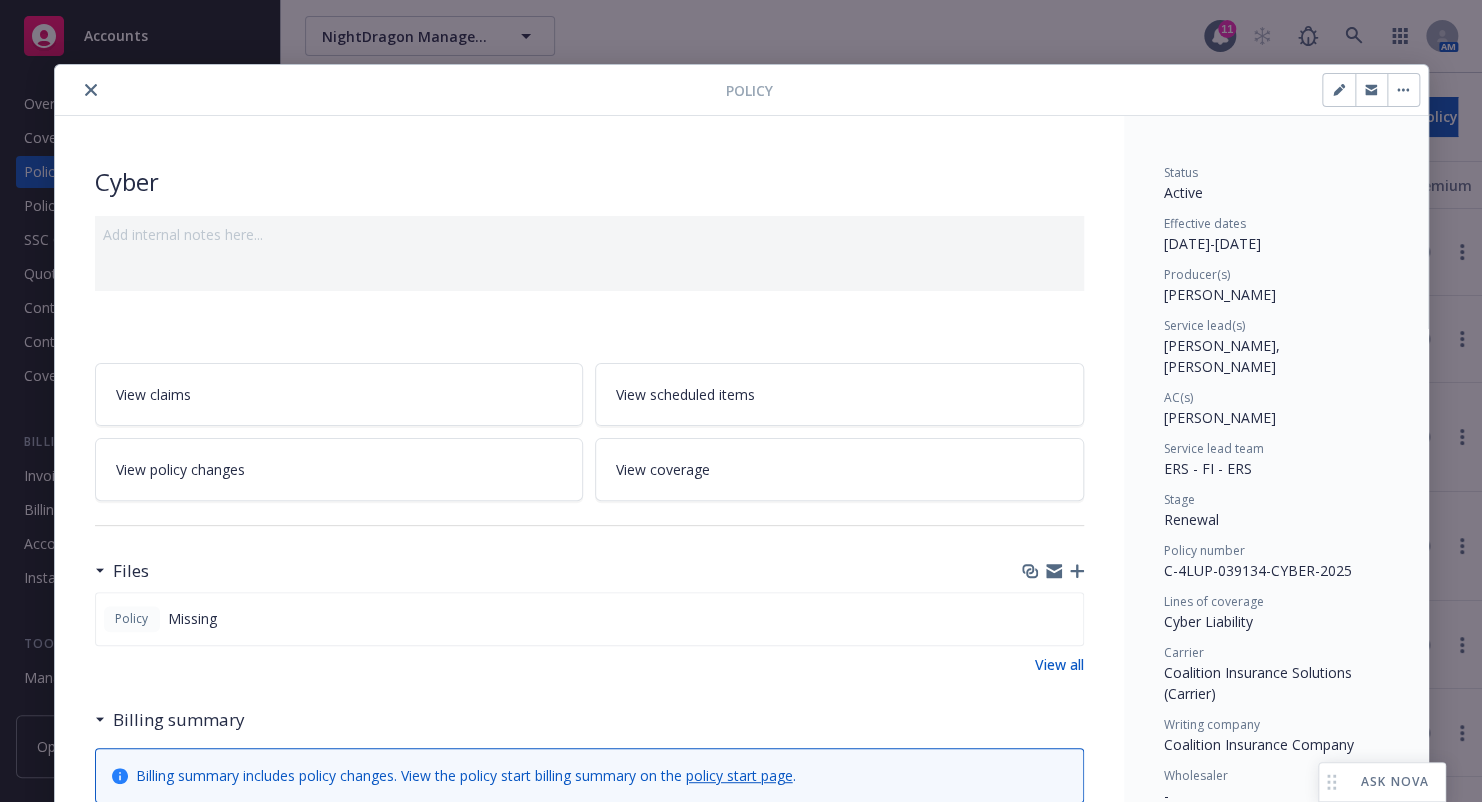 scroll, scrollTop: 100, scrollLeft: 0, axis: vertical 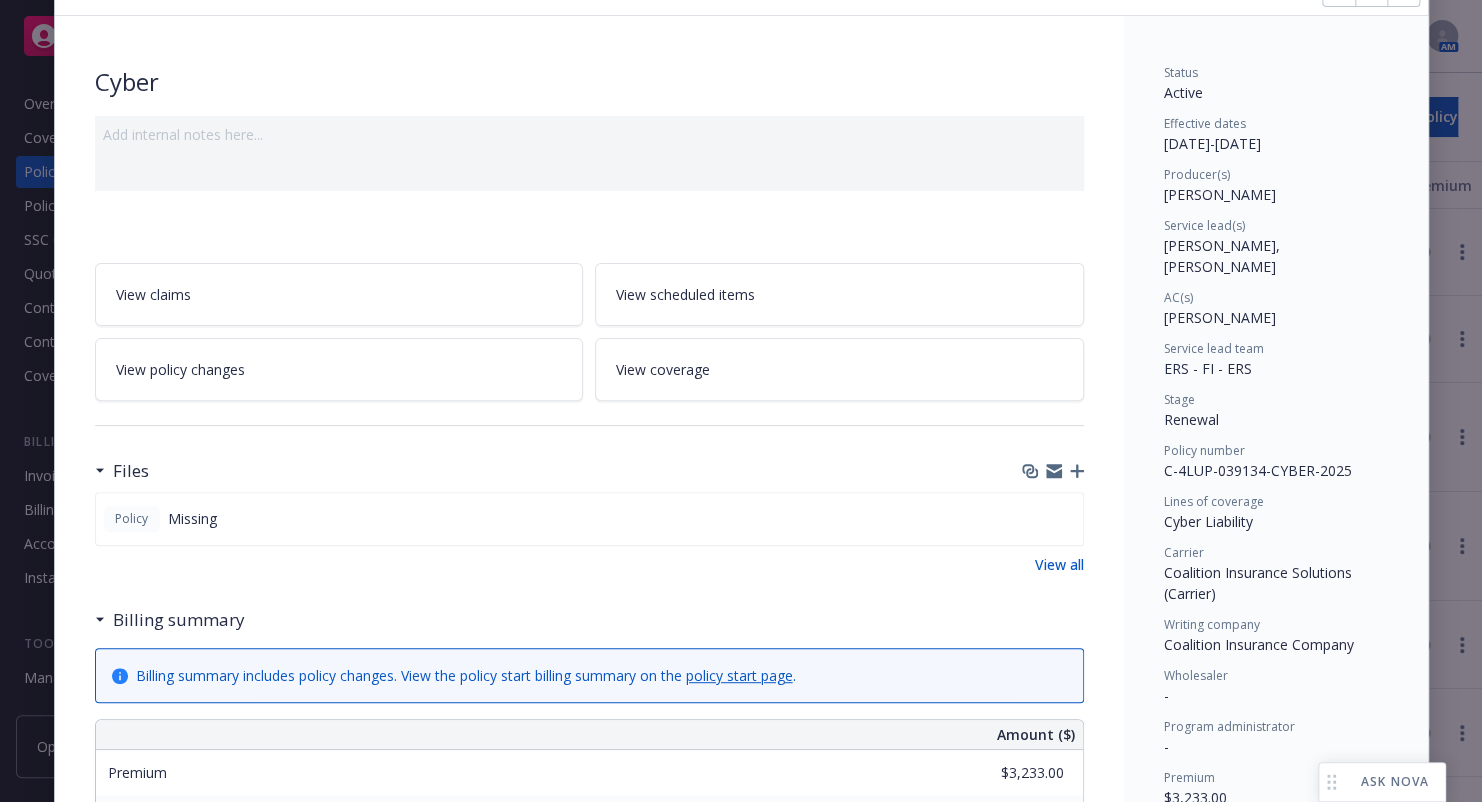 drag, startPoint x: 1243, startPoint y: 140, endPoint x: 1329, endPoint y: 137, distance: 86.05231 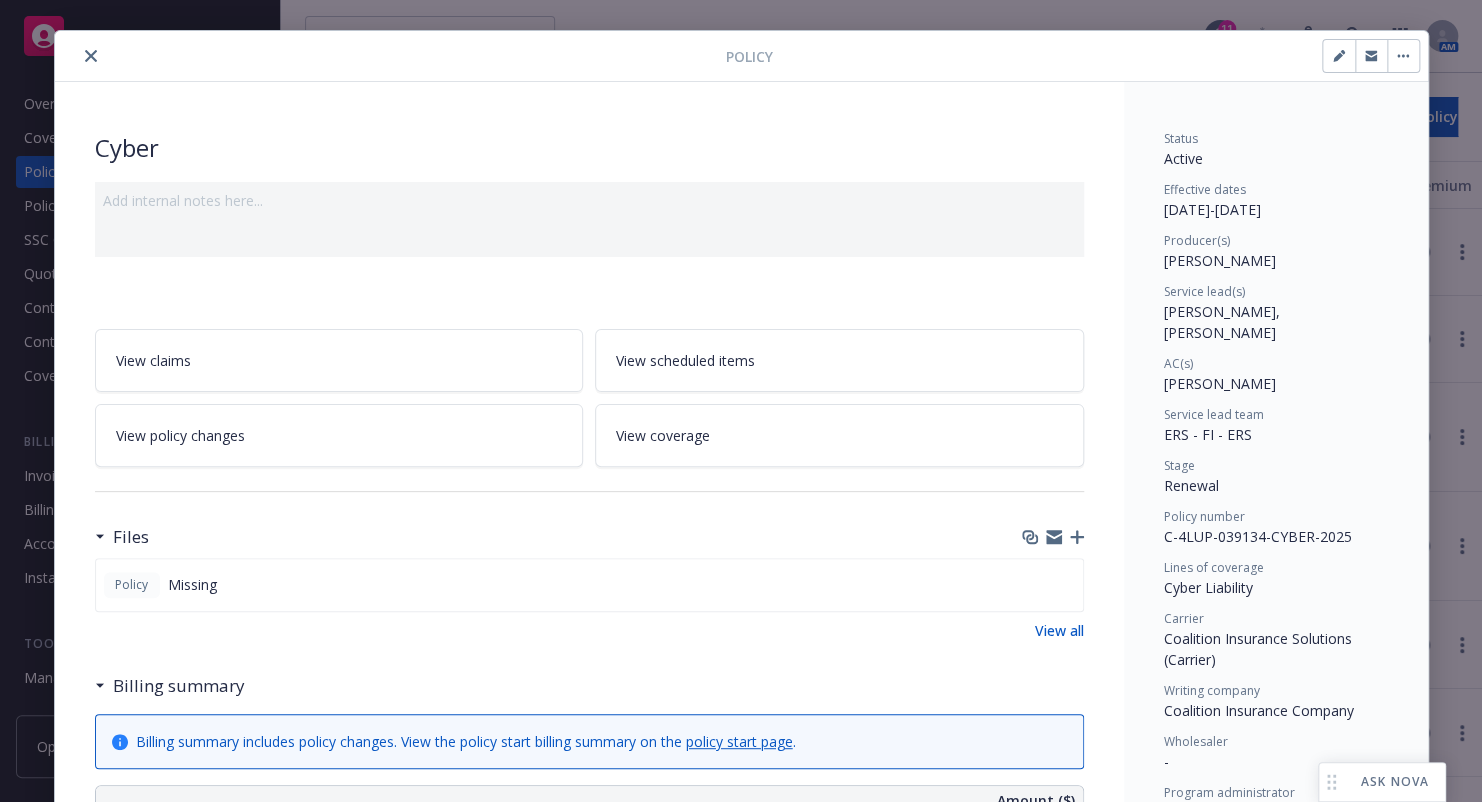 scroll, scrollTop: 0, scrollLeft: 0, axis: both 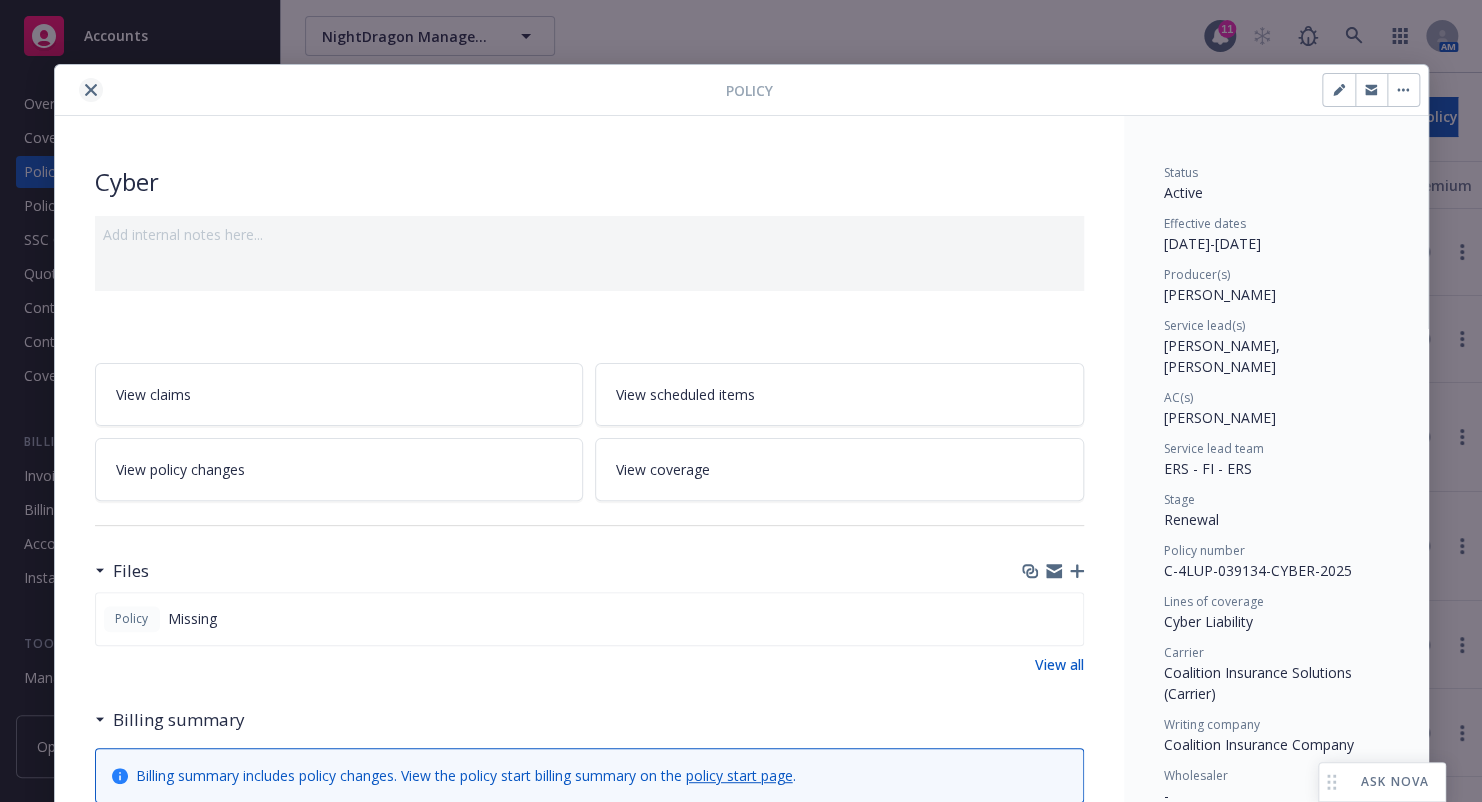 click 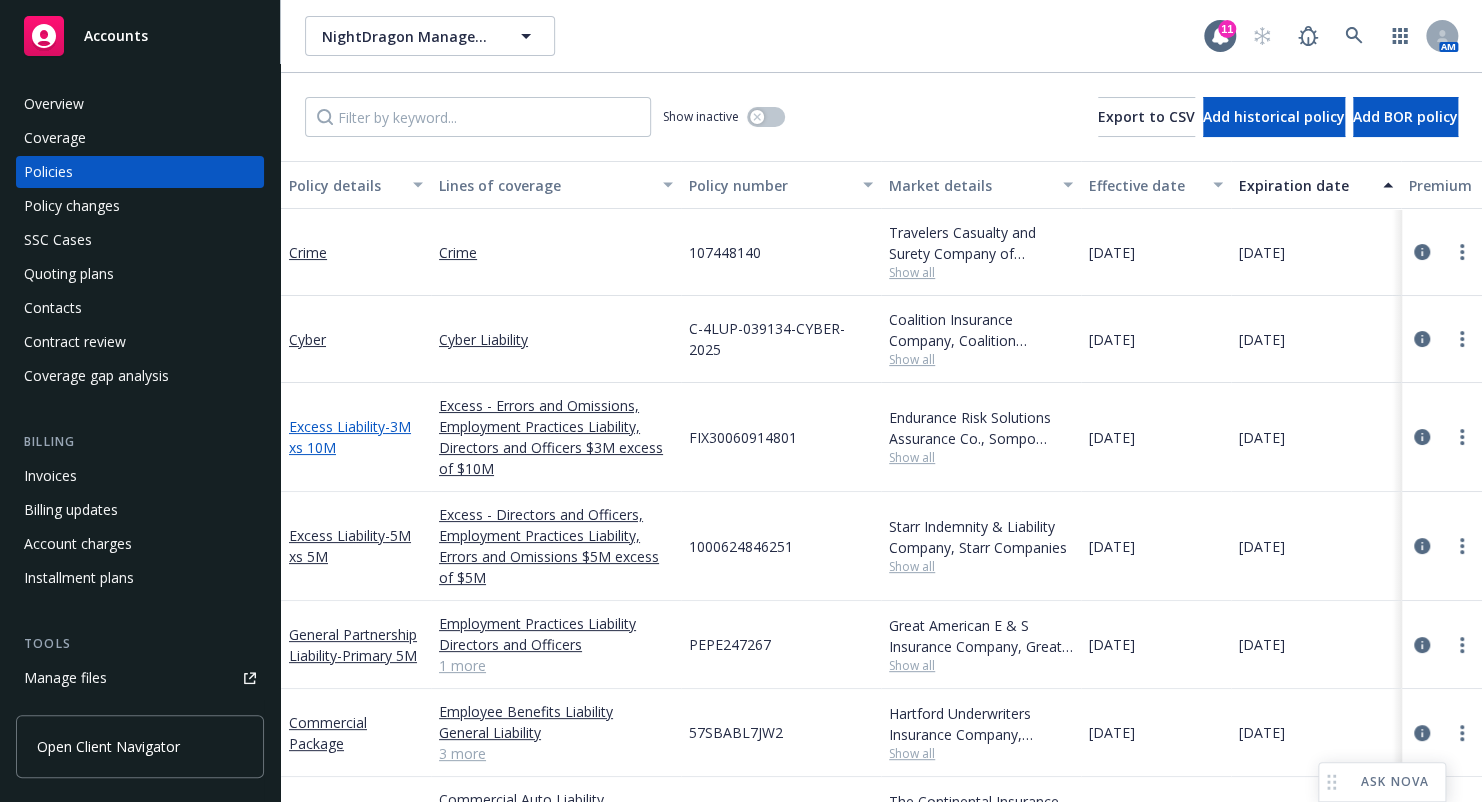 click on "Excess Liability  -  3M xs 10M" at bounding box center (350, 437) 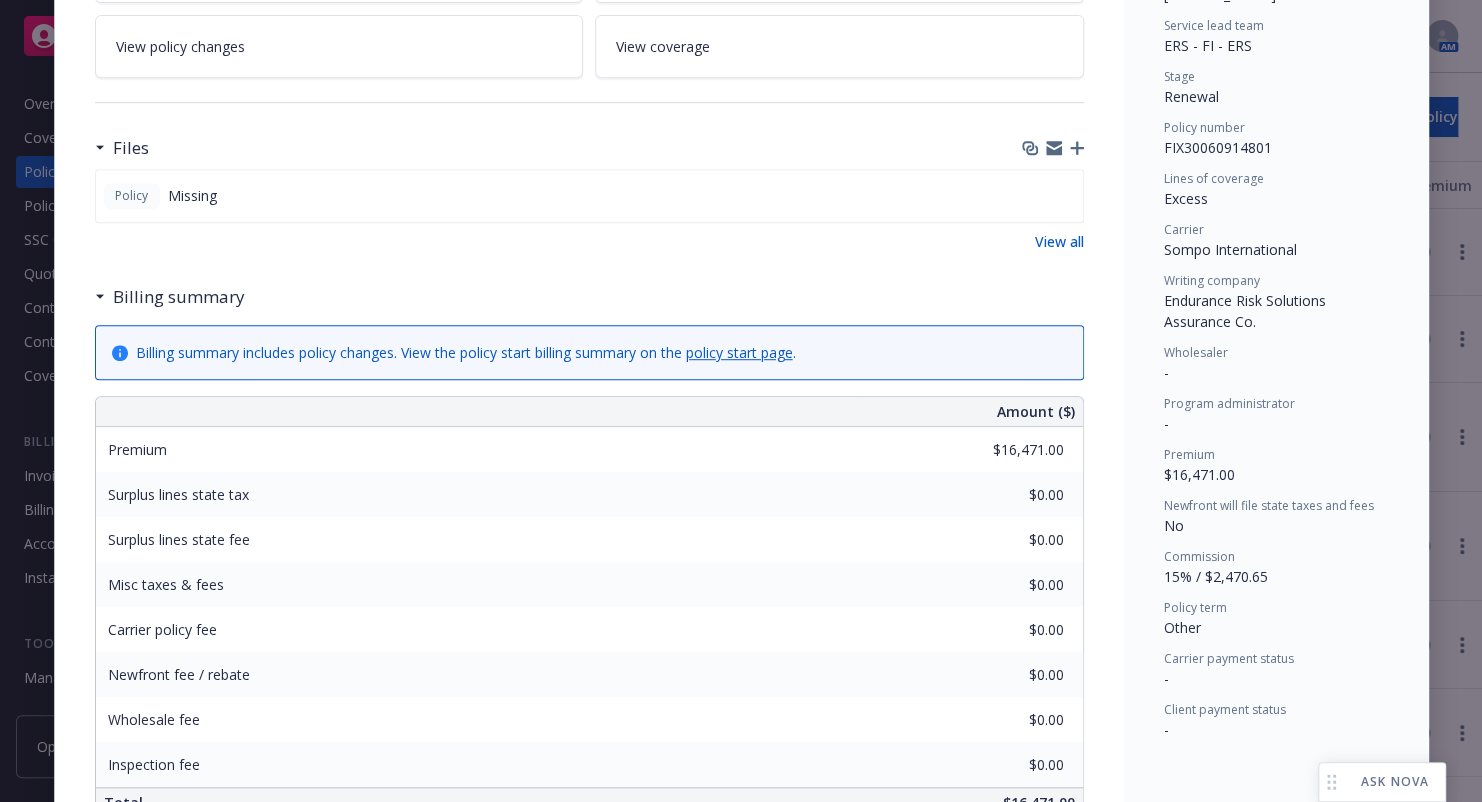 scroll, scrollTop: 300, scrollLeft: 0, axis: vertical 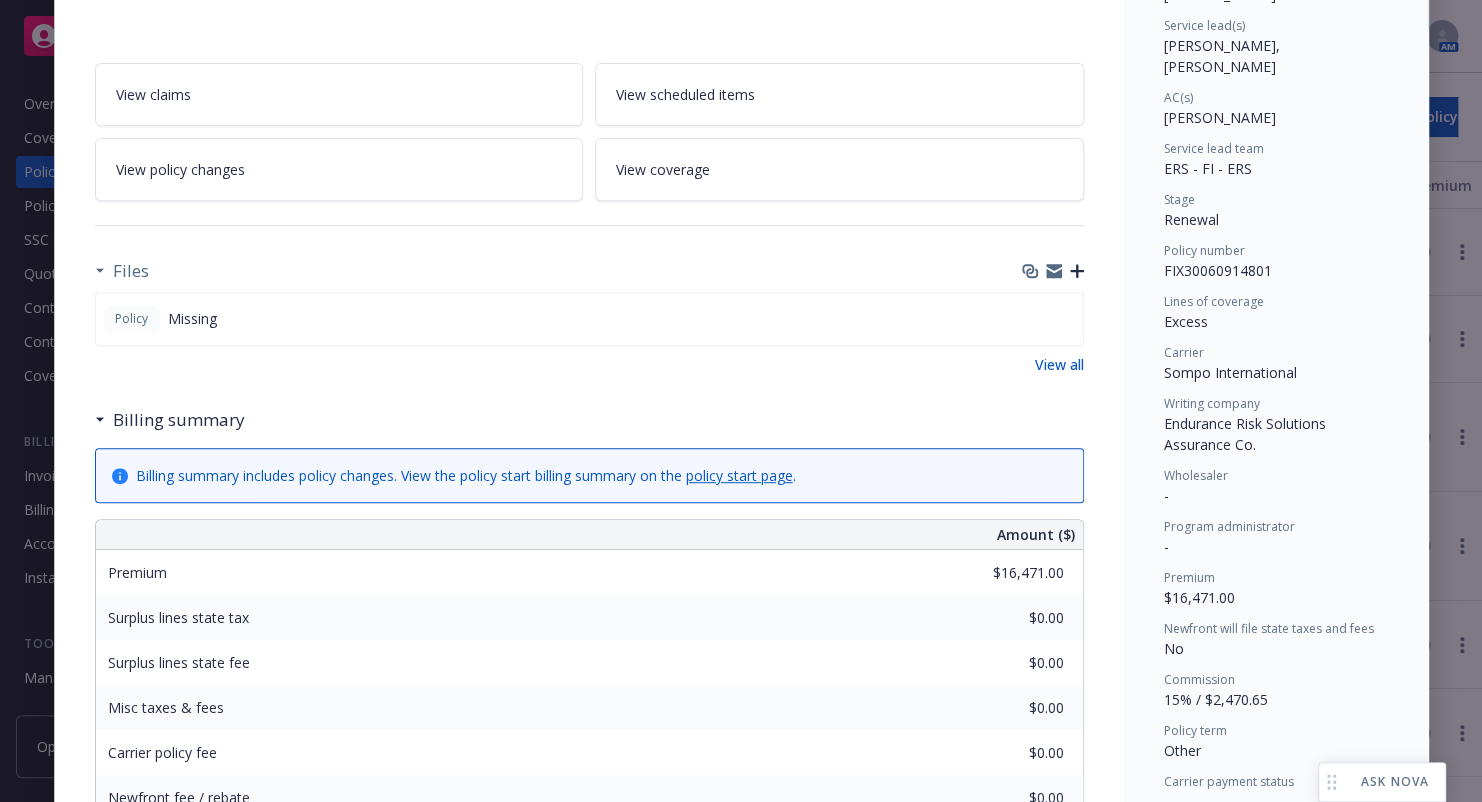 click 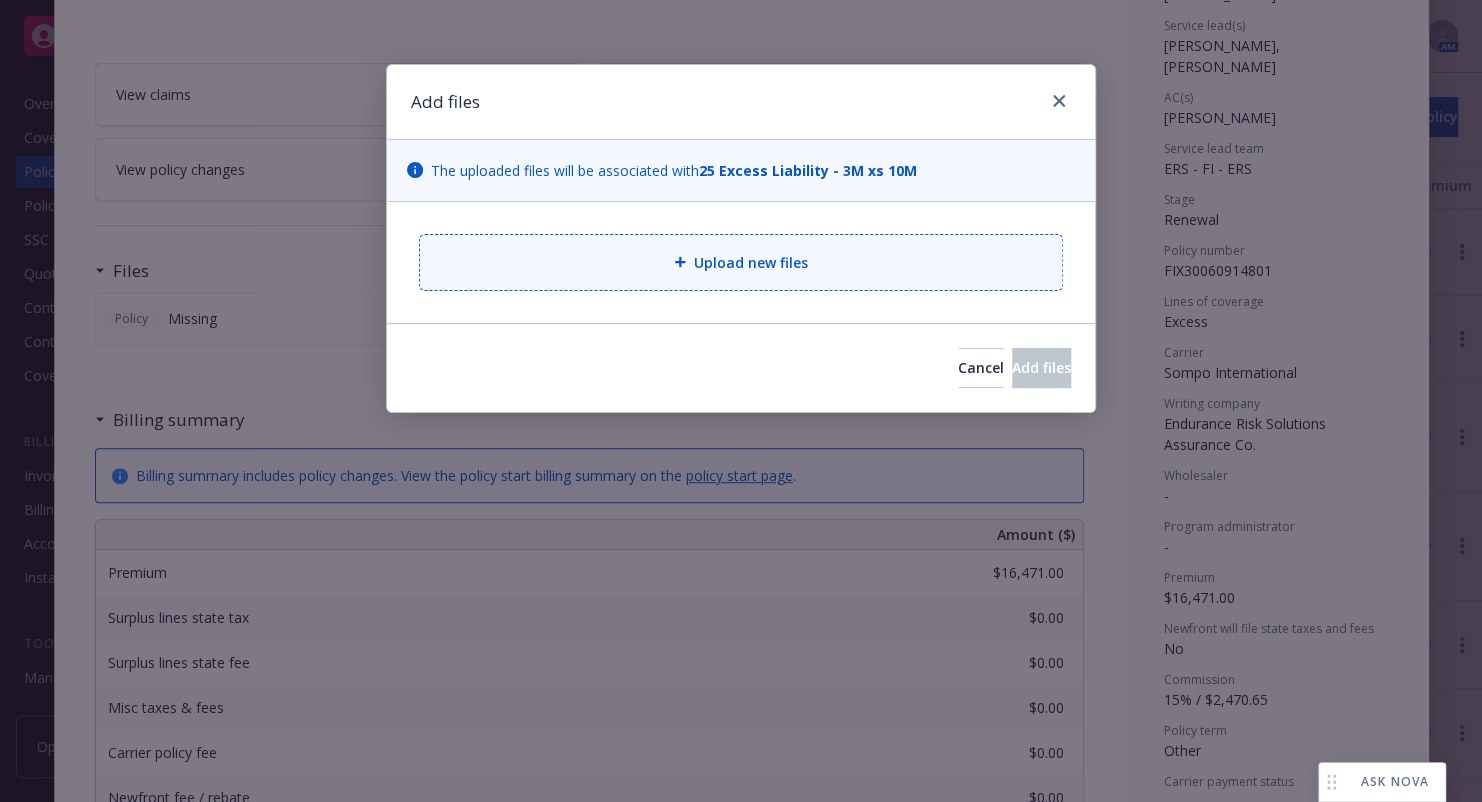 click on "Upload new files" at bounding box center [741, 262] 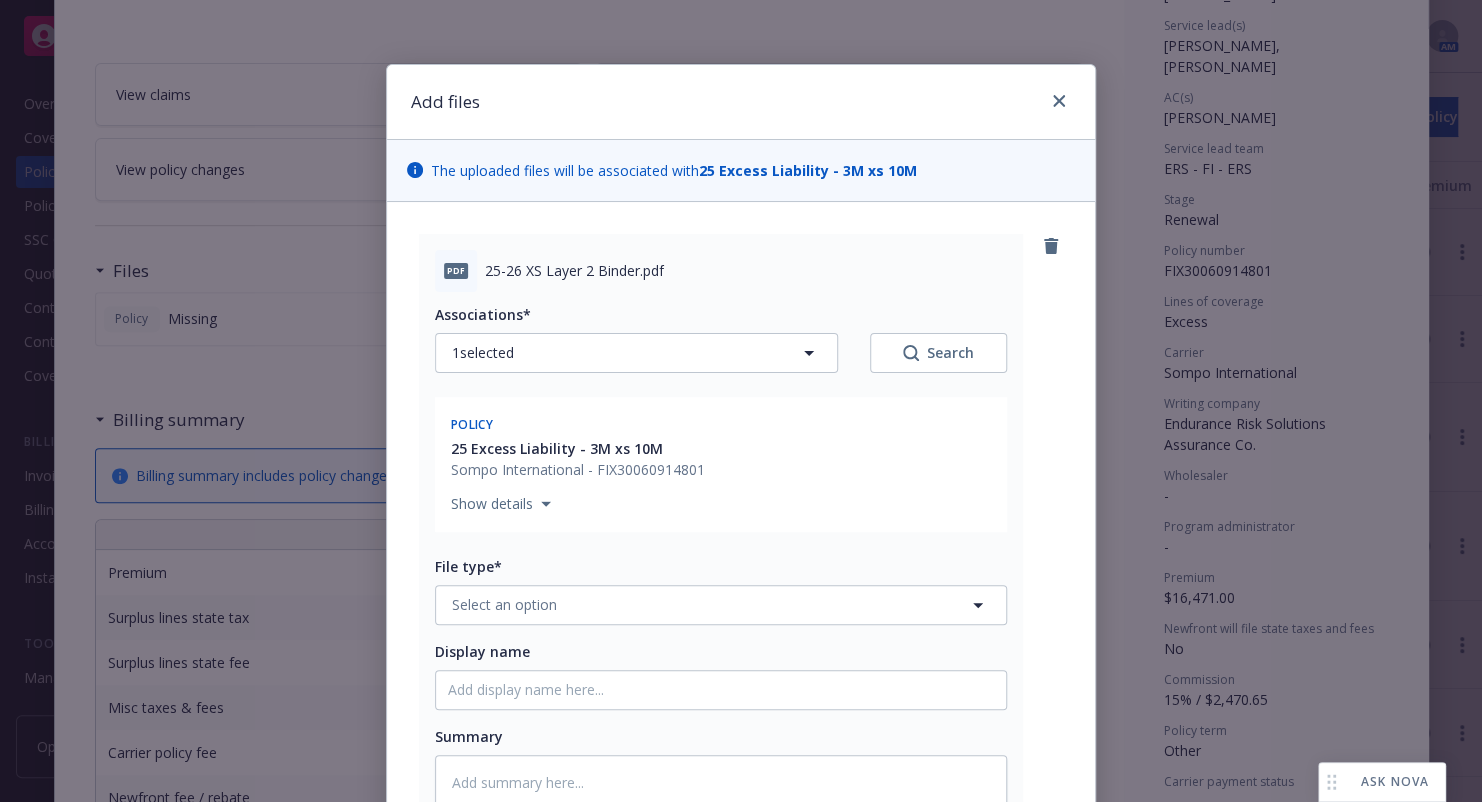 scroll, scrollTop: 280, scrollLeft: 0, axis: vertical 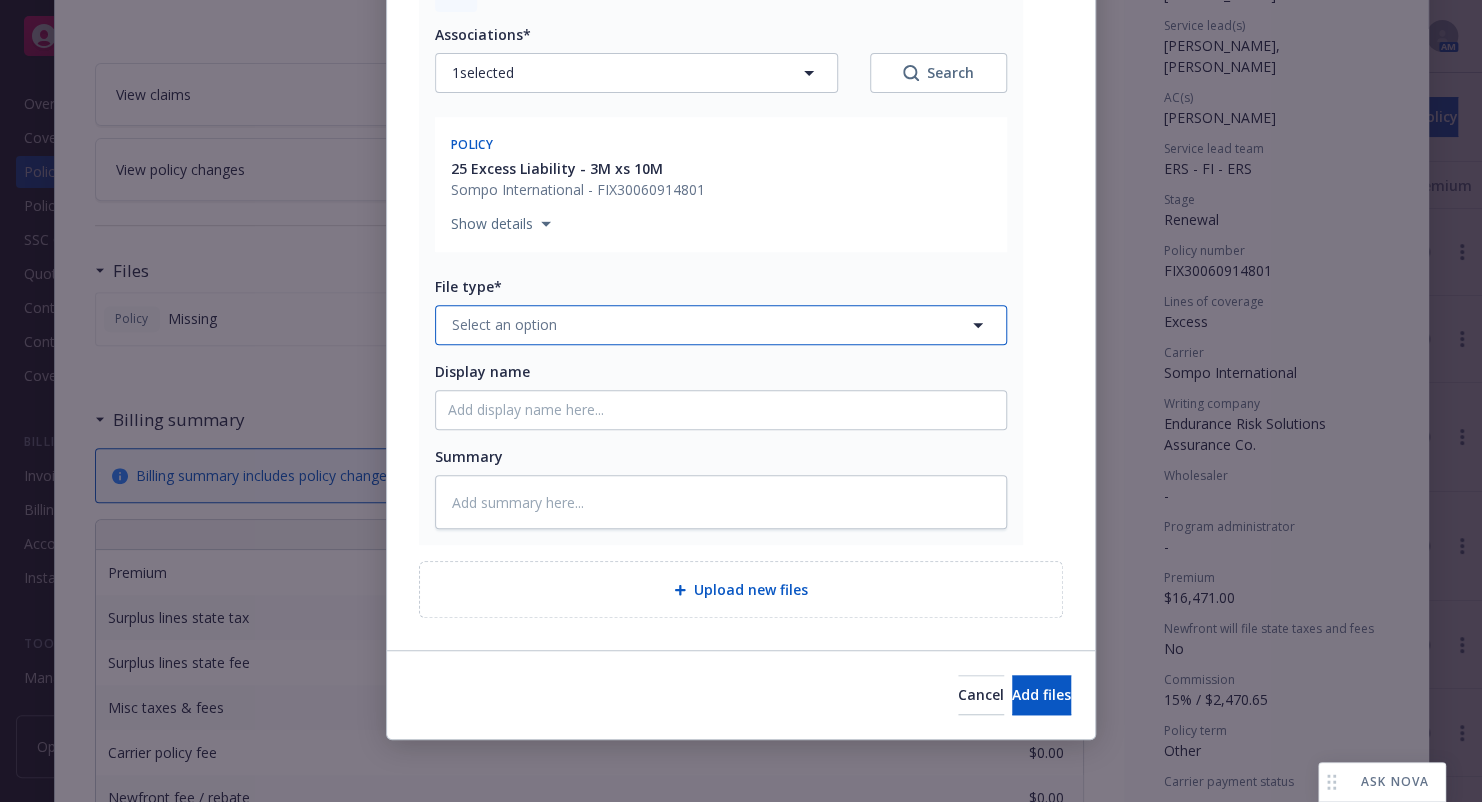 click on "Select an option" at bounding box center (721, 325) 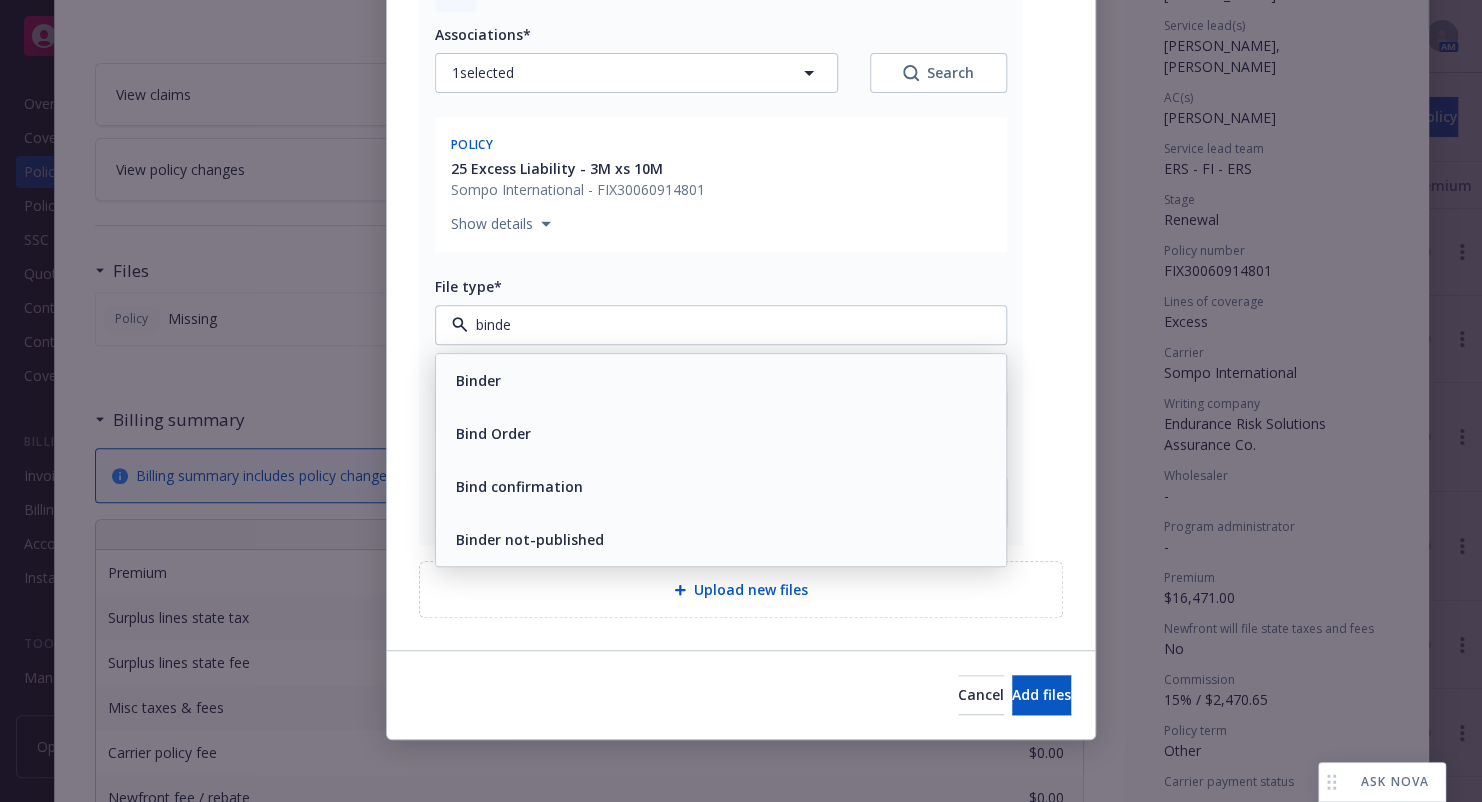 type on "binder" 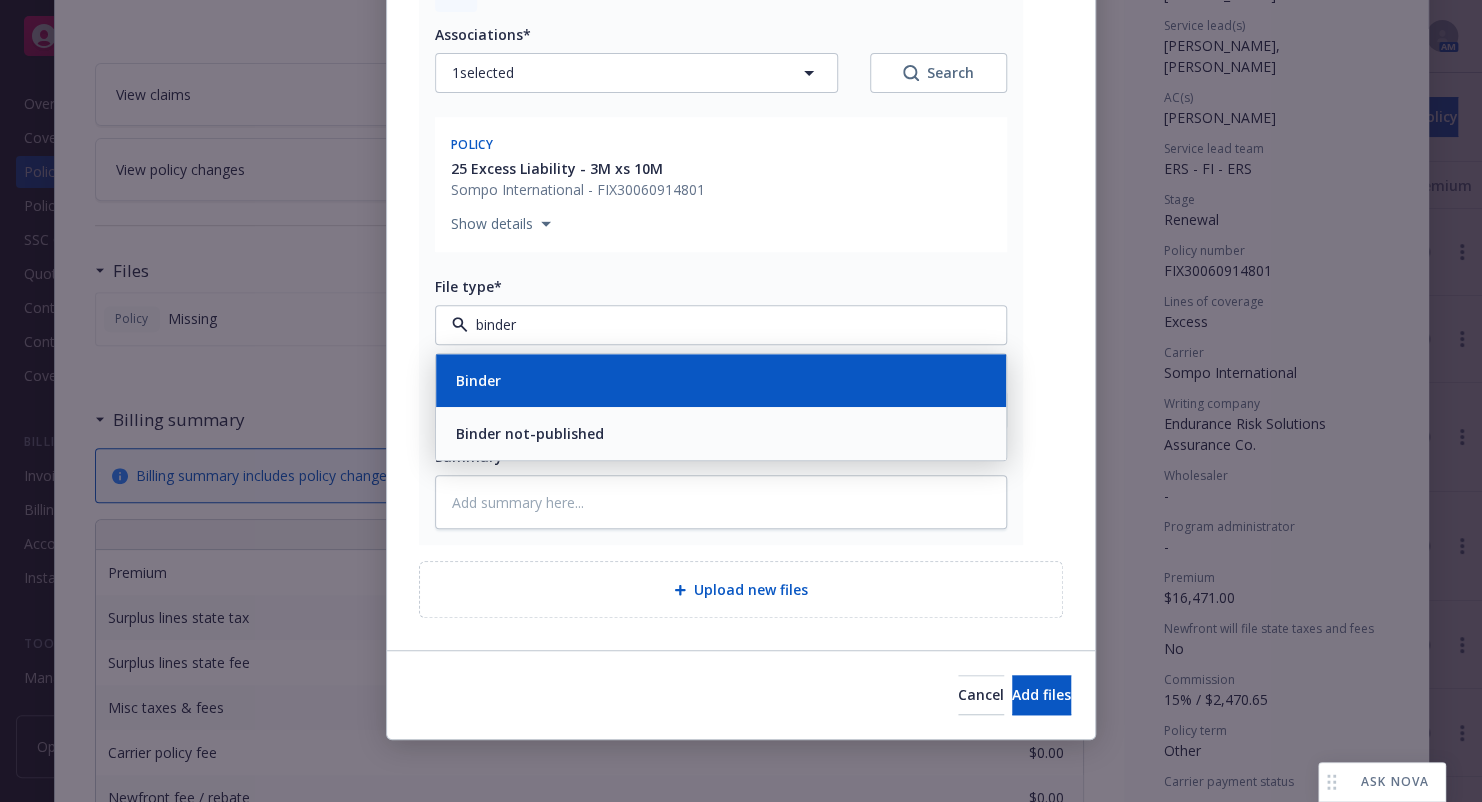 click on "Binder" at bounding box center (721, 380) 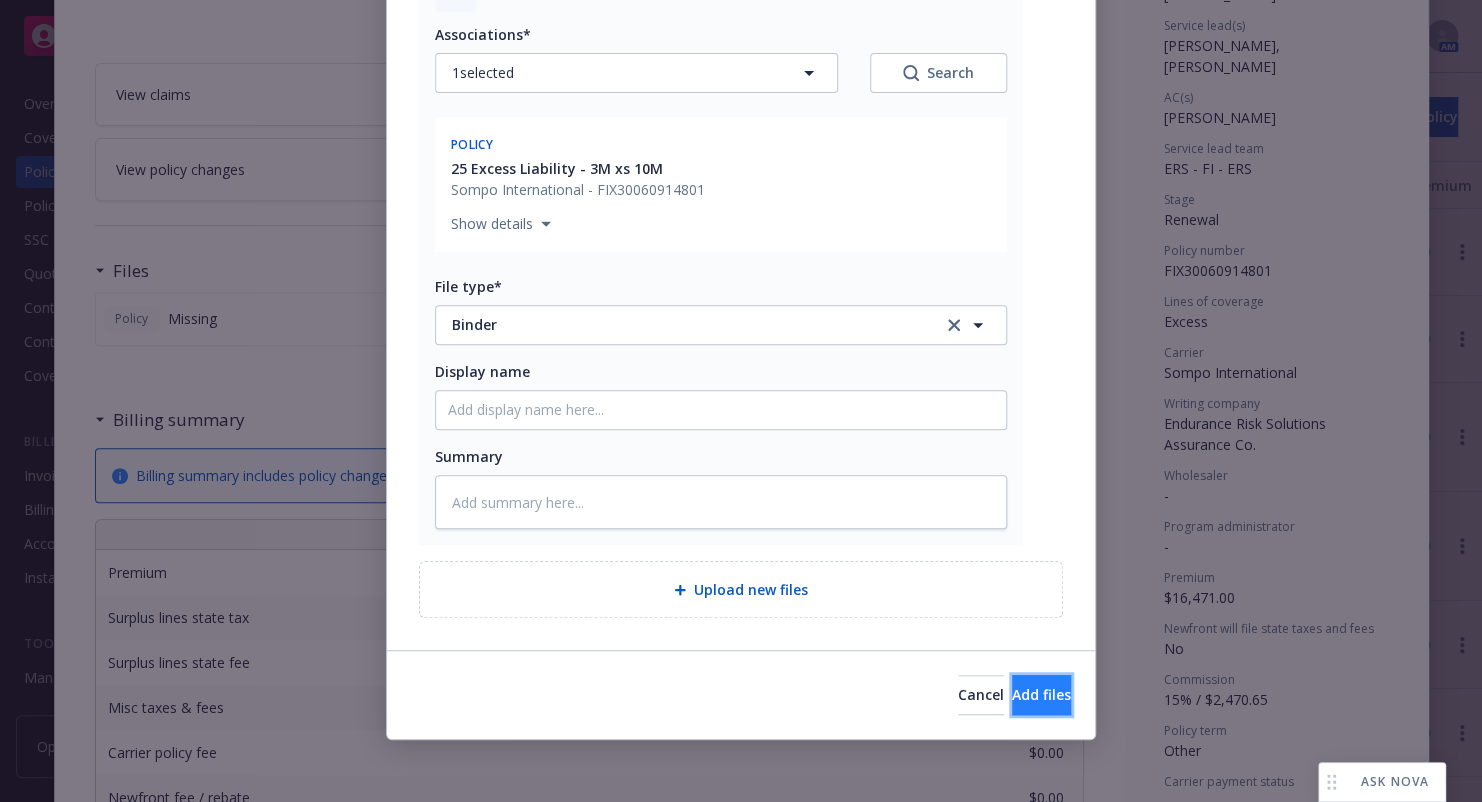 click on "Add files" at bounding box center (1041, 694) 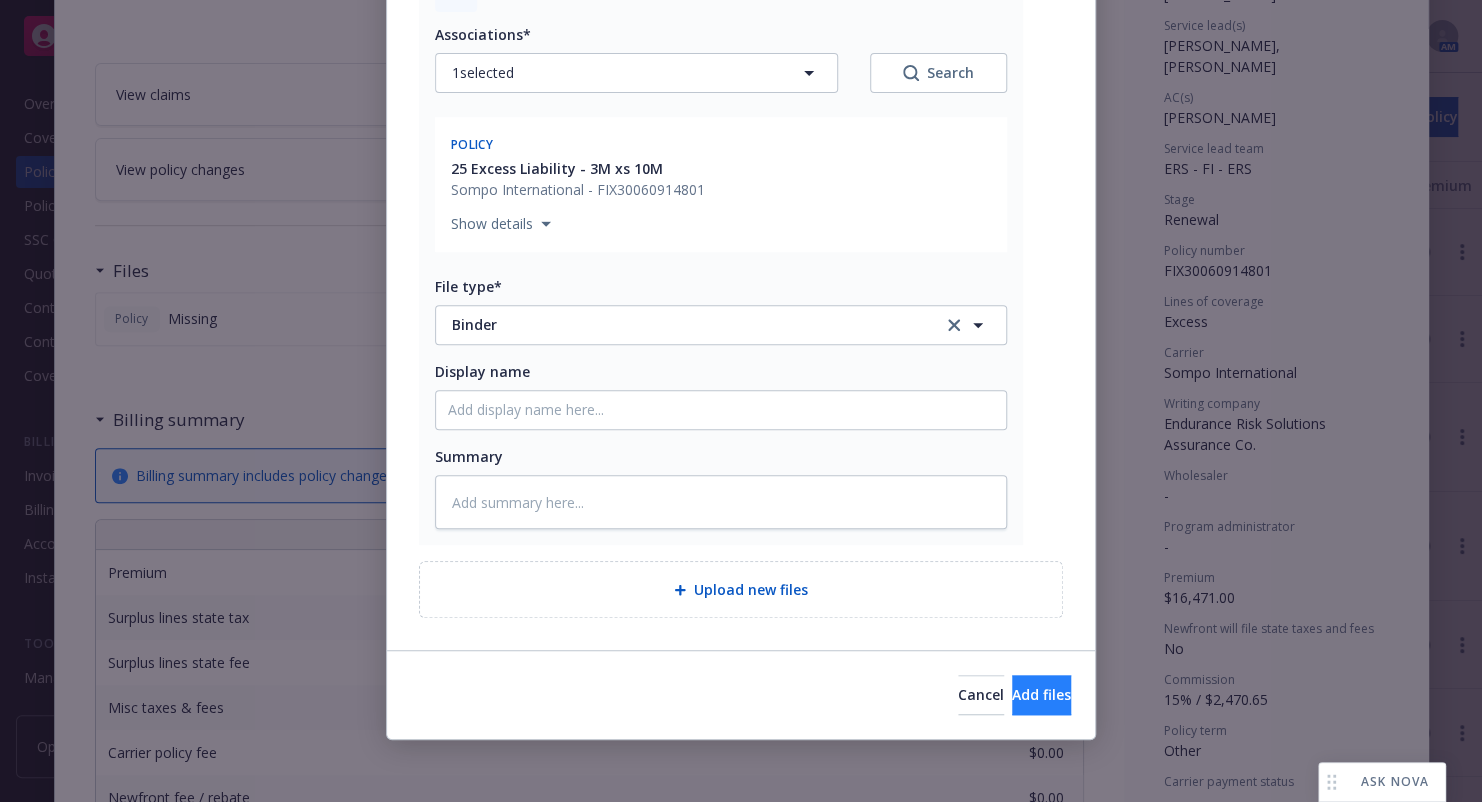 scroll, scrollTop: 208, scrollLeft: 0, axis: vertical 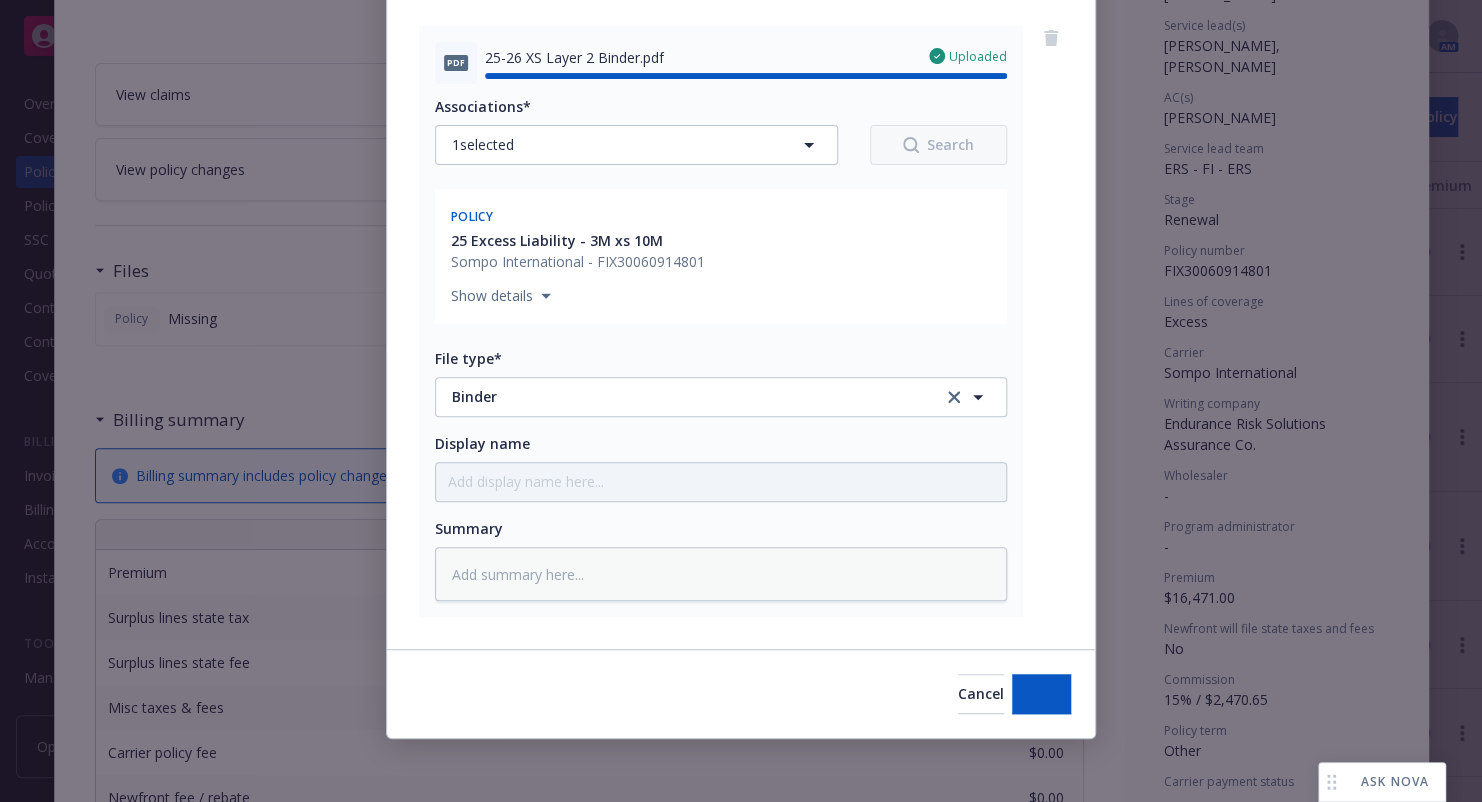 type on "x" 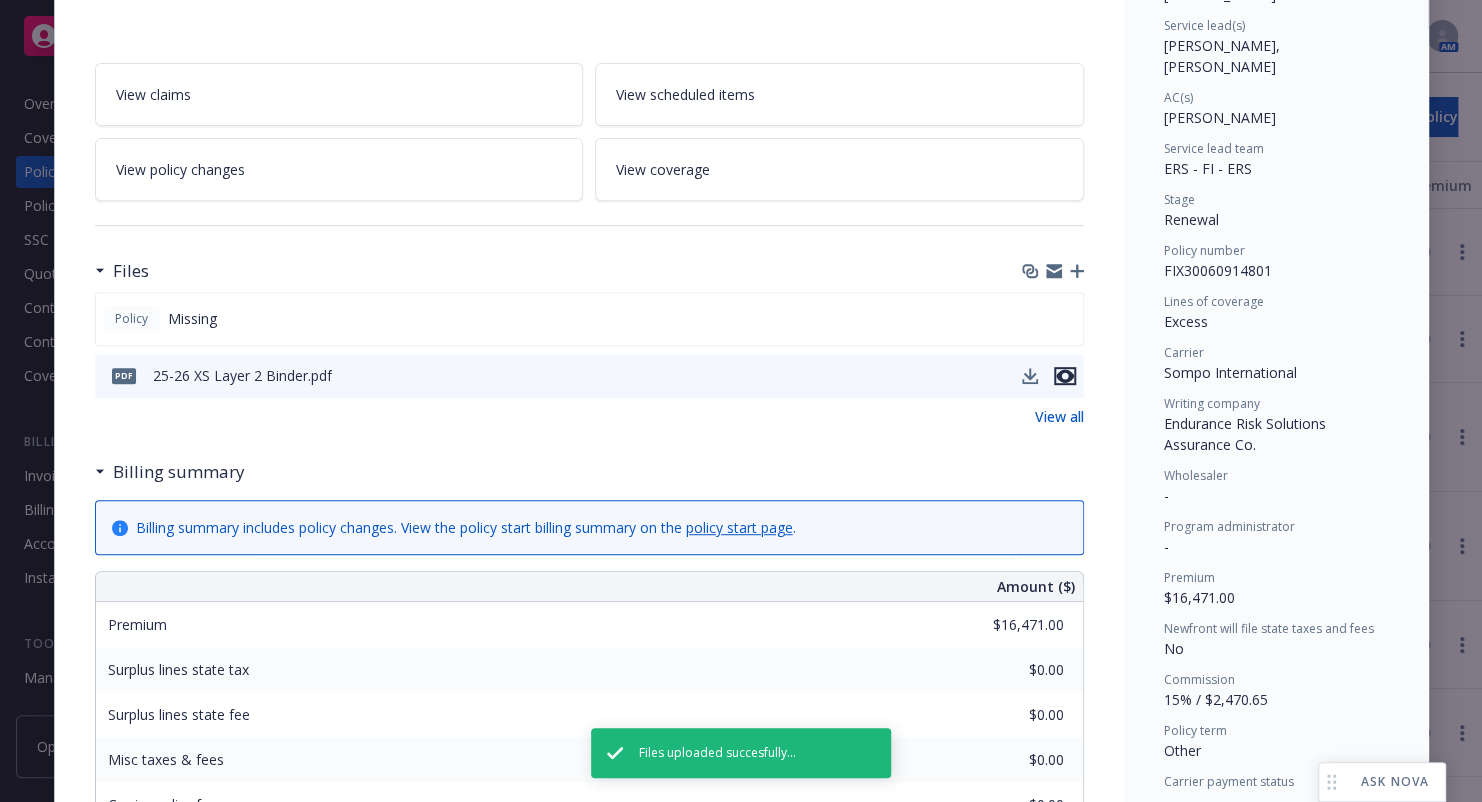 click 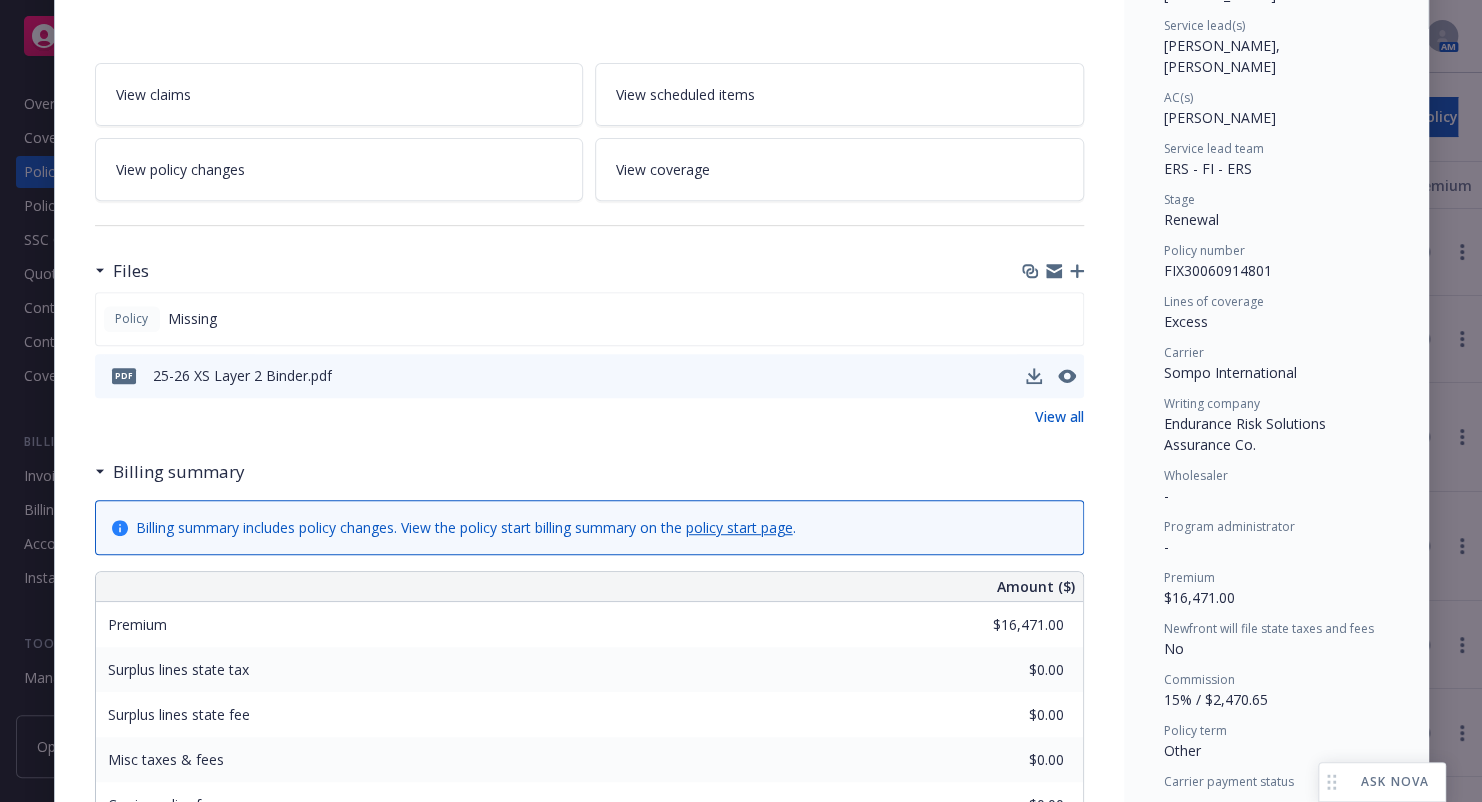 scroll, scrollTop: 0, scrollLeft: 0, axis: both 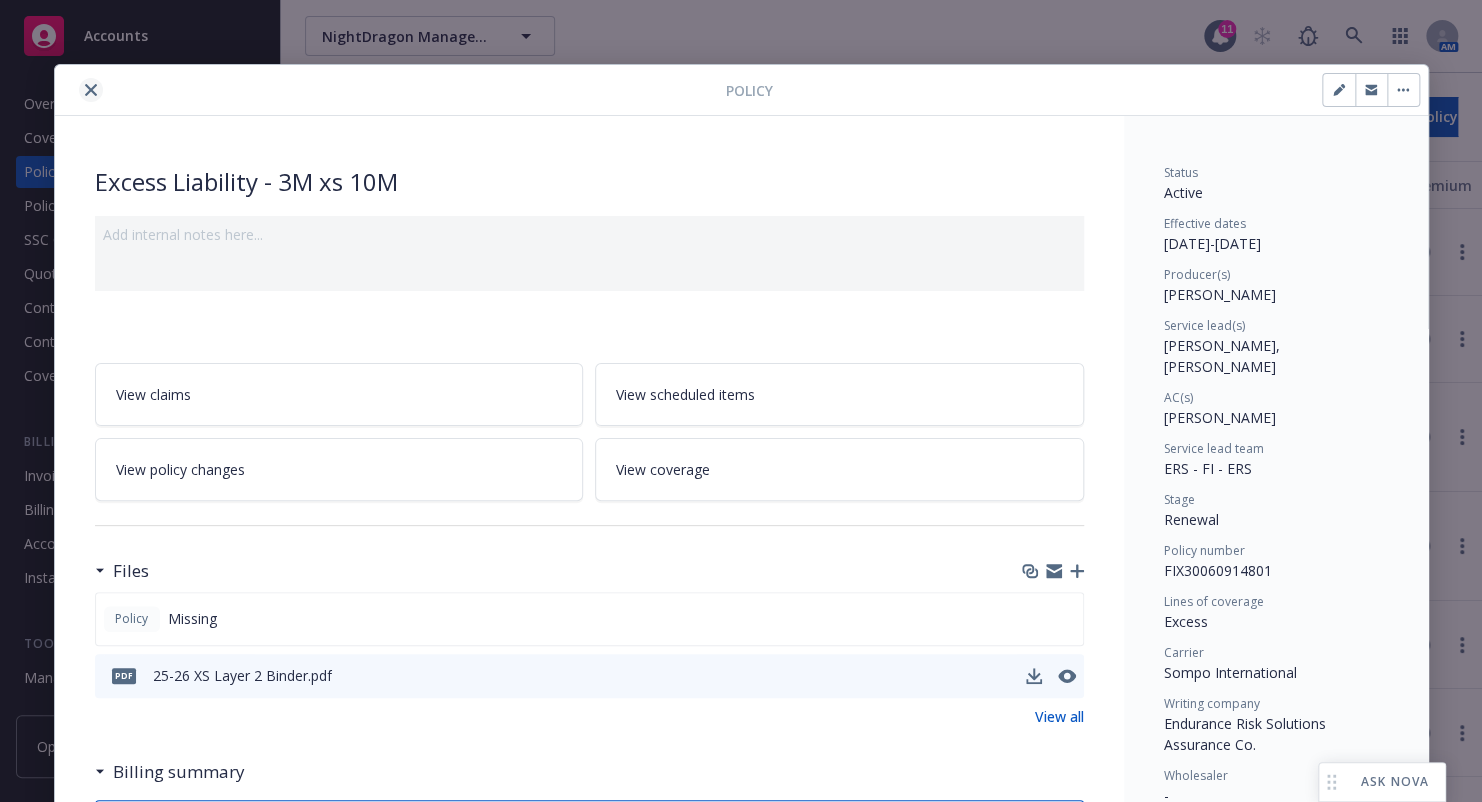 click 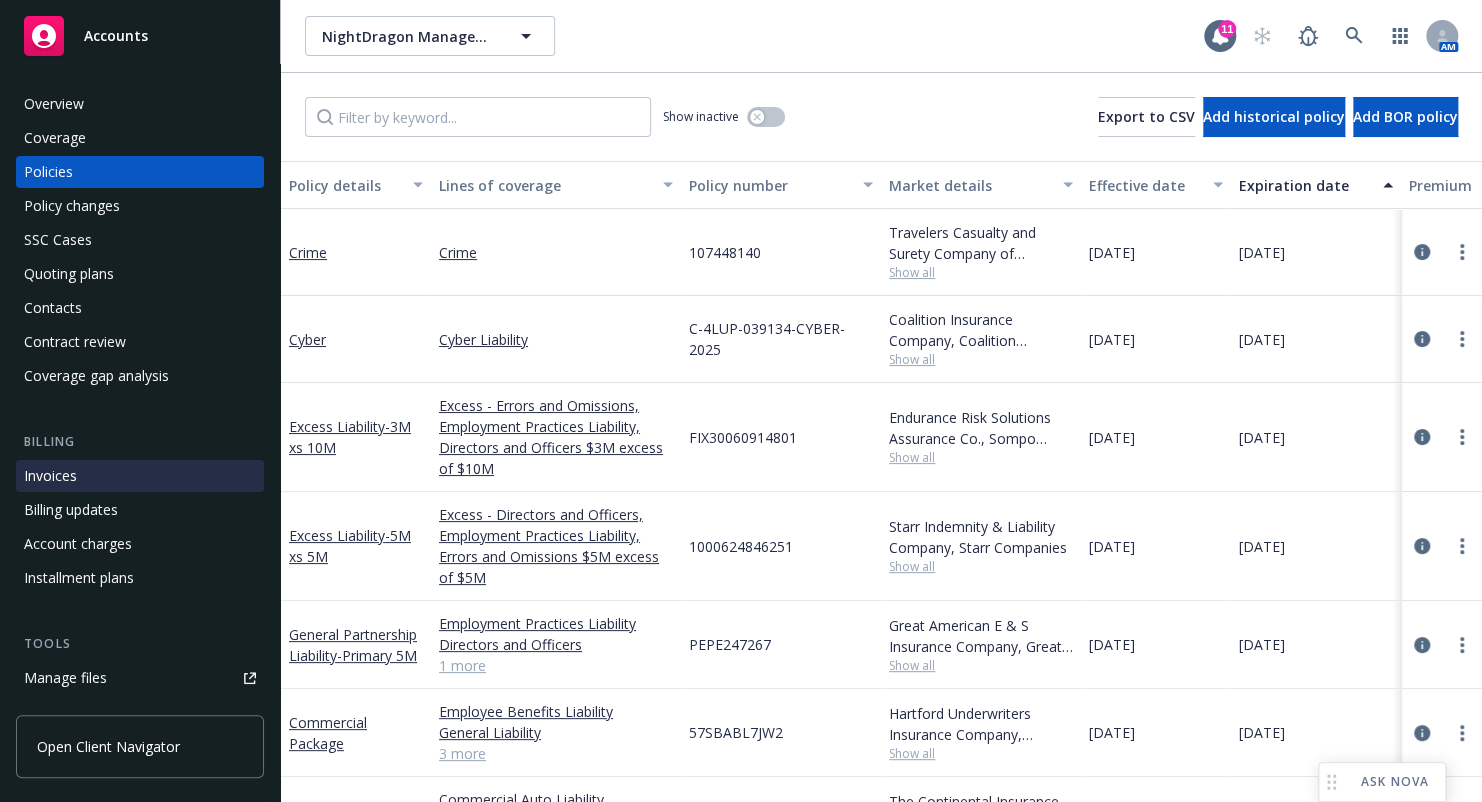 click on "Invoices" at bounding box center (50, 476) 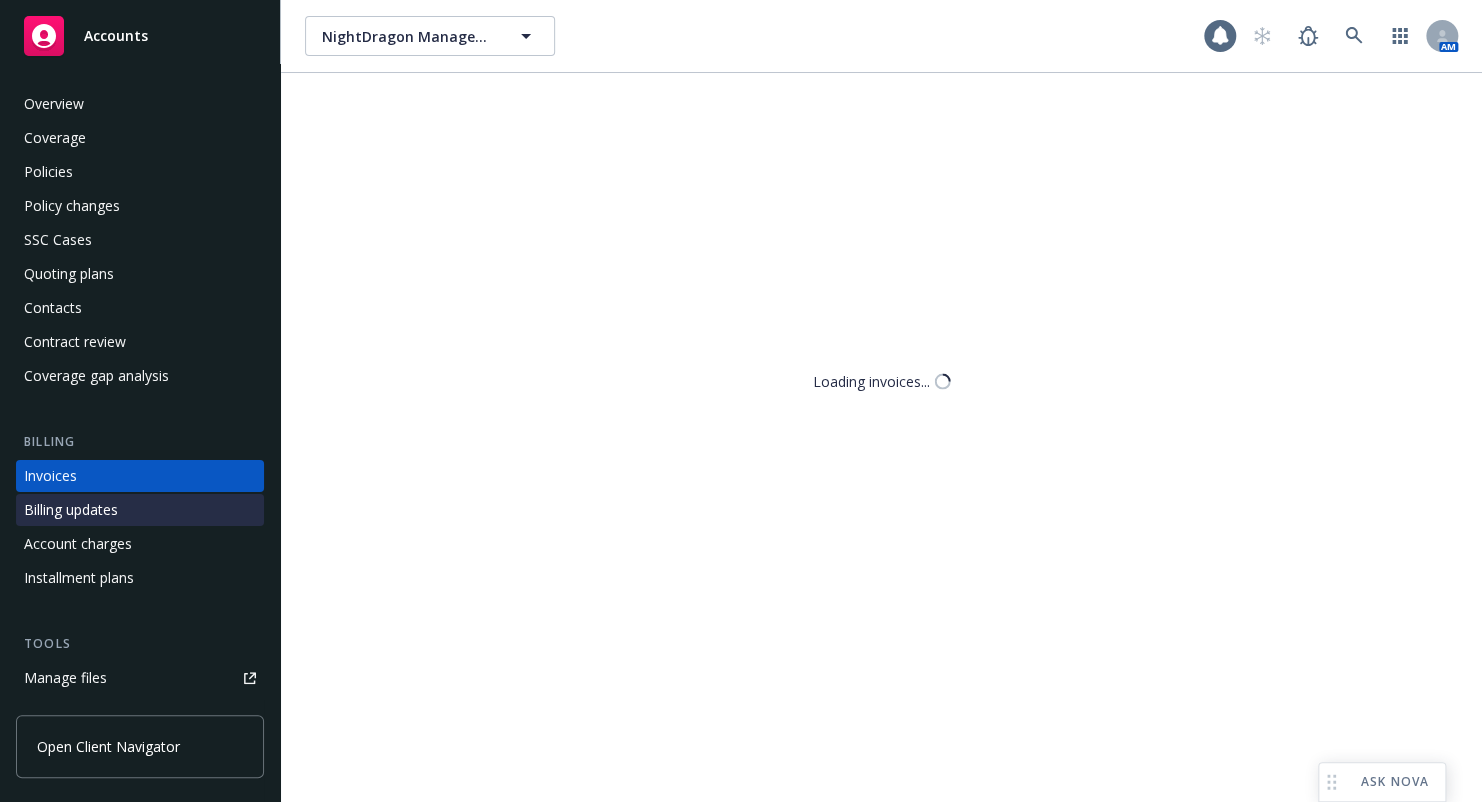 scroll, scrollTop: 43, scrollLeft: 0, axis: vertical 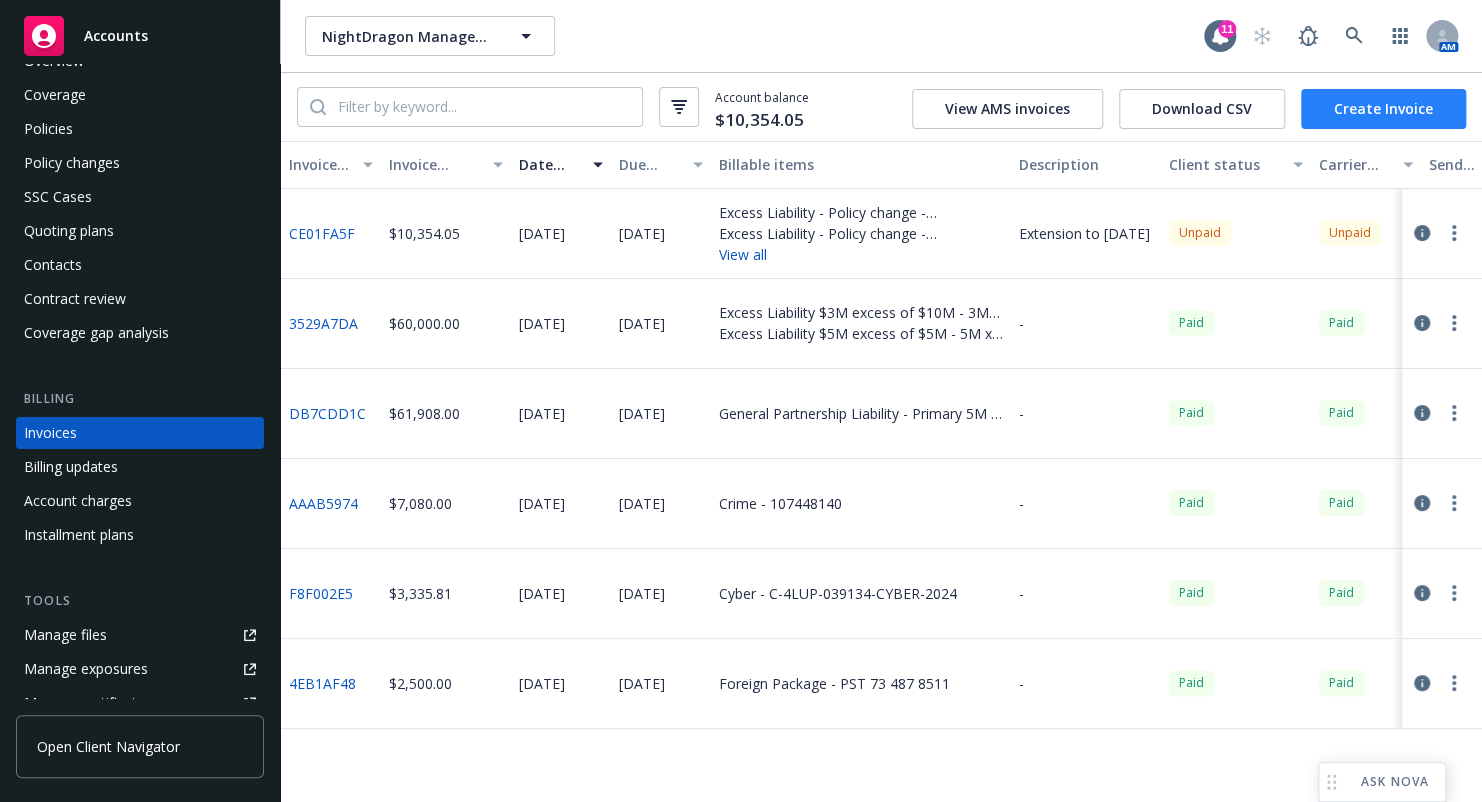 click on "Create Invoice" at bounding box center (1383, 109) 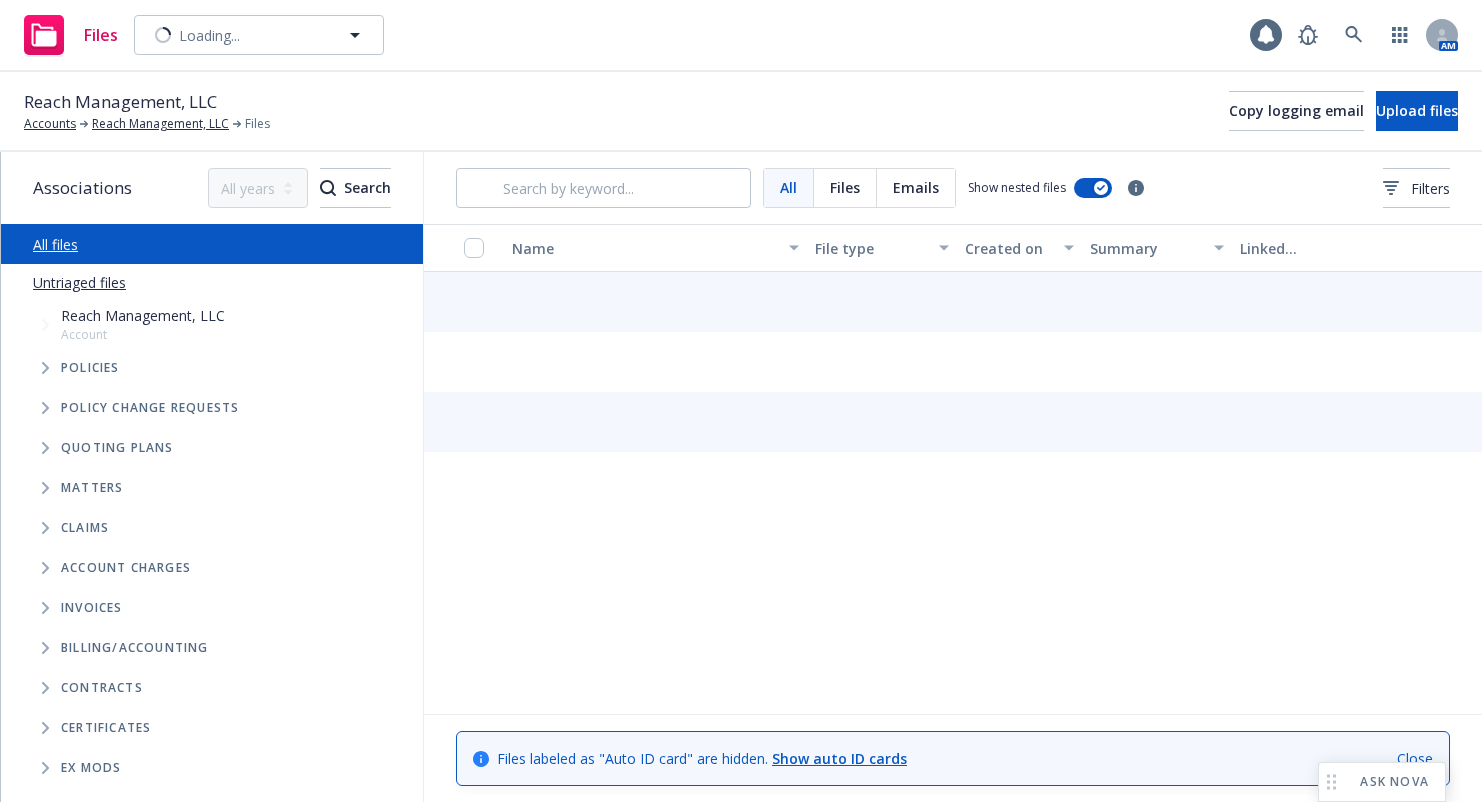 scroll, scrollTop: 0, scrollLeft: 0, axis: both 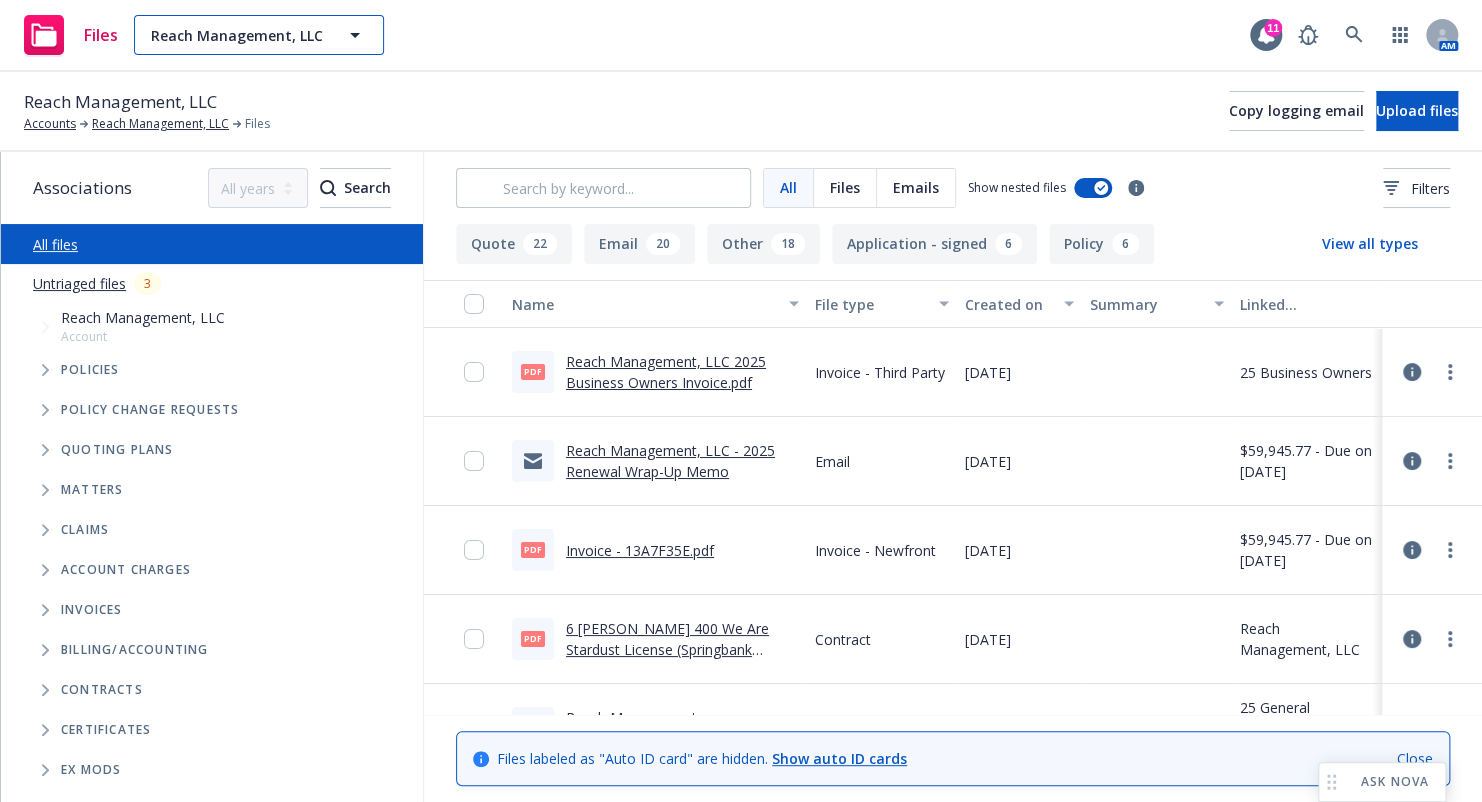 click on "Reach Management, LLC" at bounding box center [237, 35] 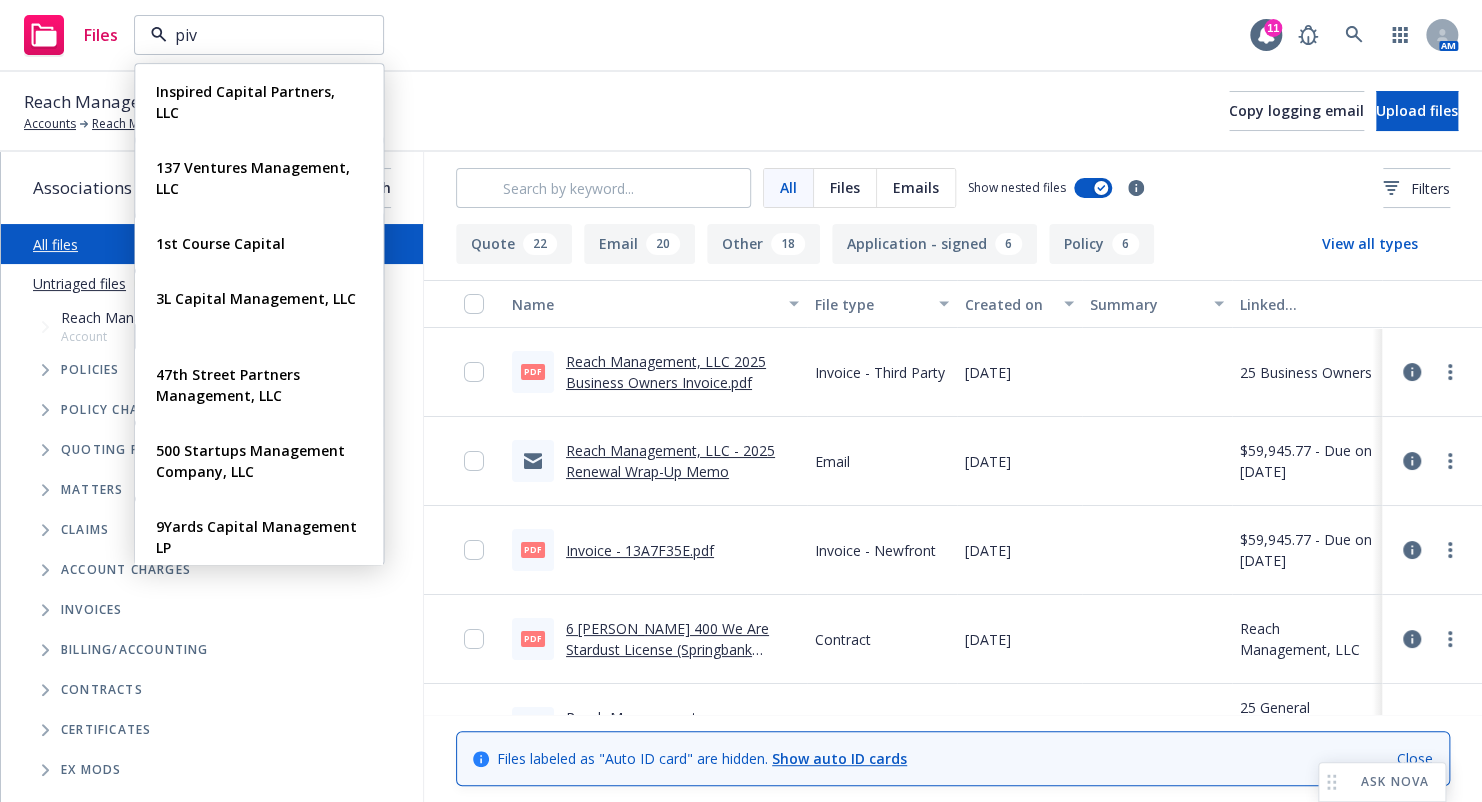 type on "piva" 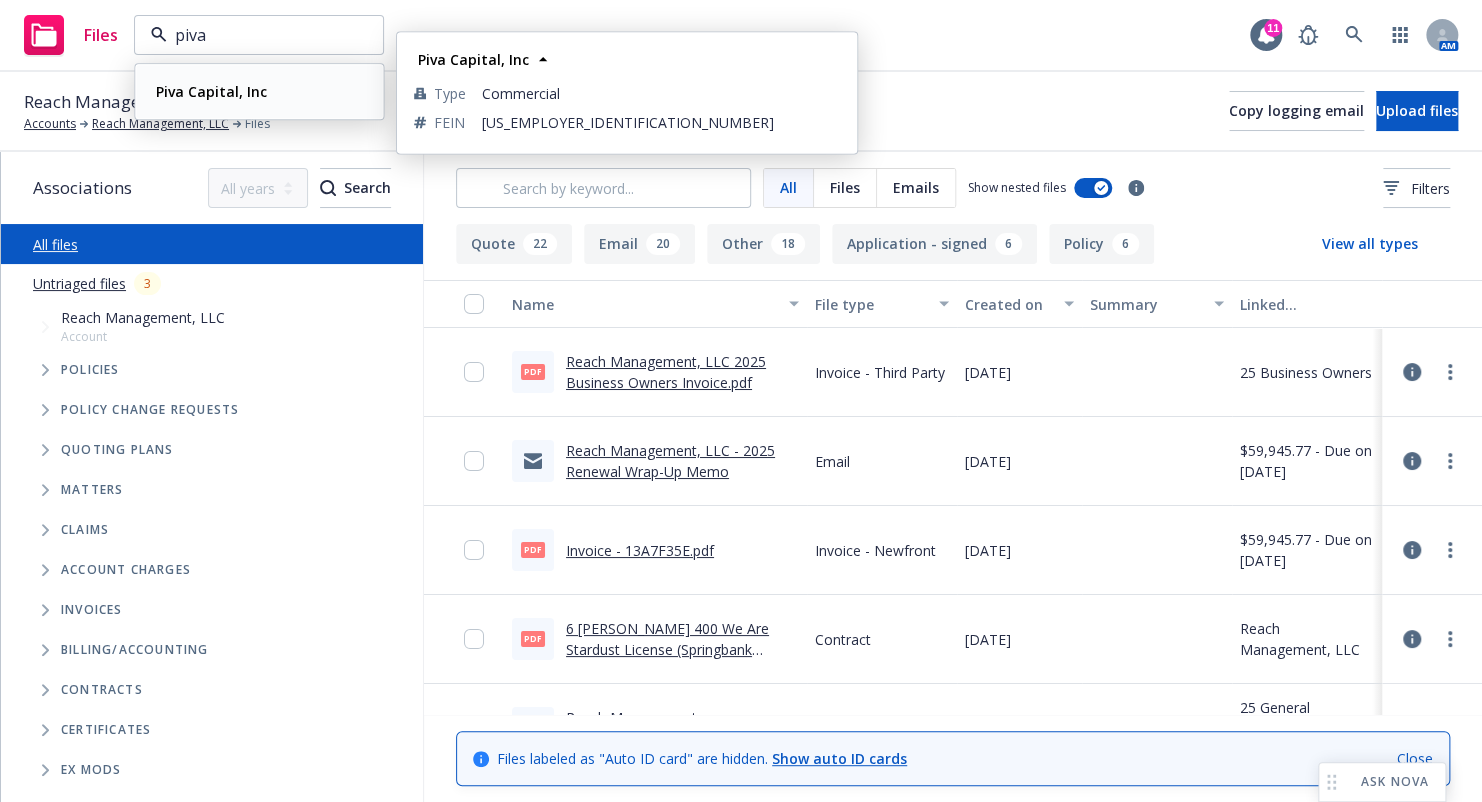 click on "Piva Capital, Inc" at bounding box center (211, 91) 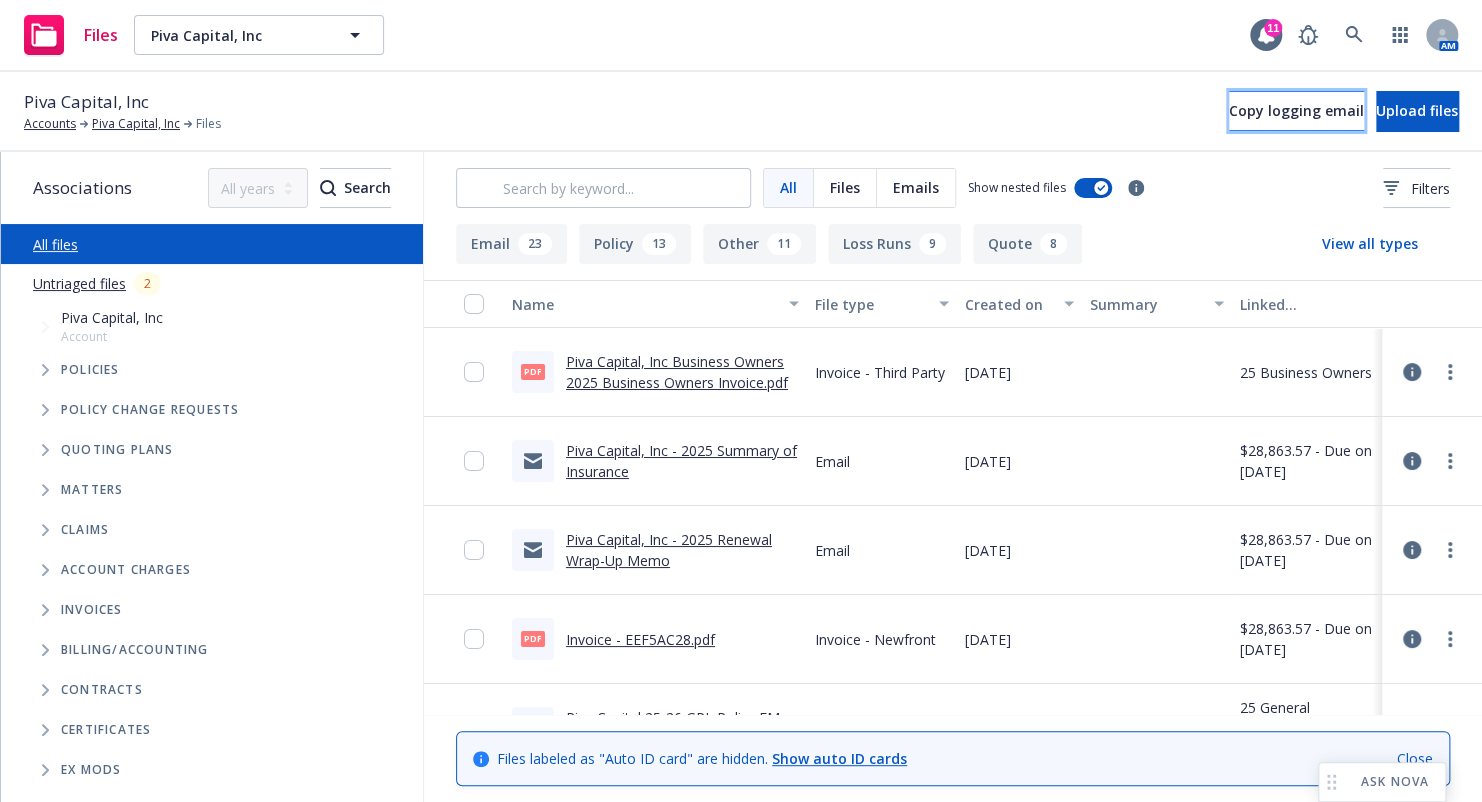 click on "Copy logging email" at bounding box center (1296, 110) 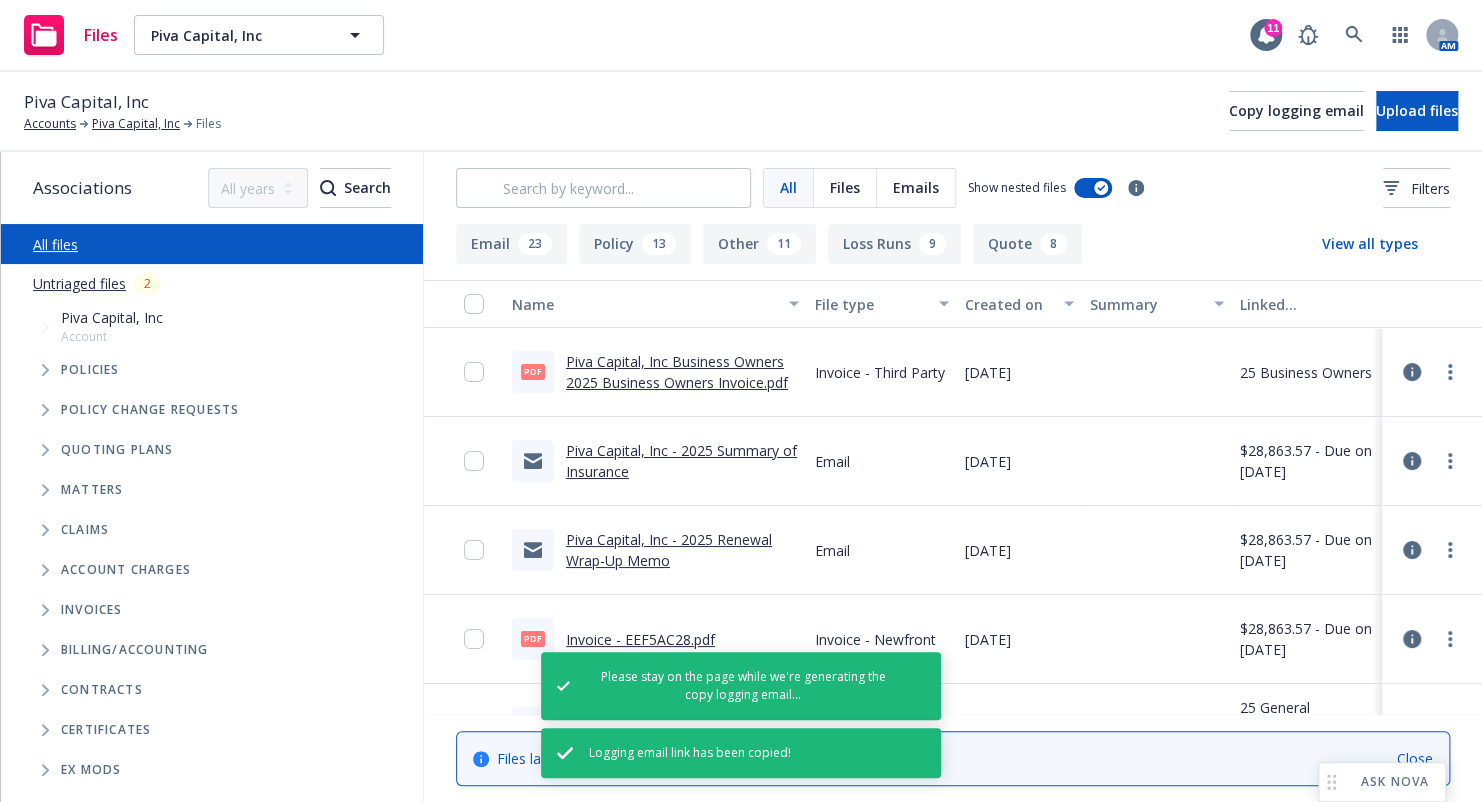 click at bounding box center (45, 370) 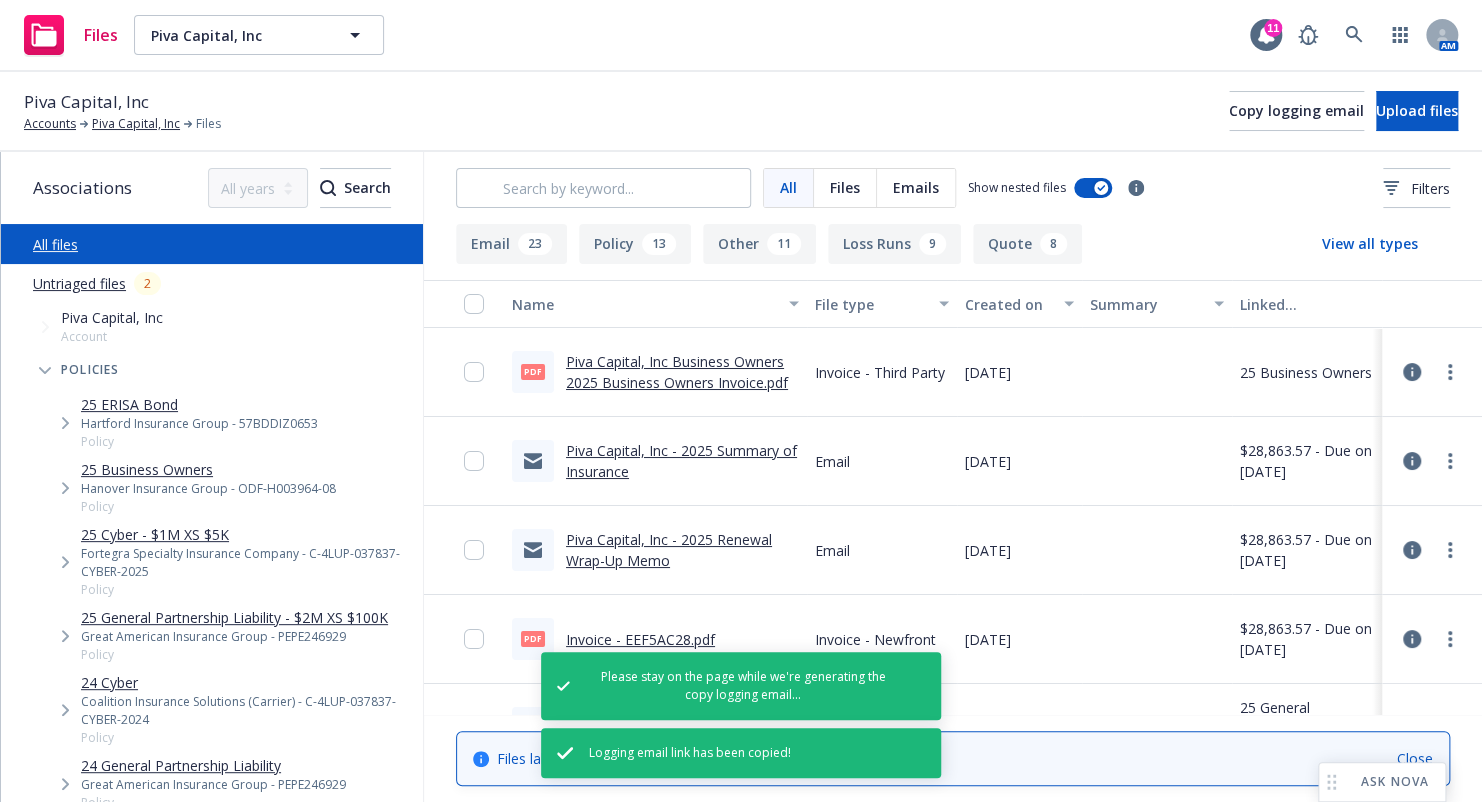 click on "25 Cyber - $1M XS $5K" at bounding box center [248, 534] 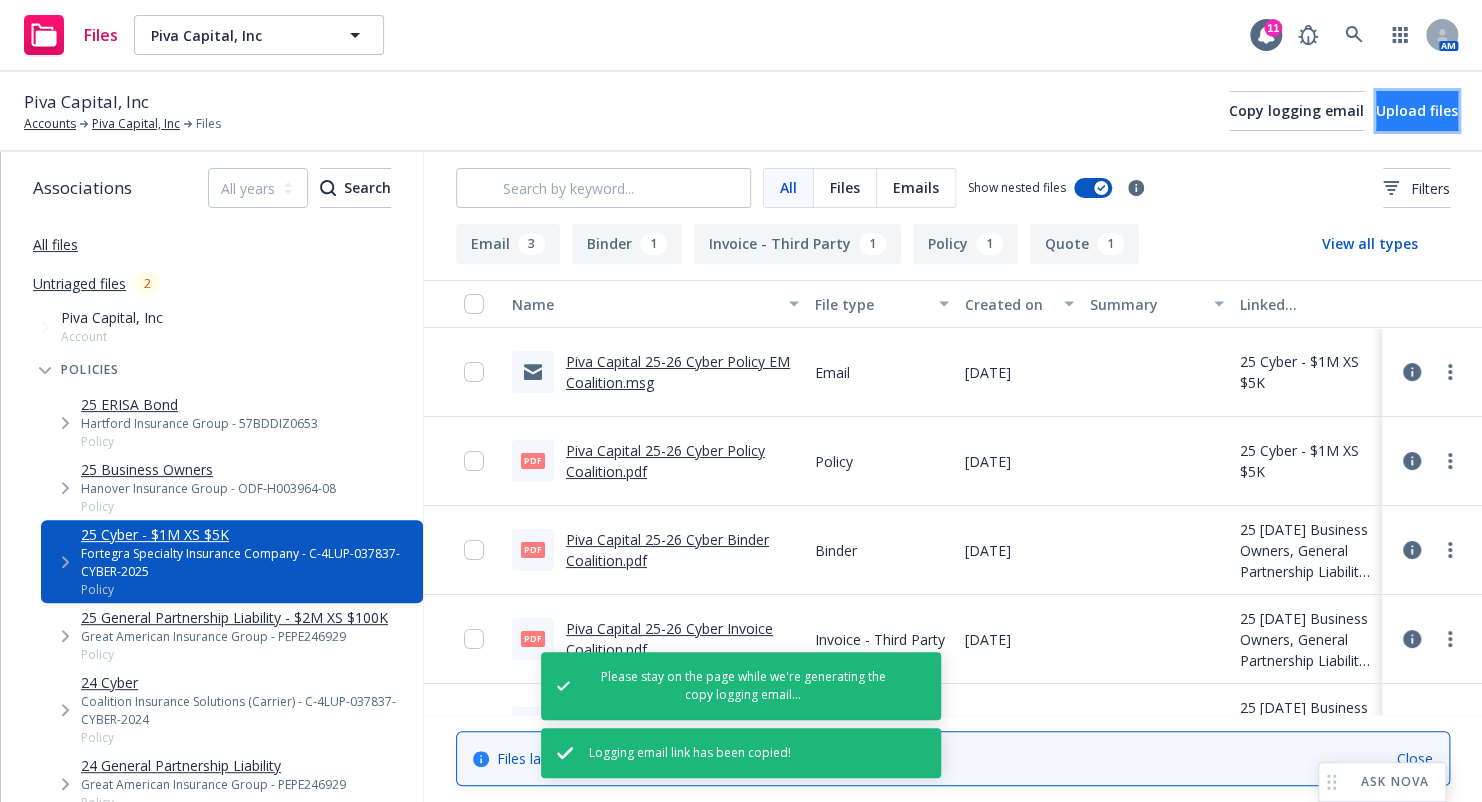 click on "Upload files" at bounding box center (1417, 111) 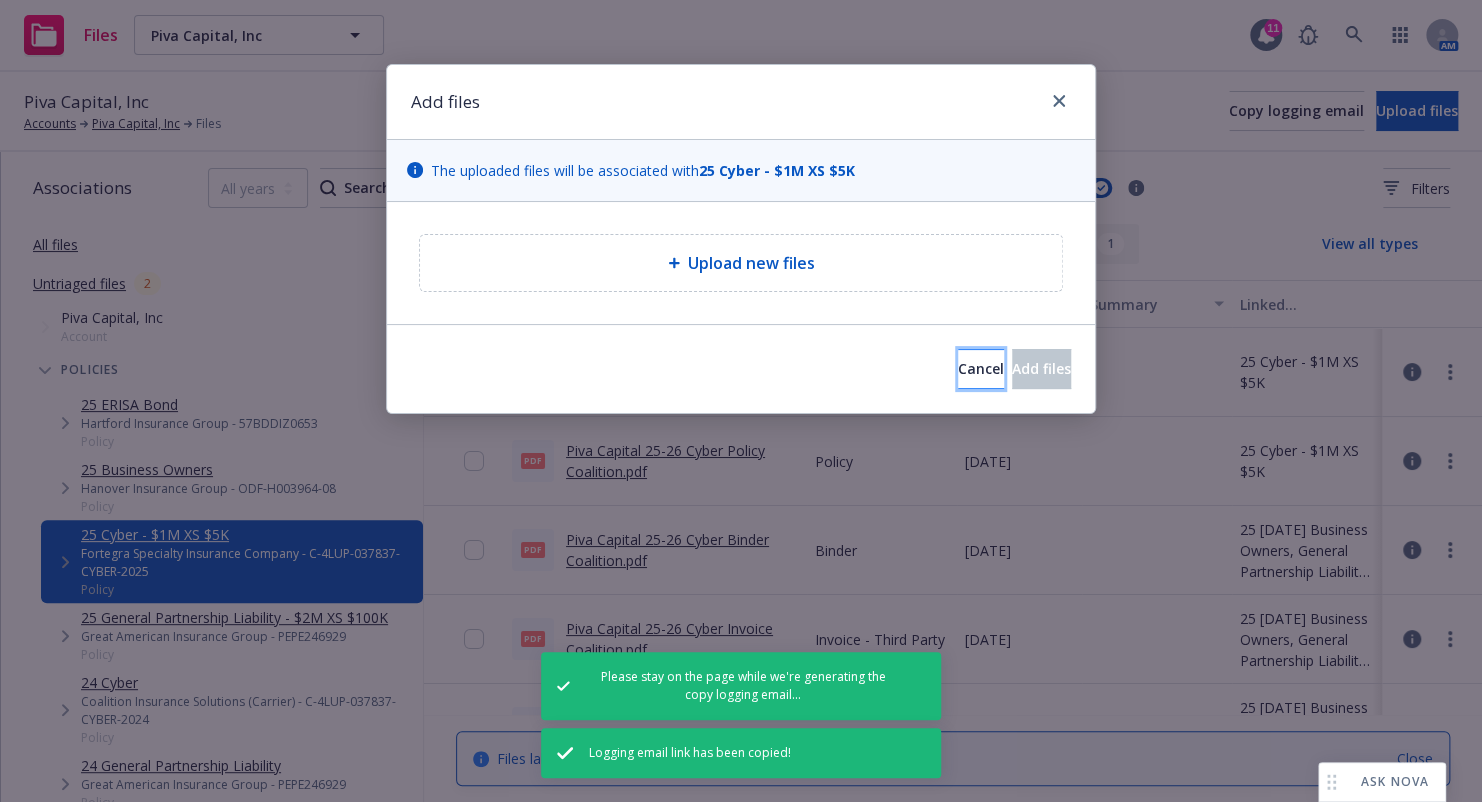 click on "Cancel" at bounding box center (981, 369) 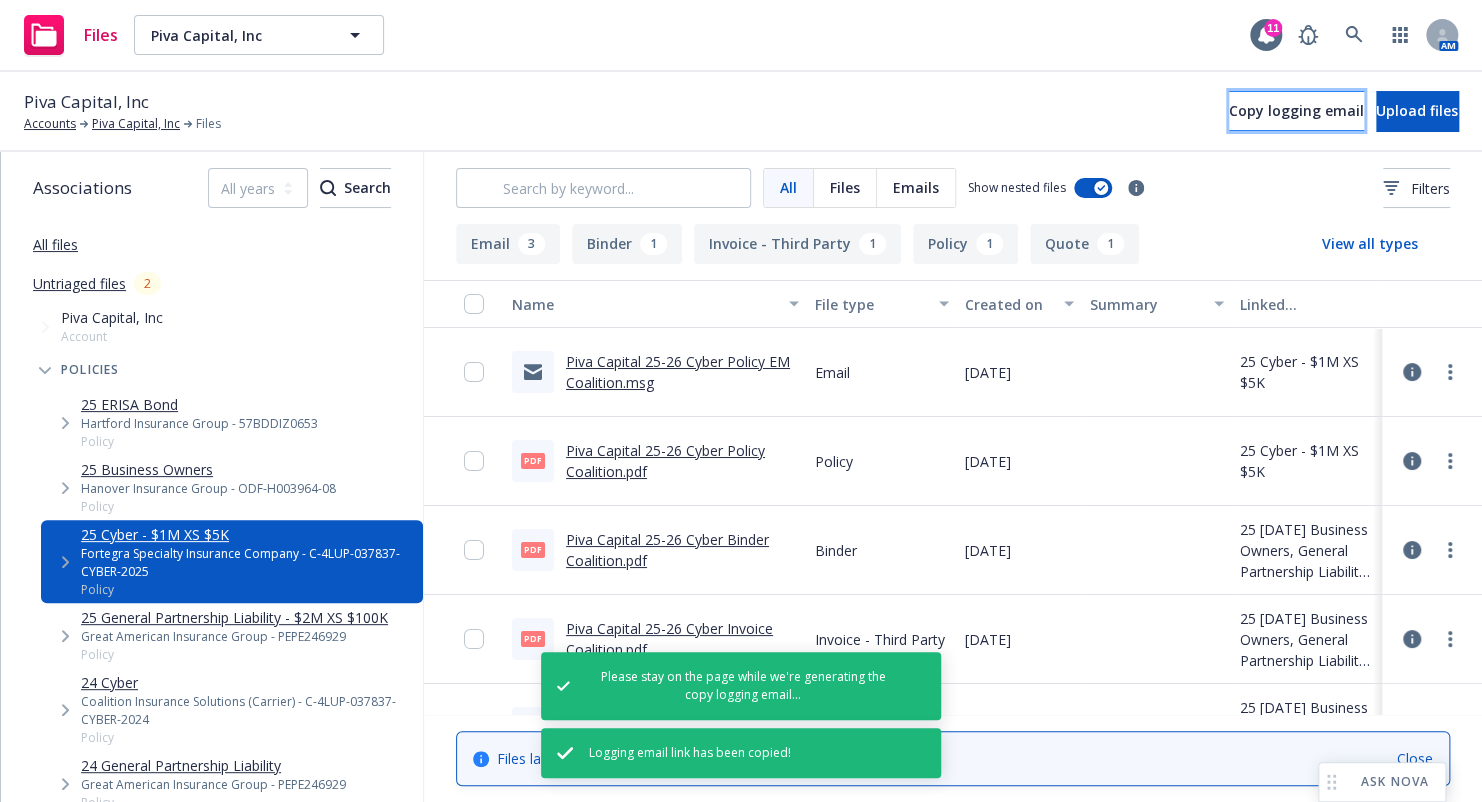 click on "Copy logging email" at bounding box center [1296, 110] 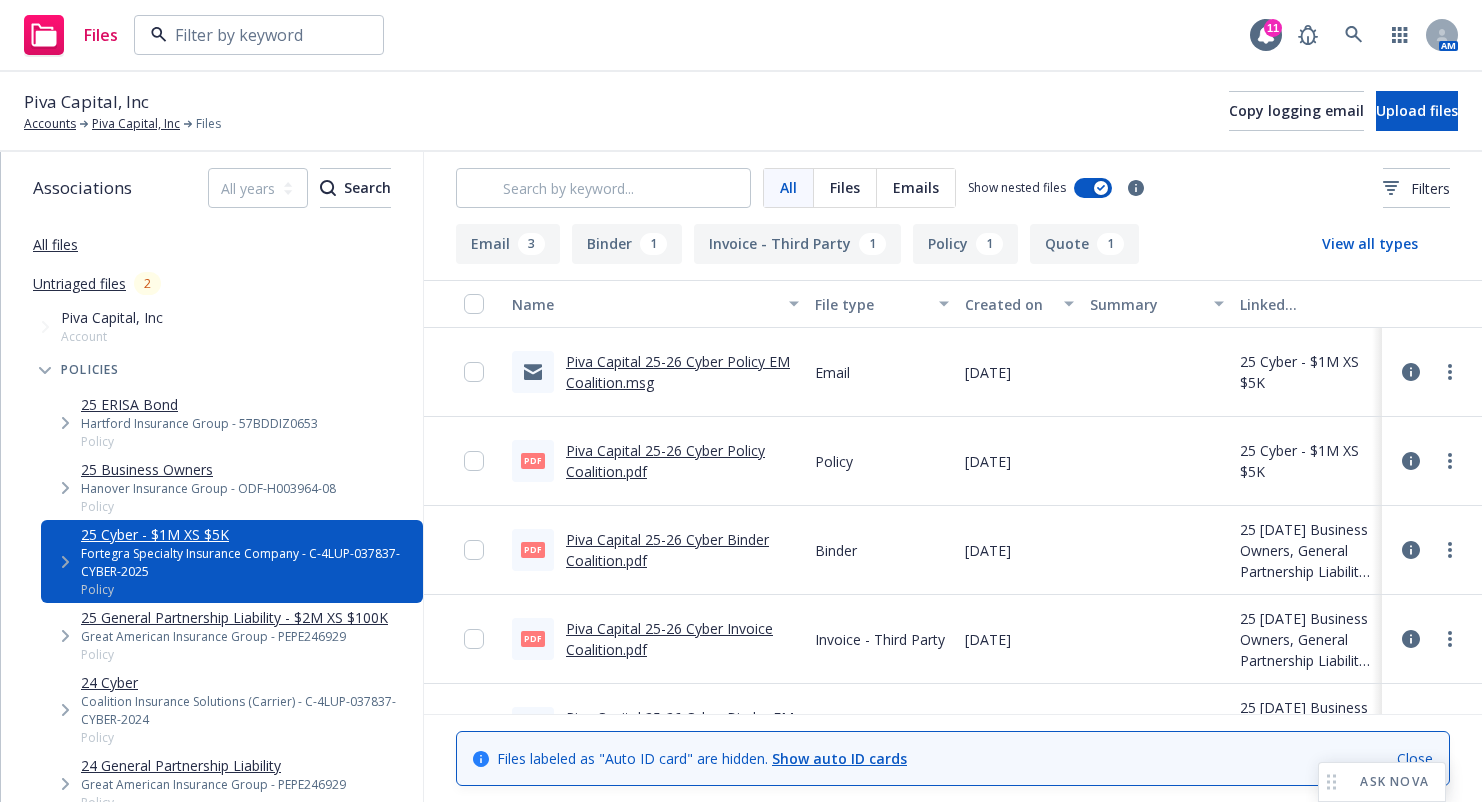 scroll, scrollTop: 0, scrollLeft: 0, axis: both 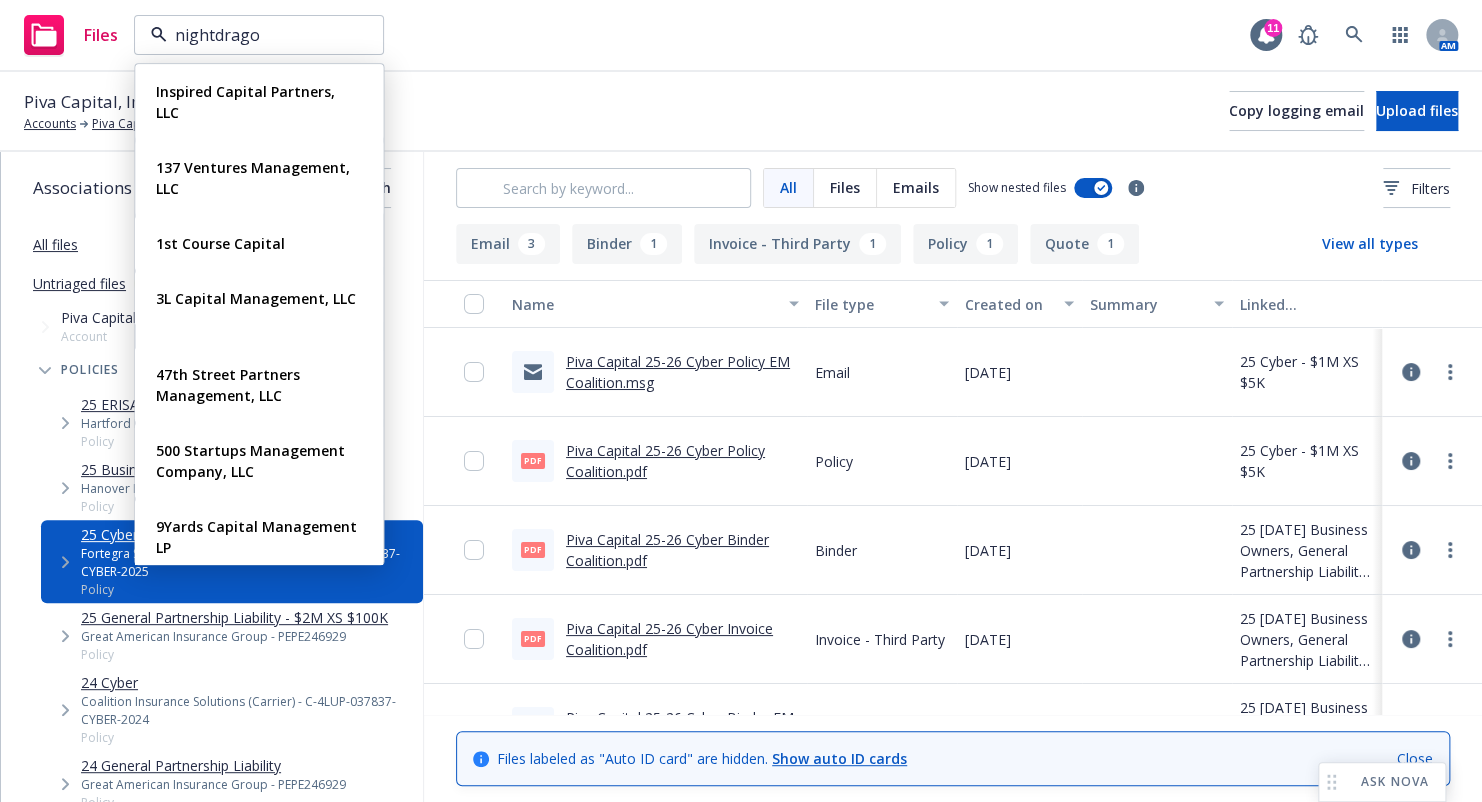type on "nightdragon" 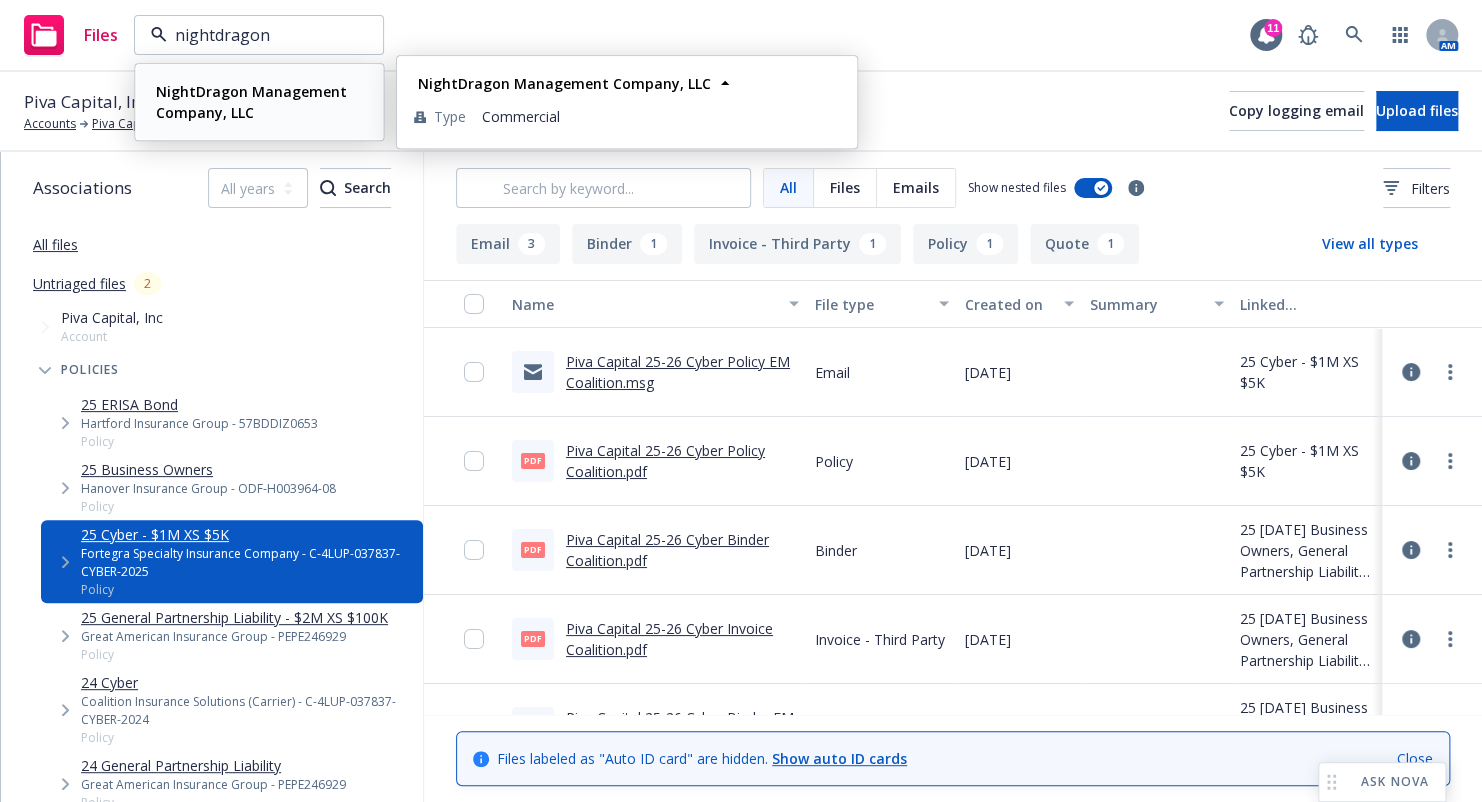 click on "NightDragon Management Company, LLC" at bounding box center [251, 102] 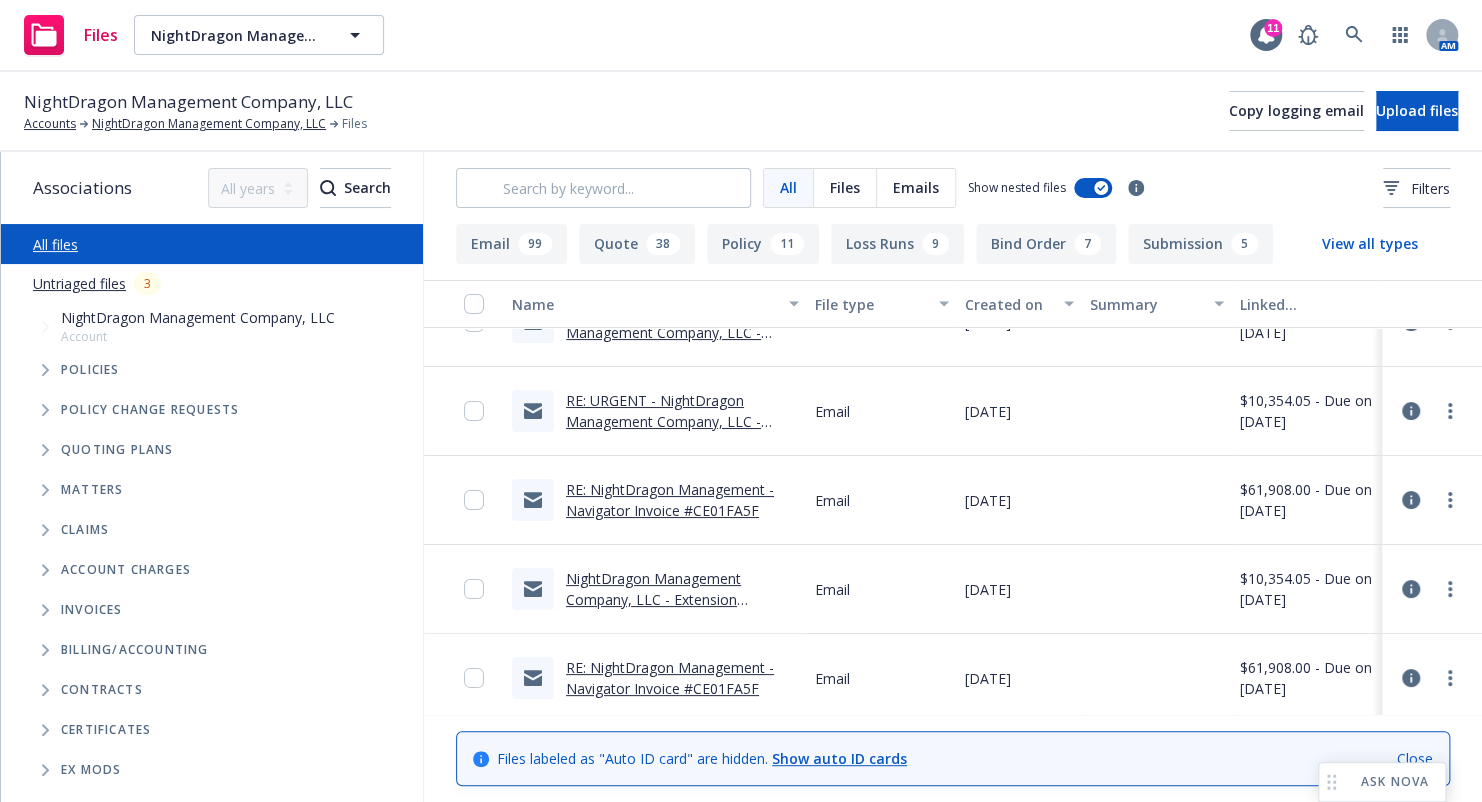 scroll, scrollTop: 200, scrollLeft: 0, axis: vertical 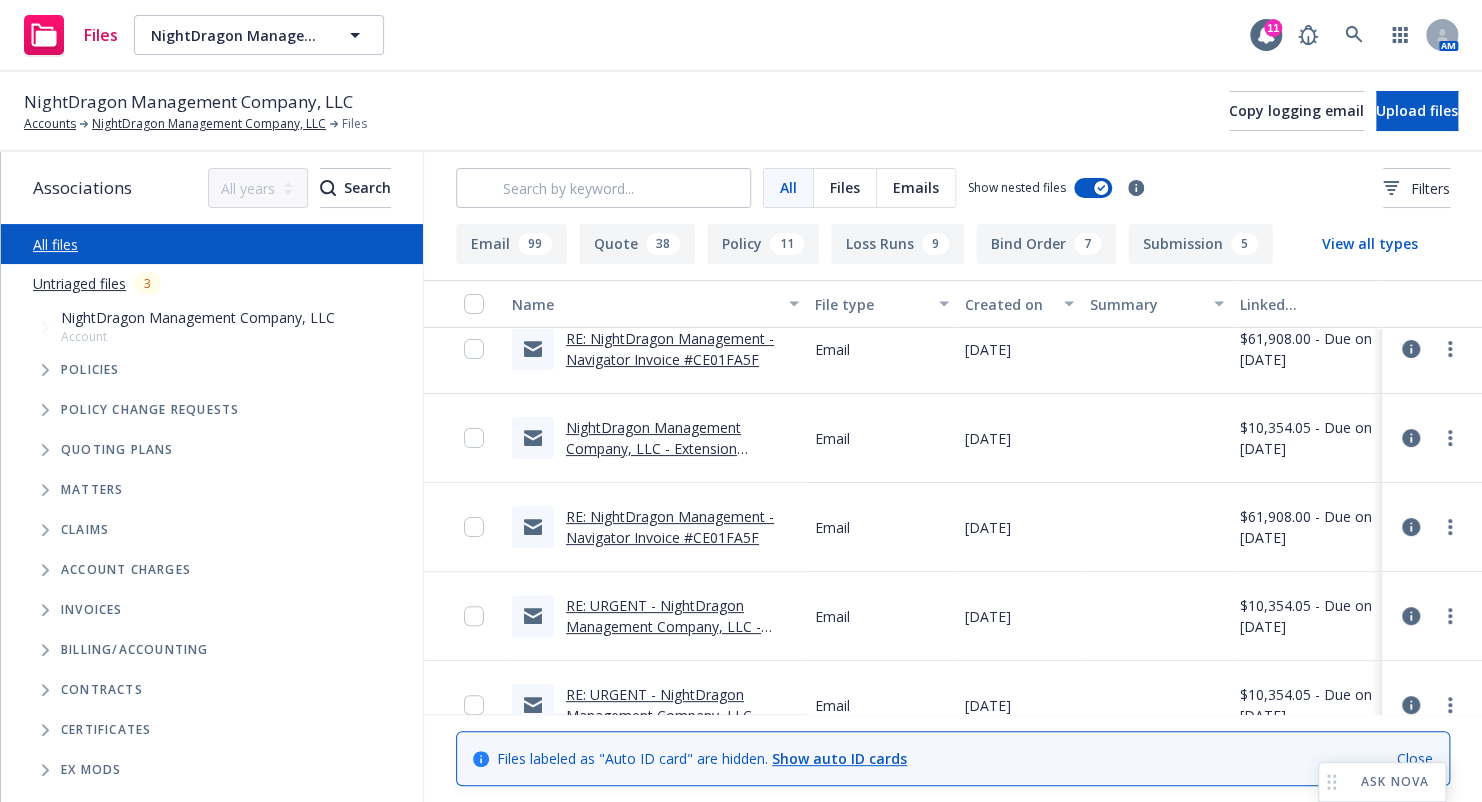 click 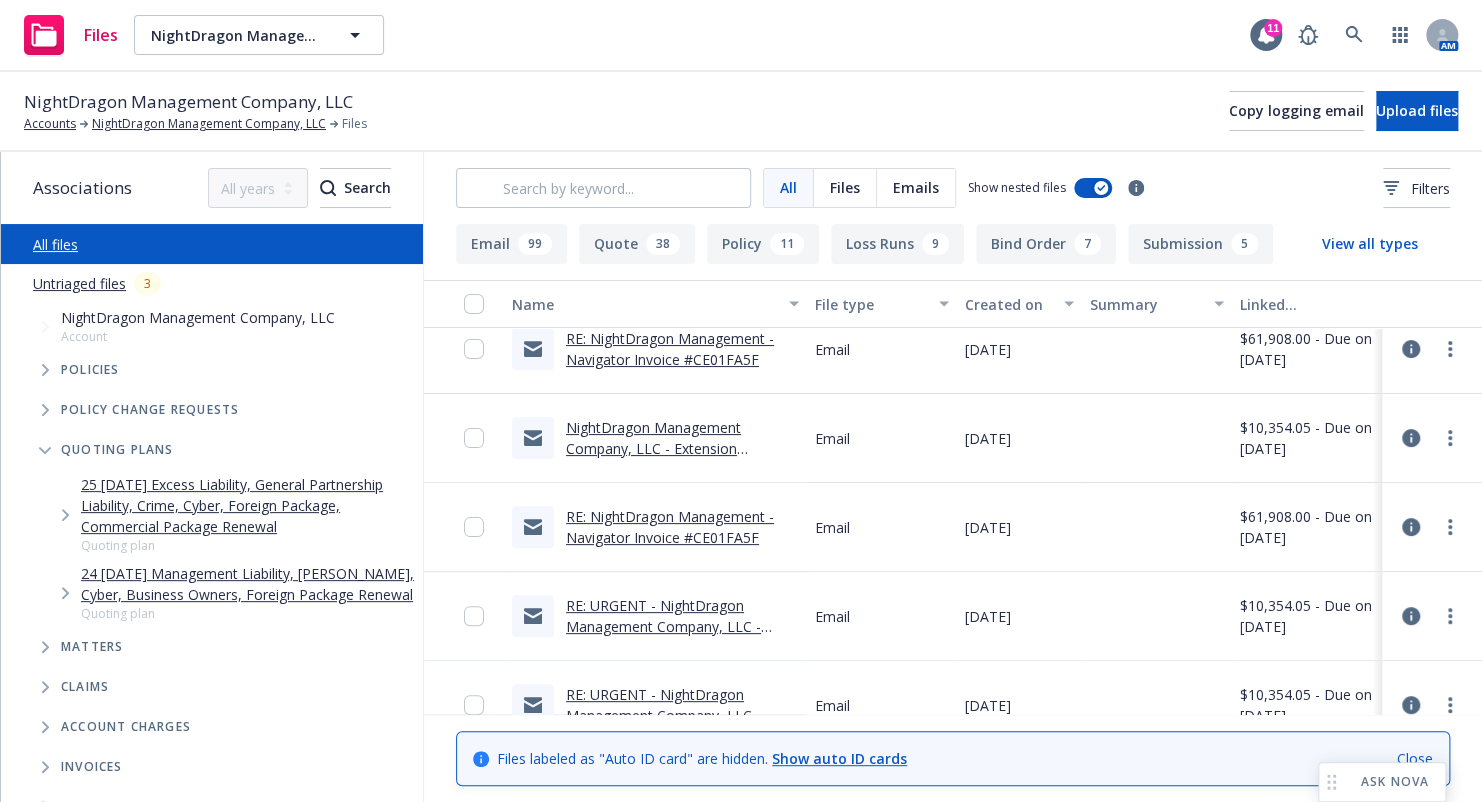 click on "25 05/22/25 Excess Liability, General Partnership Liability, Crime, Cyber, Foreign Package, Commercial Package Renewal" at bounding box center (248, 505) 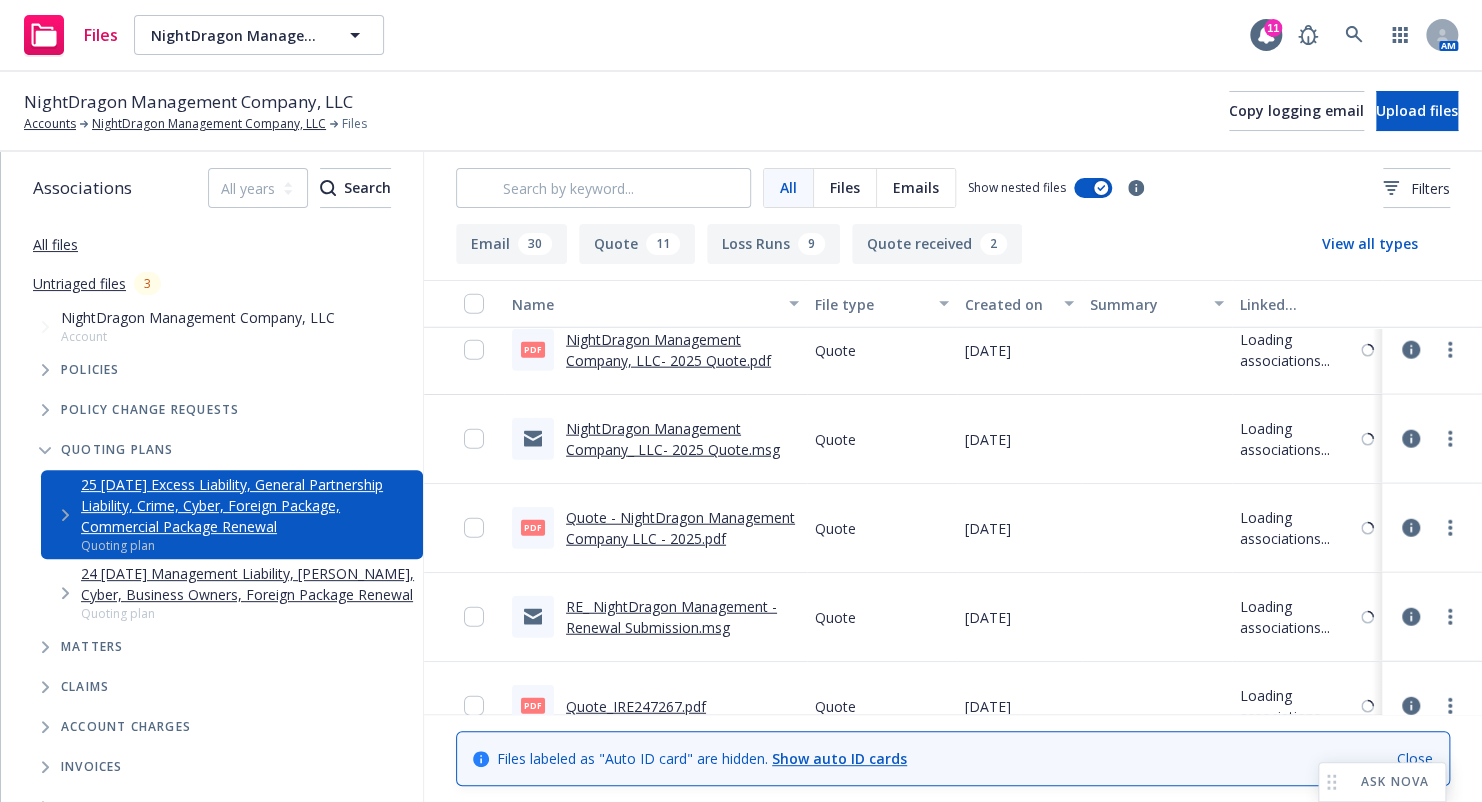 scroll, scrollTop: 2300, scrollLeft: 0, axis: vertical 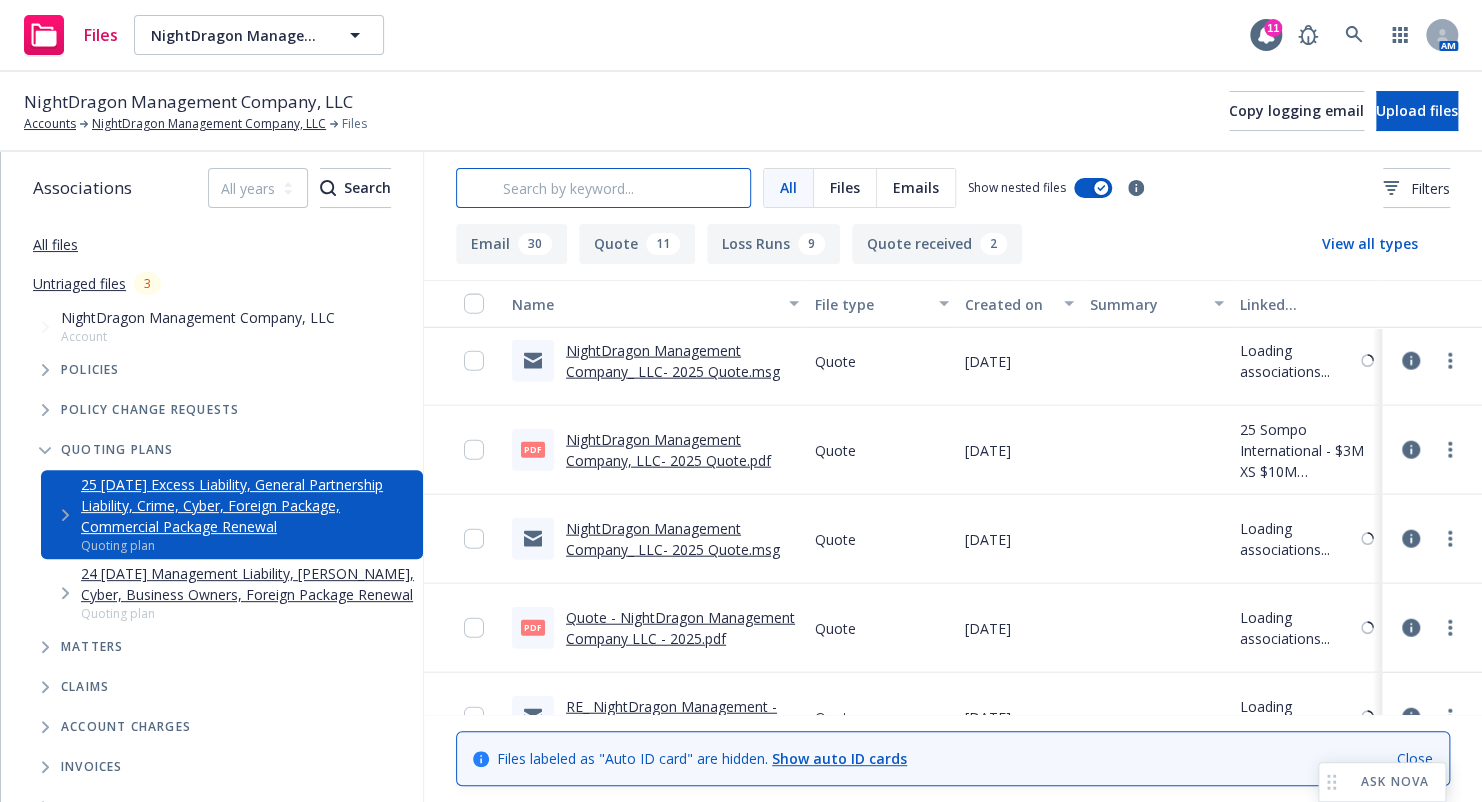 click at bounding box center [603, 188] 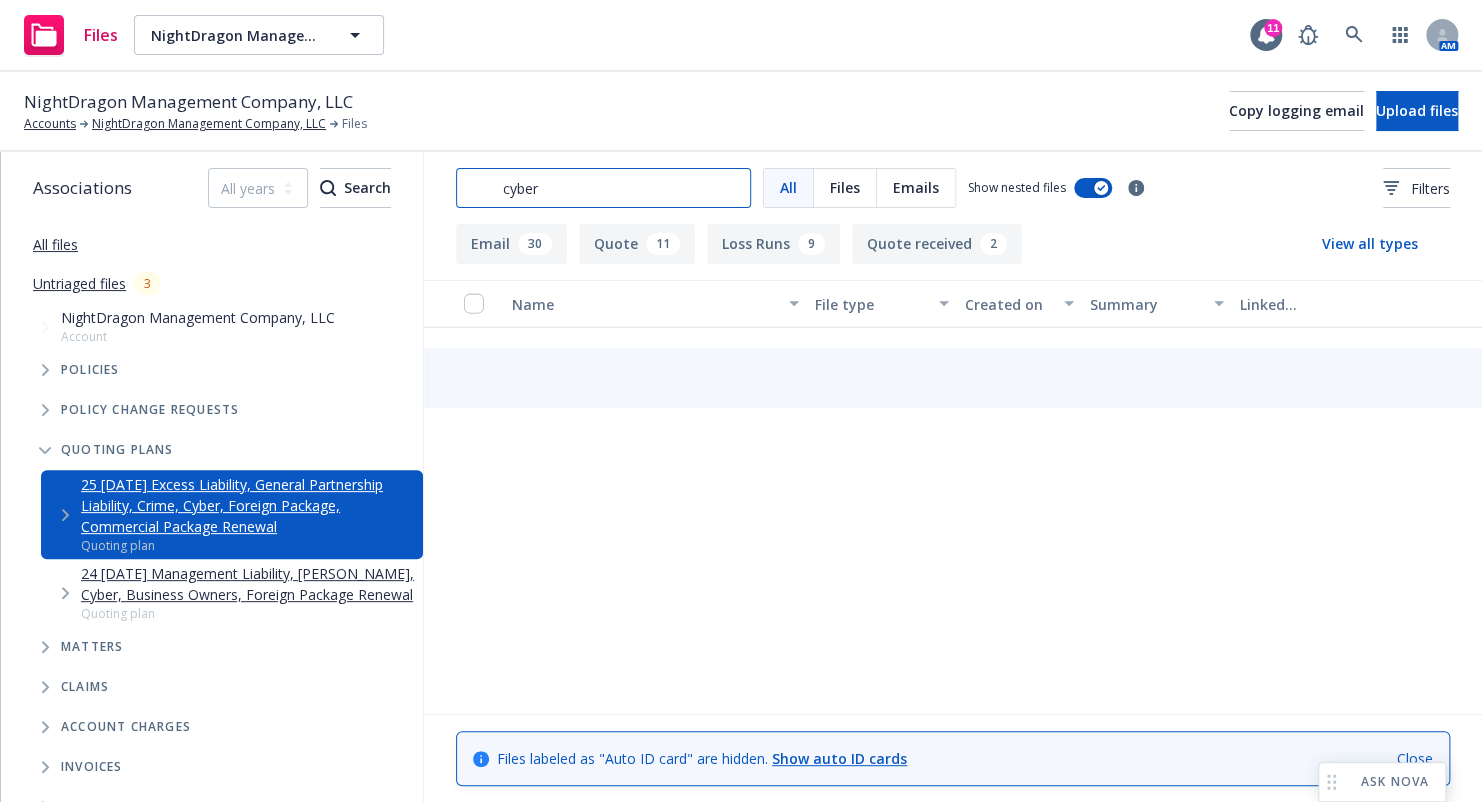 type on "cyber" 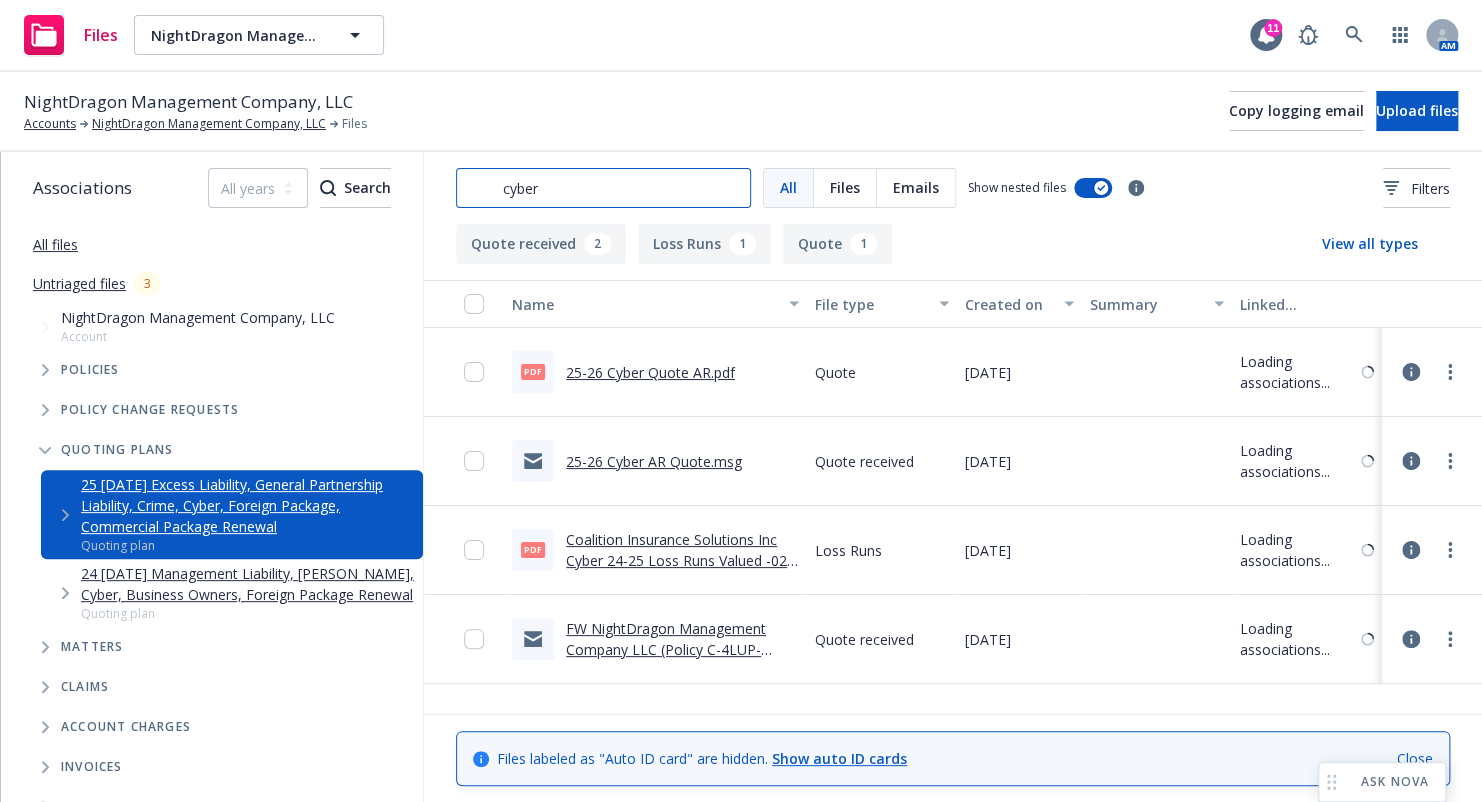 scroll, scrollTop: 0, scrollLeft: 0, axis: both 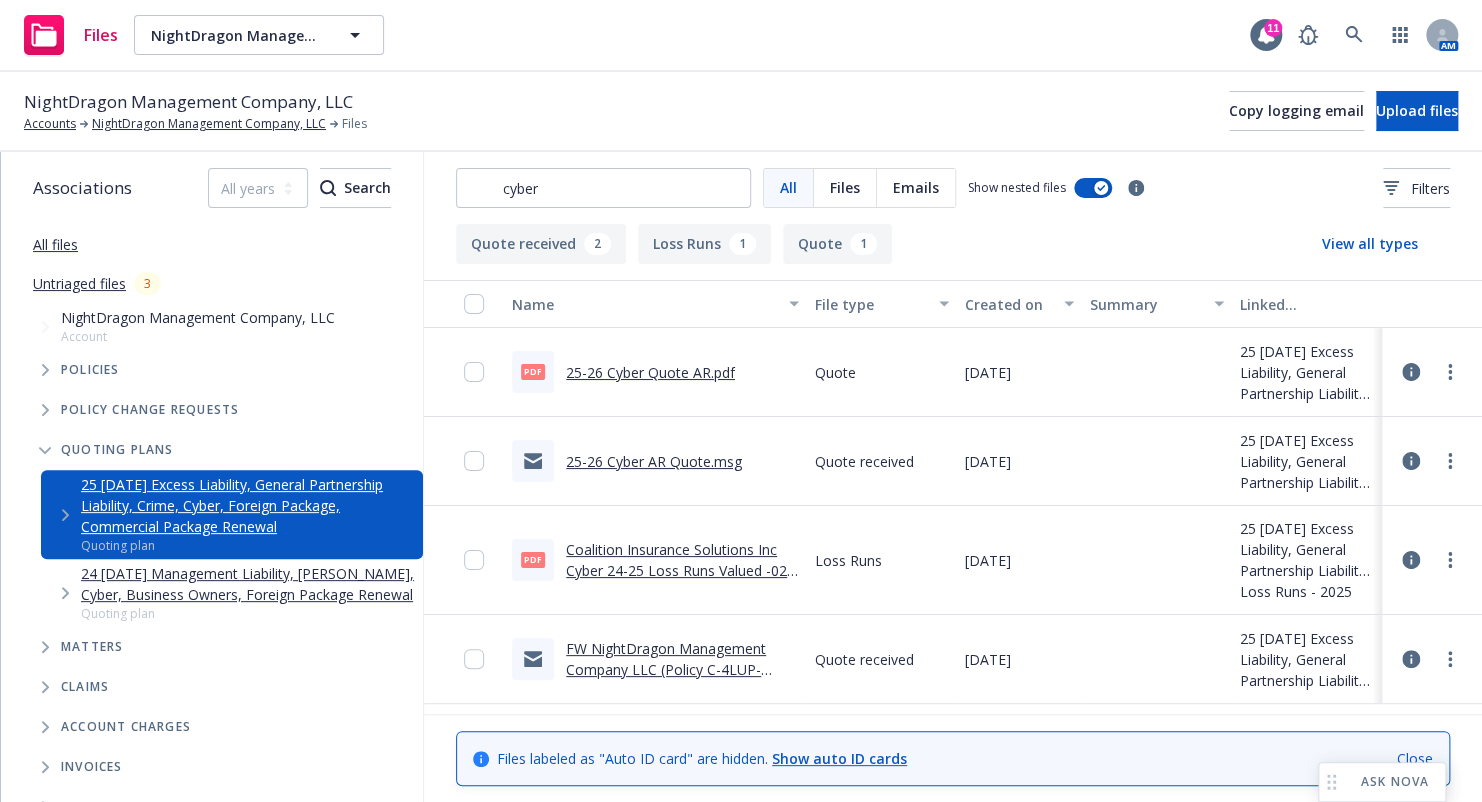 click on "25-26 Cyber Quote AR.pdf" at bounding box center (650, 372) 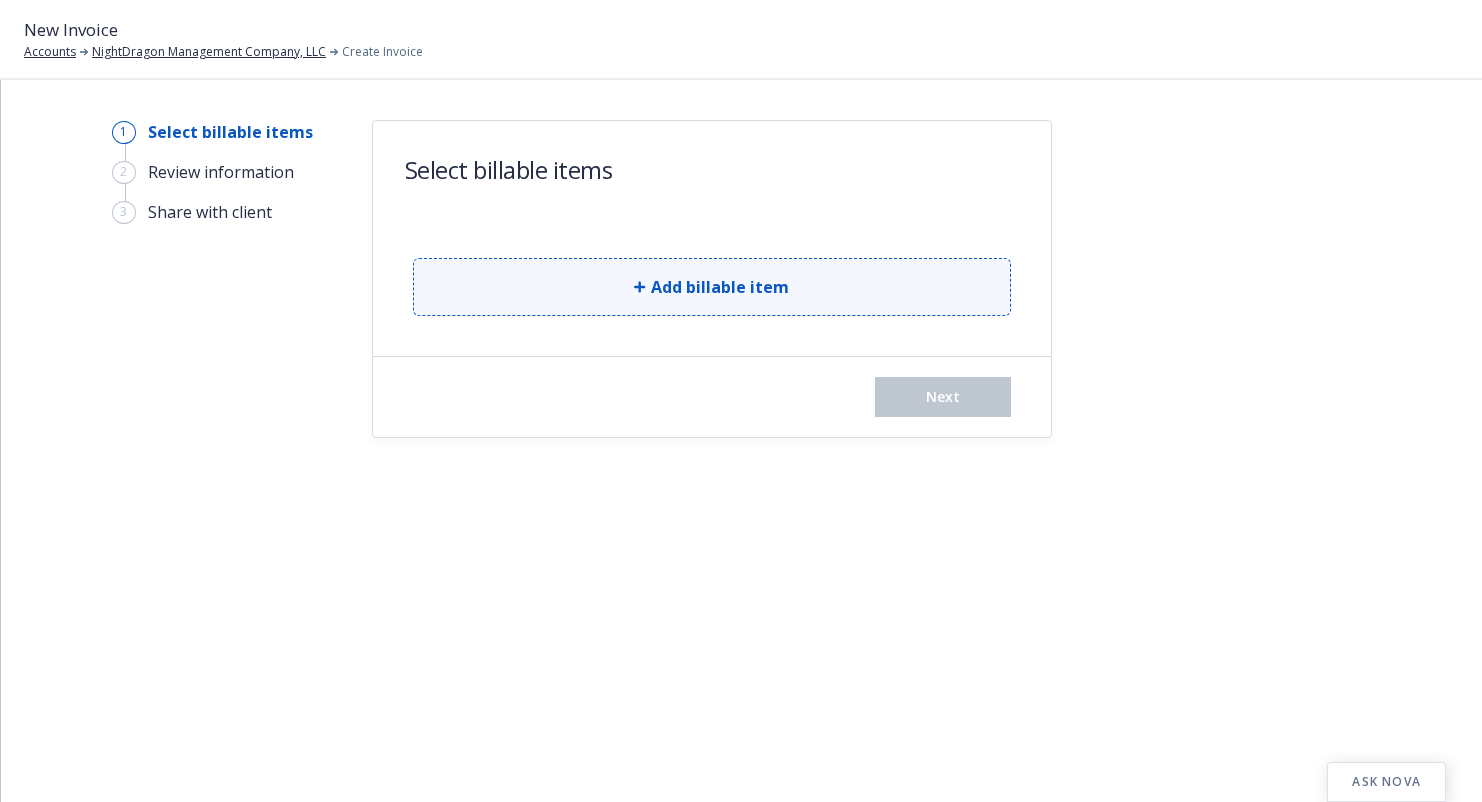 scroll, scrollTop: 0, scrollLeft: 0, axis: both 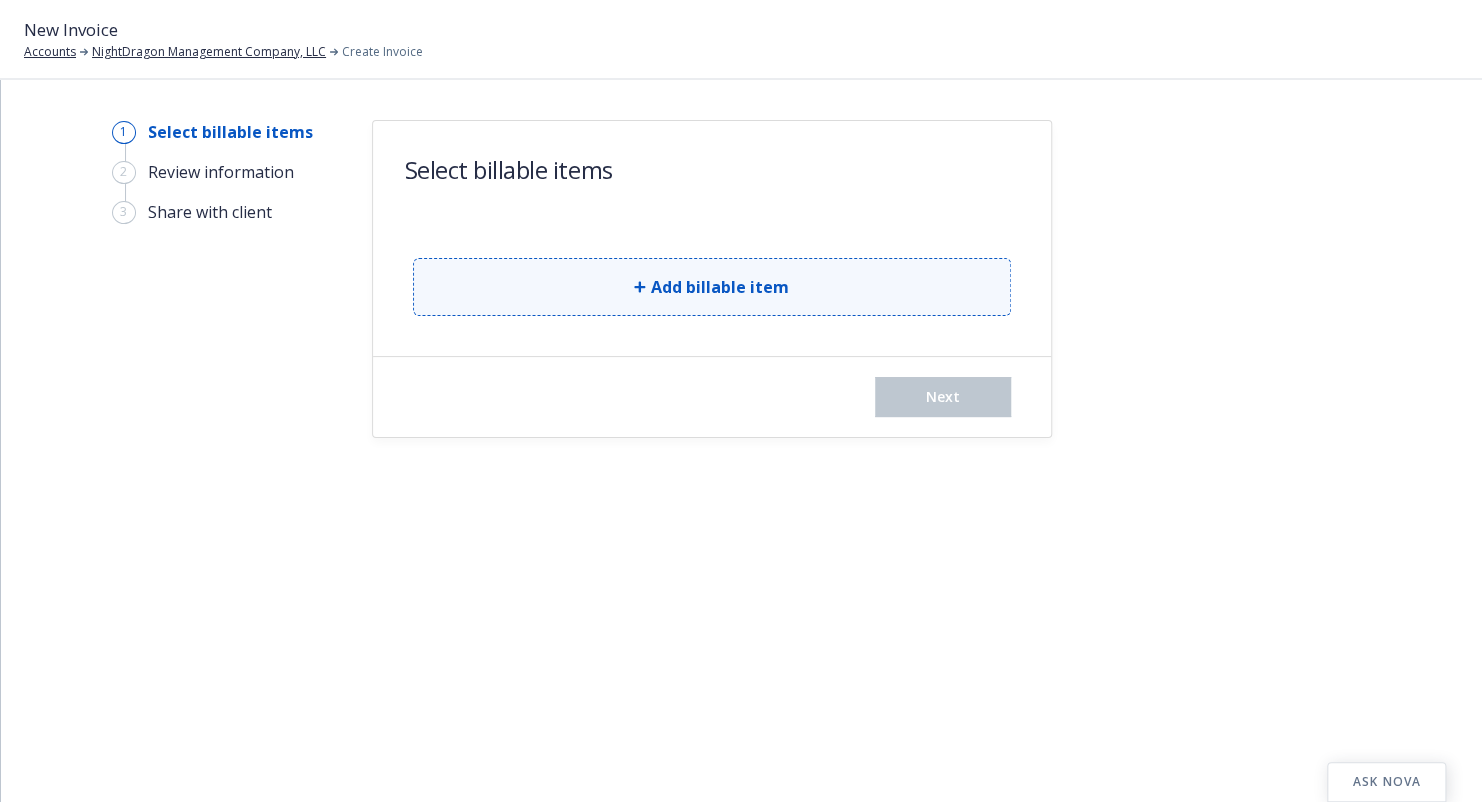 click on "Add billable item" at bounding box center [712, 271] 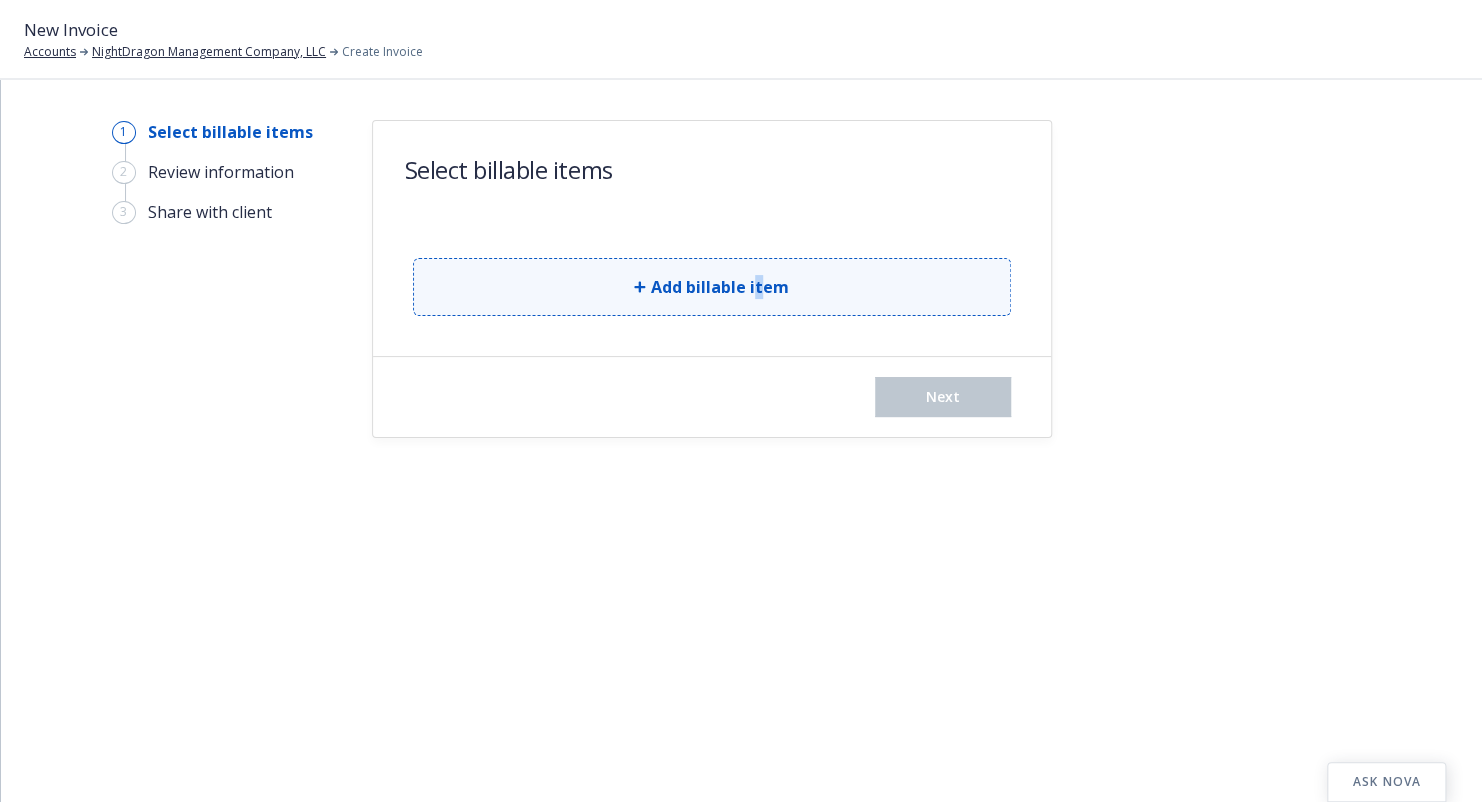 drag, startPoint x: 757, startPoint y: 258, endPoint x: 749, endPoint y: 280, distance: 23.409399 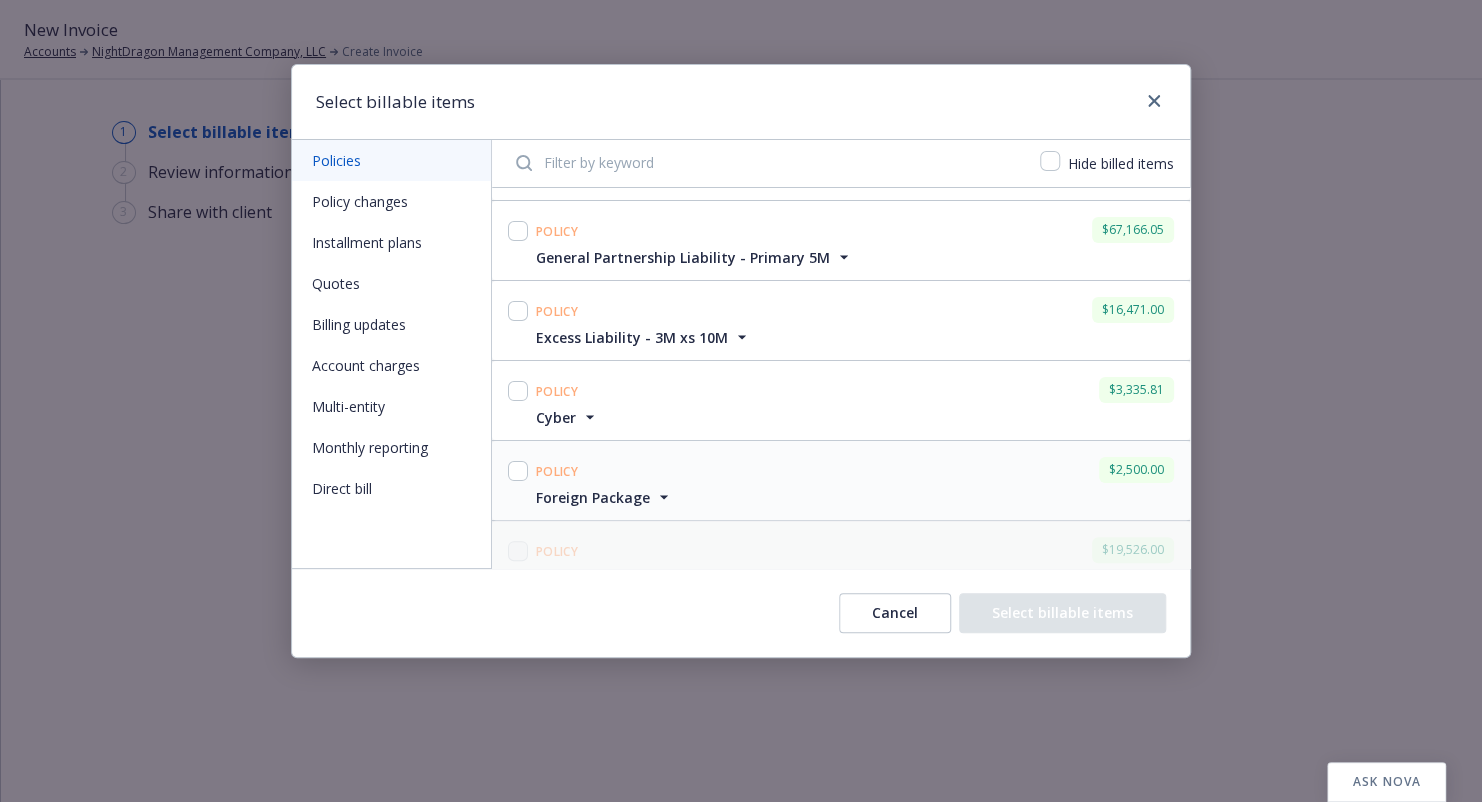 scroll, scrollTop: 100, scrollLeft: 0, axis: vertical 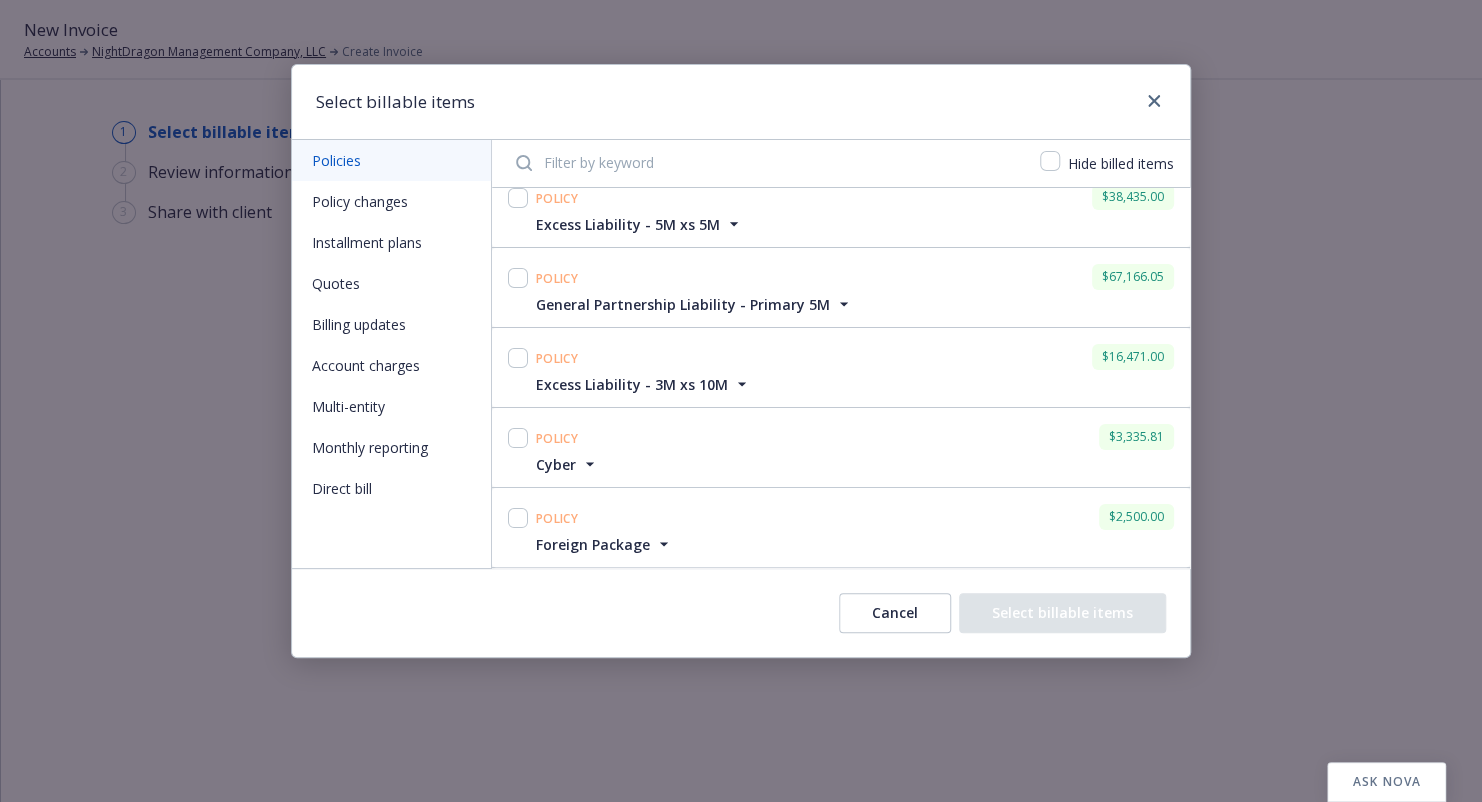 click on "Select billable items Policies Policy changes Installment plans Quotes Billing updates Account charges Multi-entity Monthly reporting Direct bill Hide billed items Policy $6,458.00 Crime Display name Crime Policy total cost $6,458.00 Policy number 107448140 Line of coverage Crime Effective dates 06/22/2025 - 05/22/2026 Carrier Travelers Insurance Policy $38,435.00 Excess Liability - 5M xs 5M Display name Excess Liability - 5M xs 5M Policy total cost $38,435.00 Policy number 1000624846251 Line of coverage Excess $5M excess of $5M Effective dates 06/22/2025 - 05/22/2026 Carrier Starr Companies Policy $67,166.05 General Partnership Liability - Primary 5M Display name General Partnership Liability - Primary 5M Policy total cost $67,166.05 Policy number PEPE247267 Line of coverage Employment Practices Liability, Directors and Officers, Professional Liability Effective dates 06/22/2025 - 05/22/2026 Carrier Great American Insurance Group Policy $16,471.00 Excess Liability - 3M xs 10M Display name Policy total cost" at bounding box center [741, 401] 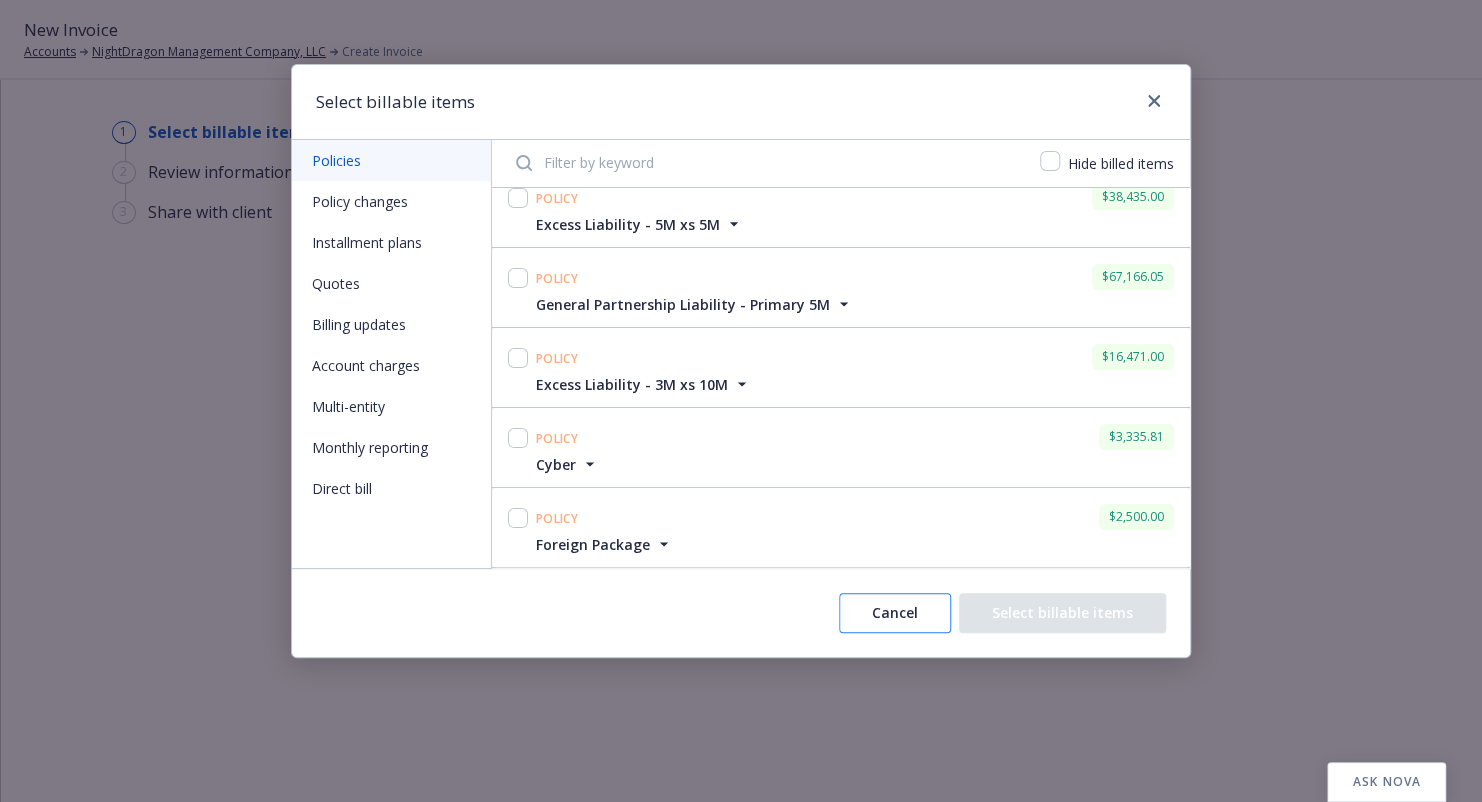 click on "Cancel" at bounding box center [895, 613] 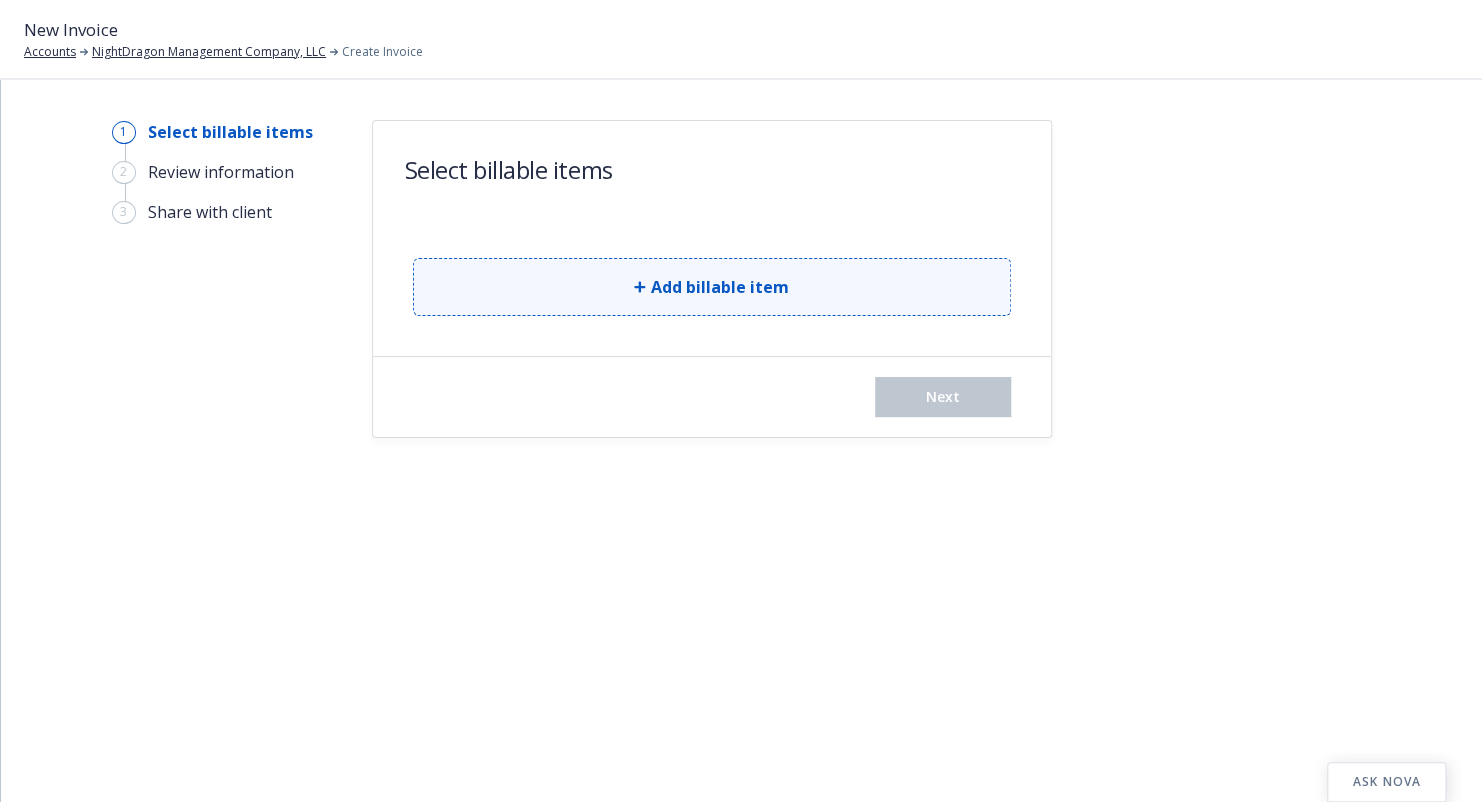 click on "Add billable item" at bounding box center [712, 287] 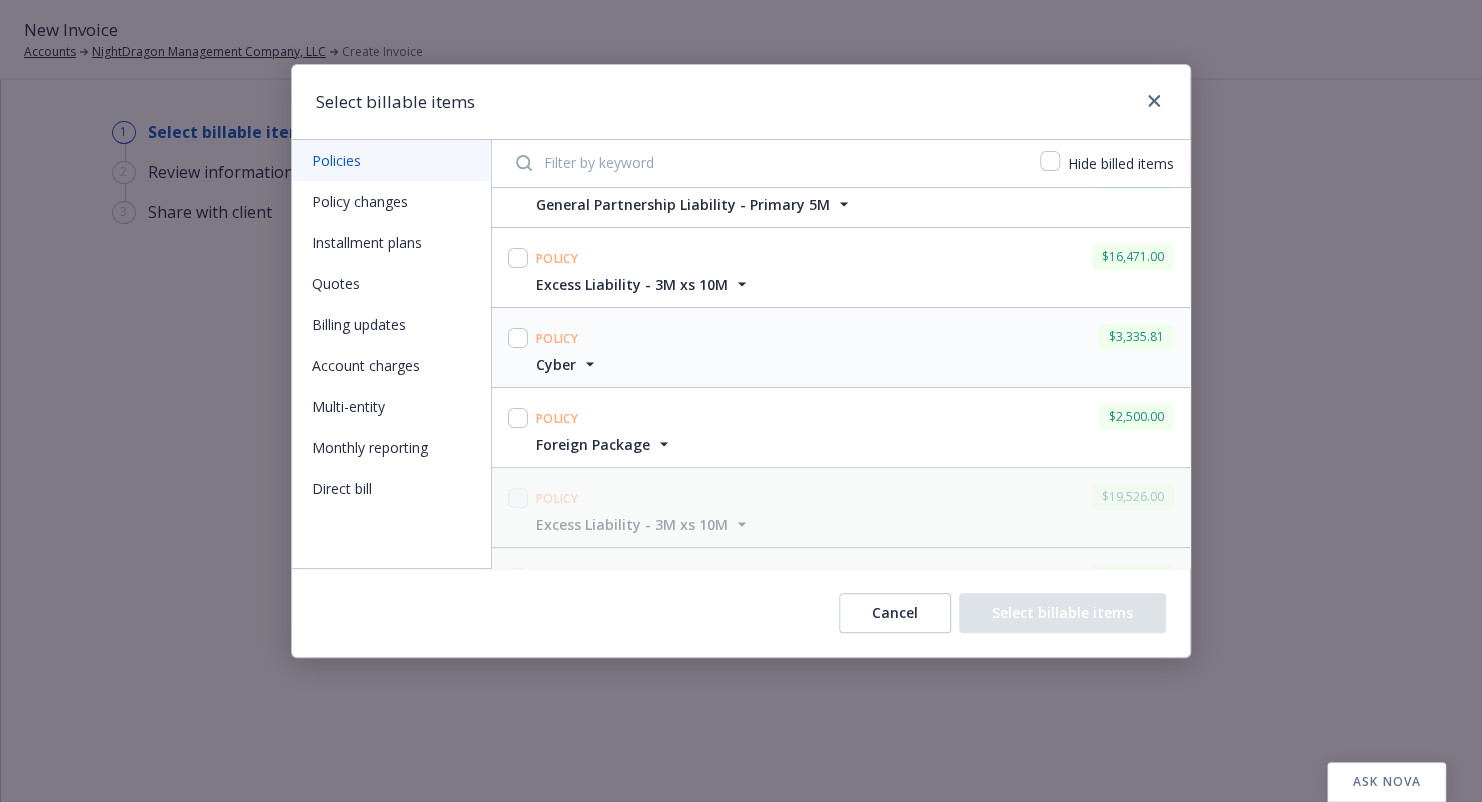 scroll, scrollTop: 100, scrollLeft: 0, axis: vertical 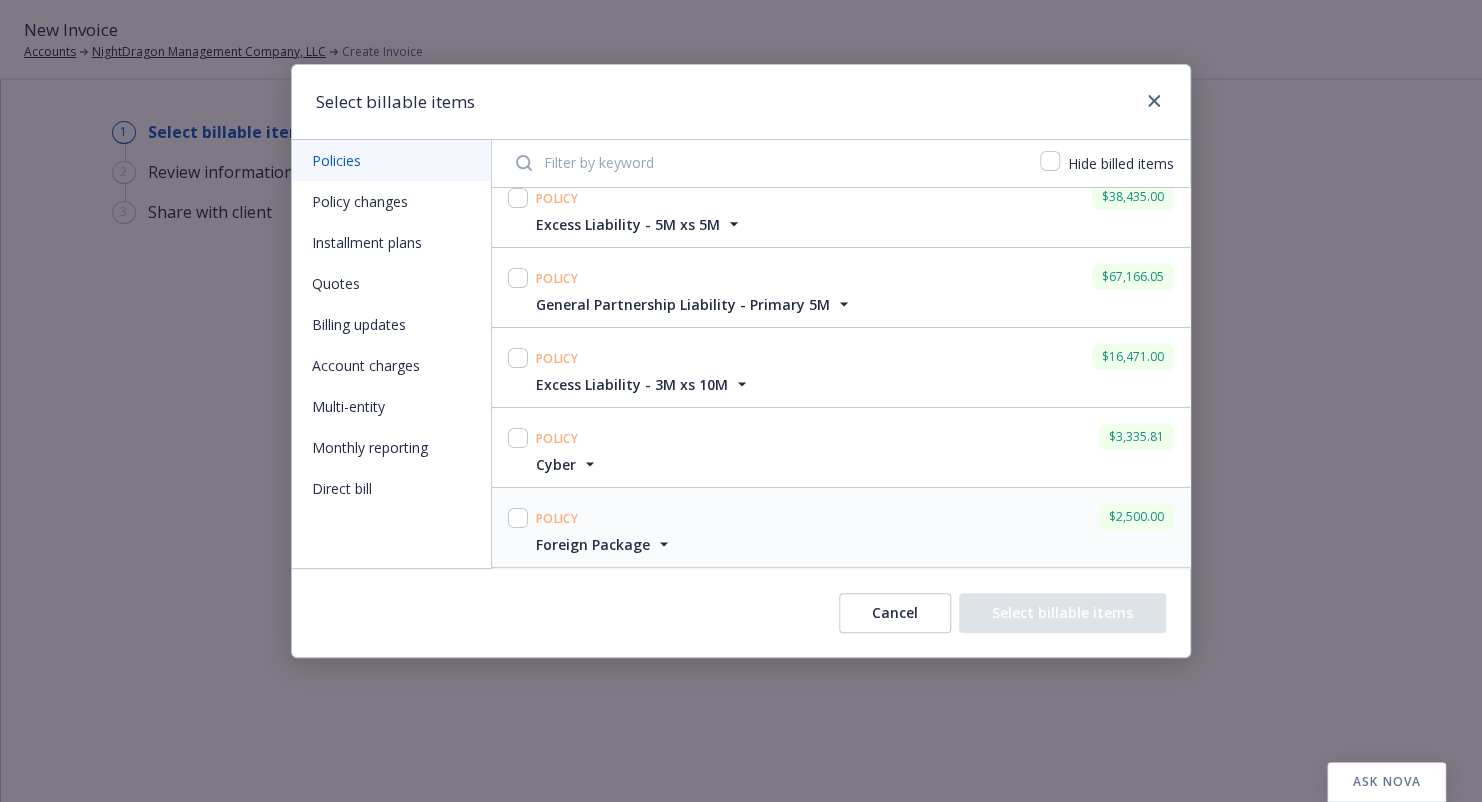 click at bounding box center (518, 518) 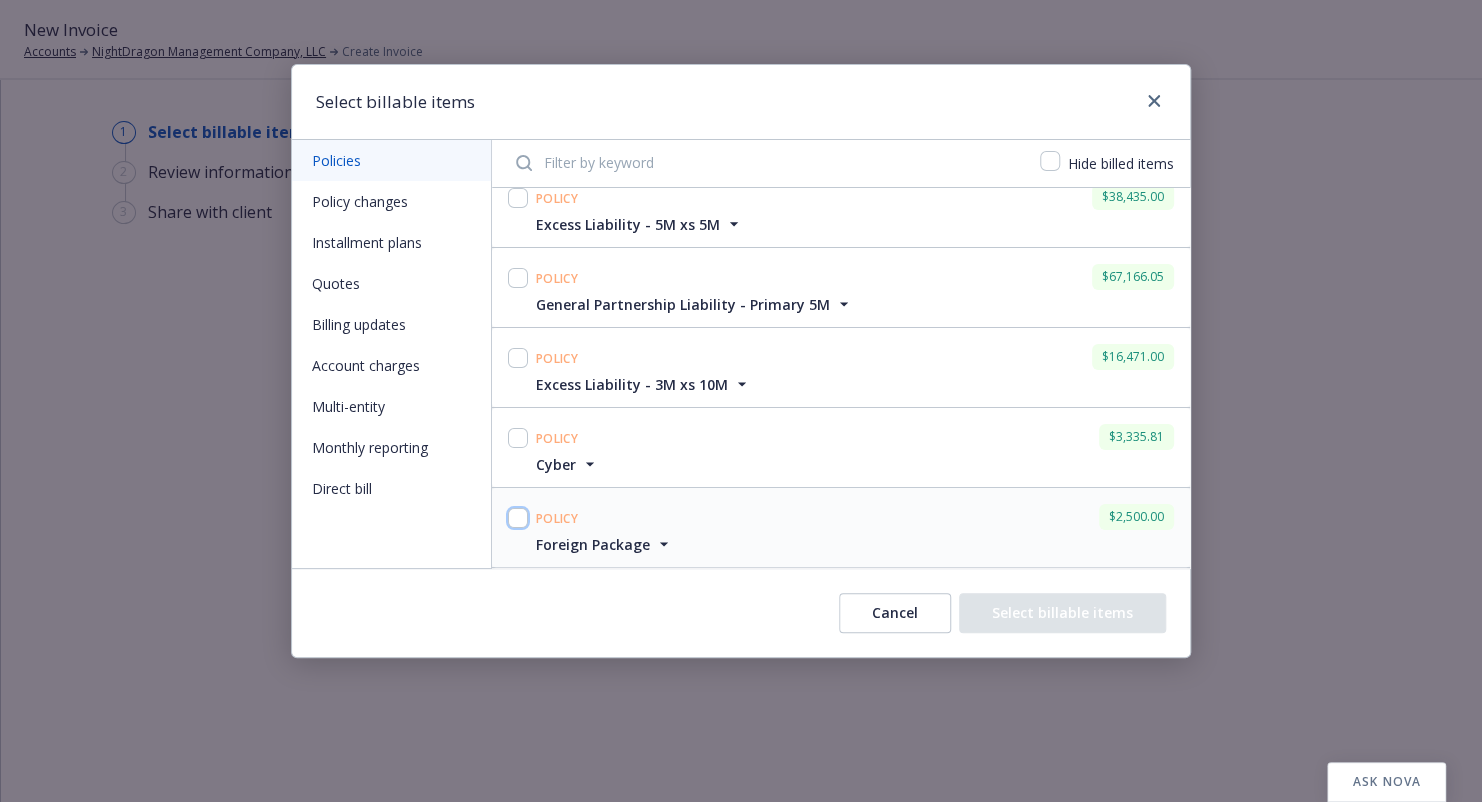 click at bounding box center (518, 518) 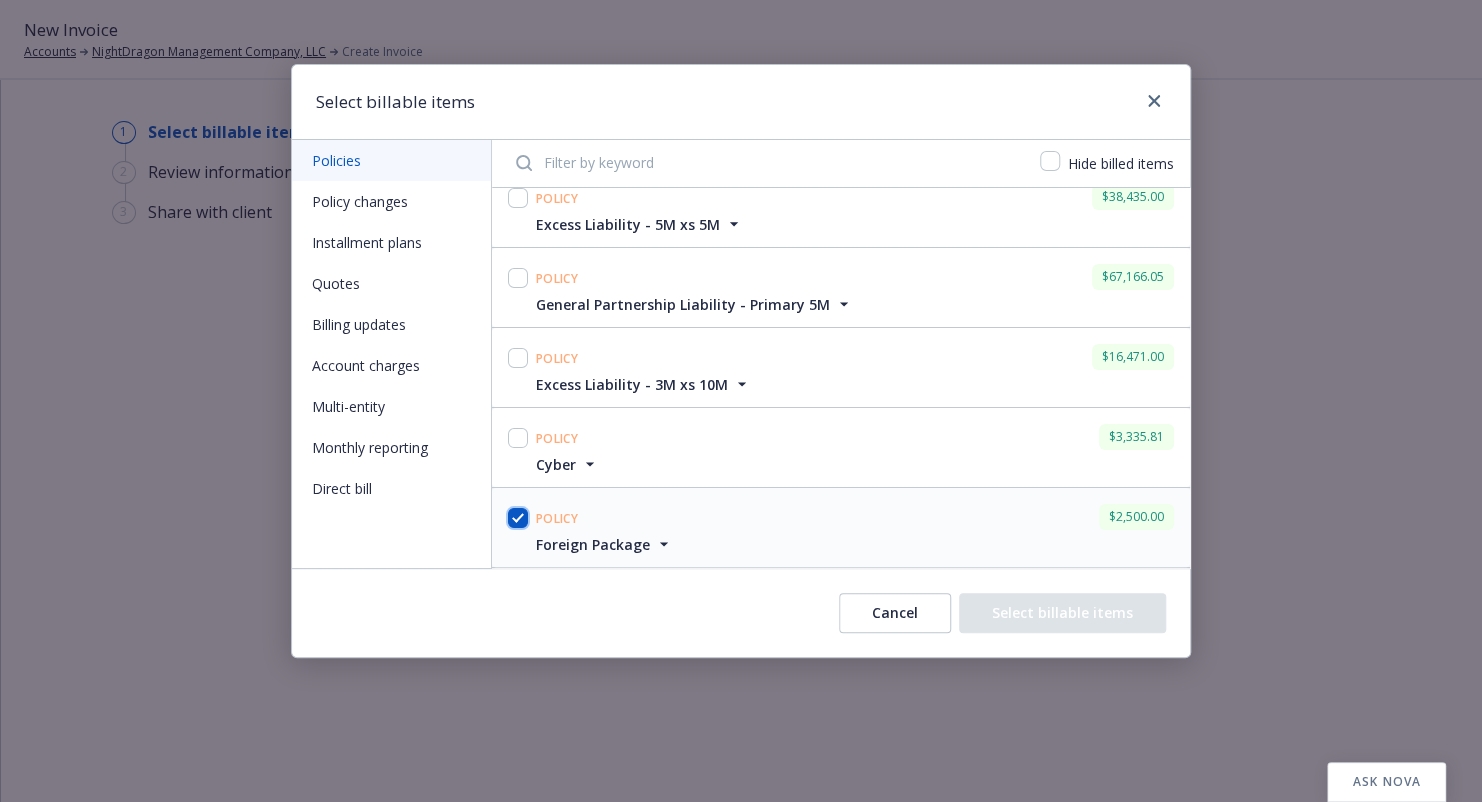 checkbox on "true" 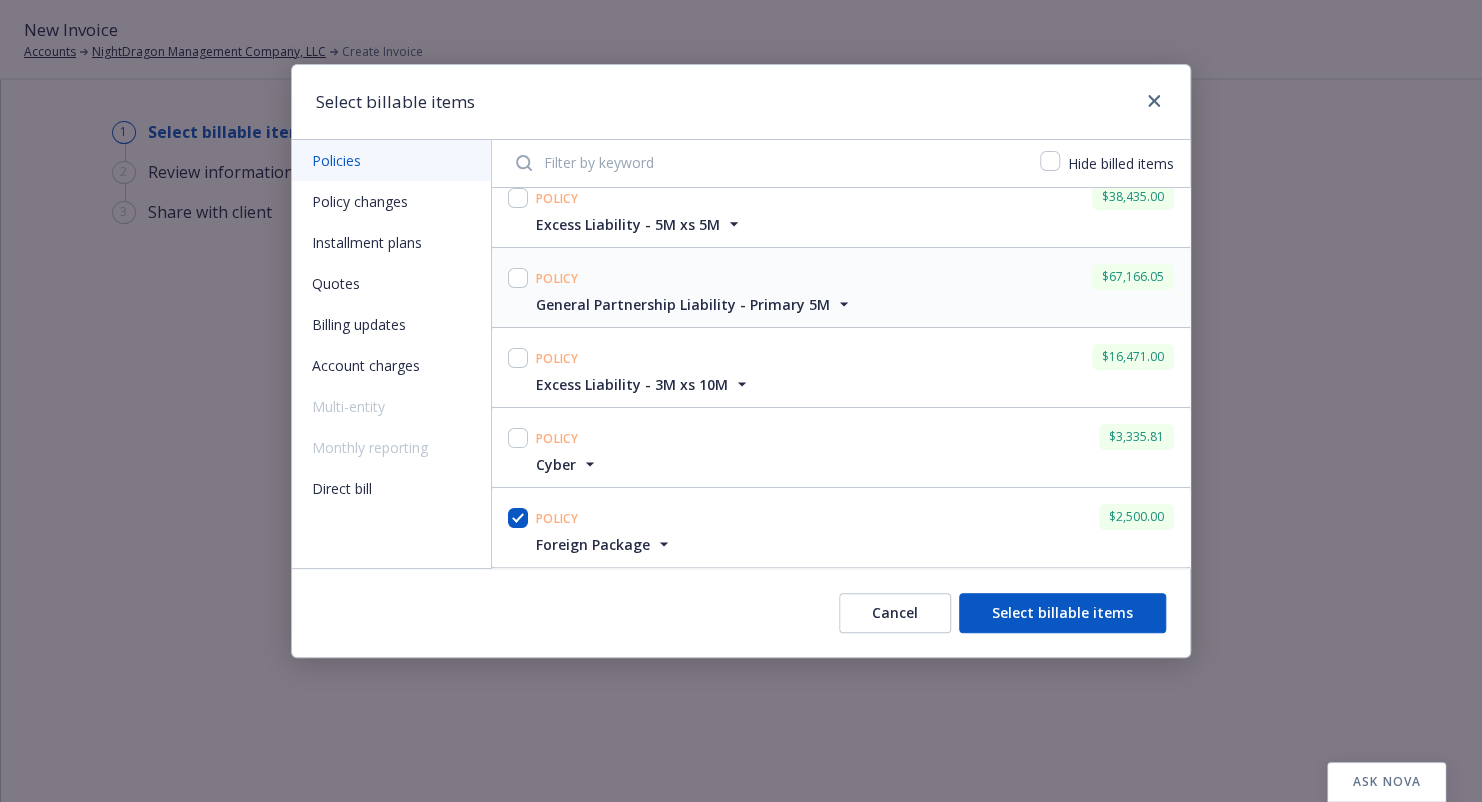click at bounding box center (518, 287) 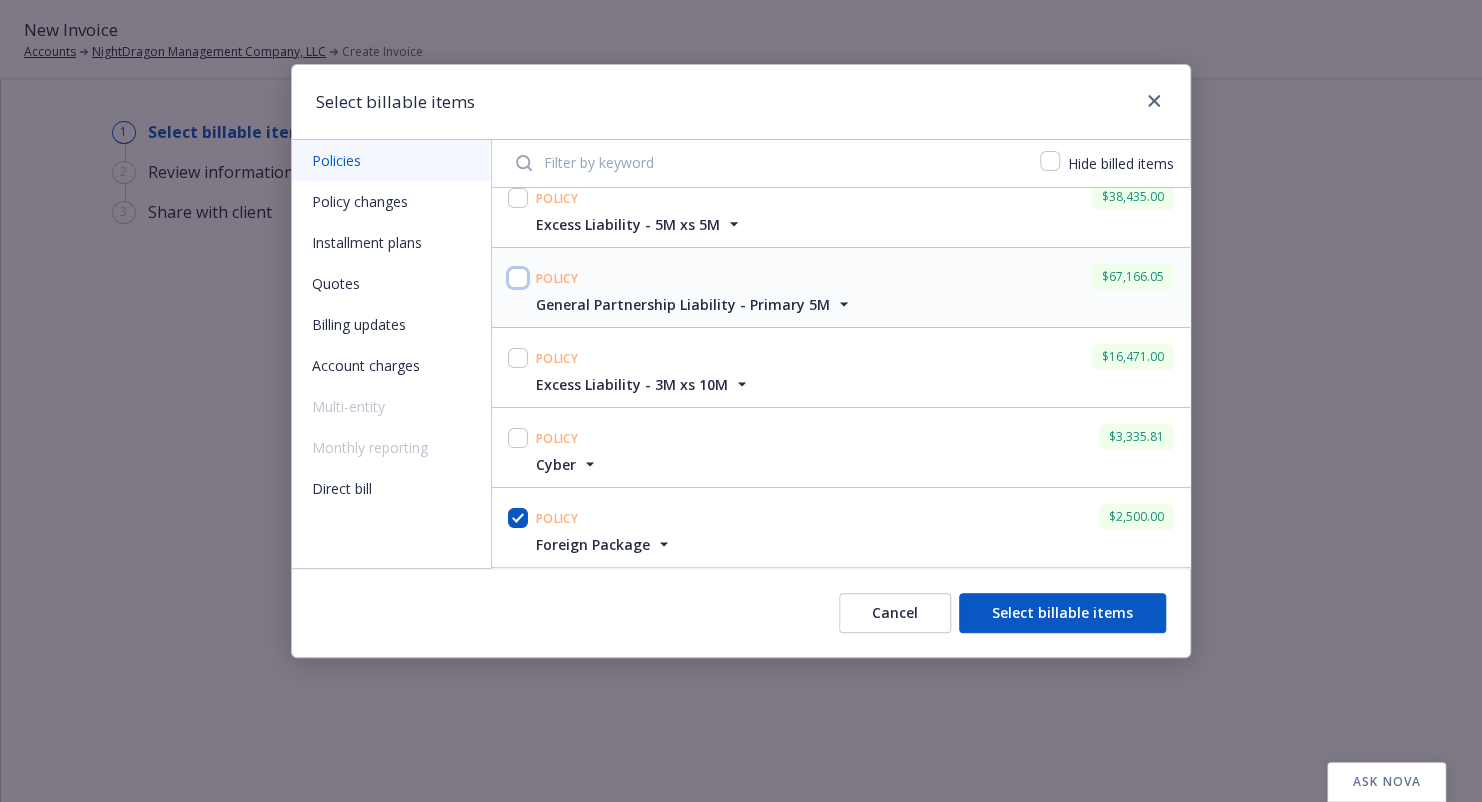 click at bounding box center (518, 278) 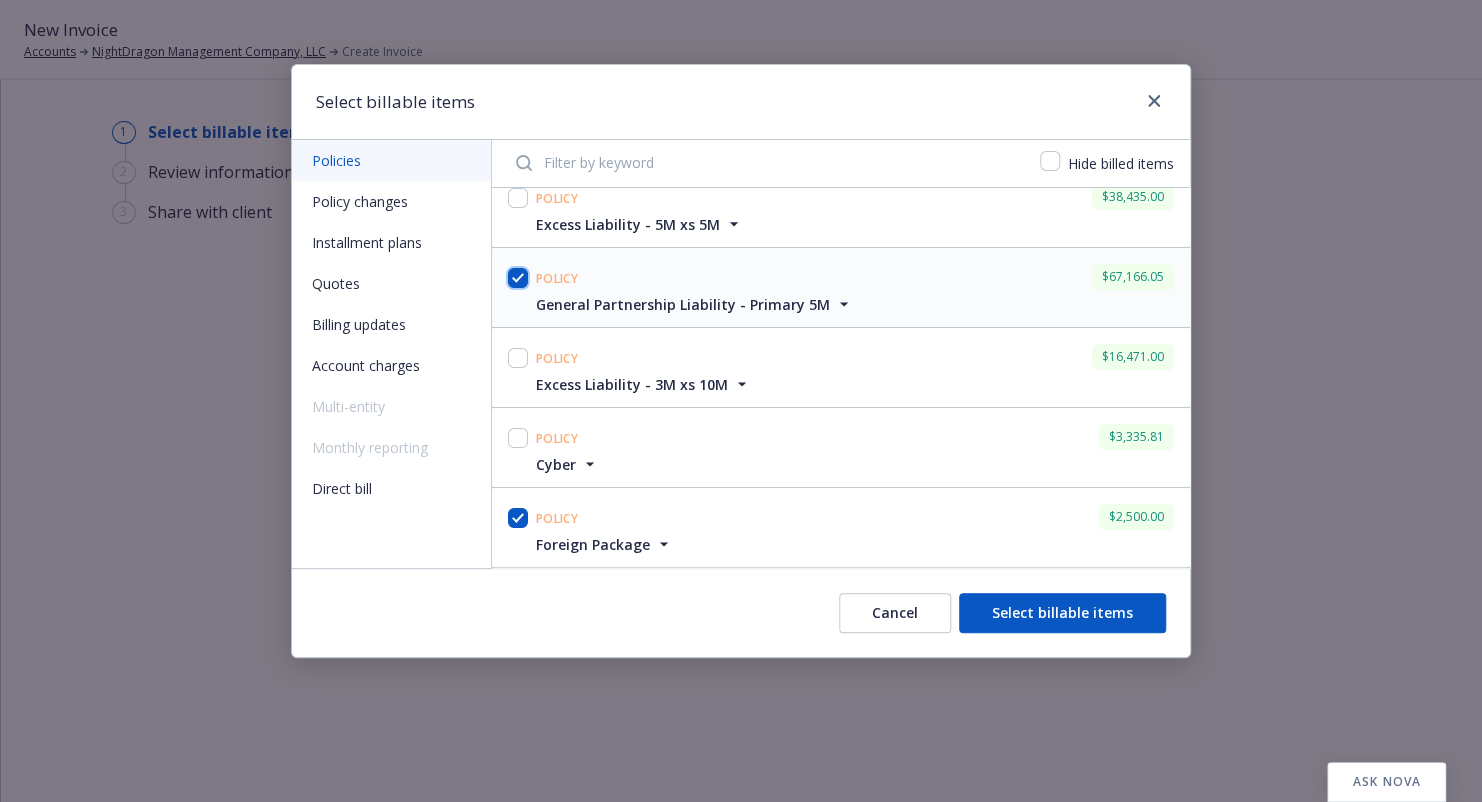 checkbox on "true" 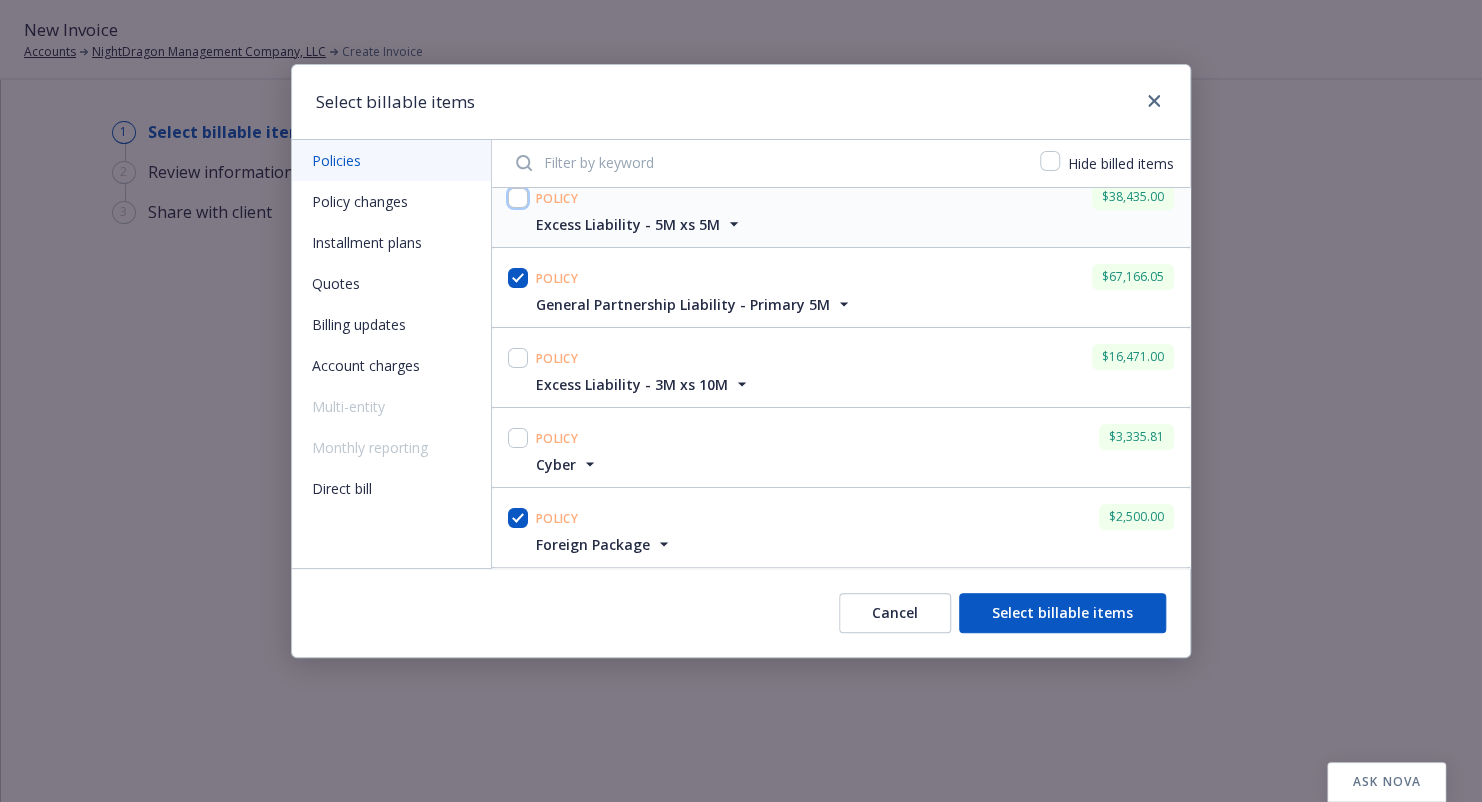 click at bounding box center [518, 198] 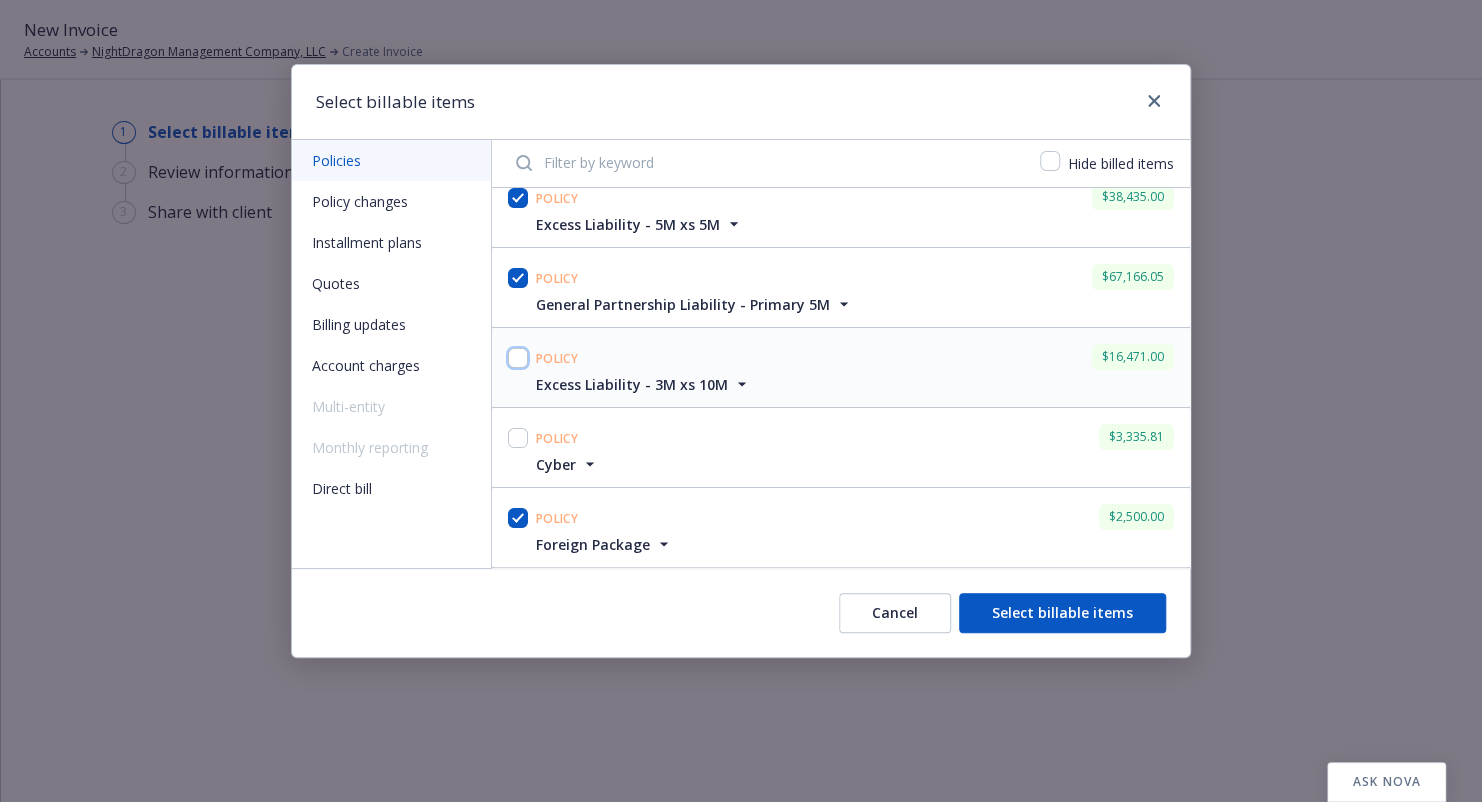 click at bounding box center [518, 358] 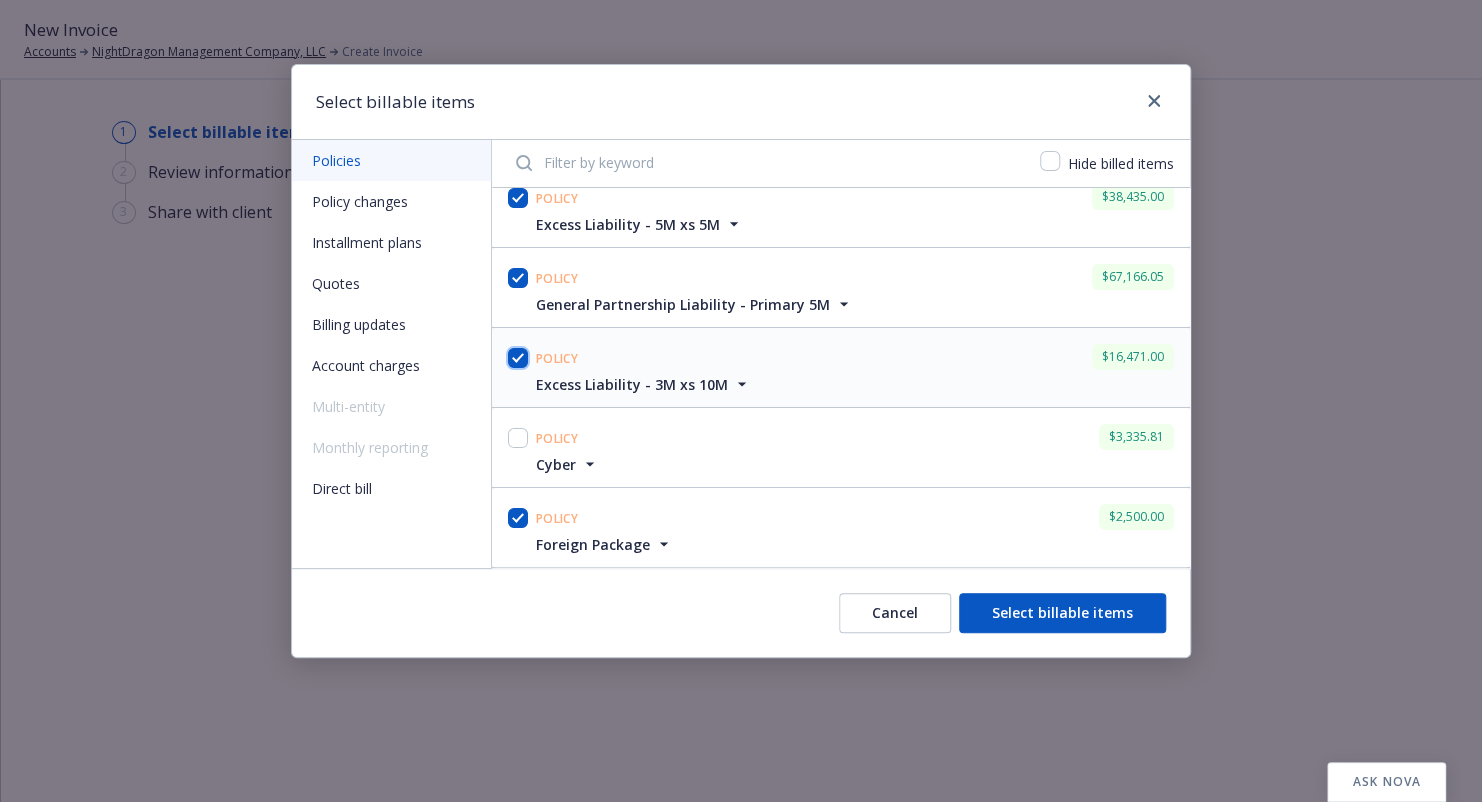 checkbox on "true" 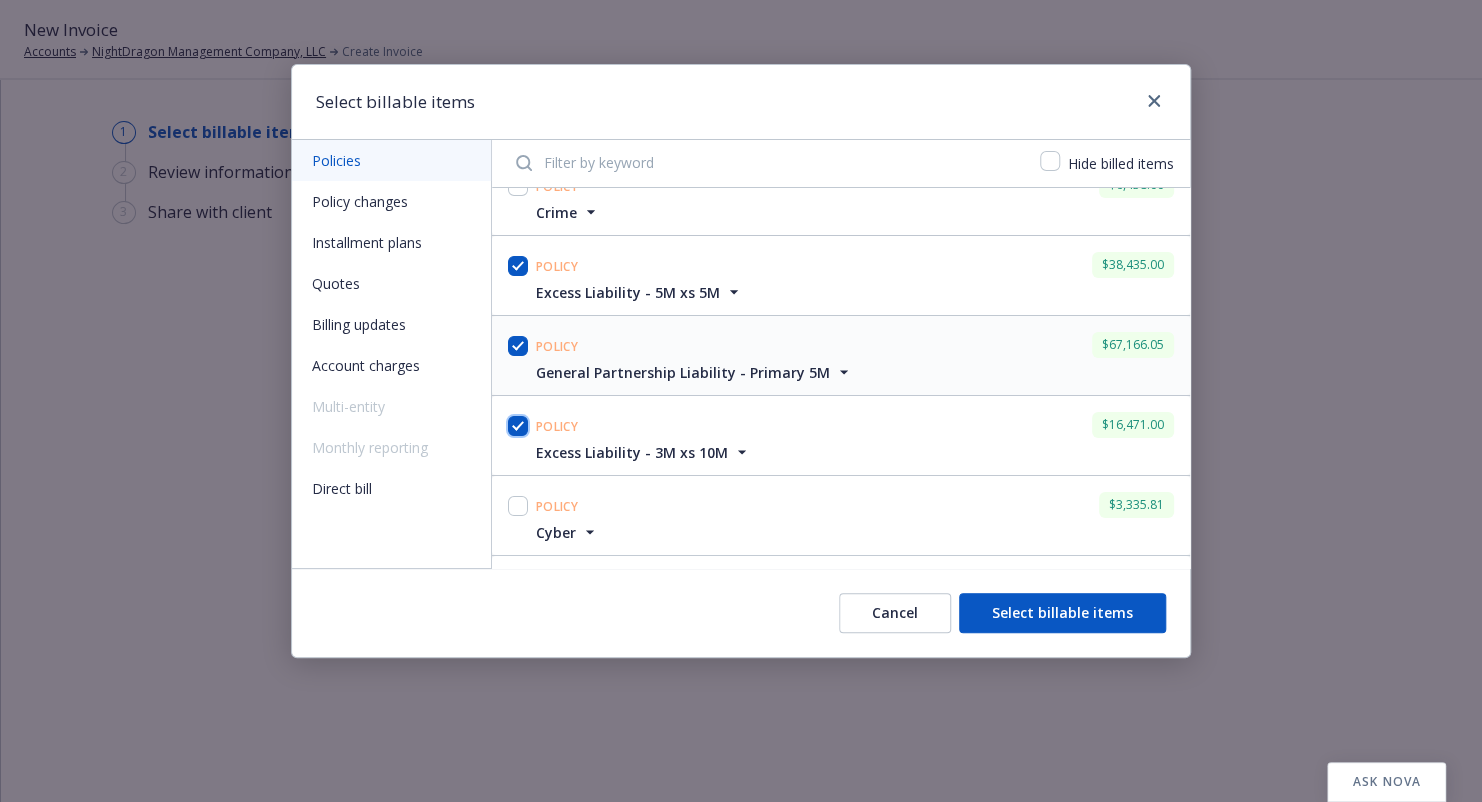 scroll, scrollTop: 0, scrollLeft: 0, axis: both 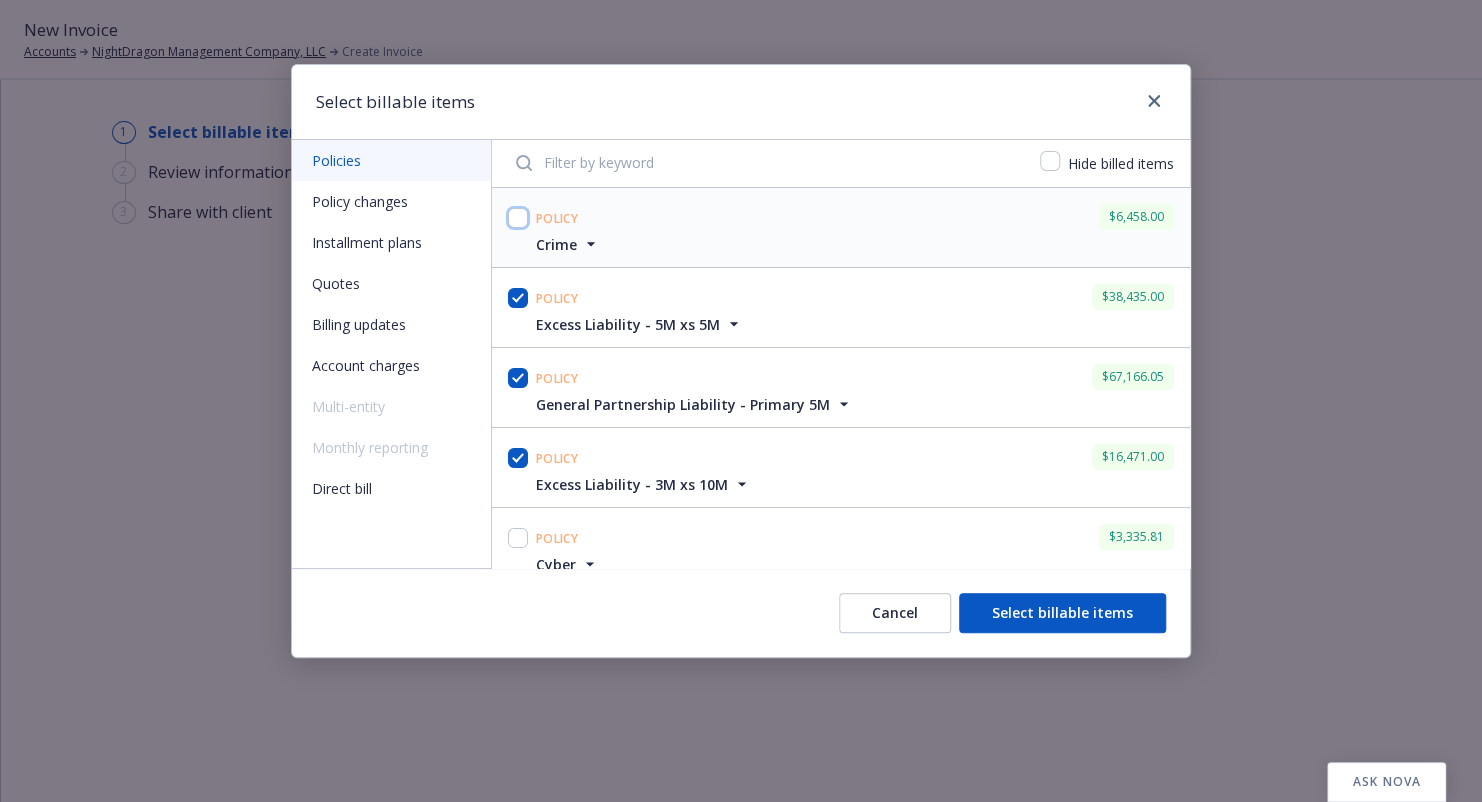 click at bounding box center (518, 218) 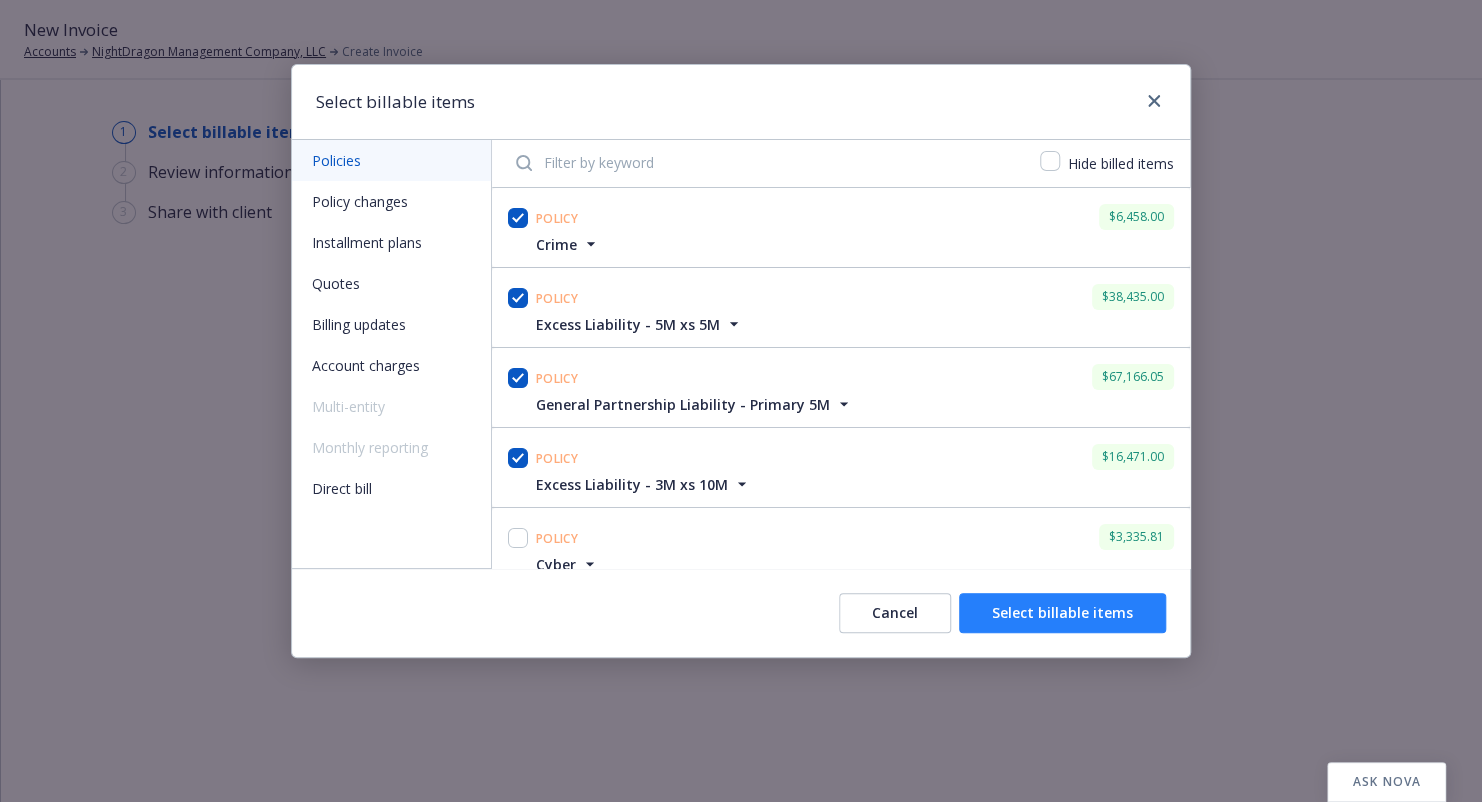 click on "Select billable items" at bounding box center (1062, 613) 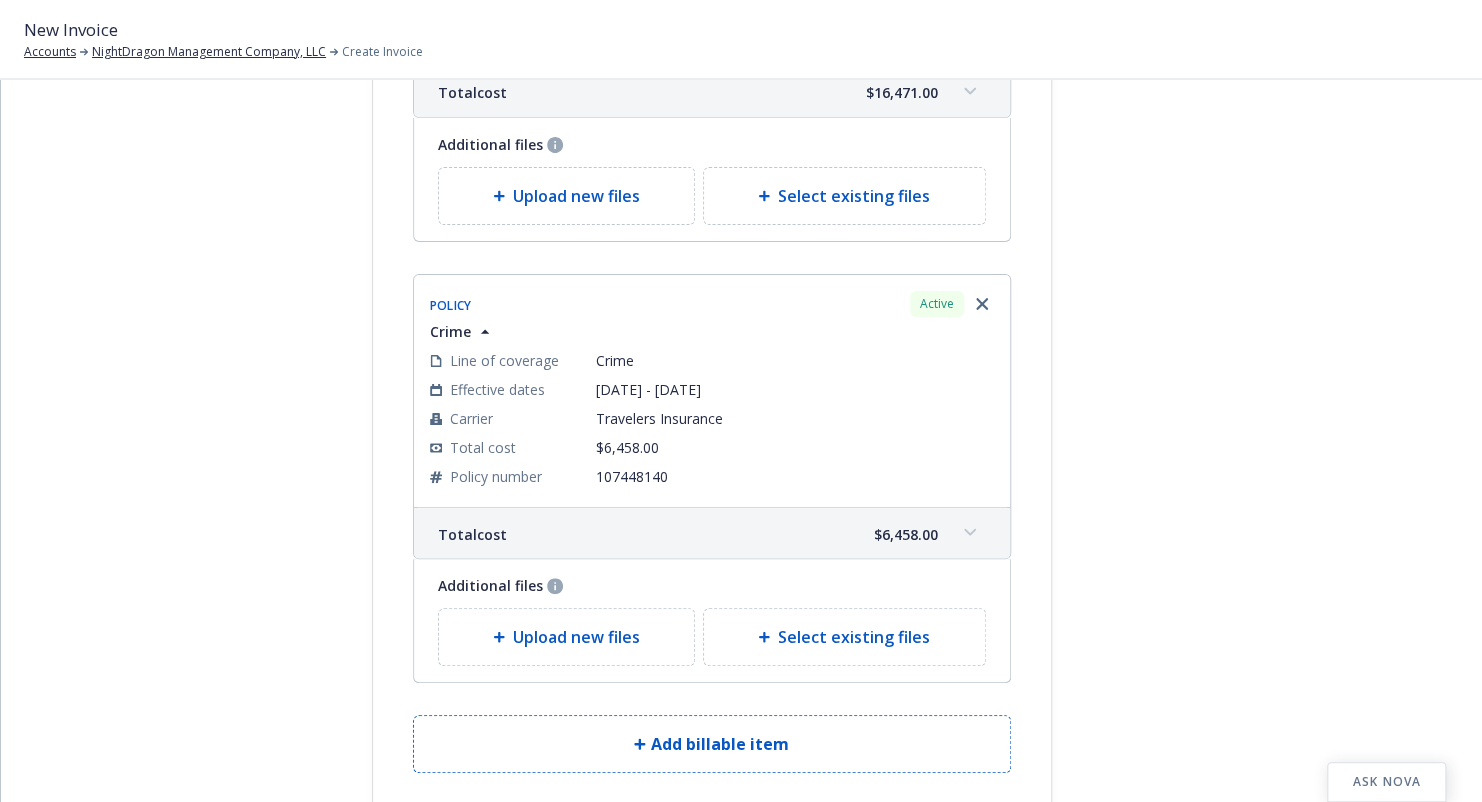 scroll, scrollTop: 1925, scrollLeft: 0, axis: vertical 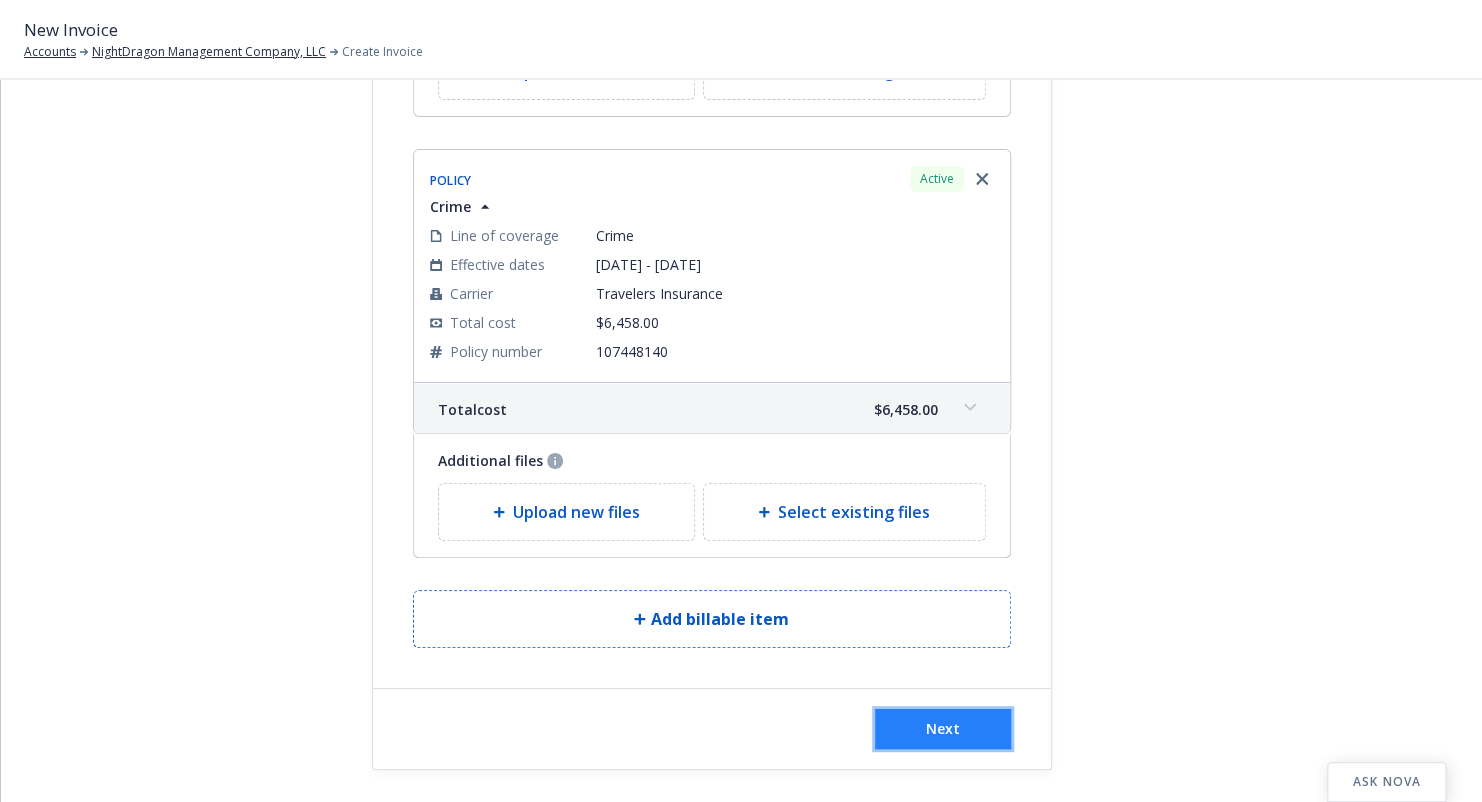 click on "Next" at bounding box center [943, 728] 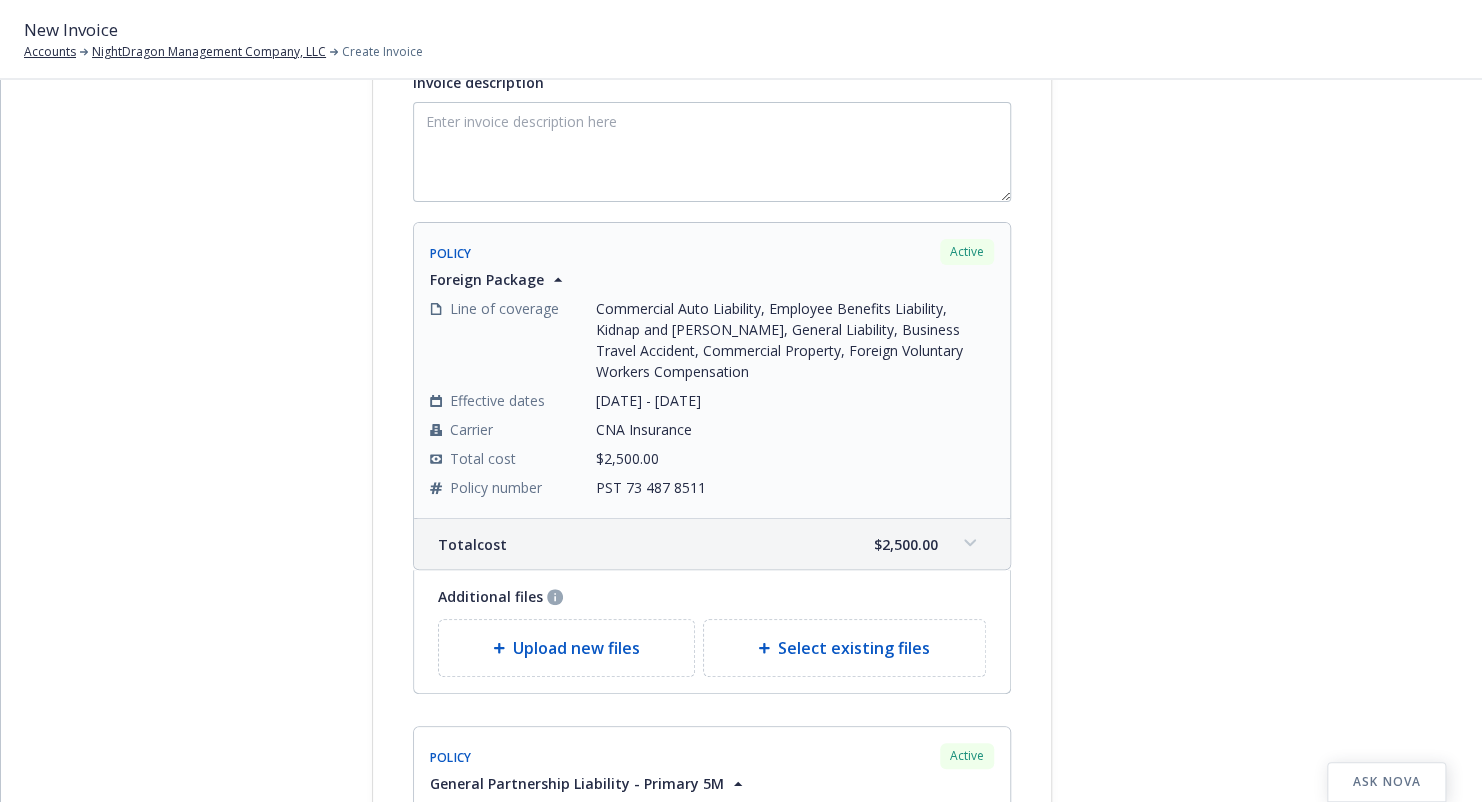 scroll, scrollTop: 125, scrollLeft: 0, axis: vertical 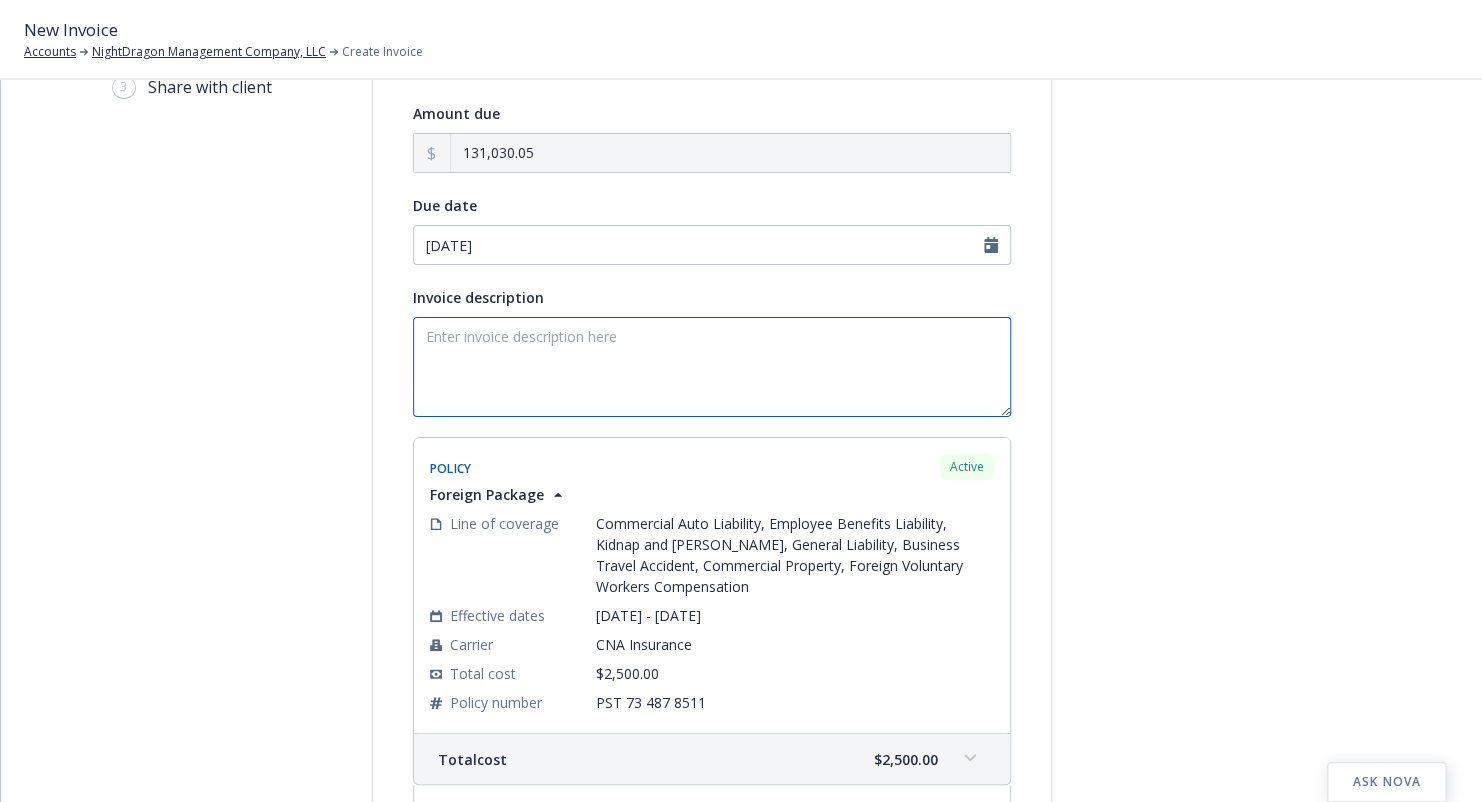 click on "Invoice description" at bounding box center (712, 367) 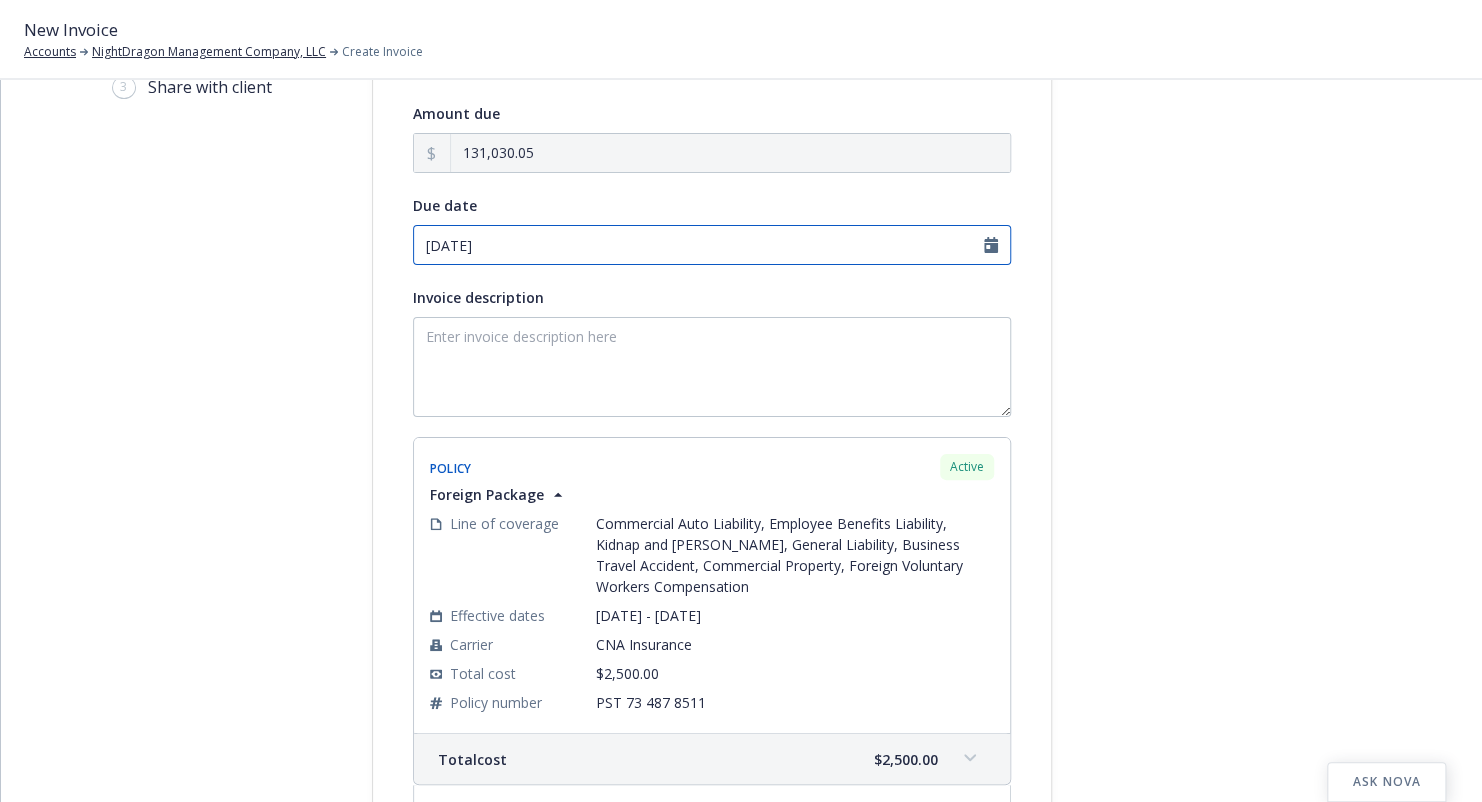 select on "July" 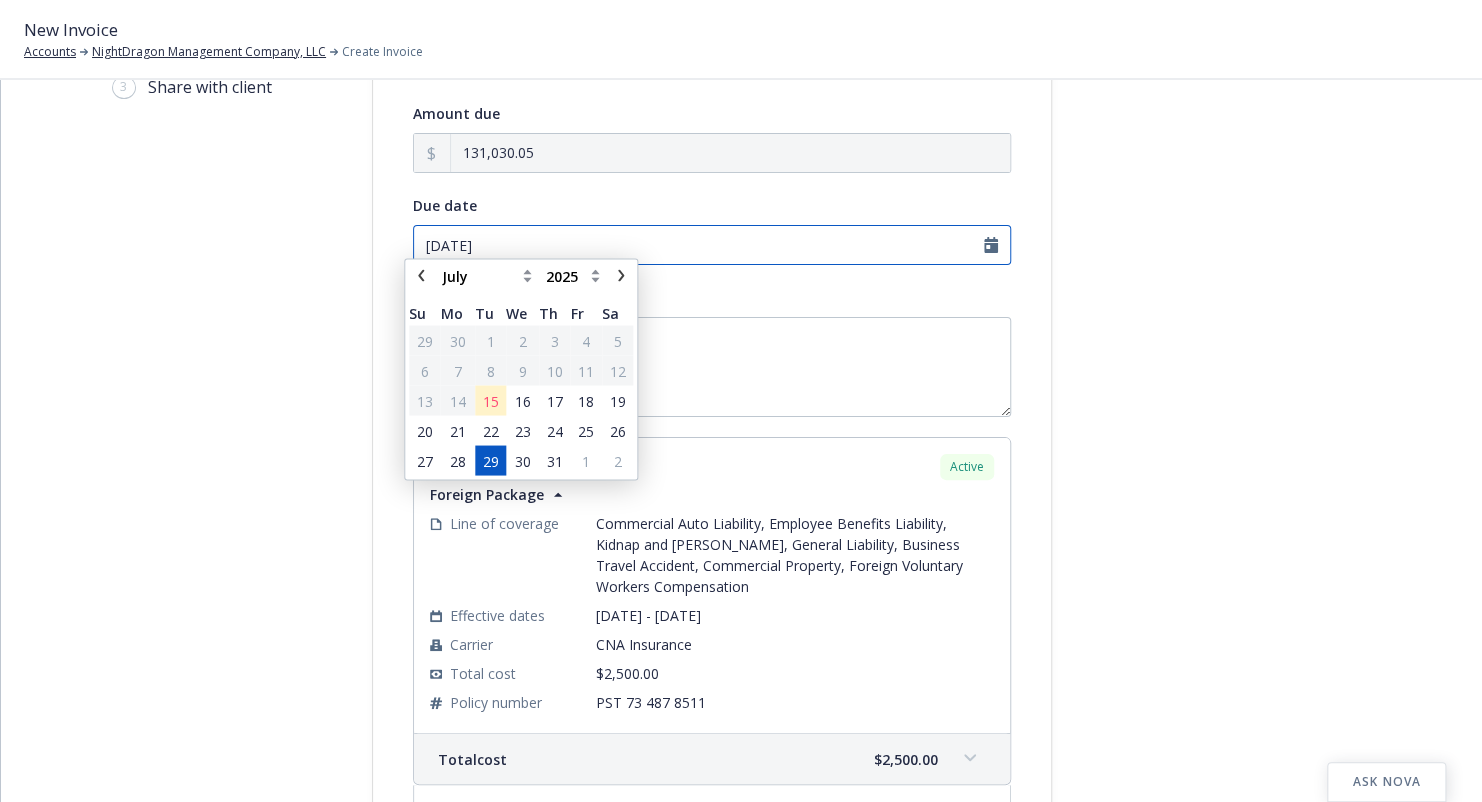 click on "07/29/2025" at bounding box center (712, 245) 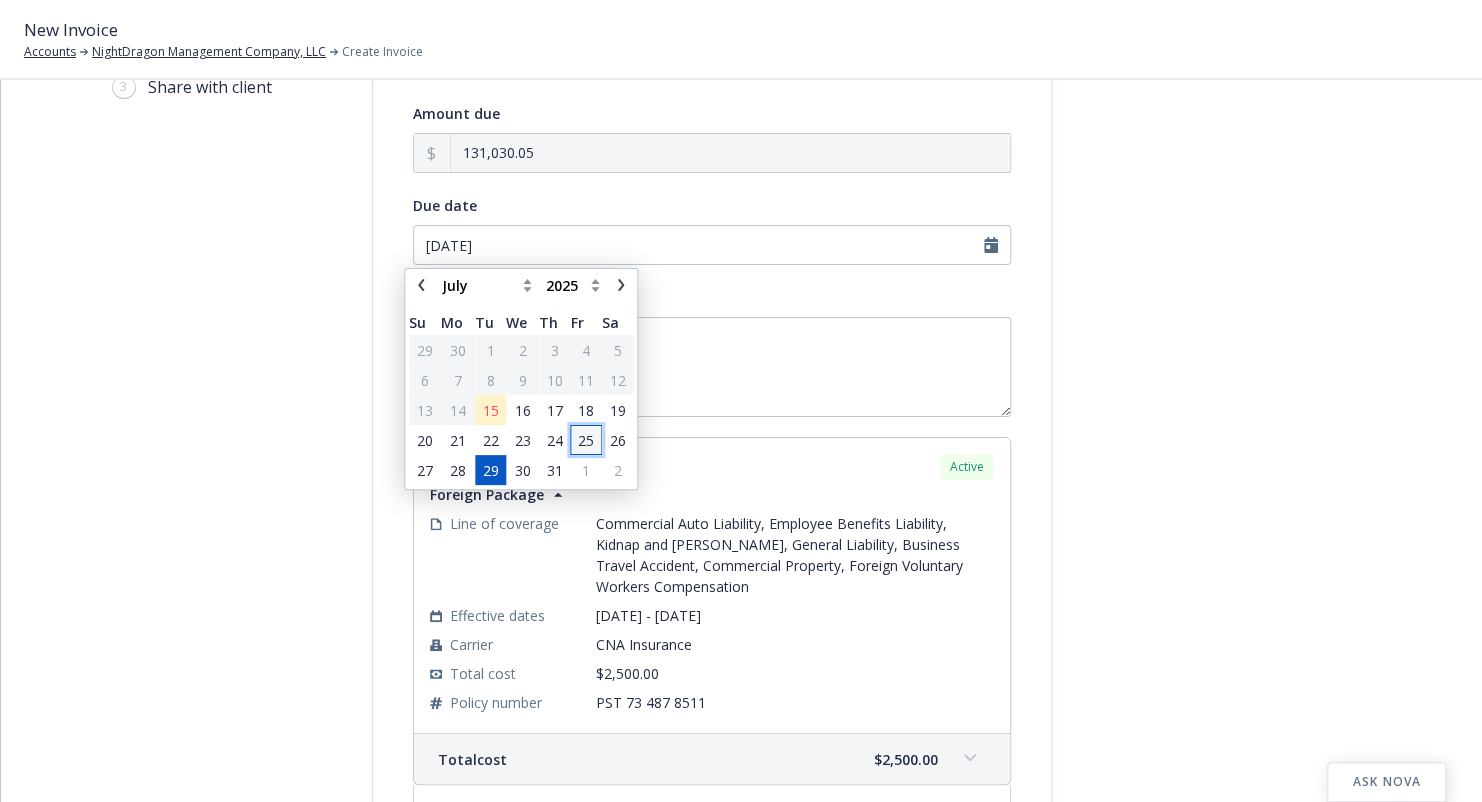 click on "25" at bounding box center (586, 440) 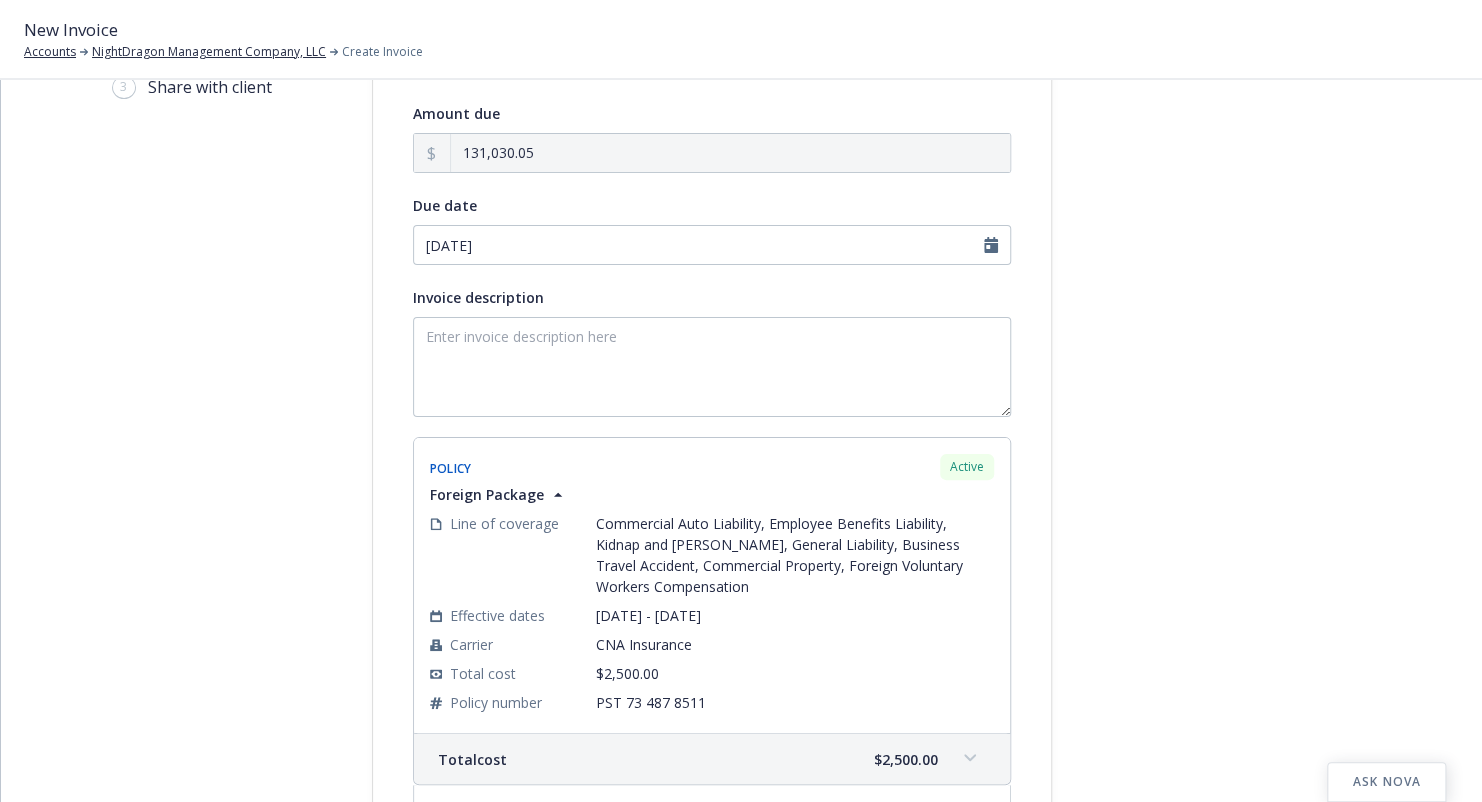 type on "[DATE]" 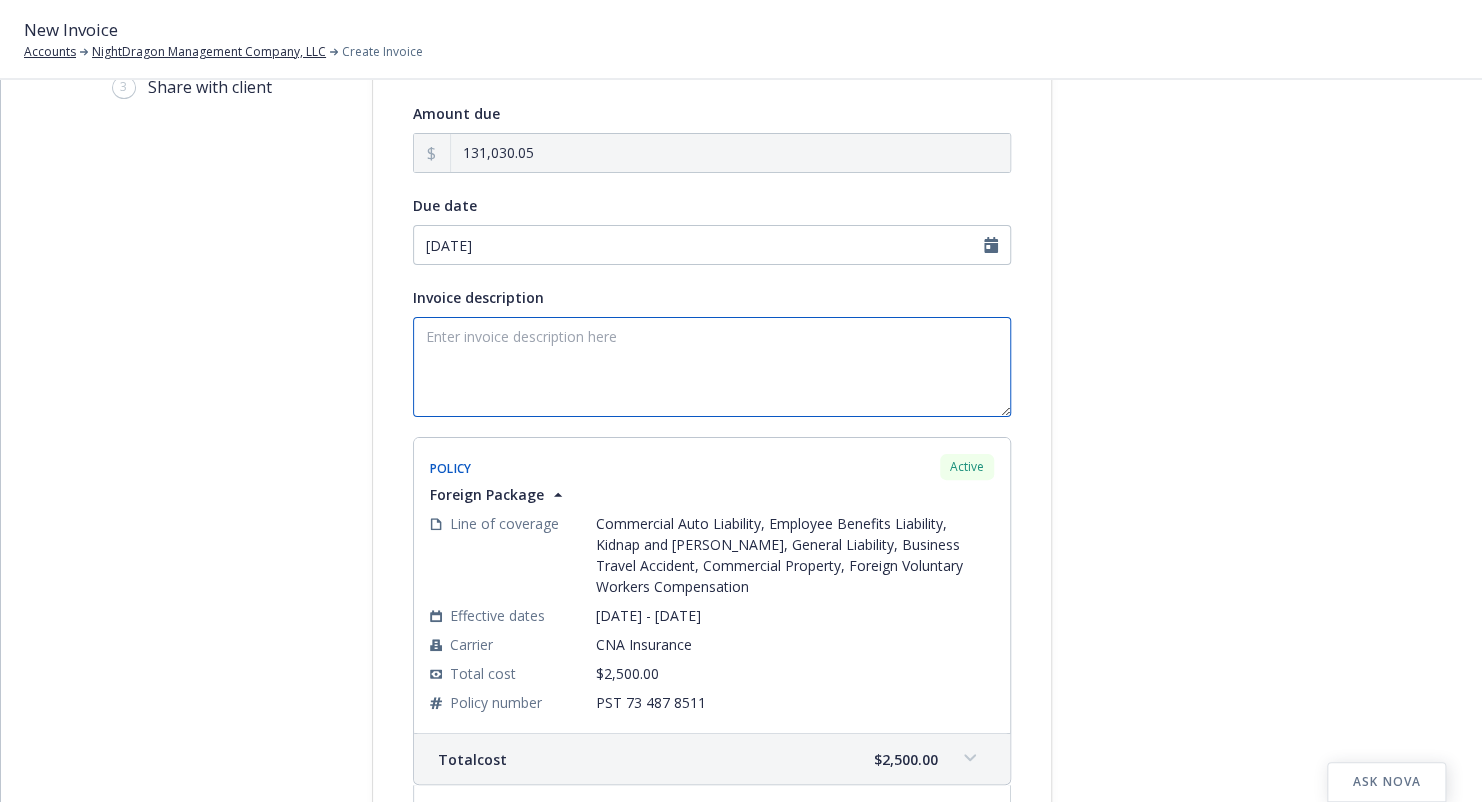 click on "Invoice description" at bounding box center (712, 367) 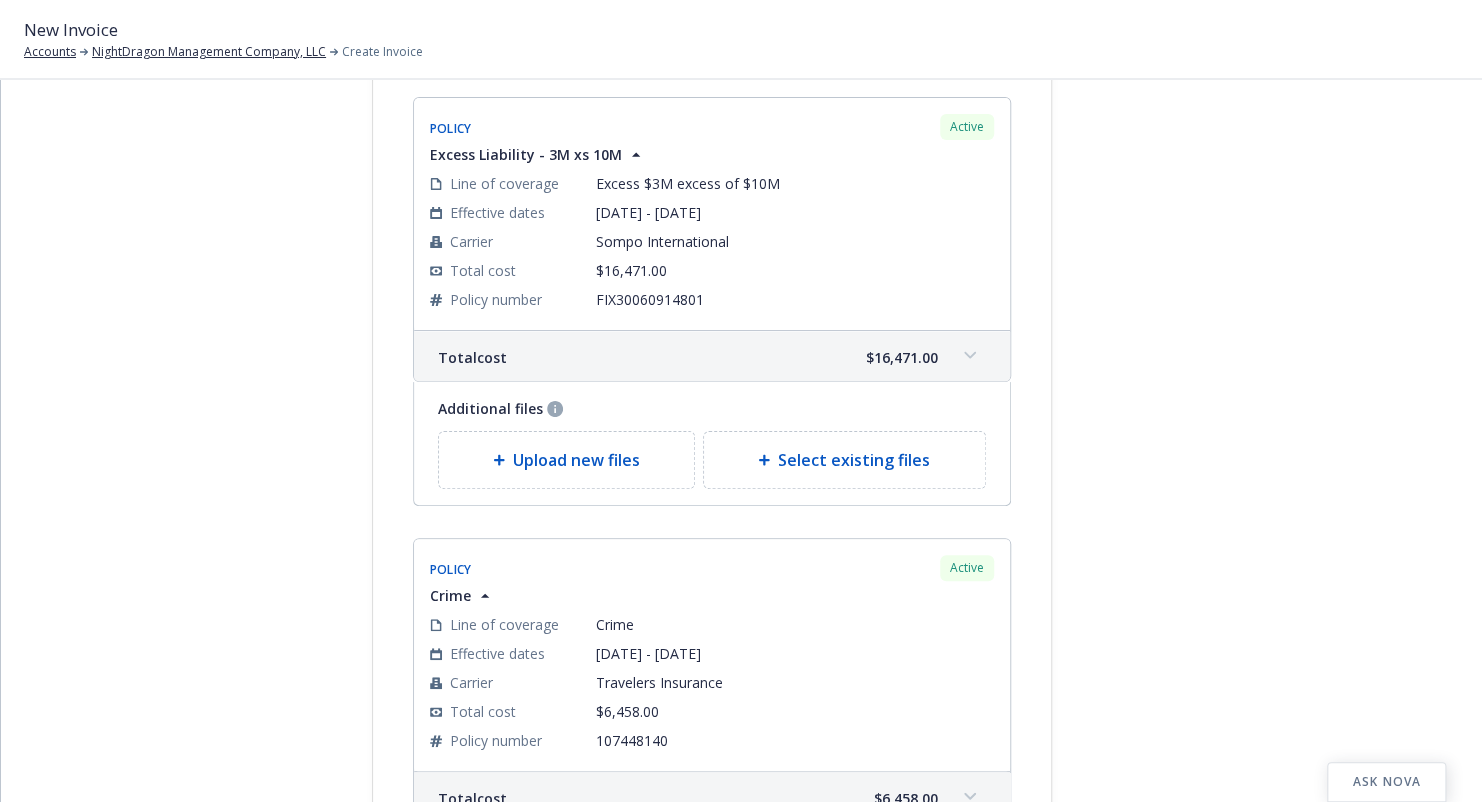 scroll, scrollTop: 2125, scrollLeft: 0, axis: vertical 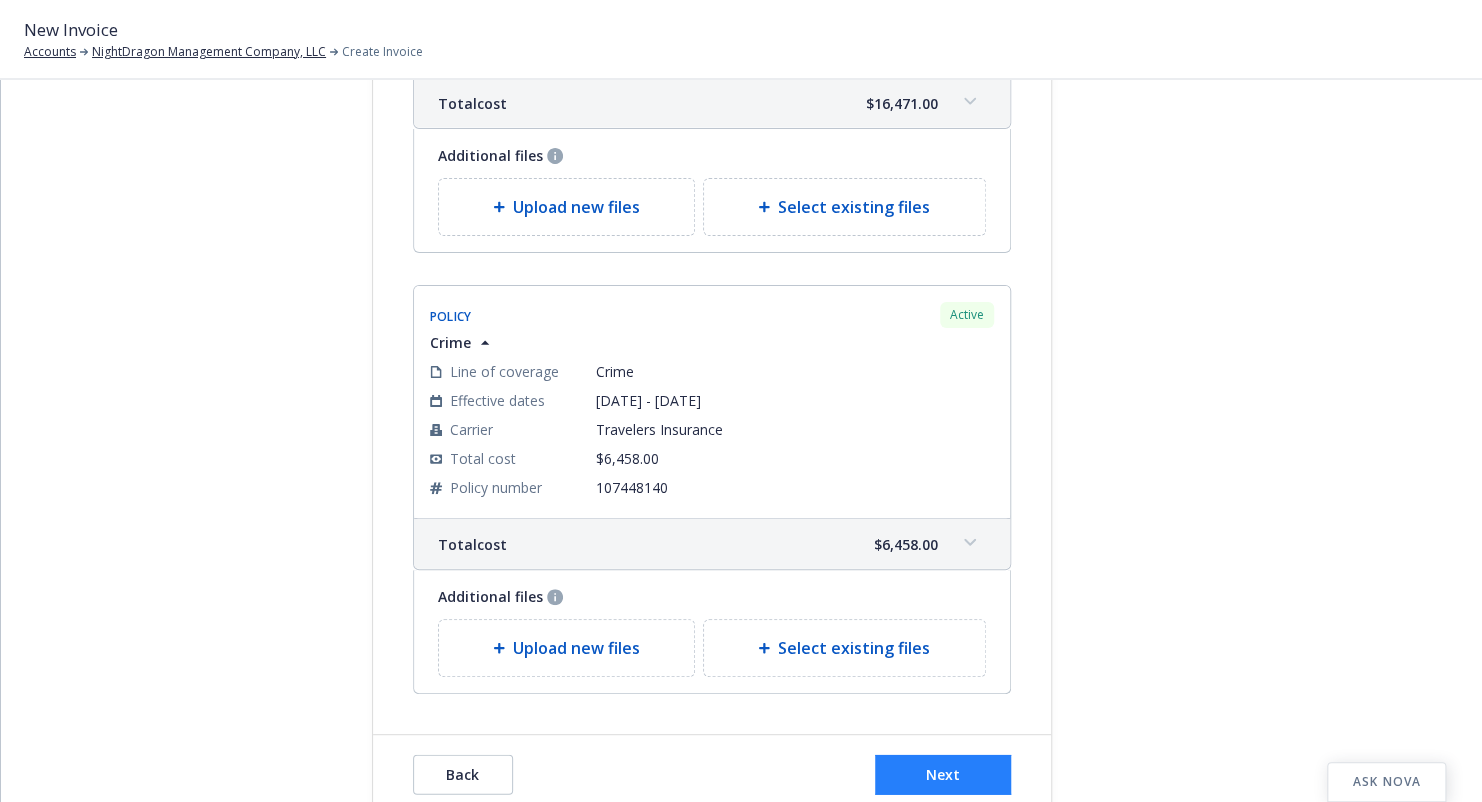 type on "2025 Wrap Up Email" 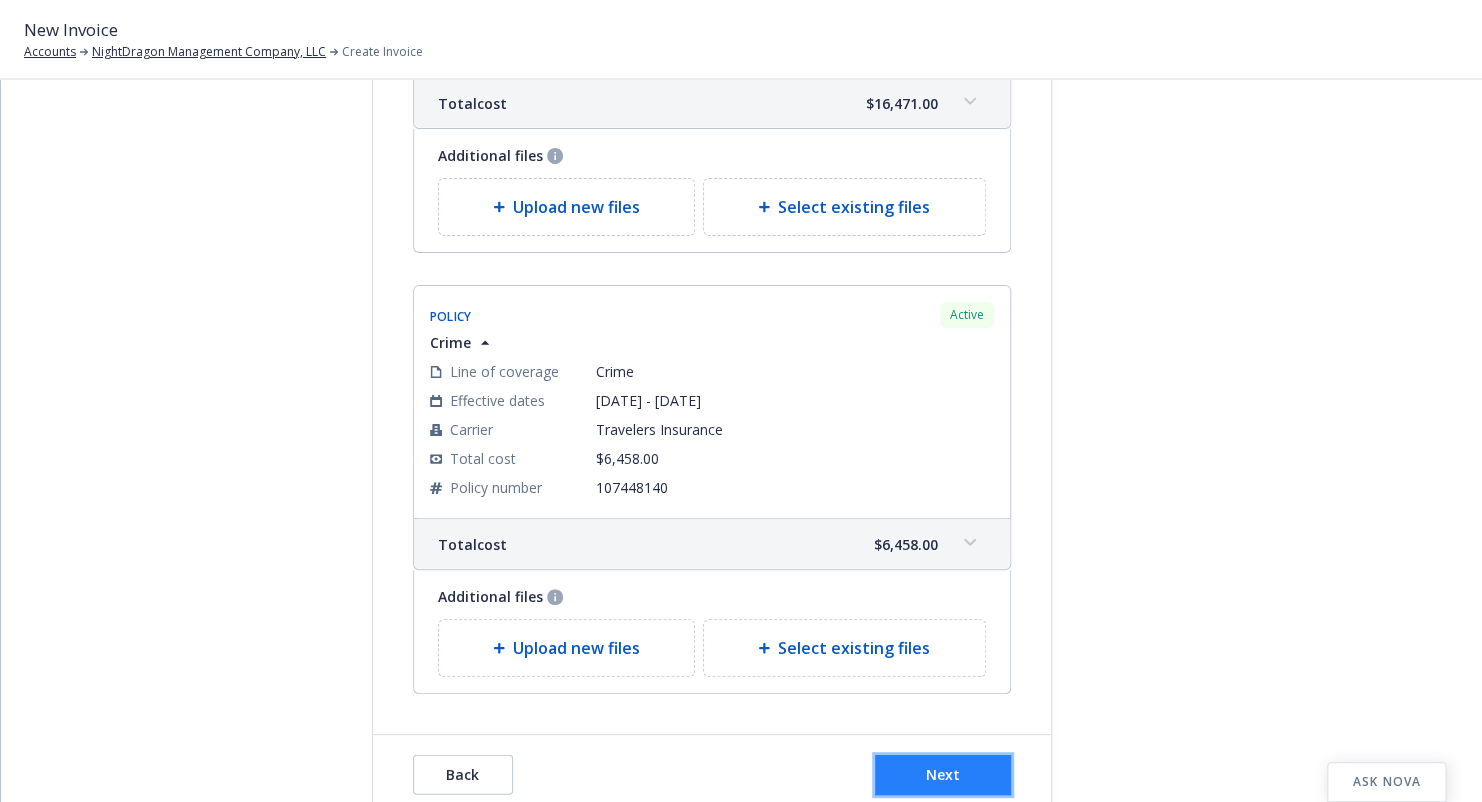 click on "Next" at bounding box center [943, 775] 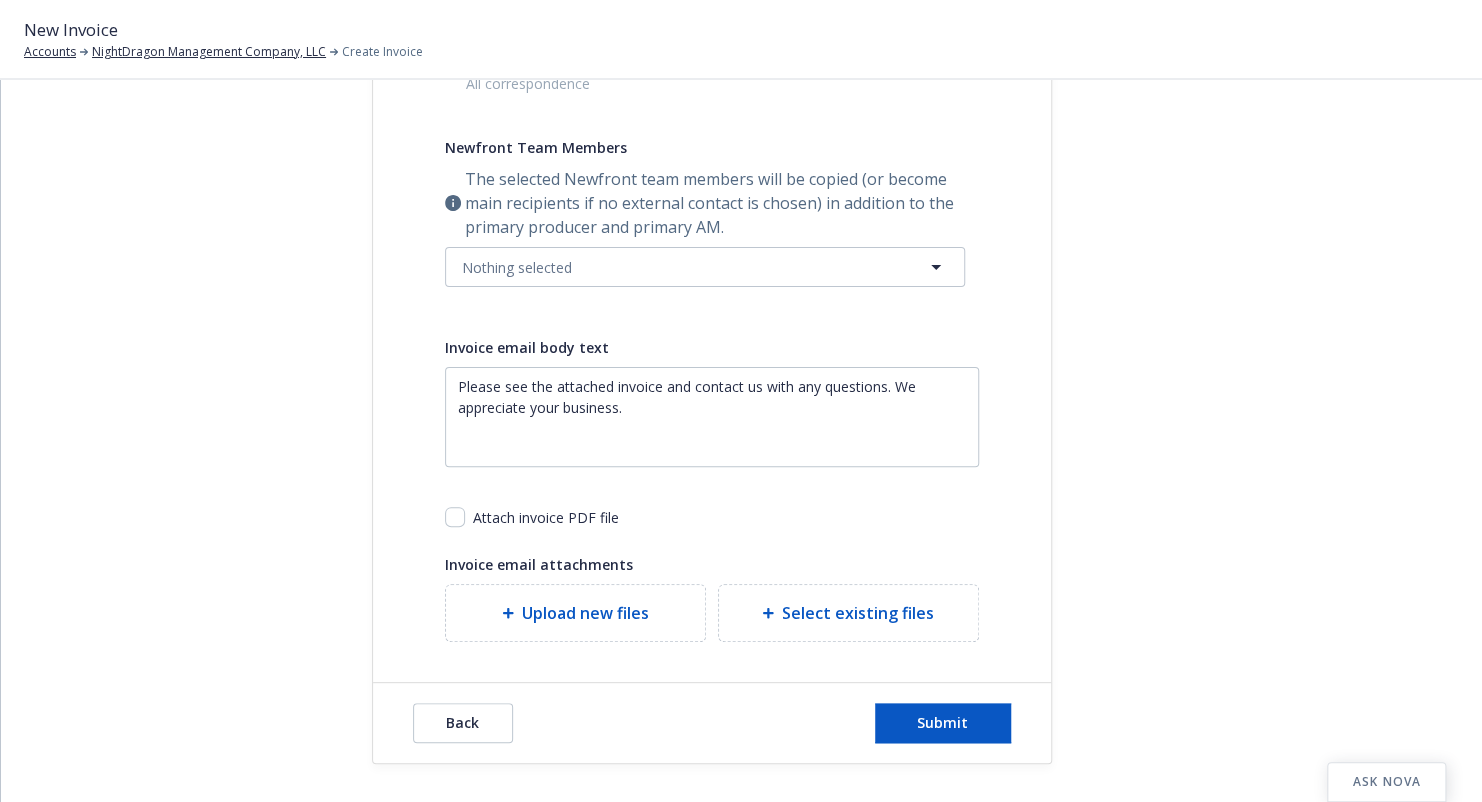scroll, scrollTop: 0, scrollLeft: 0, axis: both 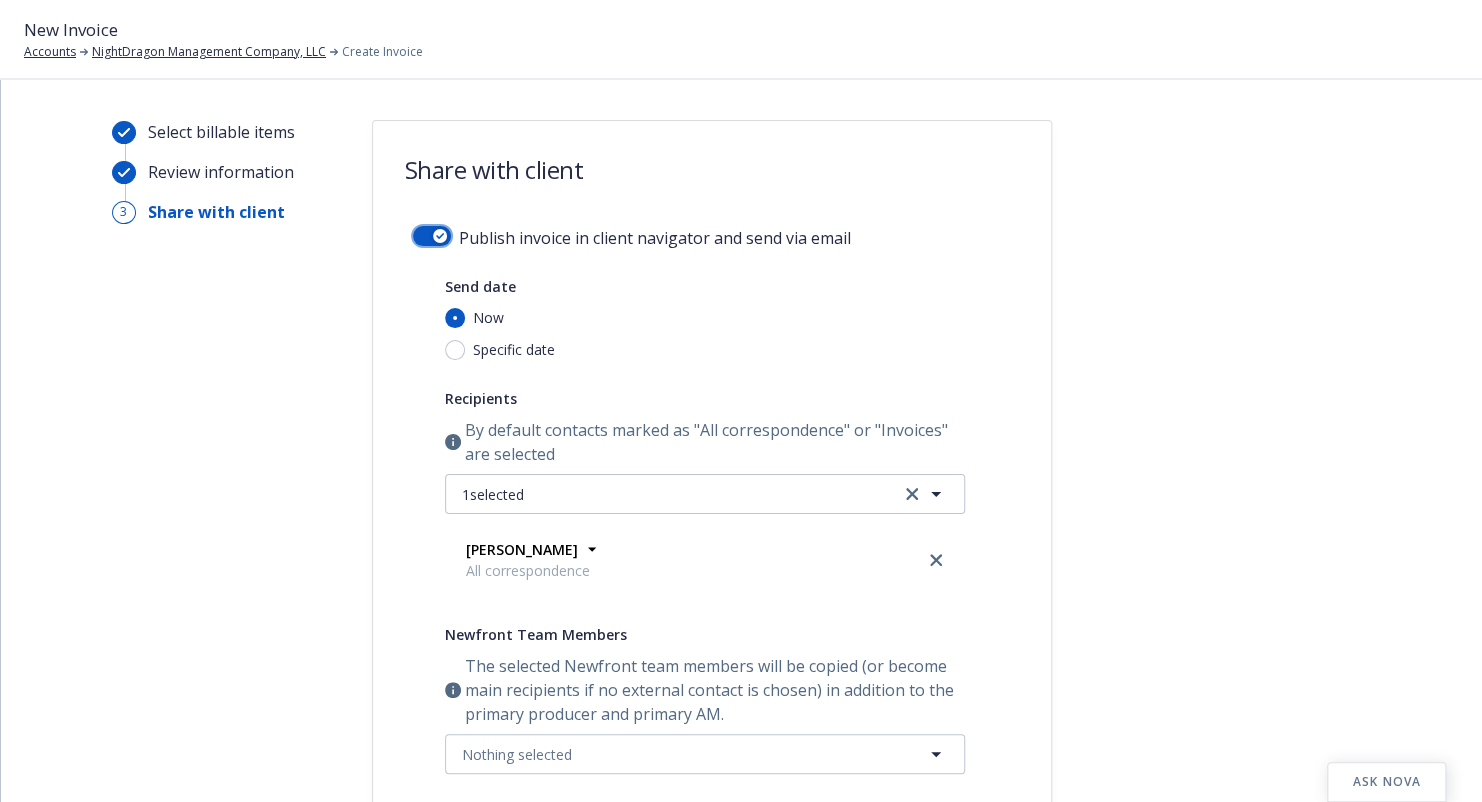 click 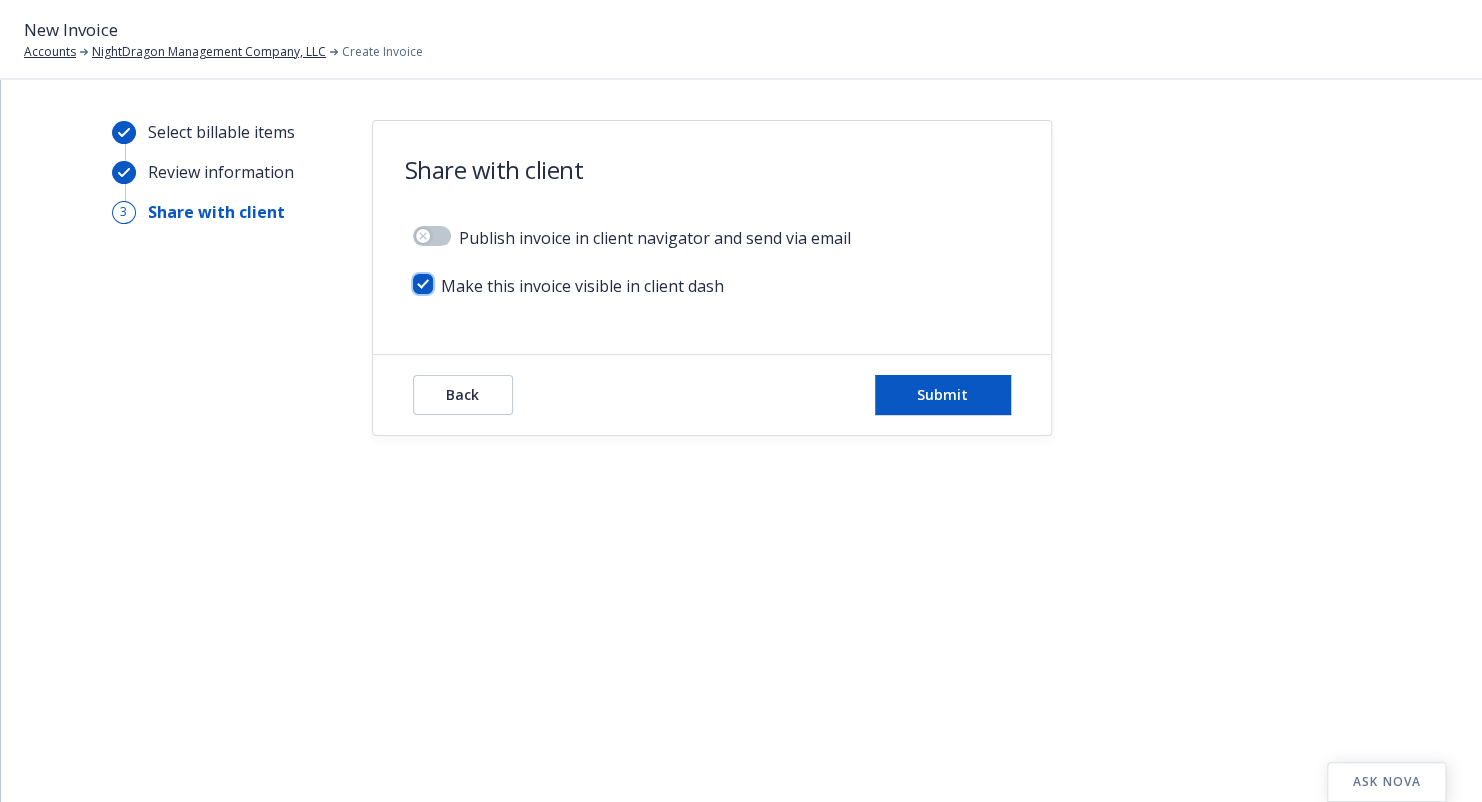 click at bounding box center [423, 284] 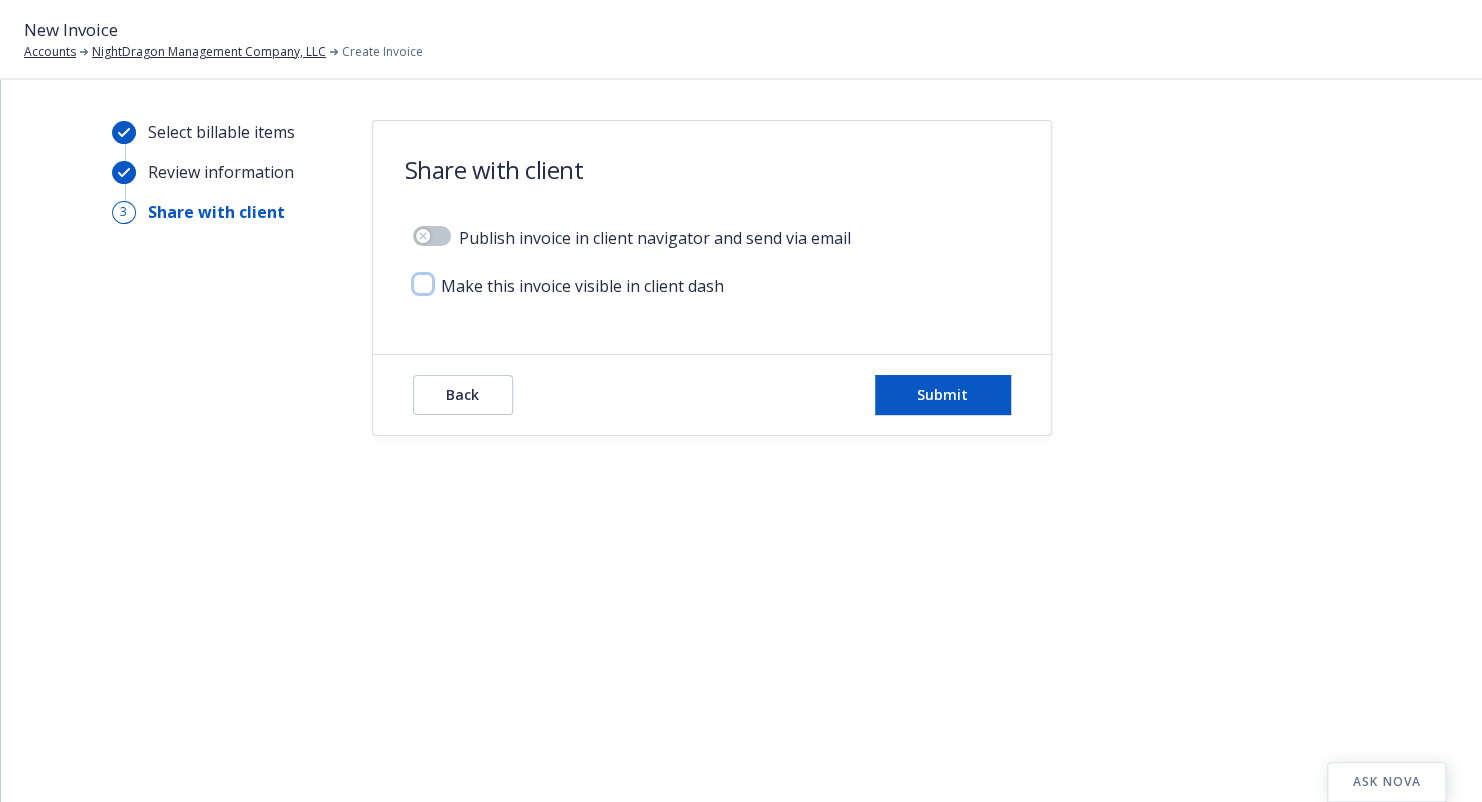 checkbox on "false" 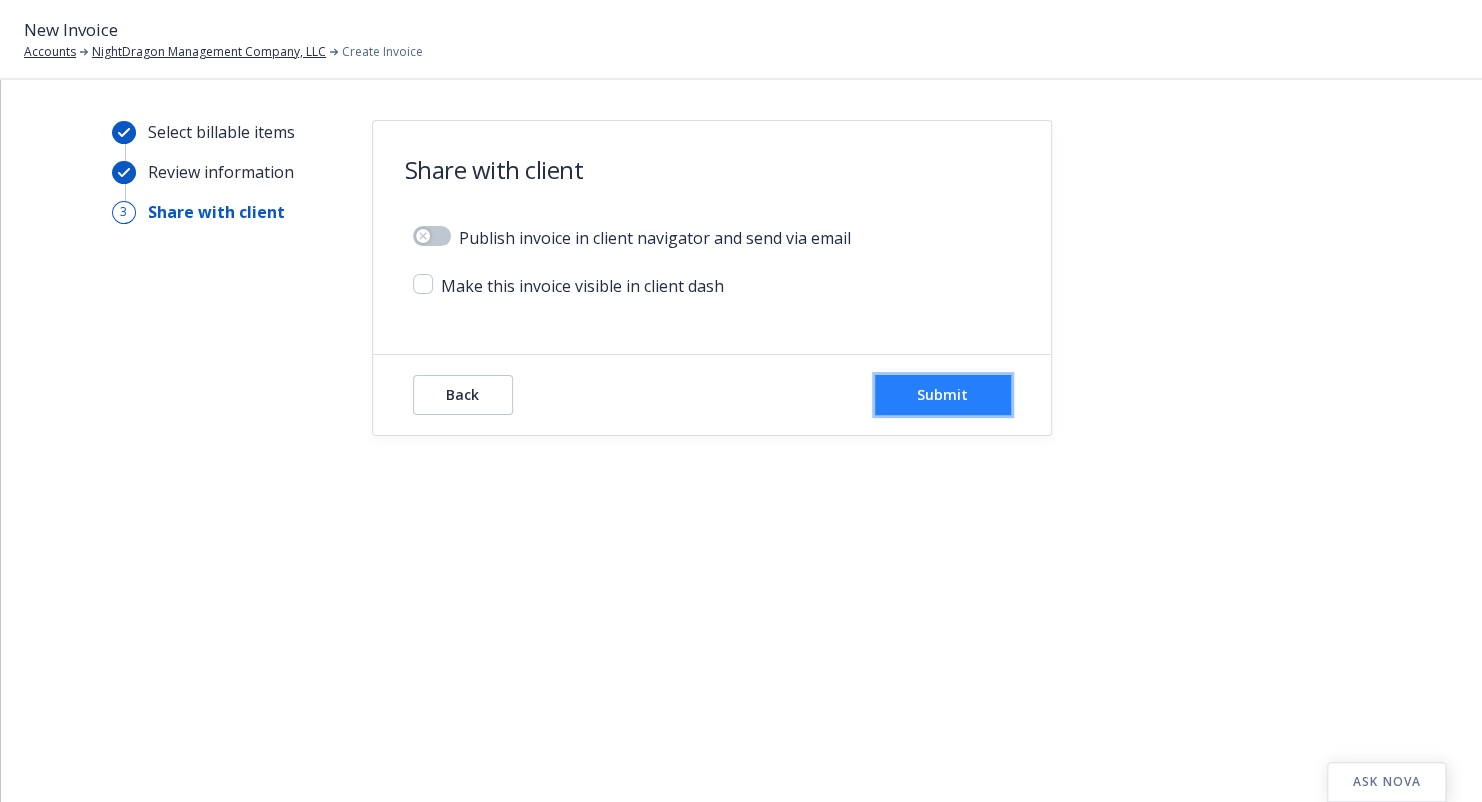 click on "Submit" at bounding box center (942, 394) 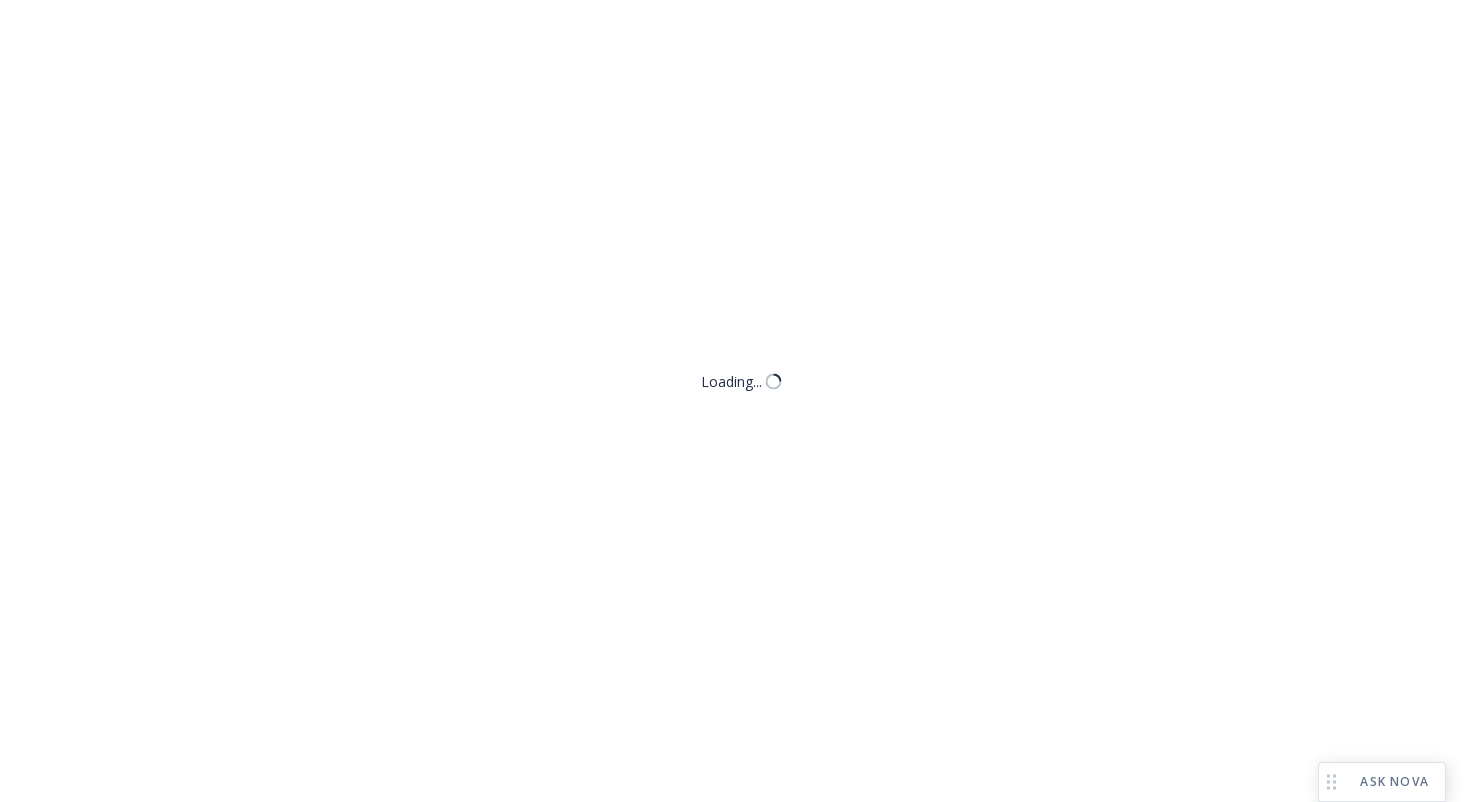 scroll, scrollTop: 0, scrollLeft: 0, axis: both 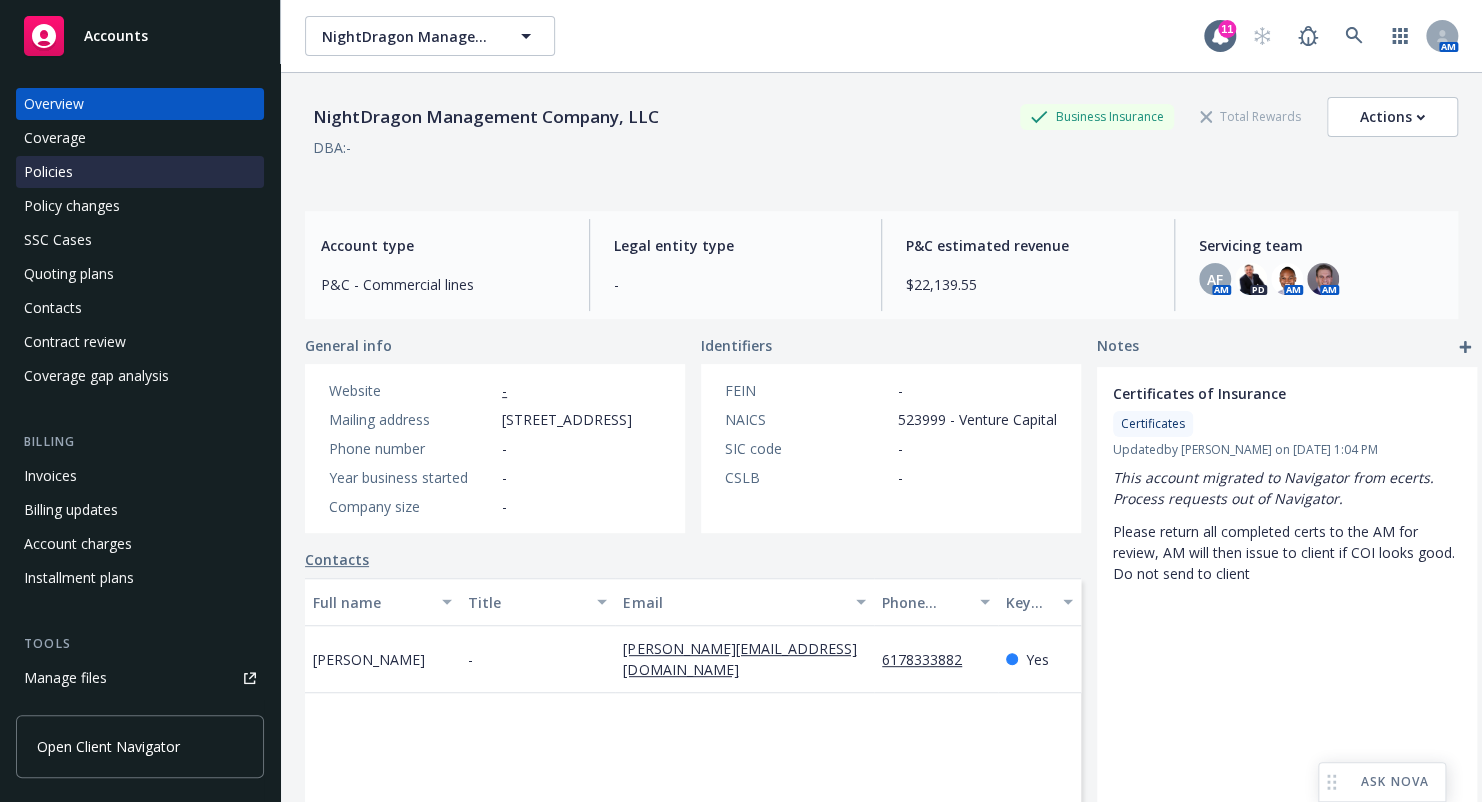 click on "Policies" at bounding box center [140, 172] 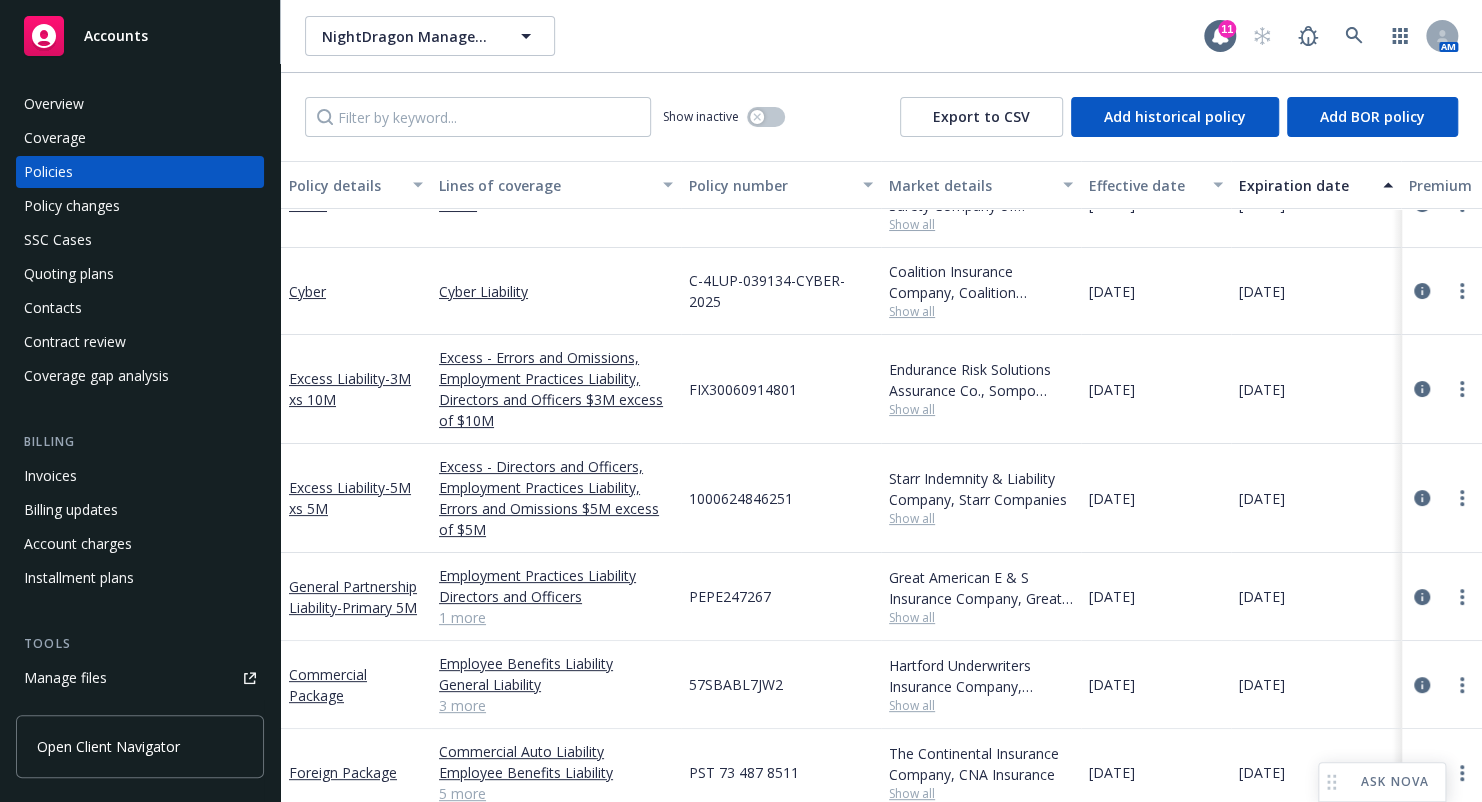 scroll, scrollTop: 75, scrollLeft: 0, axis: vertical 